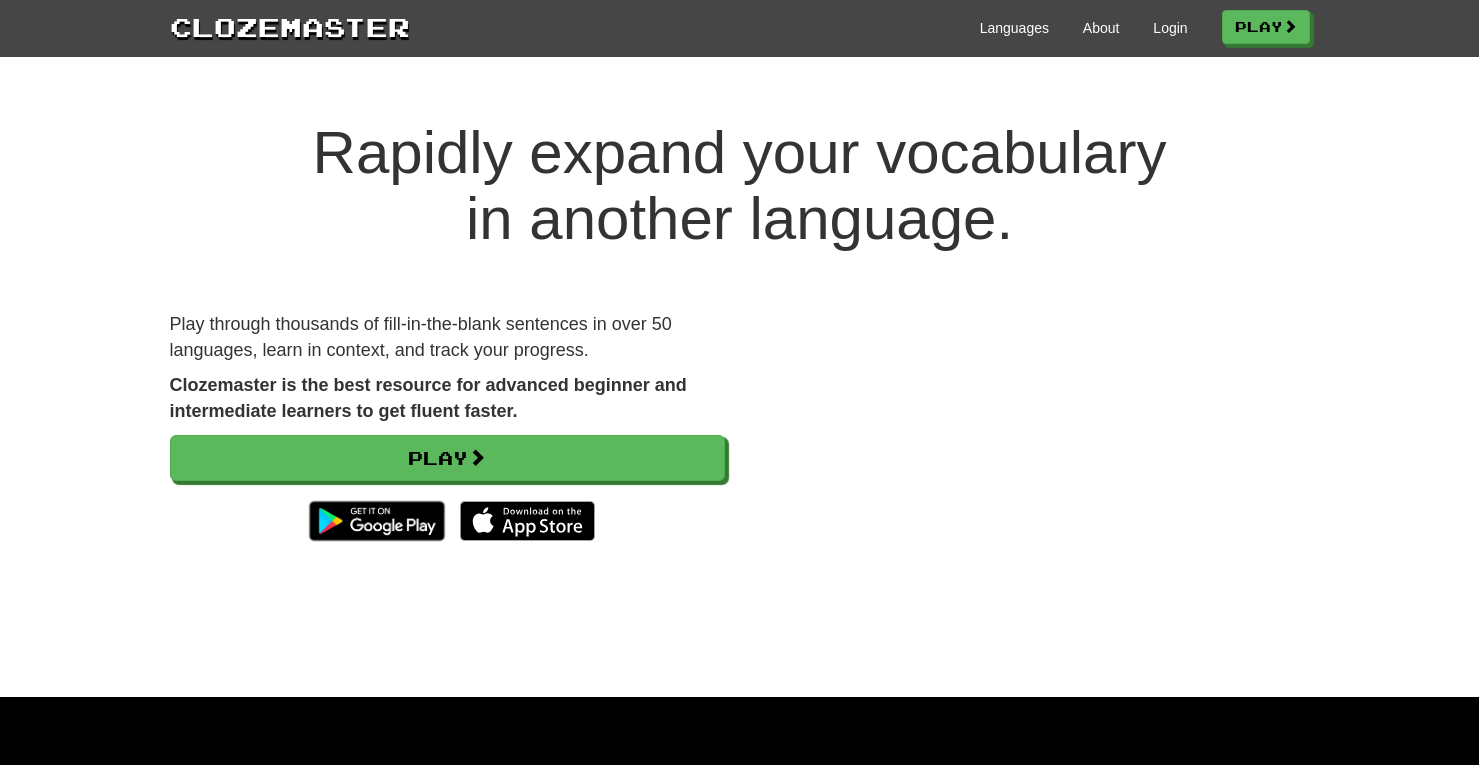 scroll, scrollTop: 0, scrollLeft: 0, axis: both 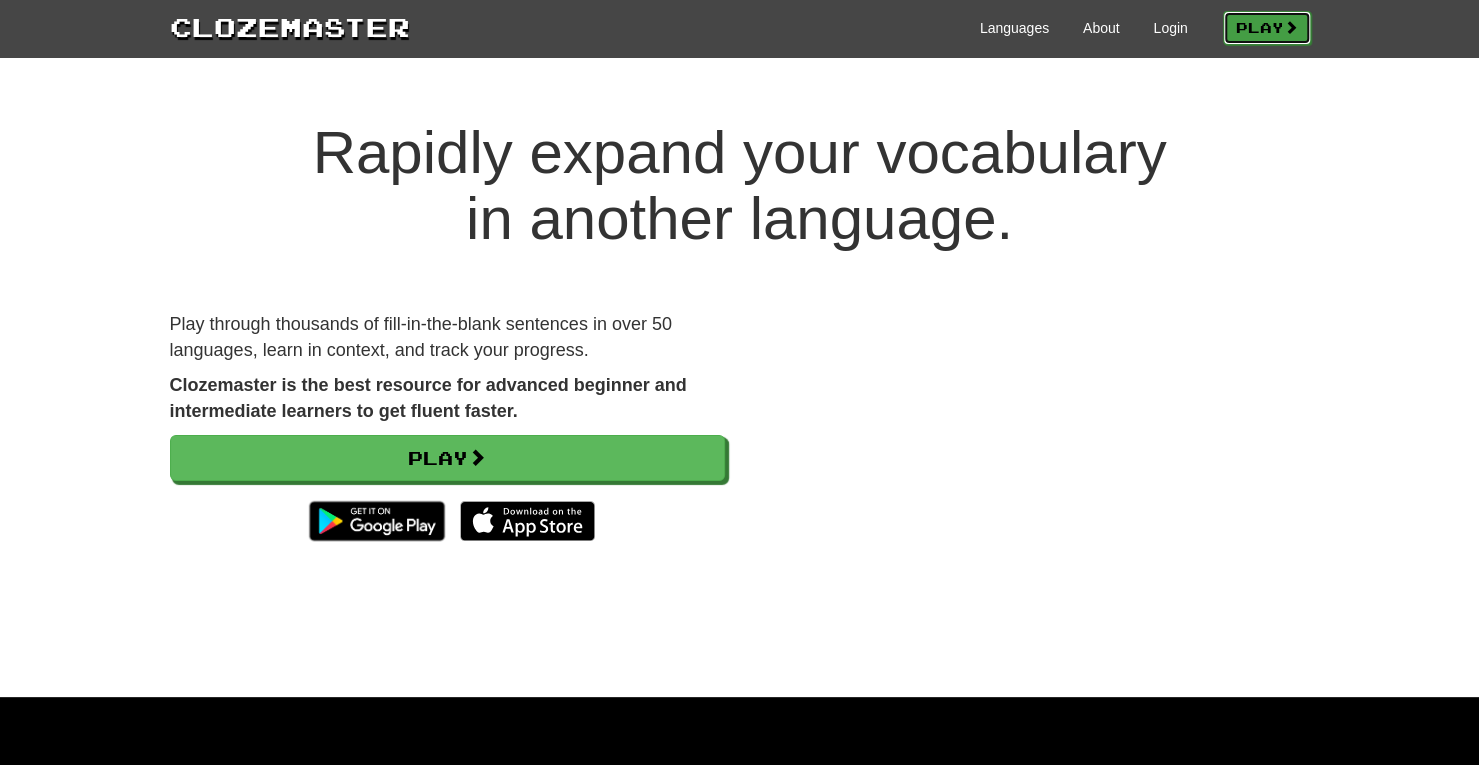 click on "Play" at bounding box center (1267, 28) 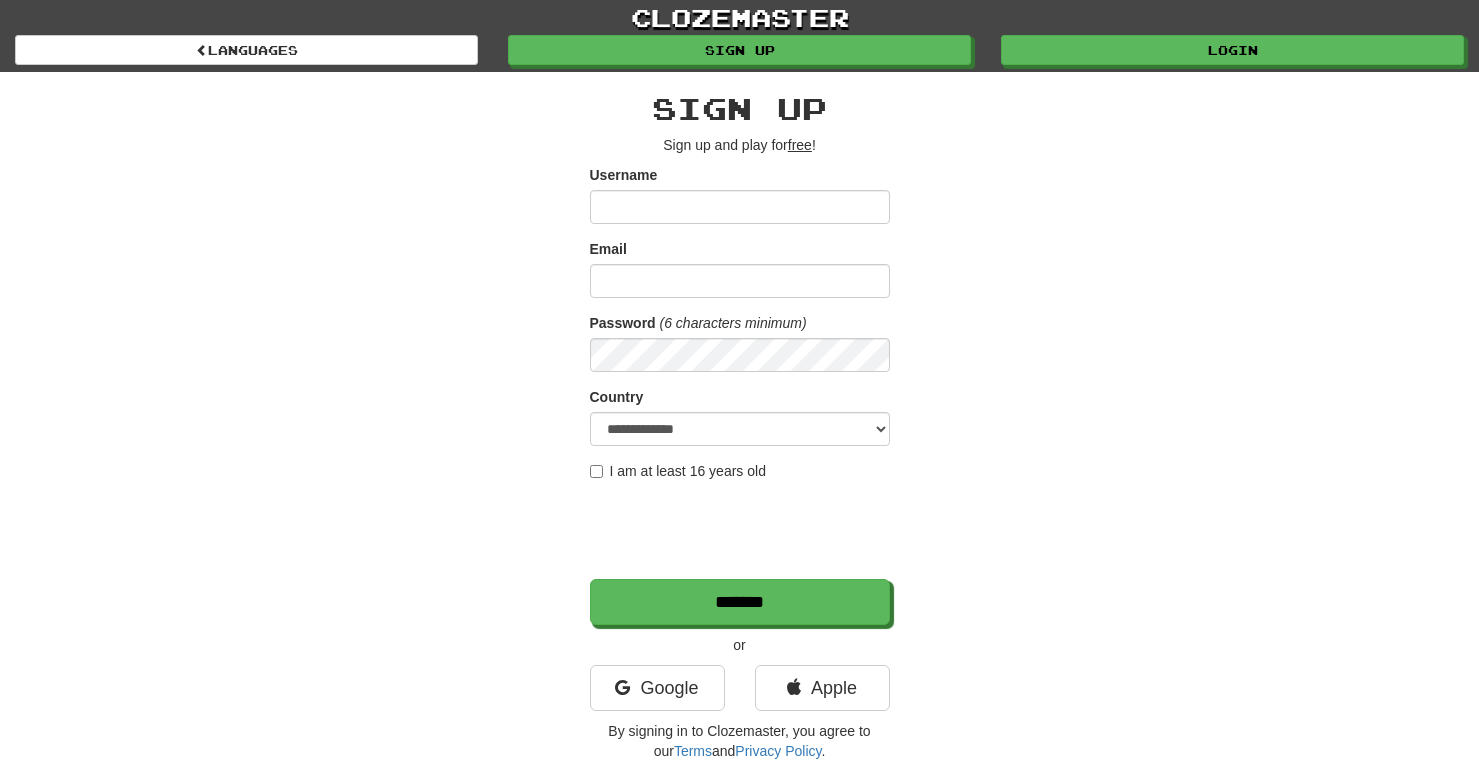 scroll, scrollTop: 0, scrollLeft: 0, axis: both 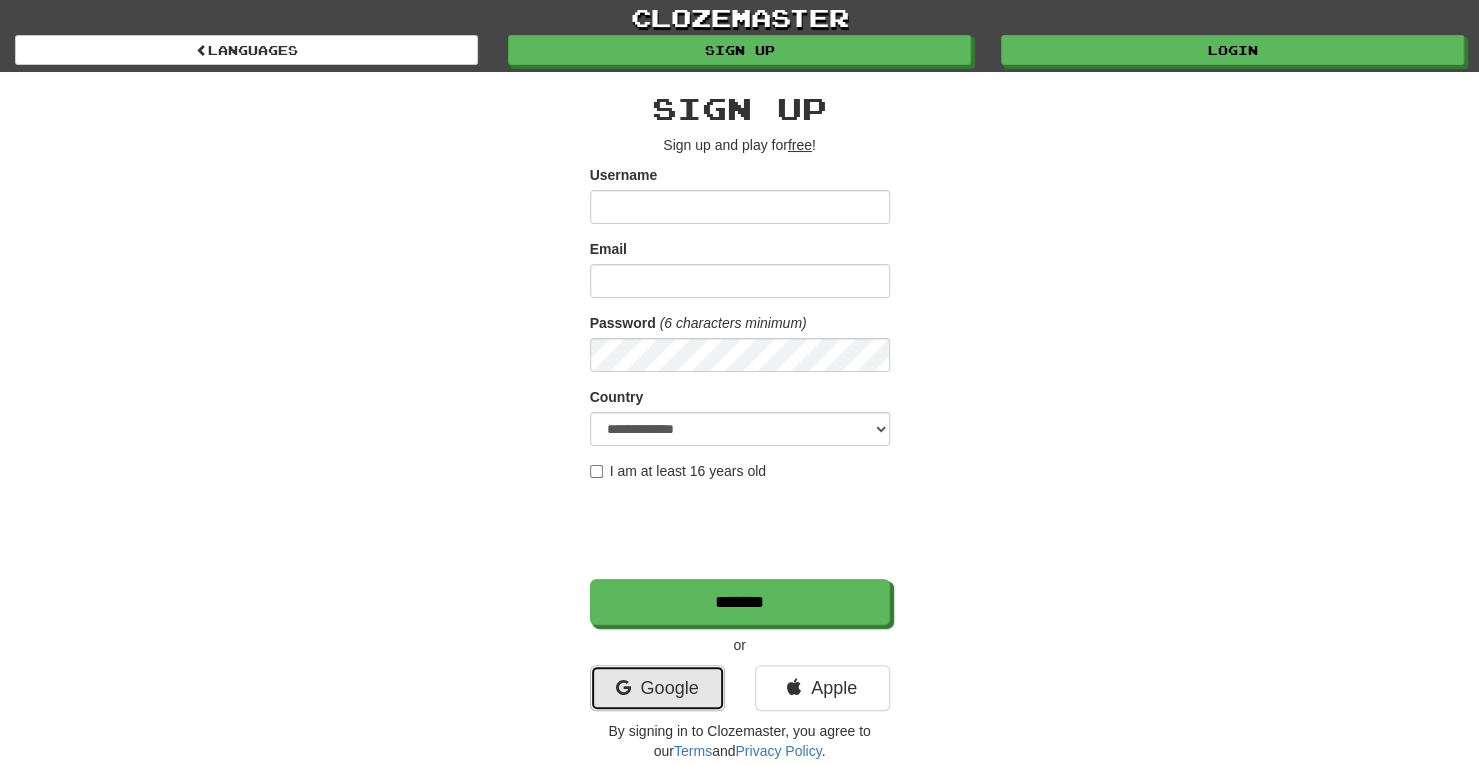 click on "Google" at bounding box center (657, 688) 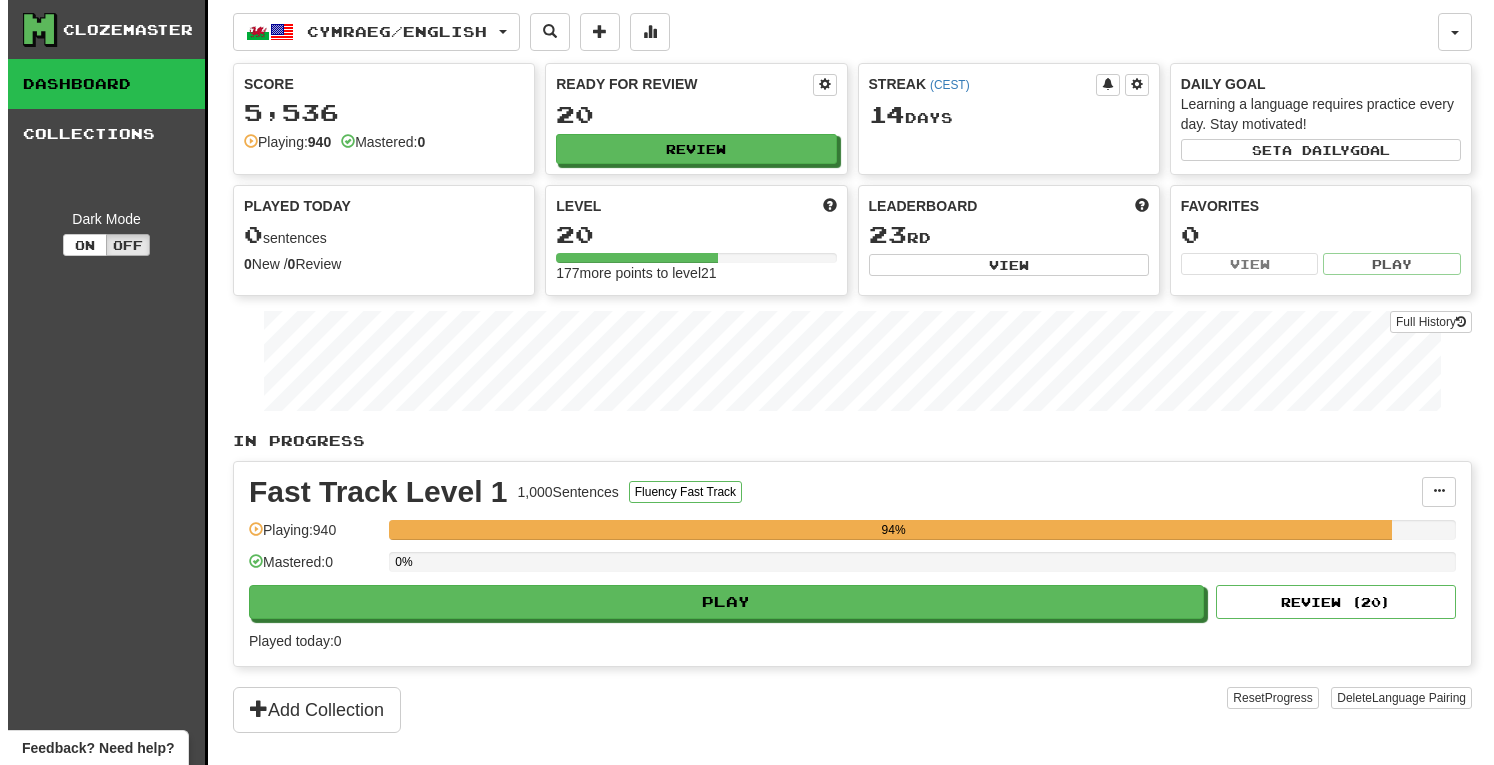 scroll, scrollTop: 0, scrollLeft: 0, axis: both 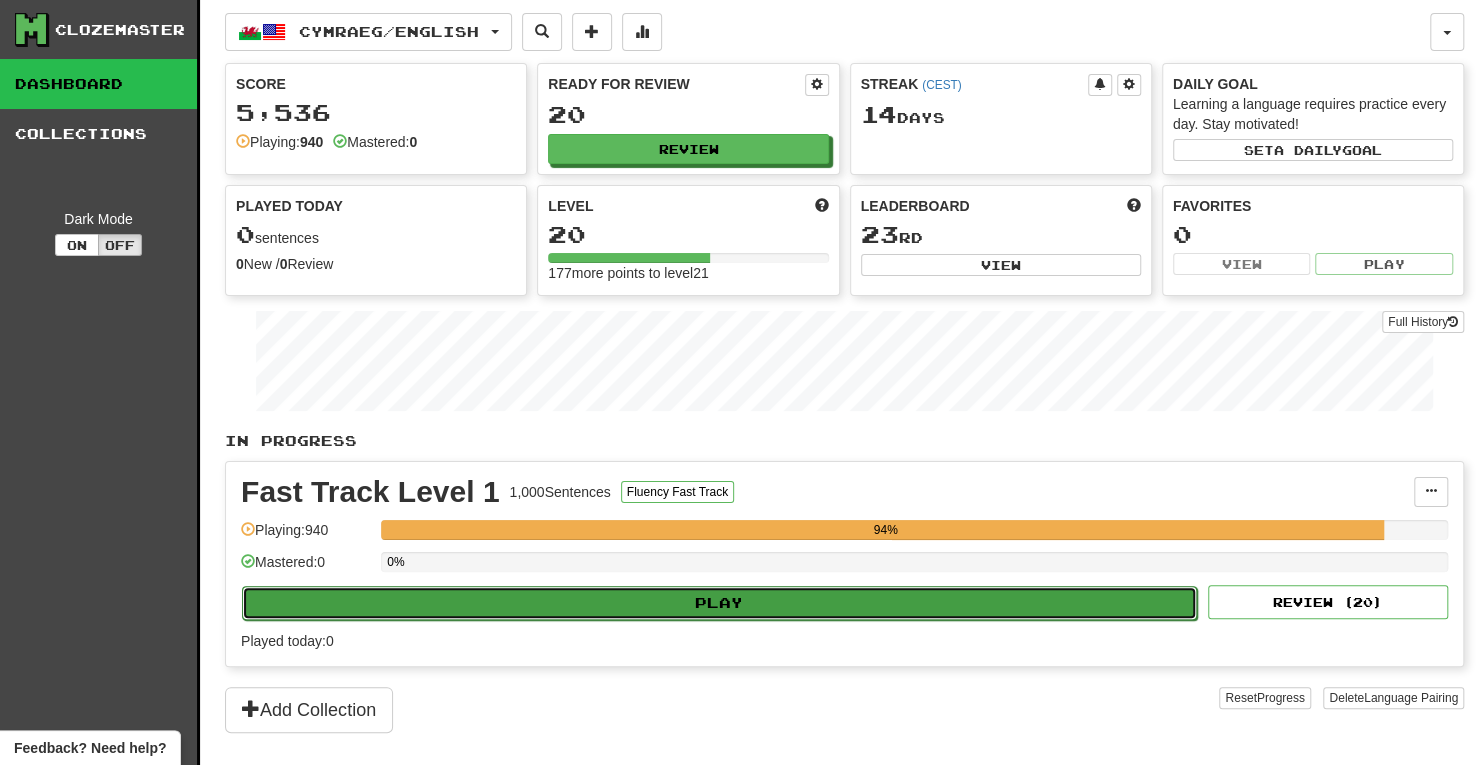 click on "Play" at bounding box center (719, 603) 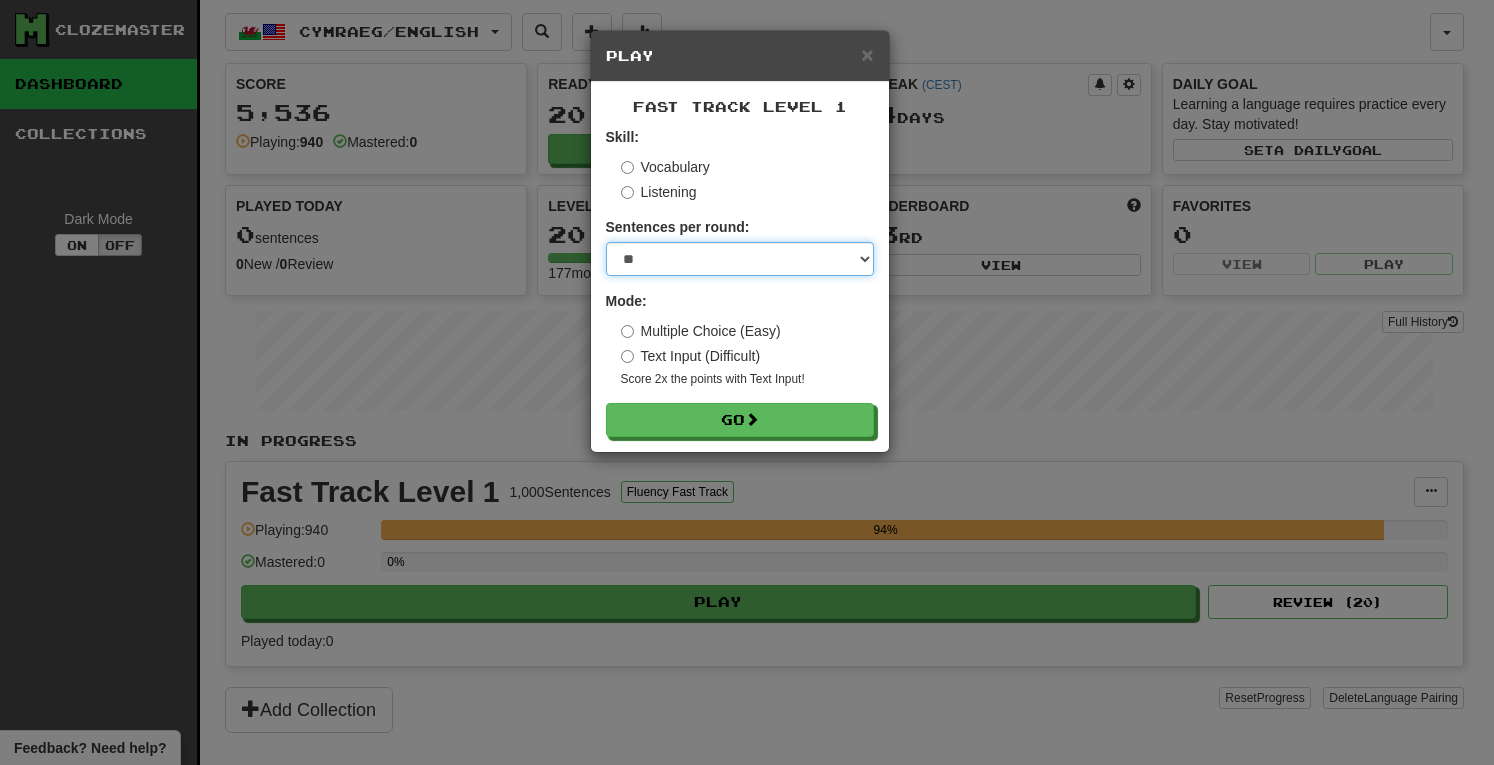 click on "* ** ** ** ** ** *** ********" at bounding box center [740, 259] 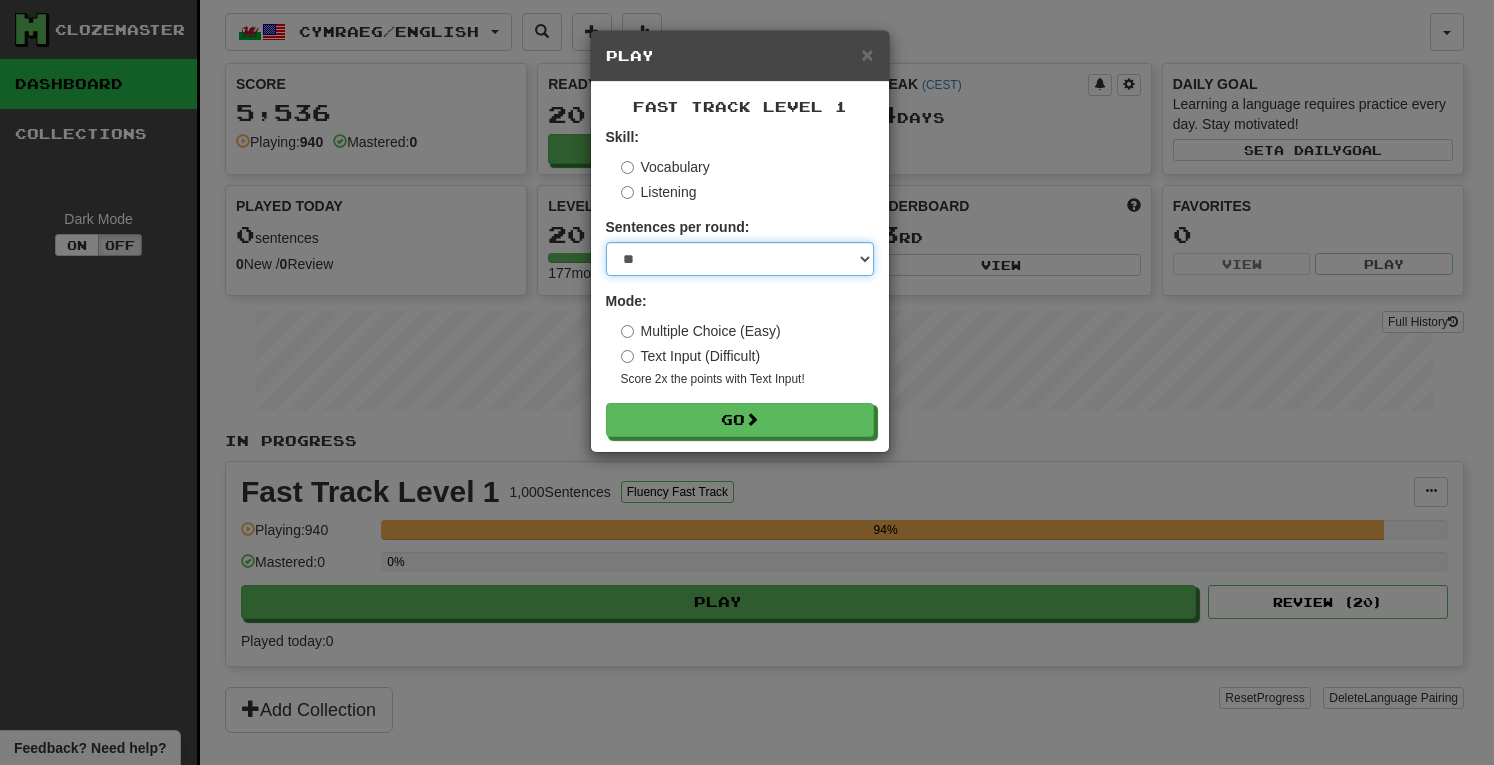 select on "***" 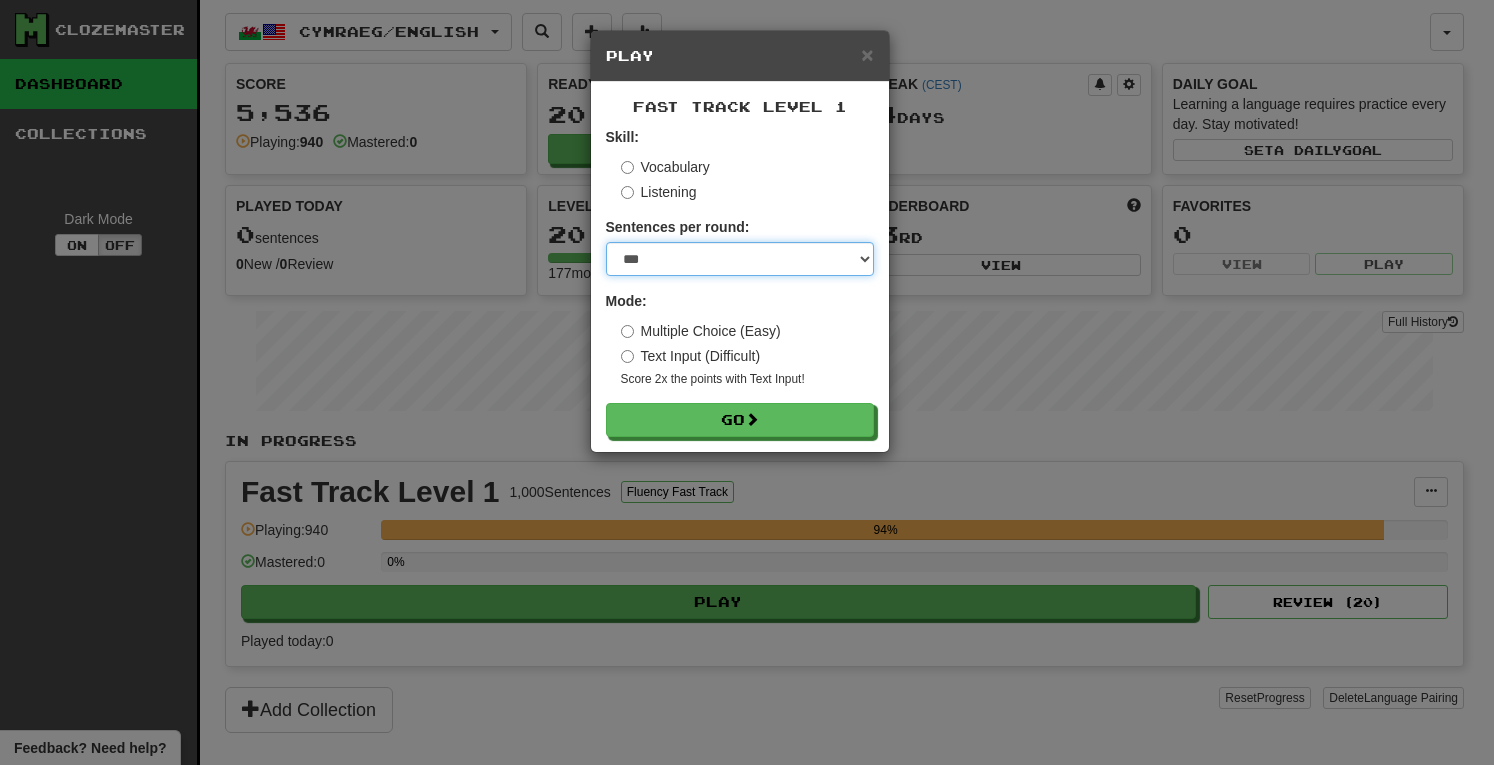 click on "* ** ** ** ** ** *** ********" at bounding box center [740, 259] 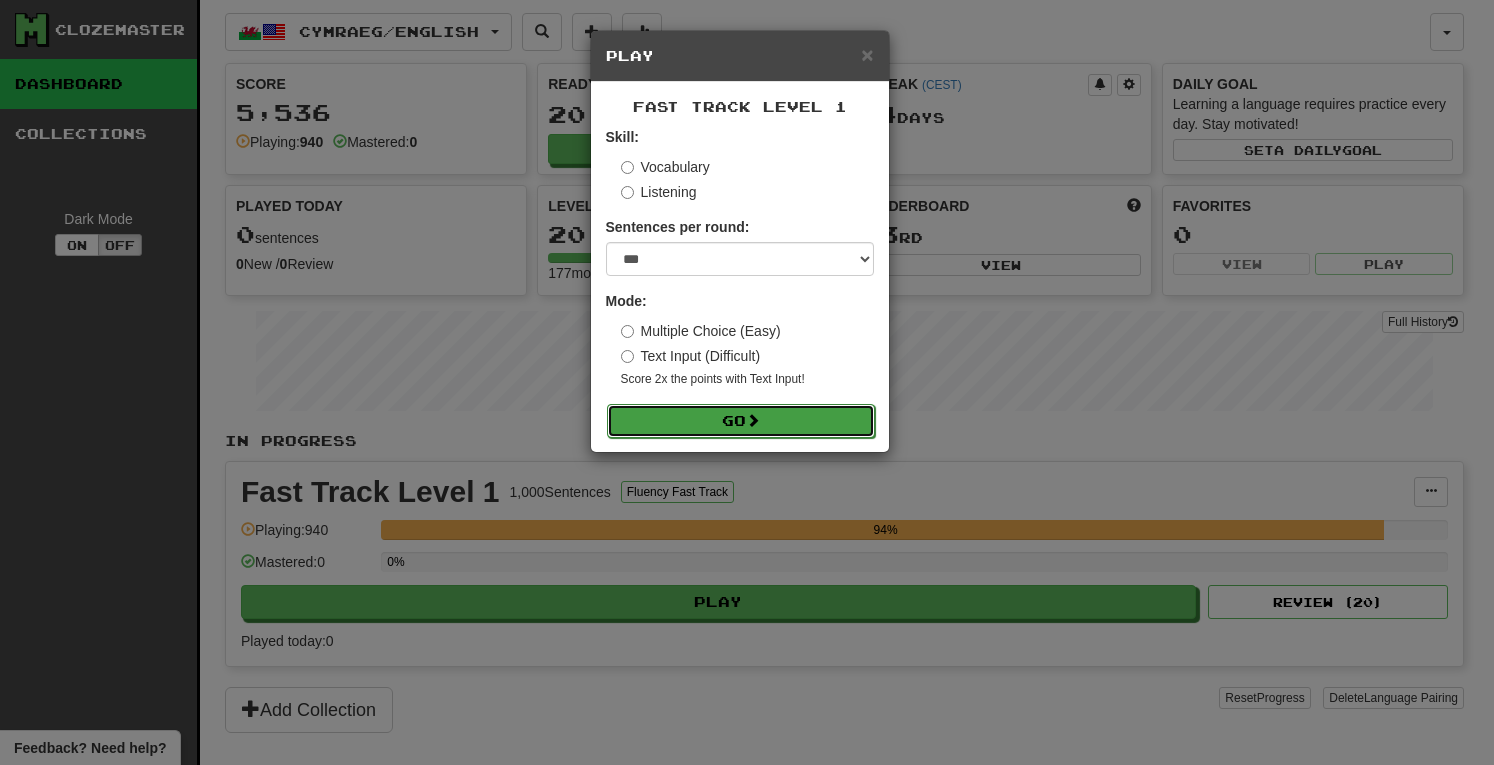 click at bounding box center (753, 420) 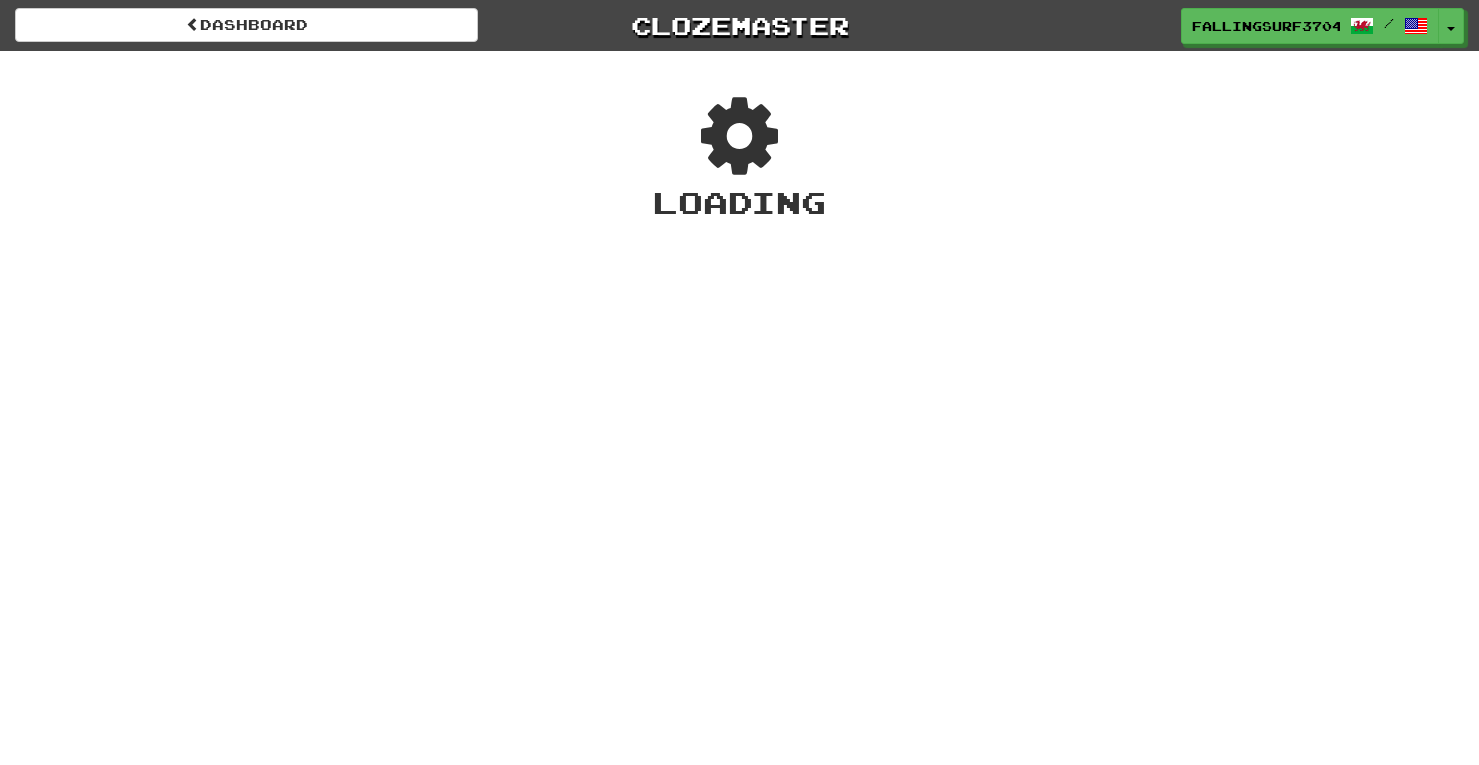 scroll, scrollTop: 0, scrollLeft: 0, axis: both 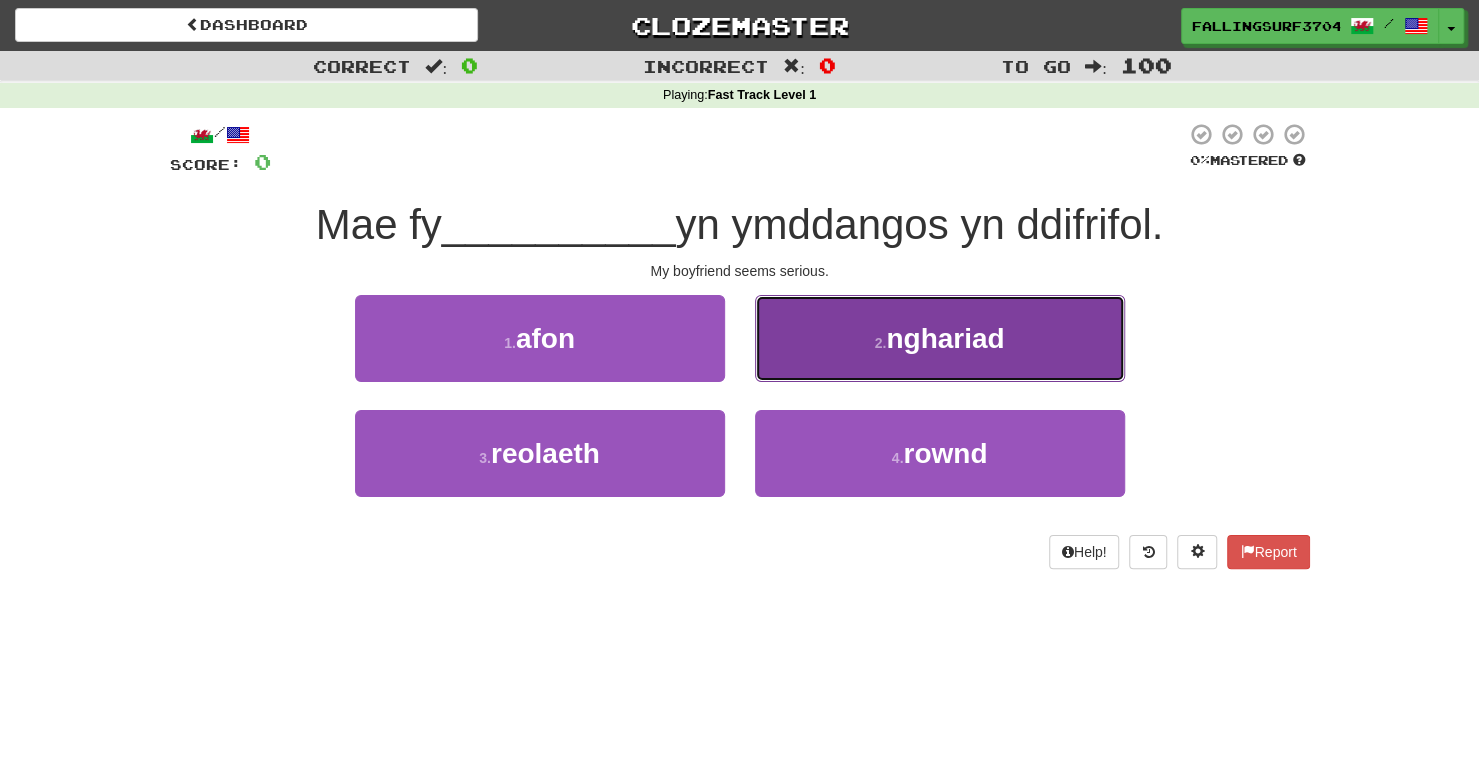 click on "2 .  nghariad" at bounding box center [940, 338] 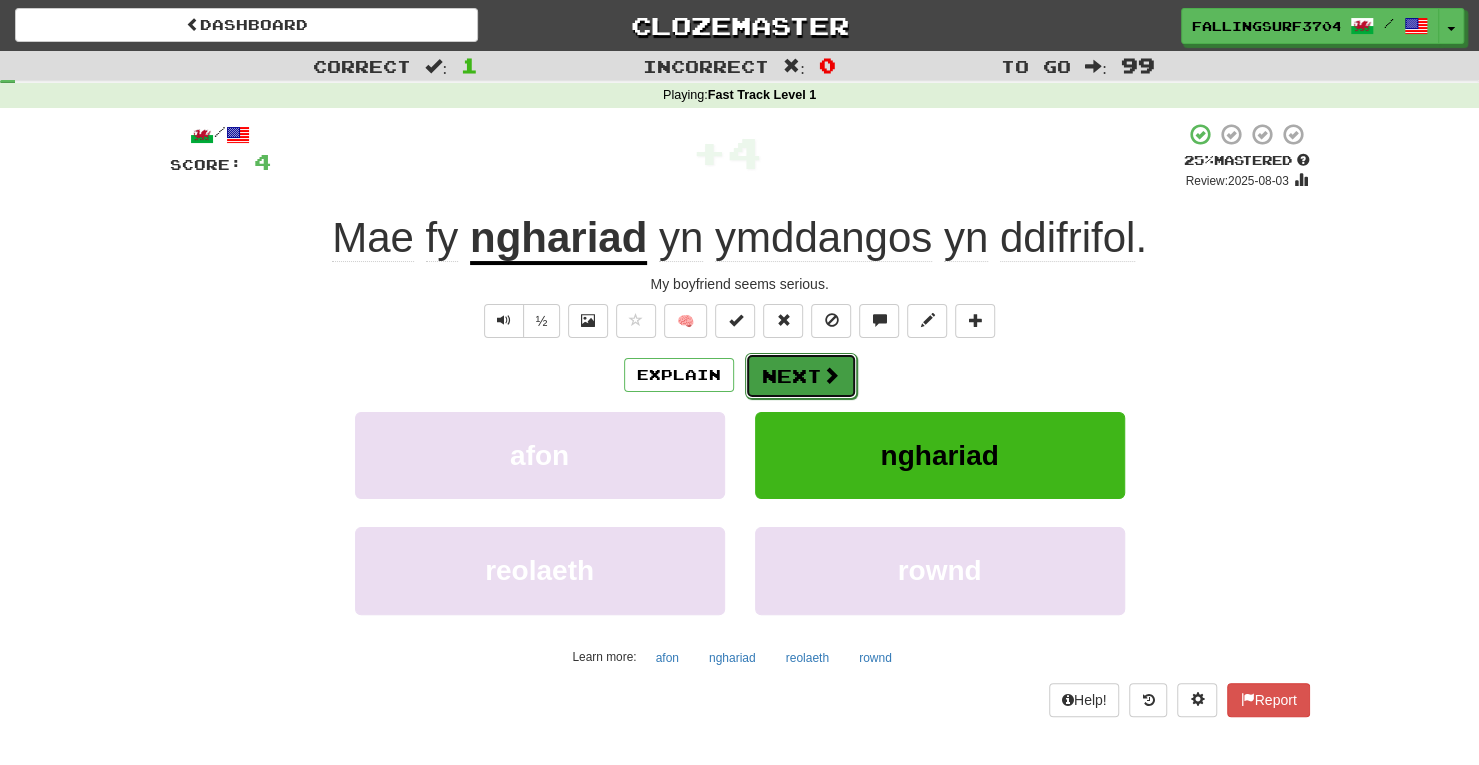 click at bounding box center (831, 375) 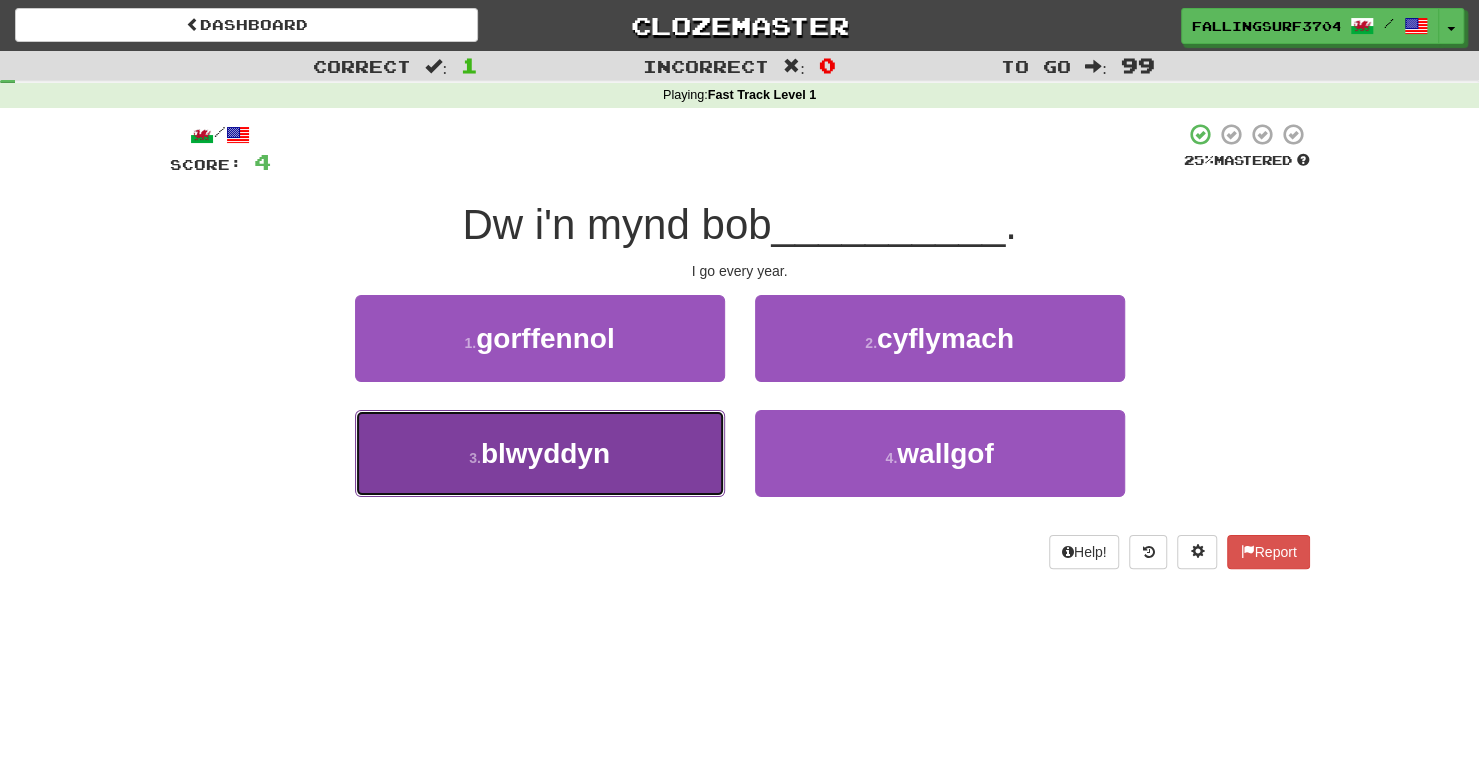 click on "blwyddyn" at bounding box center [545, 453] 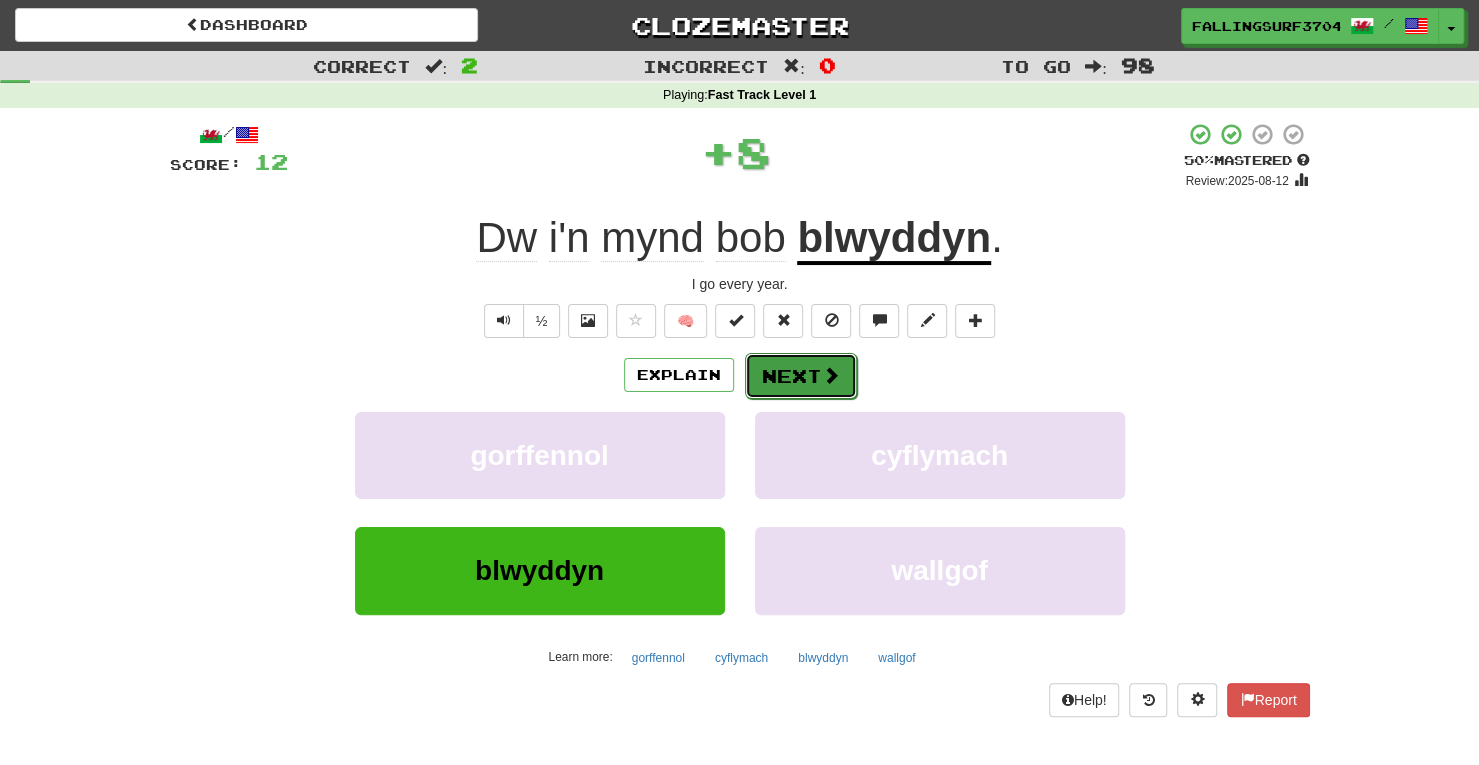 click on "Next" at bounding box center (801, 376) 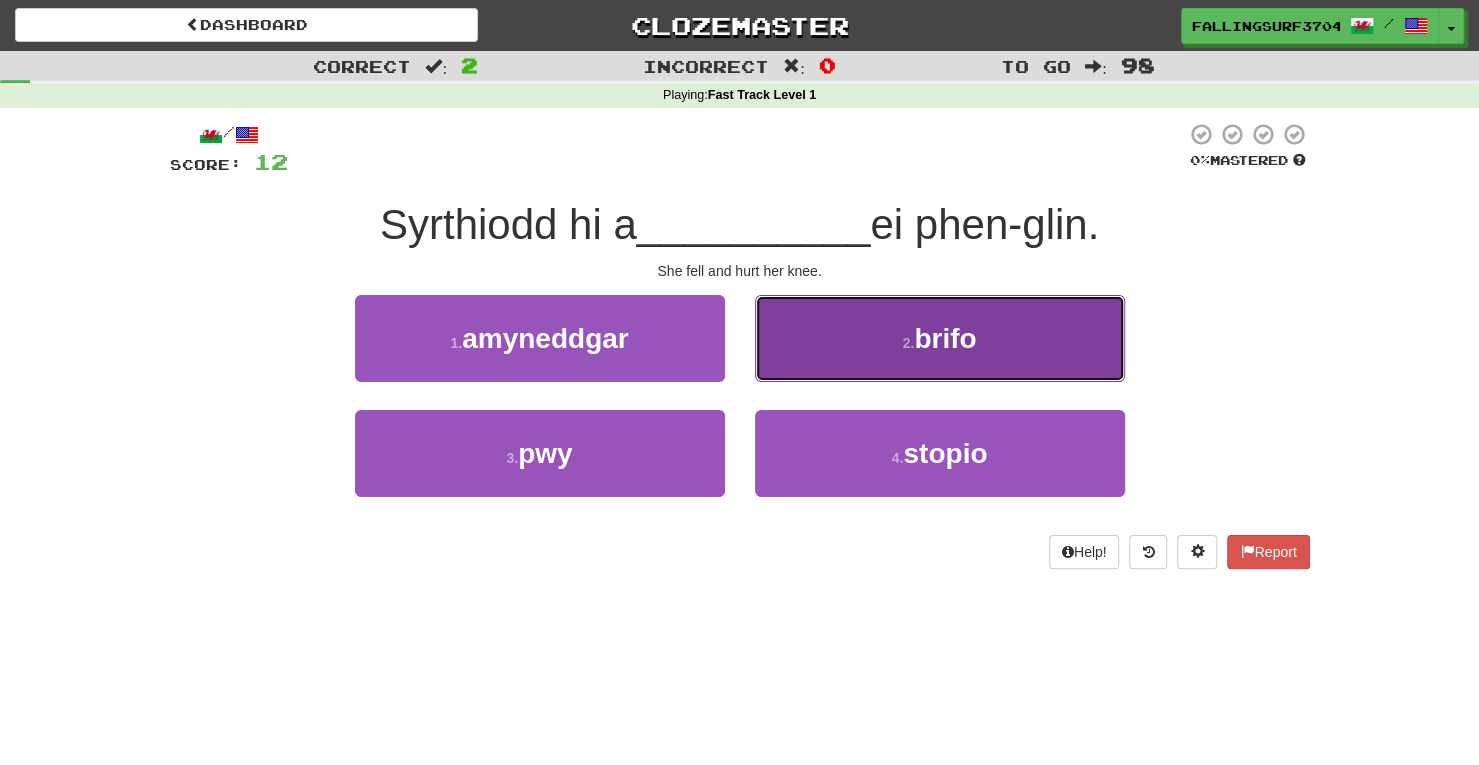 click on "2 .  brifo" at bounding box center (940, 338) 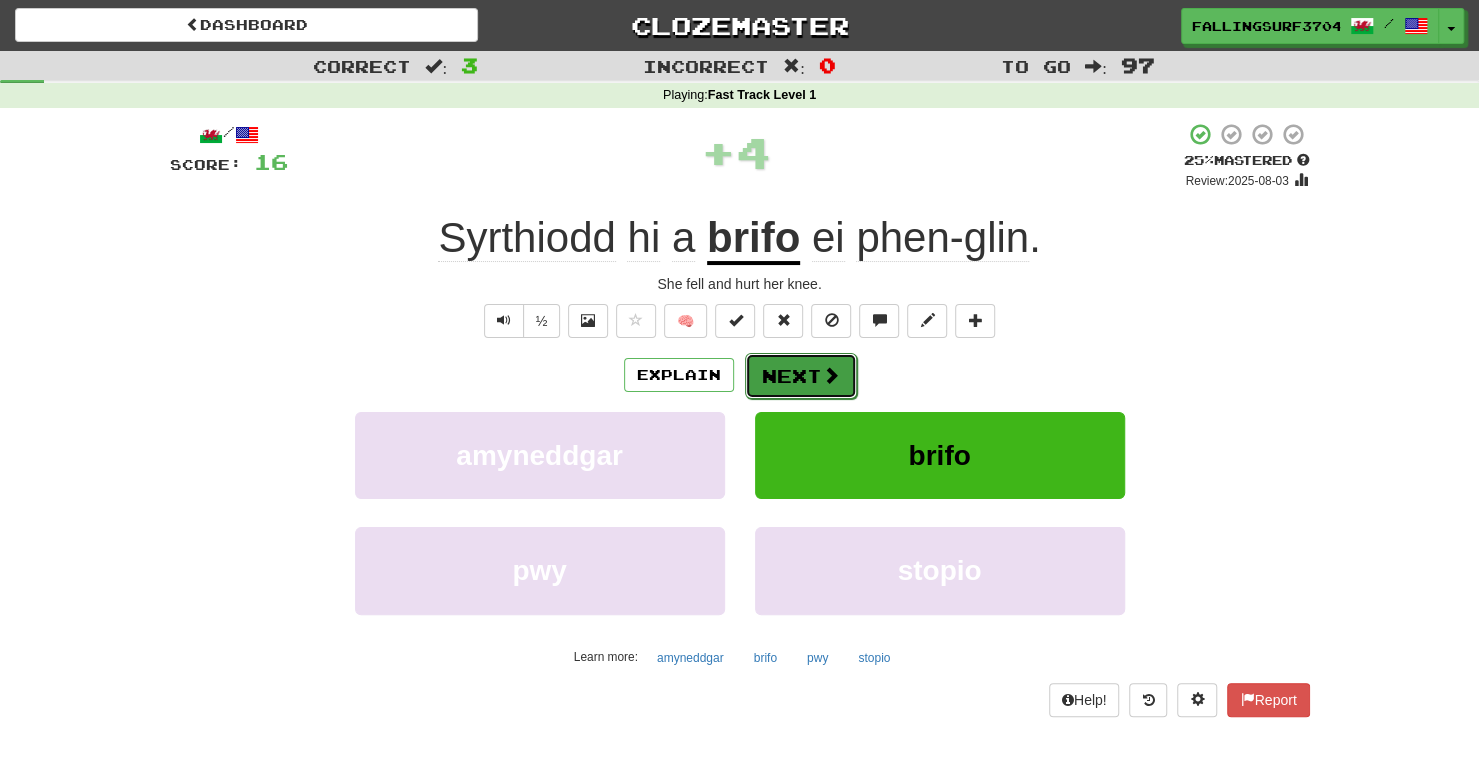 click on "Next" at bounding box center (801, 376) 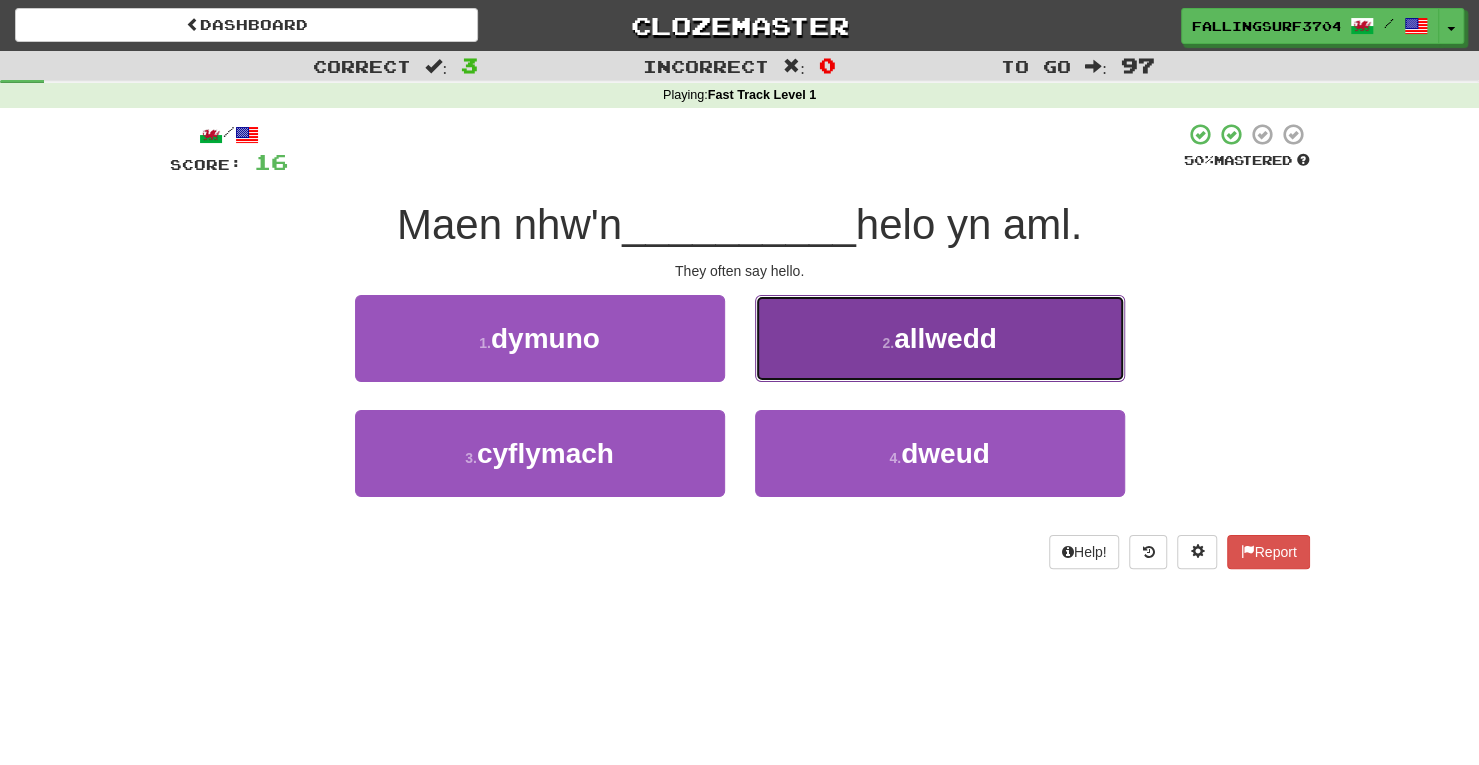 click on "allwedd" at bounding box center (945, 338) 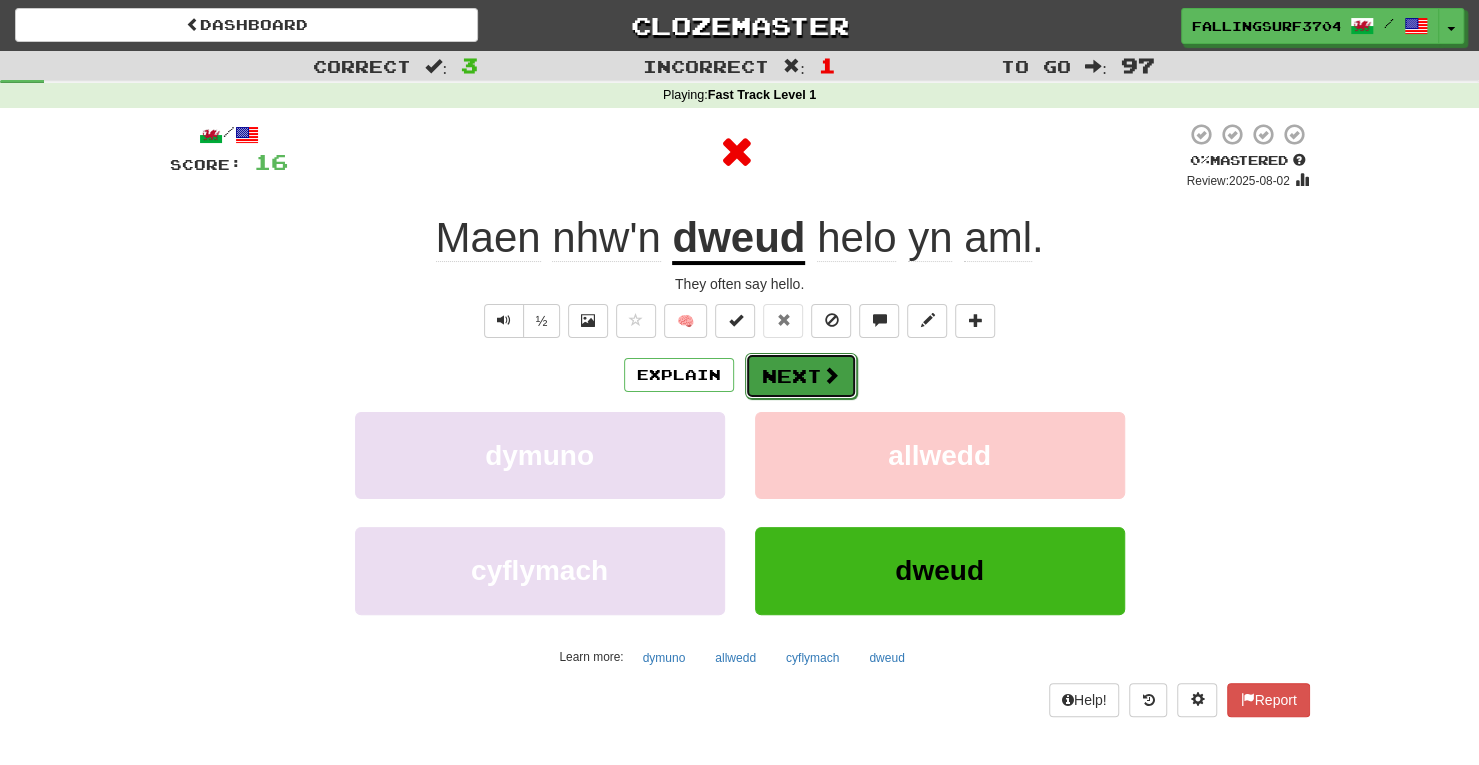click on "Next" at bounding box center [801, 376] 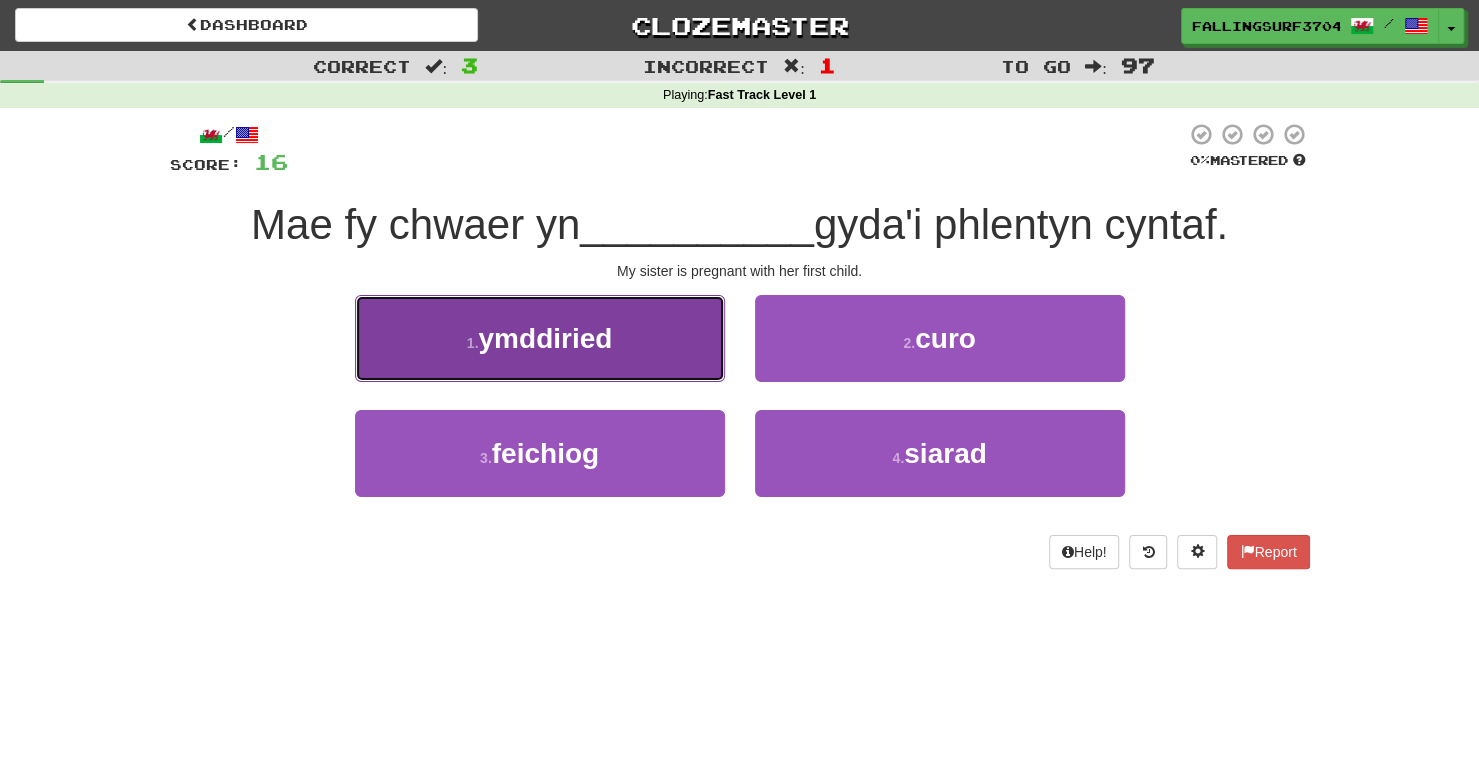 click on "ymddiried" at bounding box center (545, 338) 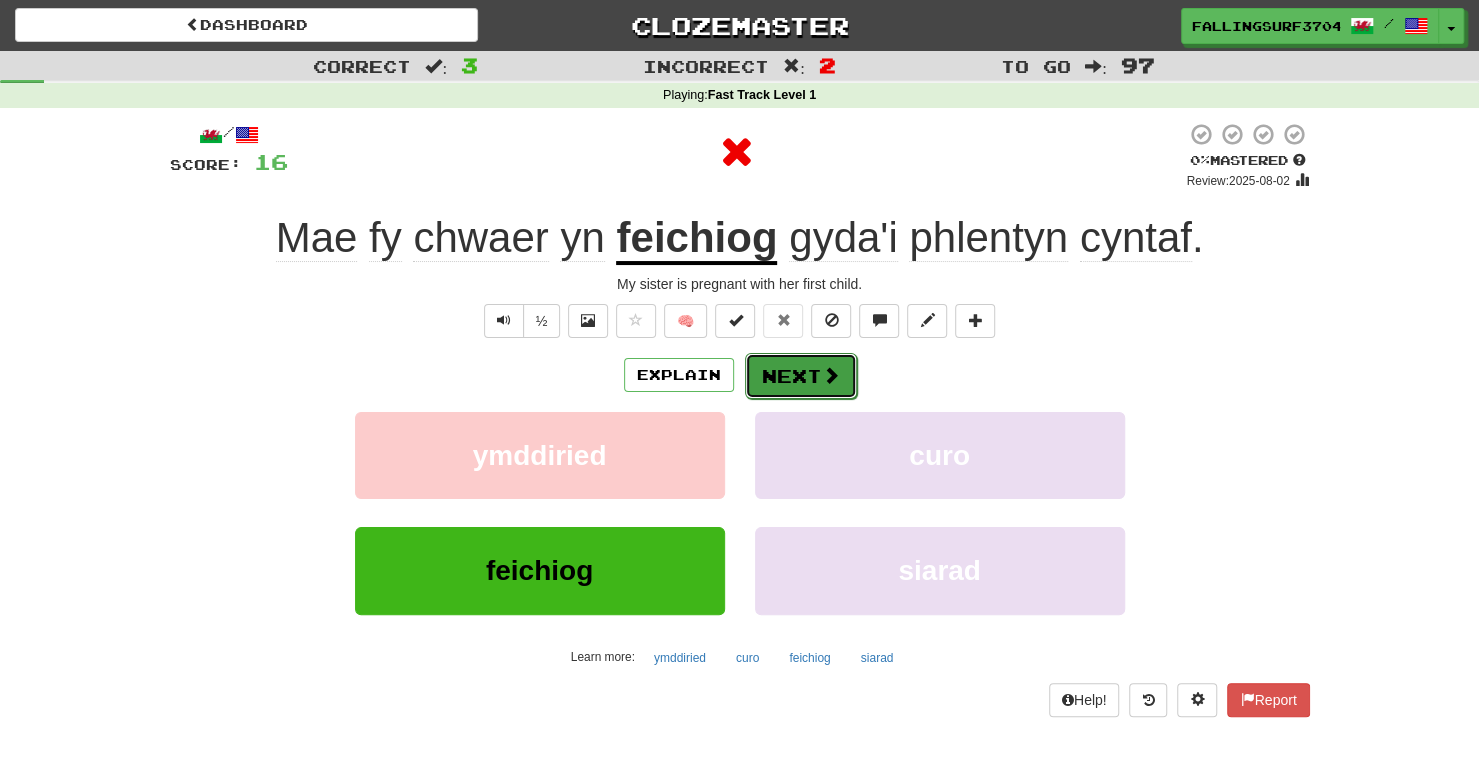 click on "Next" at bounding box center [801, 376] 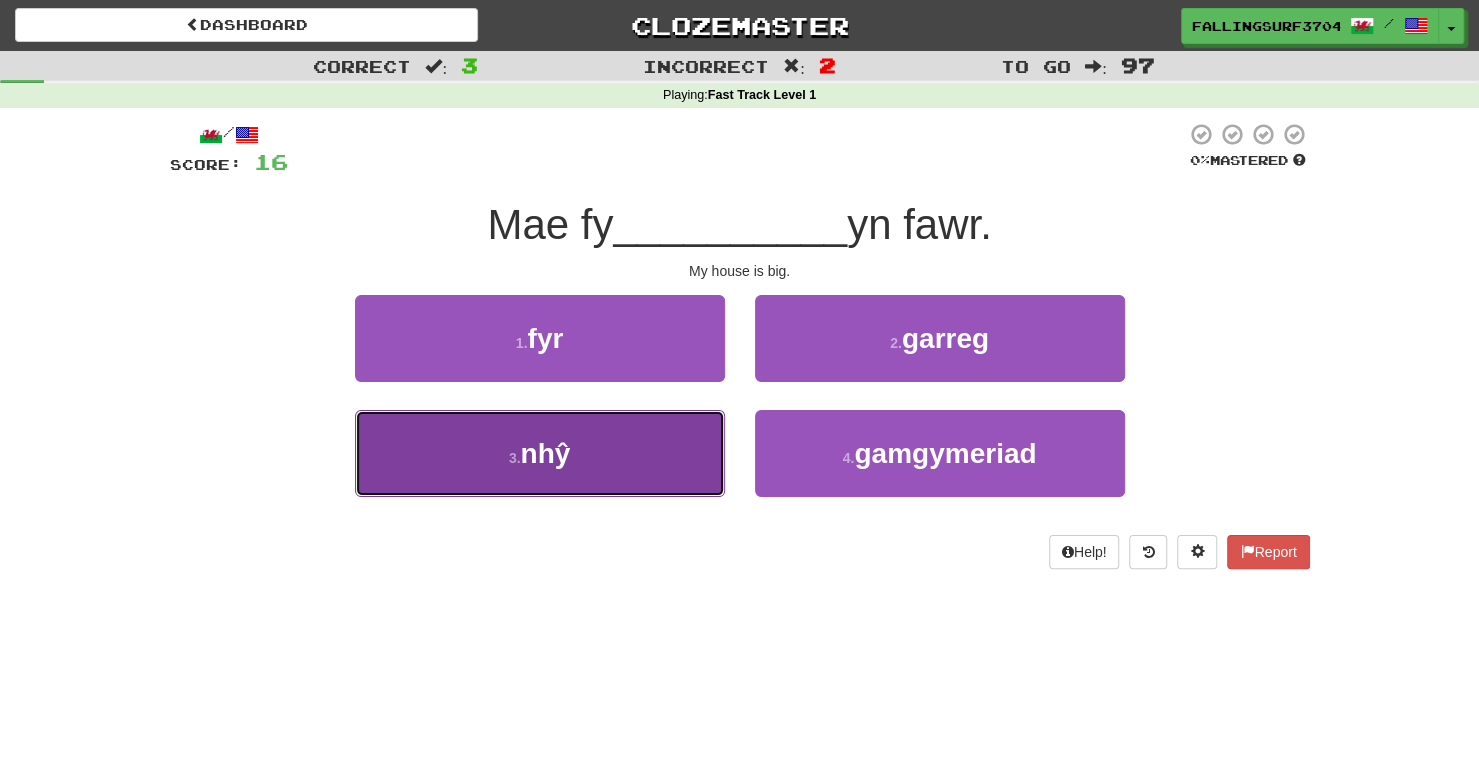 click on "3 .  nhŷ" at bounding box center (540, 453) 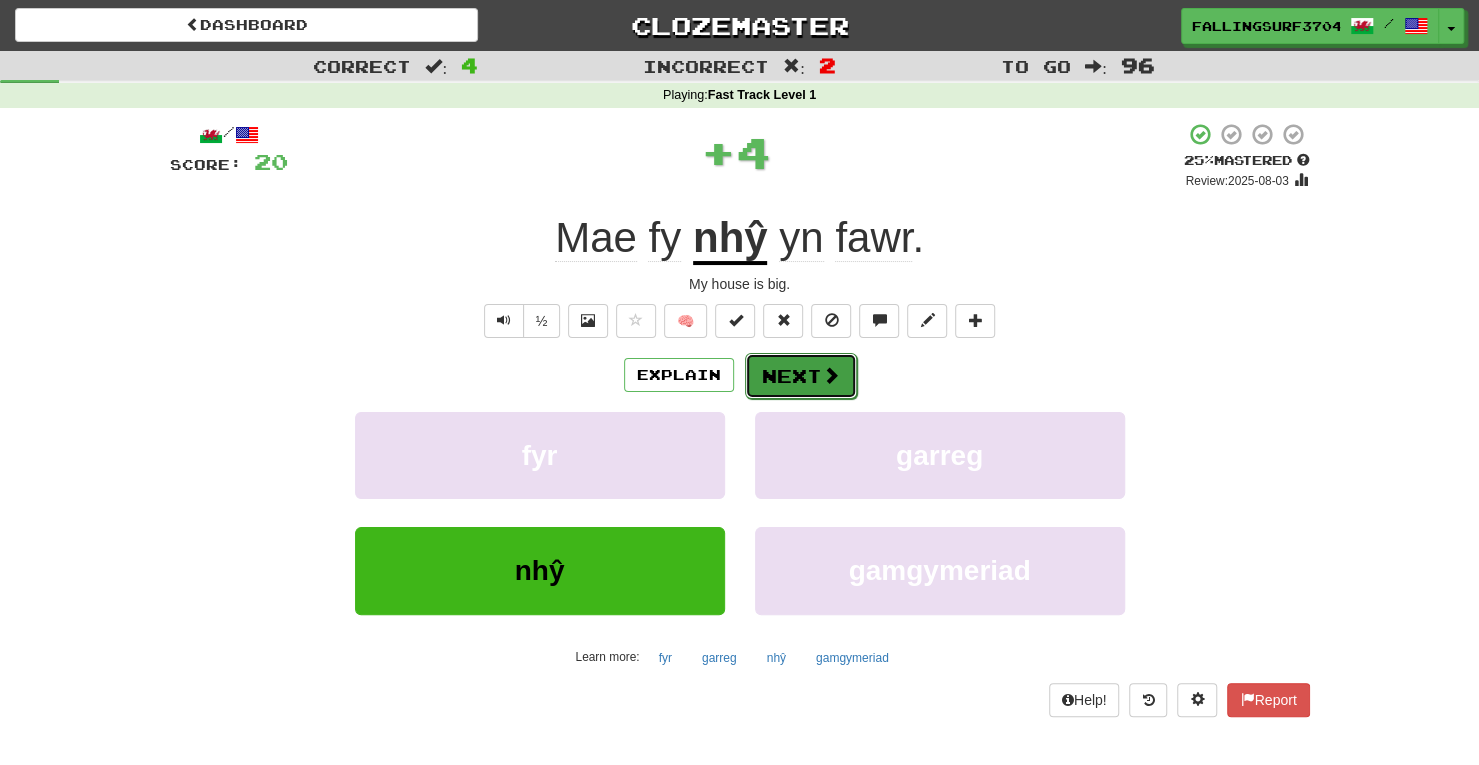 click on "Next" at bounding box center (801, 376) 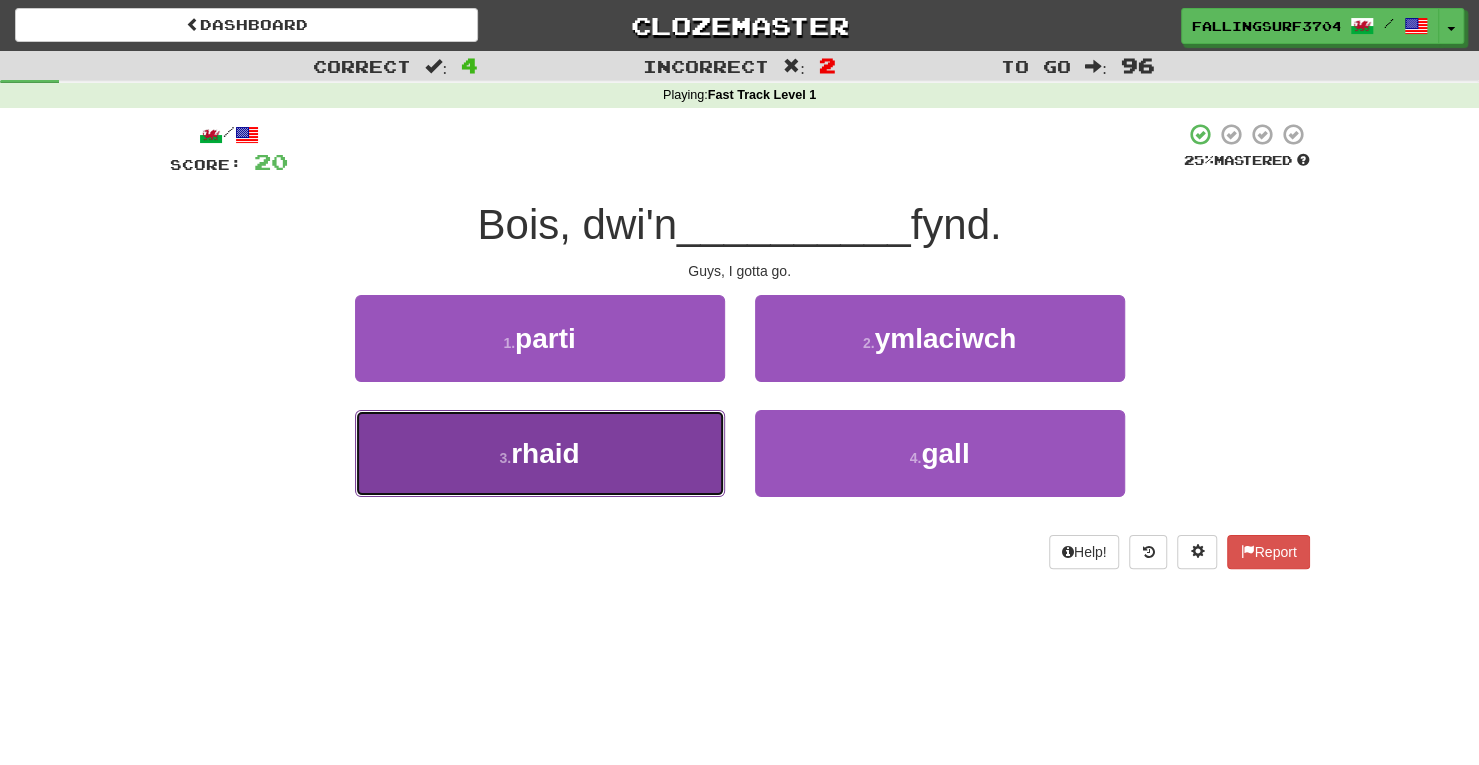 click on "3 .  rhaid" at bounding box center (540, 453) 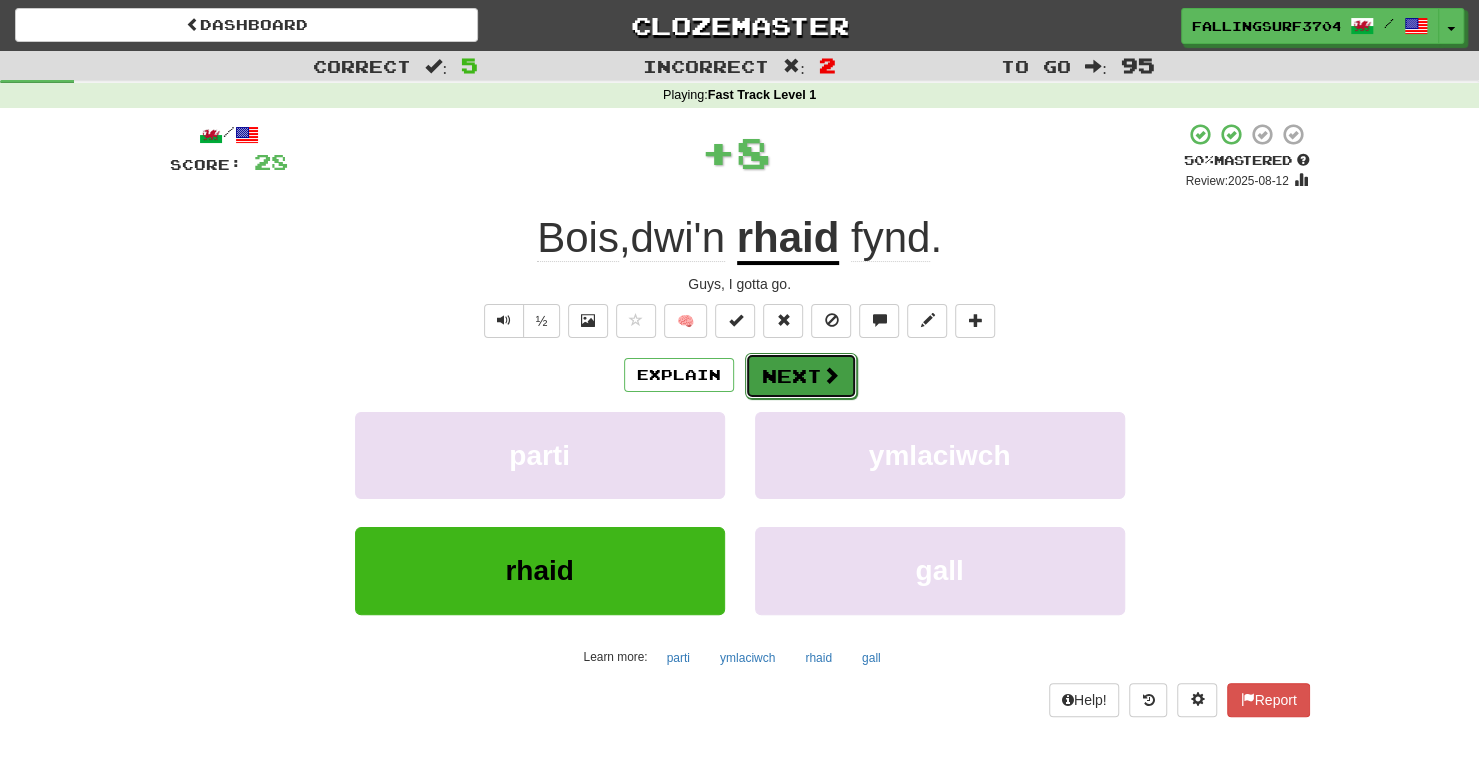 click on "Next" at bounding box center [801, 376] 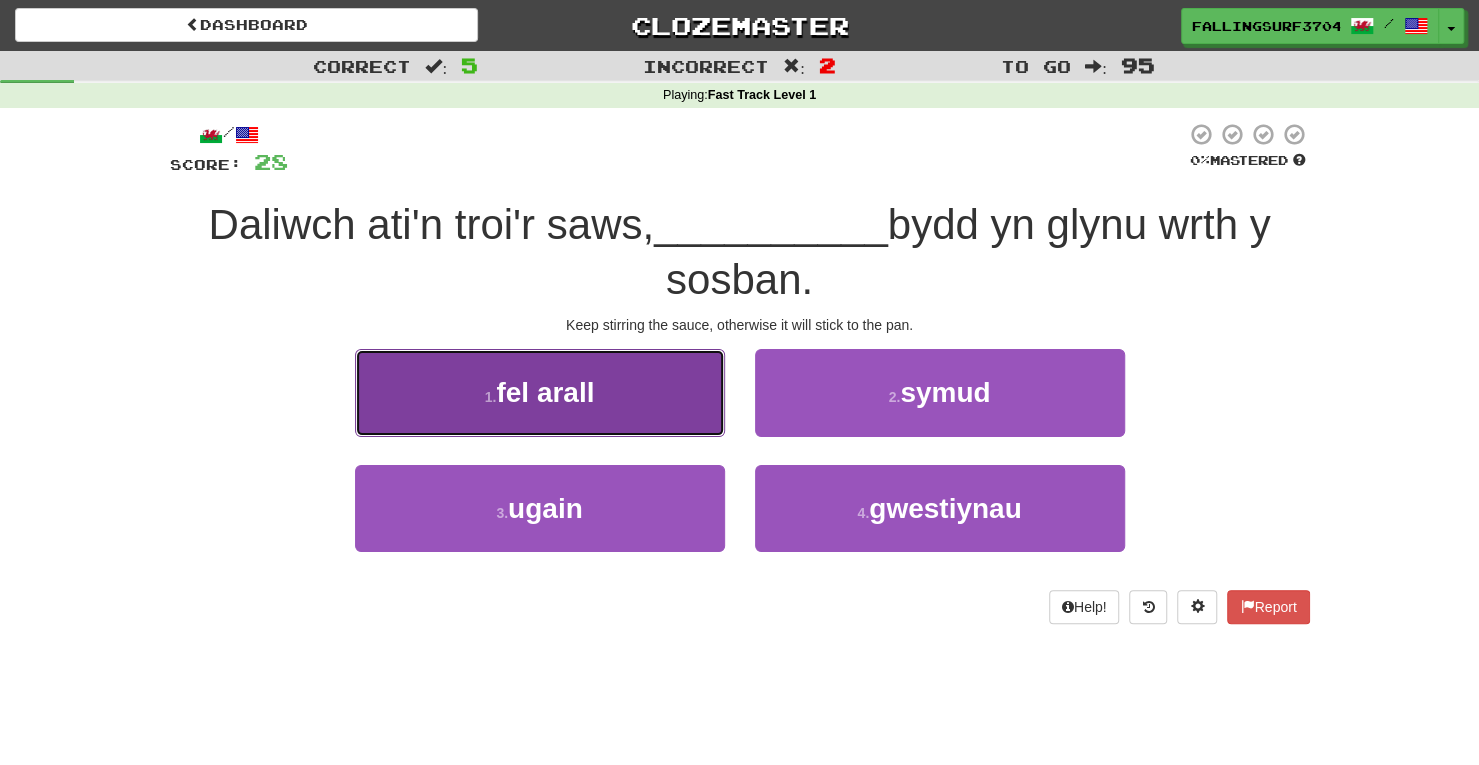 click on "1 .  fel arall" at bounding box center [540, 392] 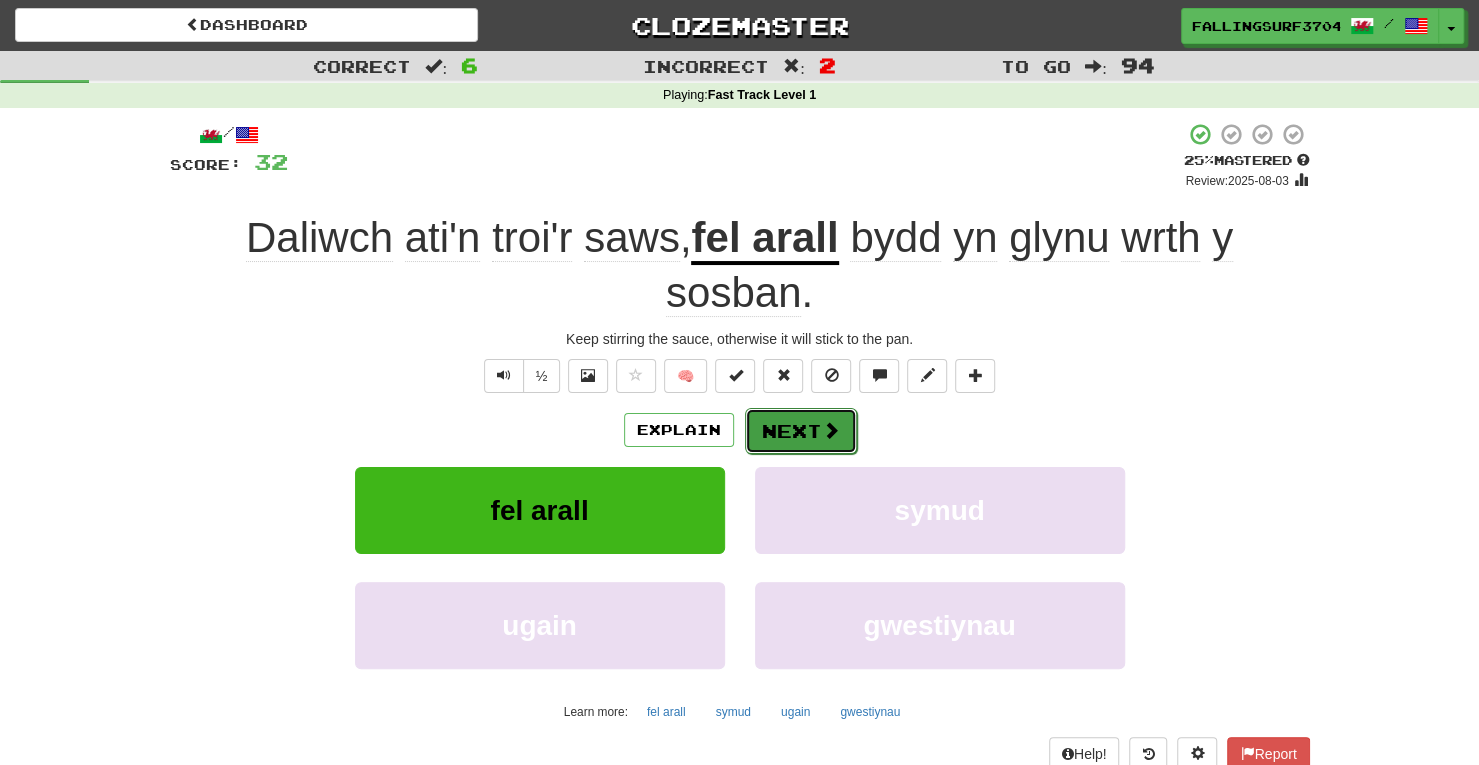 click at bounding box center (831, 430) 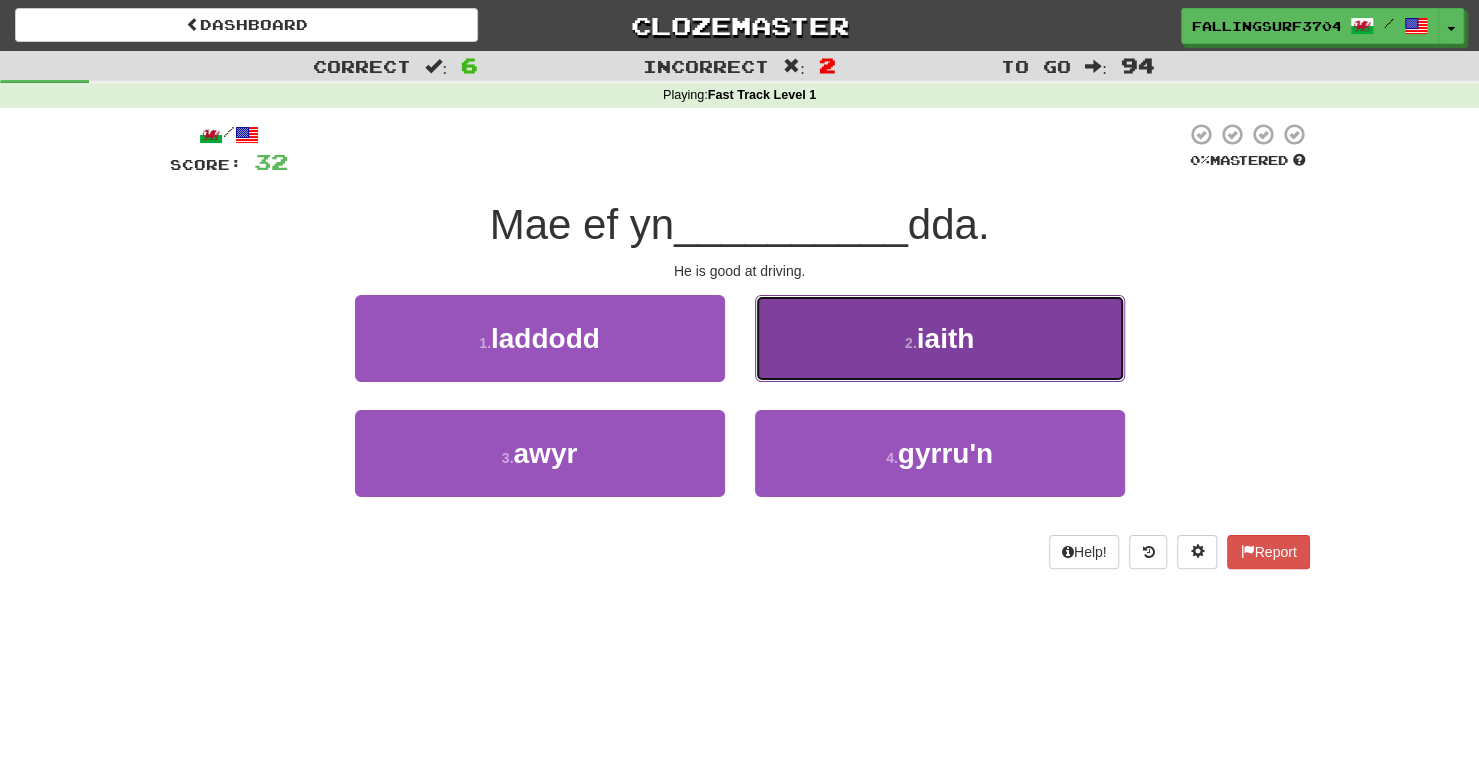 click on "iaith" at bounding box center (946, 338) 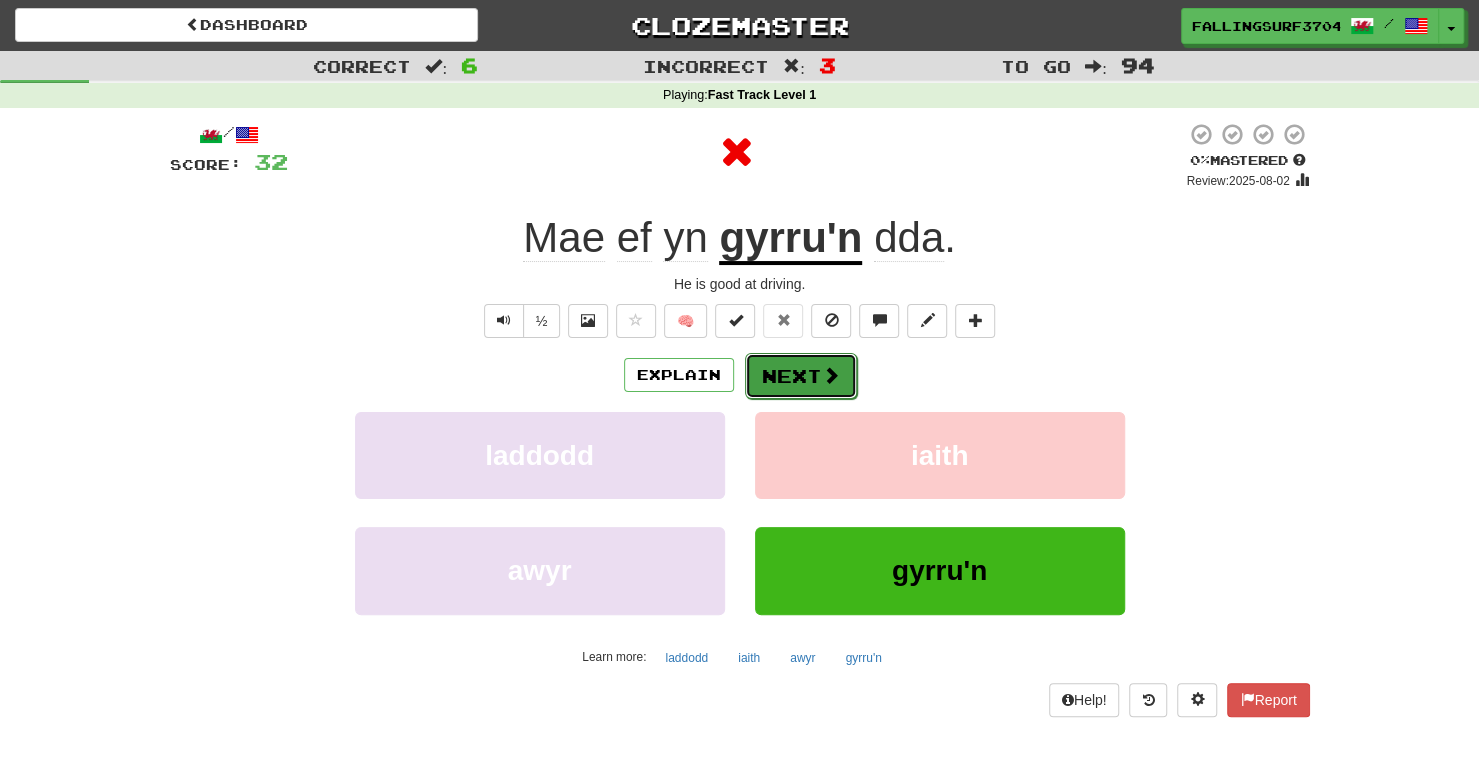 click at bounding box center [831, 375] 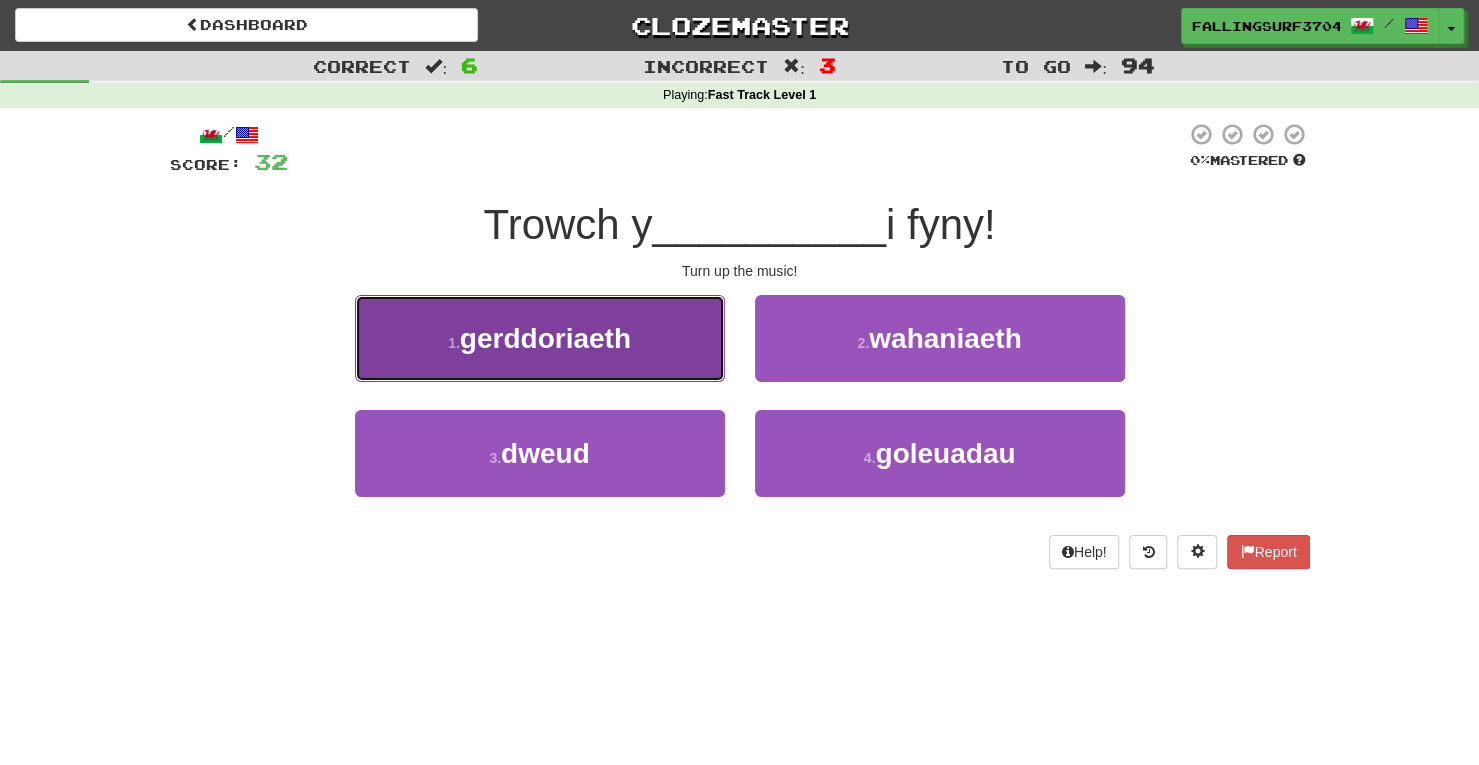 click on "1 .  gerddoriaeth" at bounding box center (540, 338) 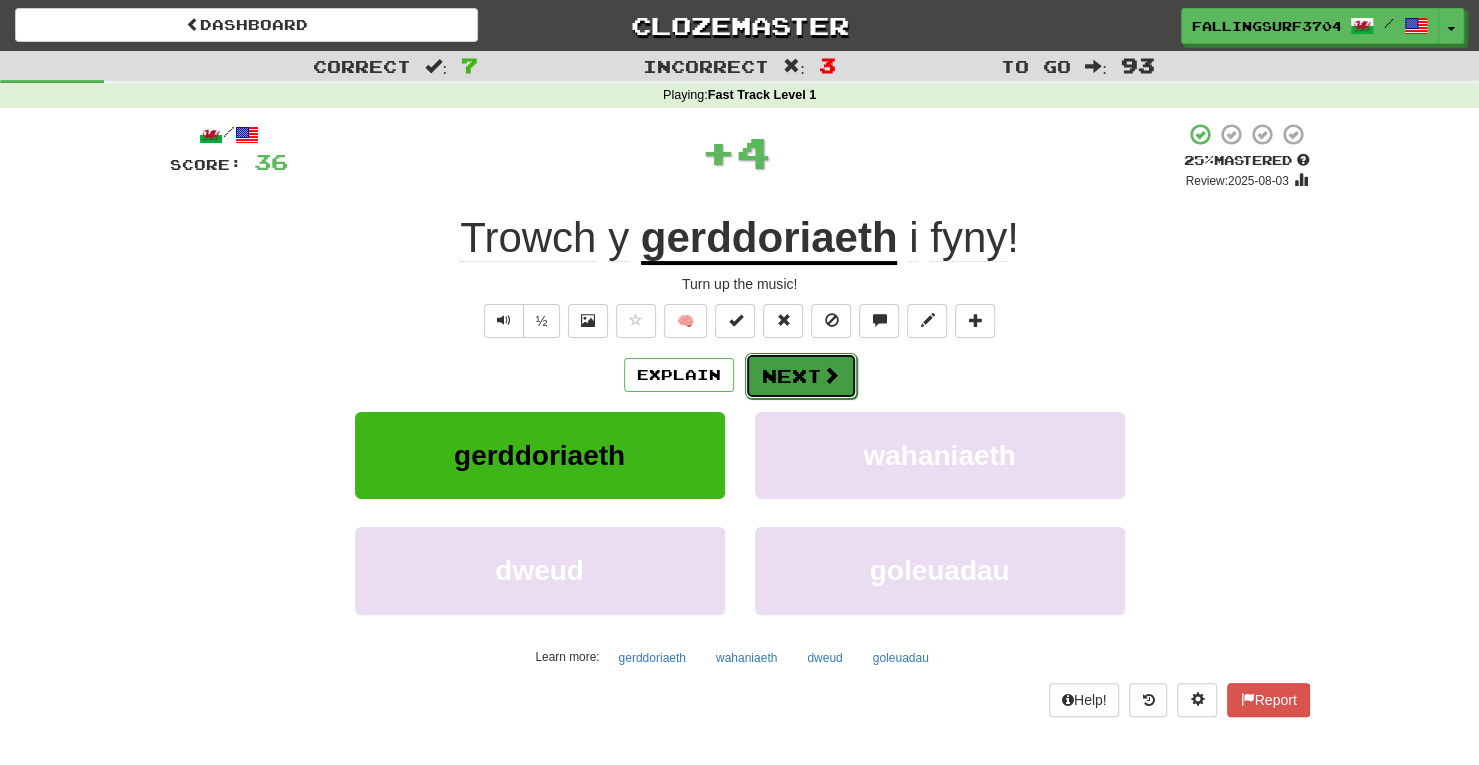 click on "Next" at bounding box center [801, 376] 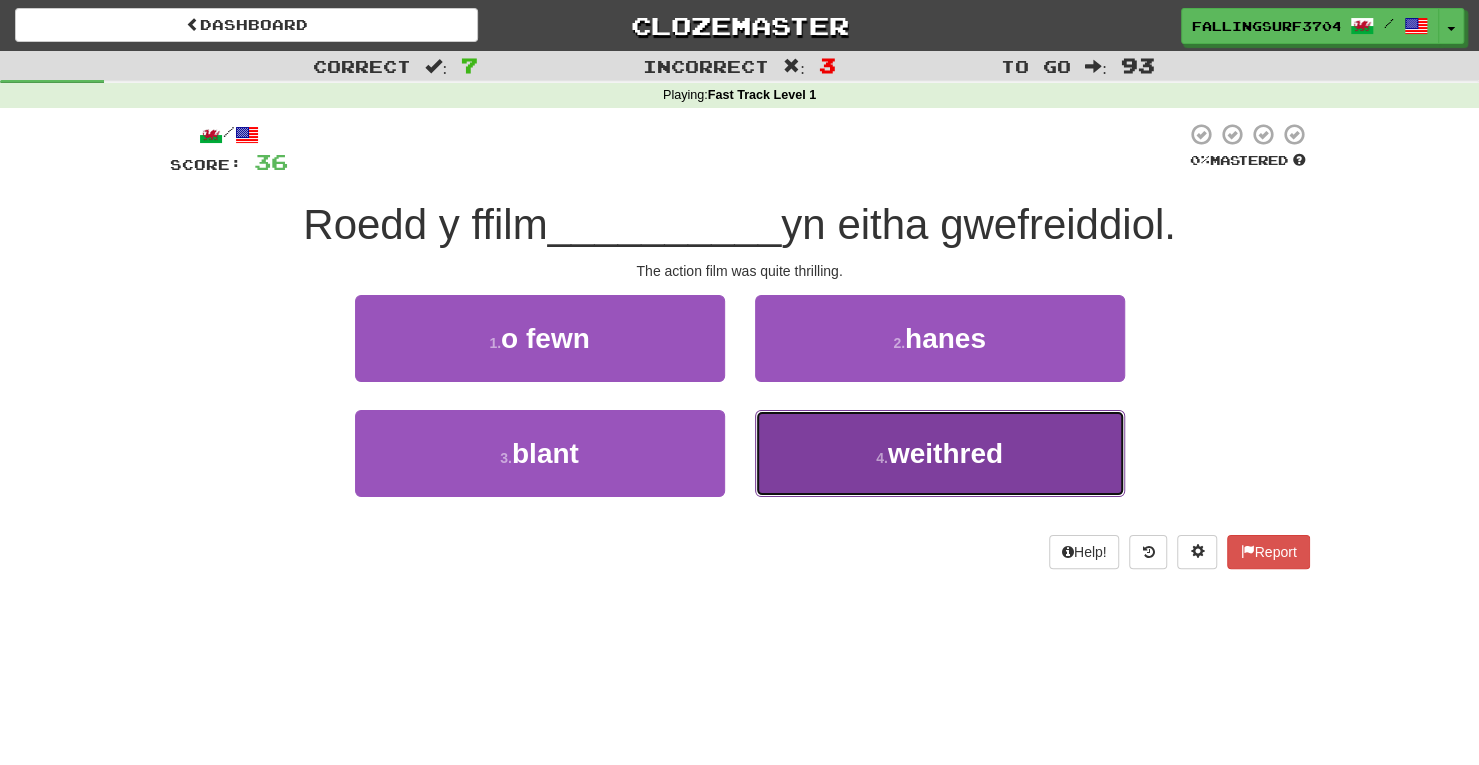 click on "4 .  weithred" at bounding box center (940, 453) 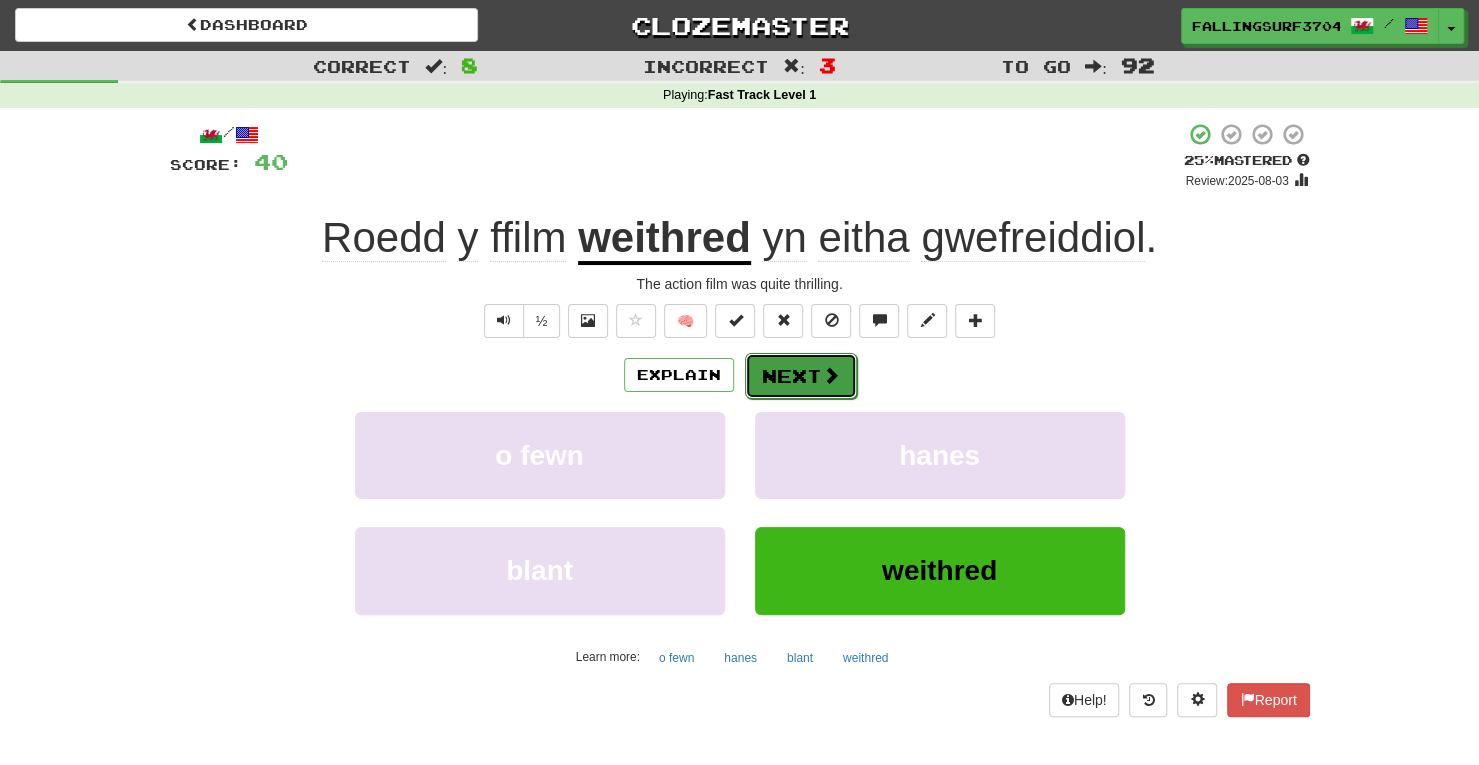 click on "Next" at bounding box center (801, 376) 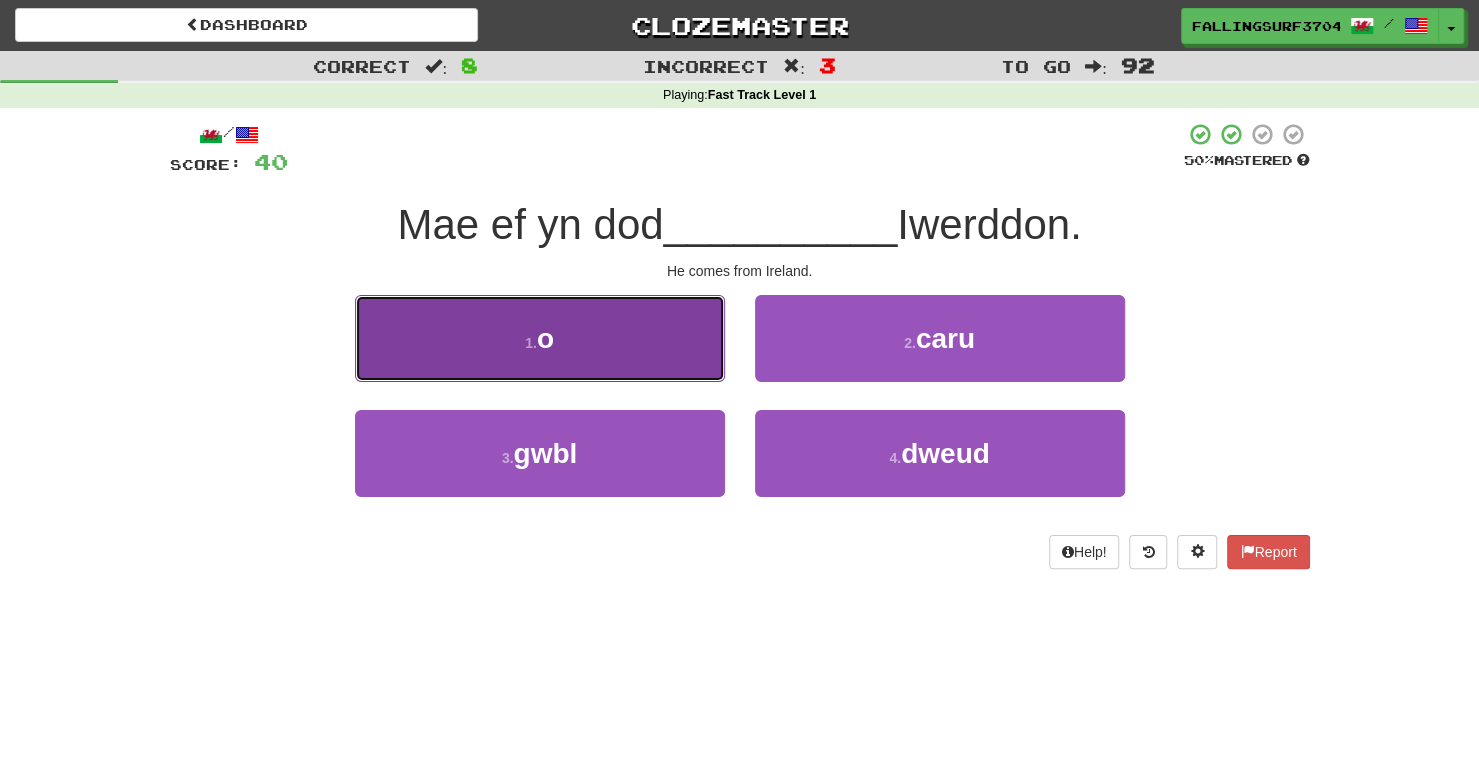 click on "1 .  o" at bounding box center [540, 338] 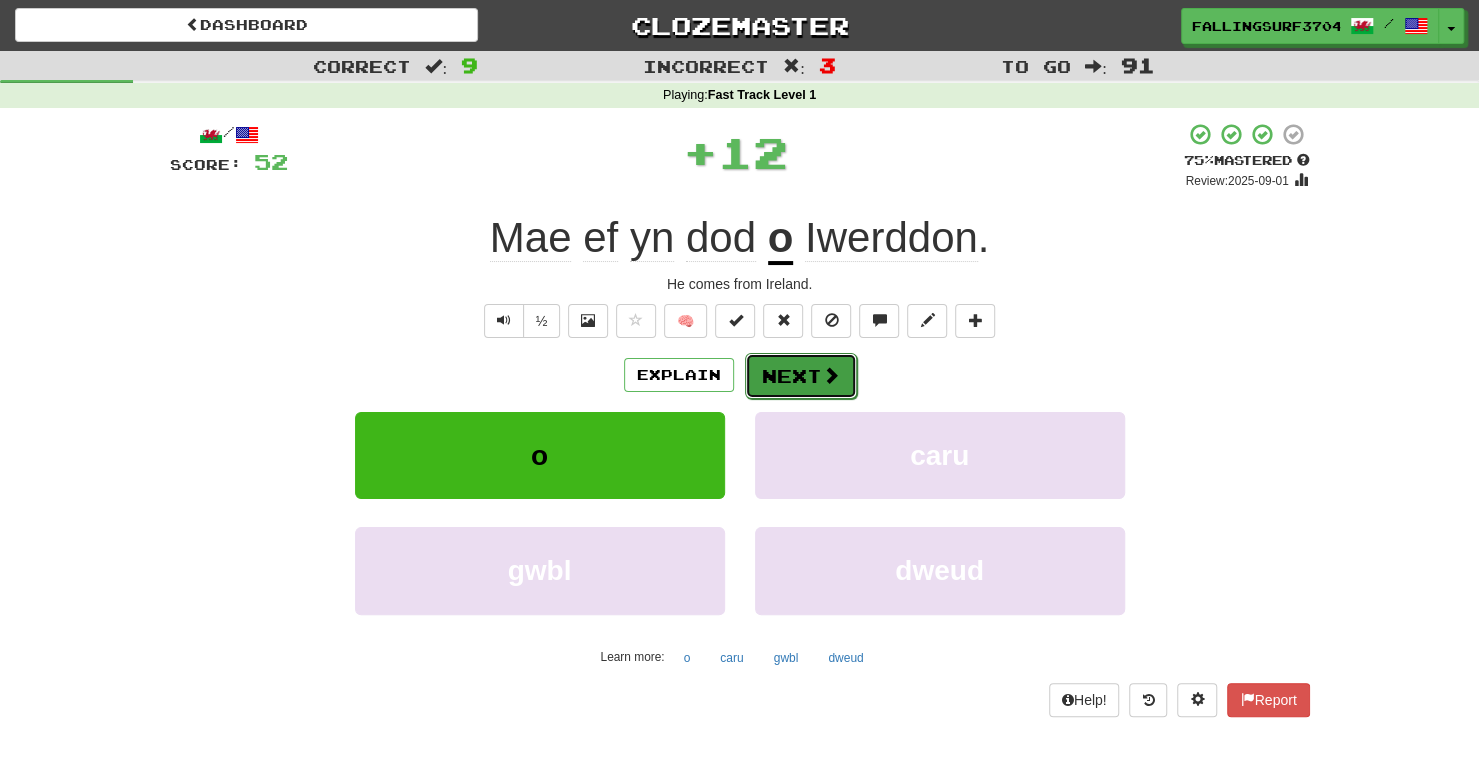 click on "Next" at bounding box center (801, 376) 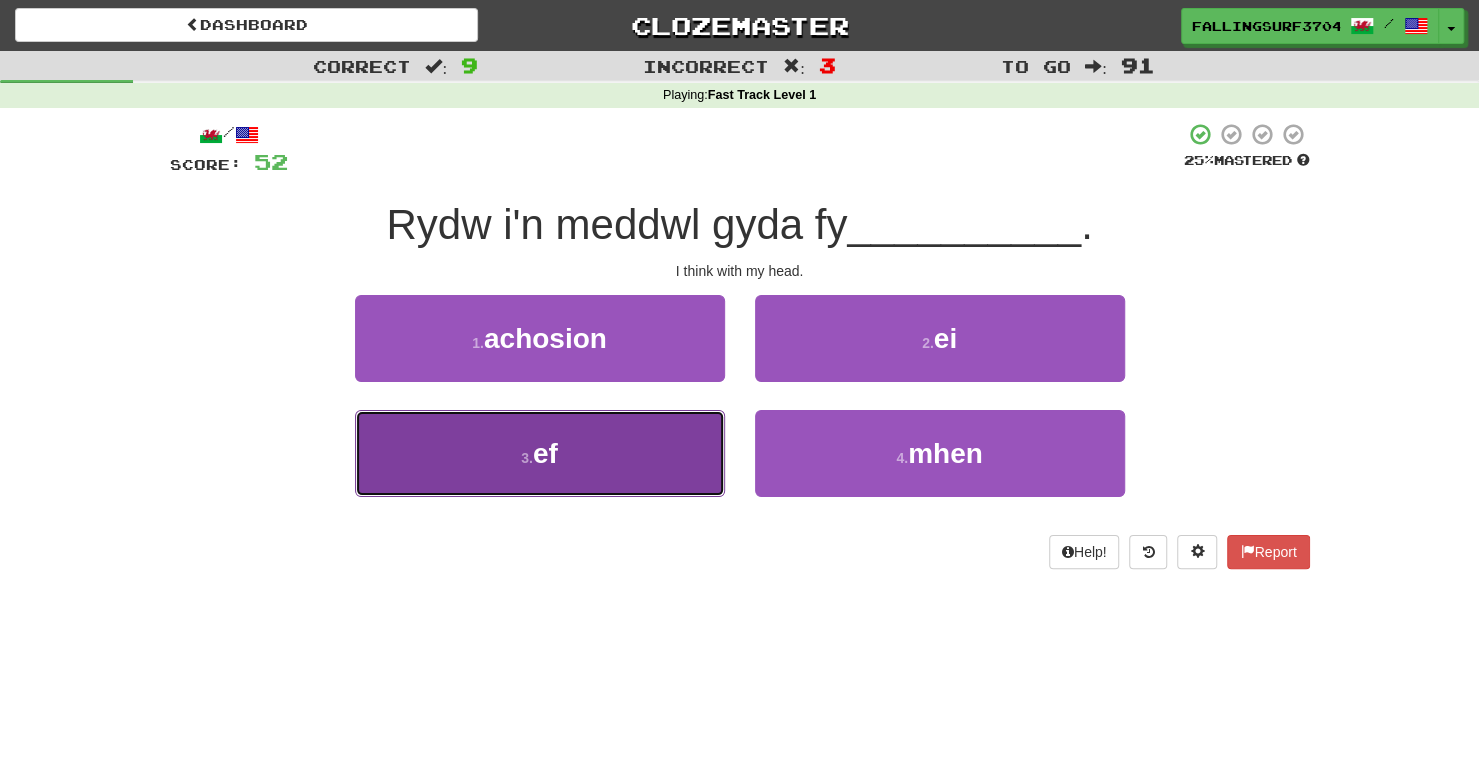 click on "3 .  ef" at bounding box center (540, 453) 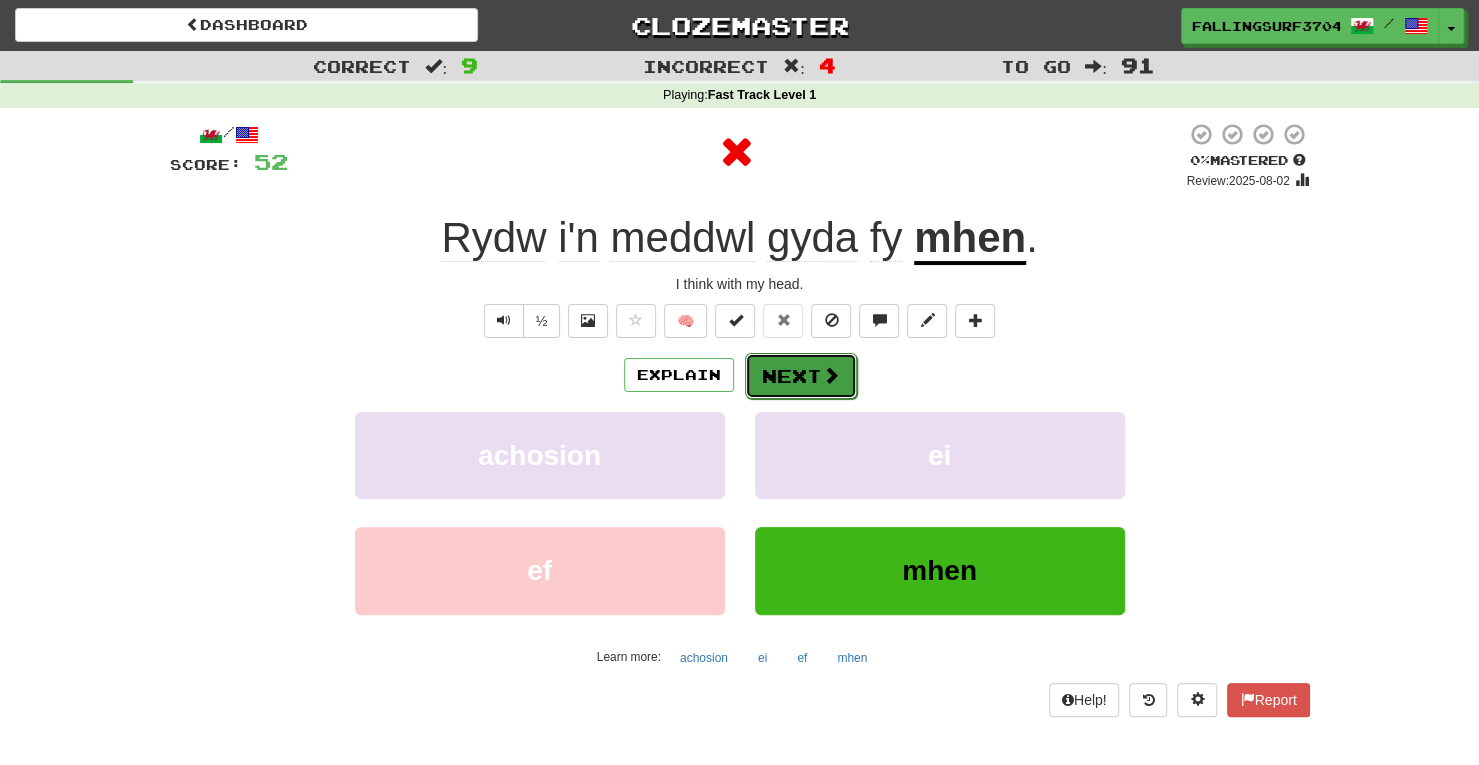 click on "Next" at bounding box center (801, 376) 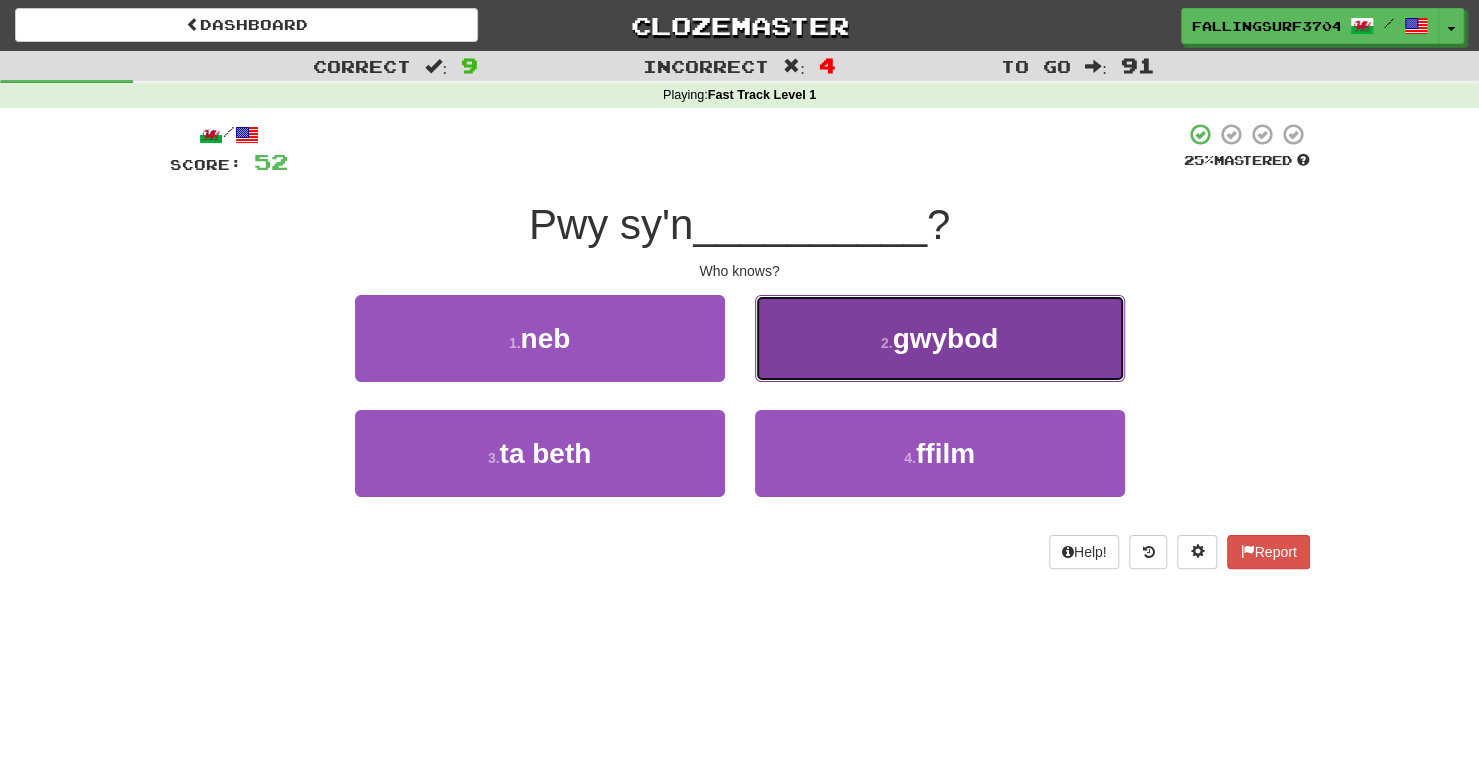 click on "2 .  gwybod" at bounding box center [940, 338] 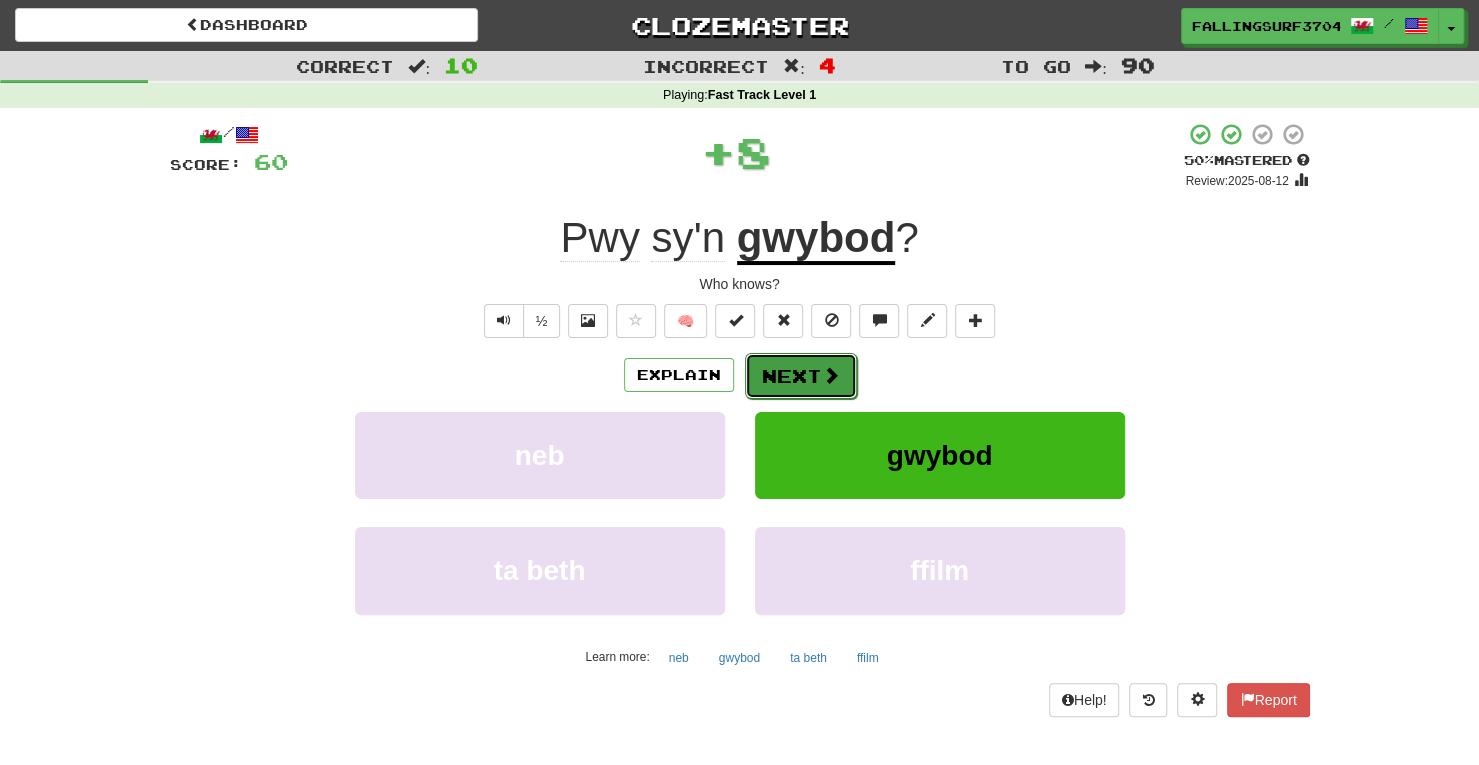 click on "Next" at bounding box center (801, 376) 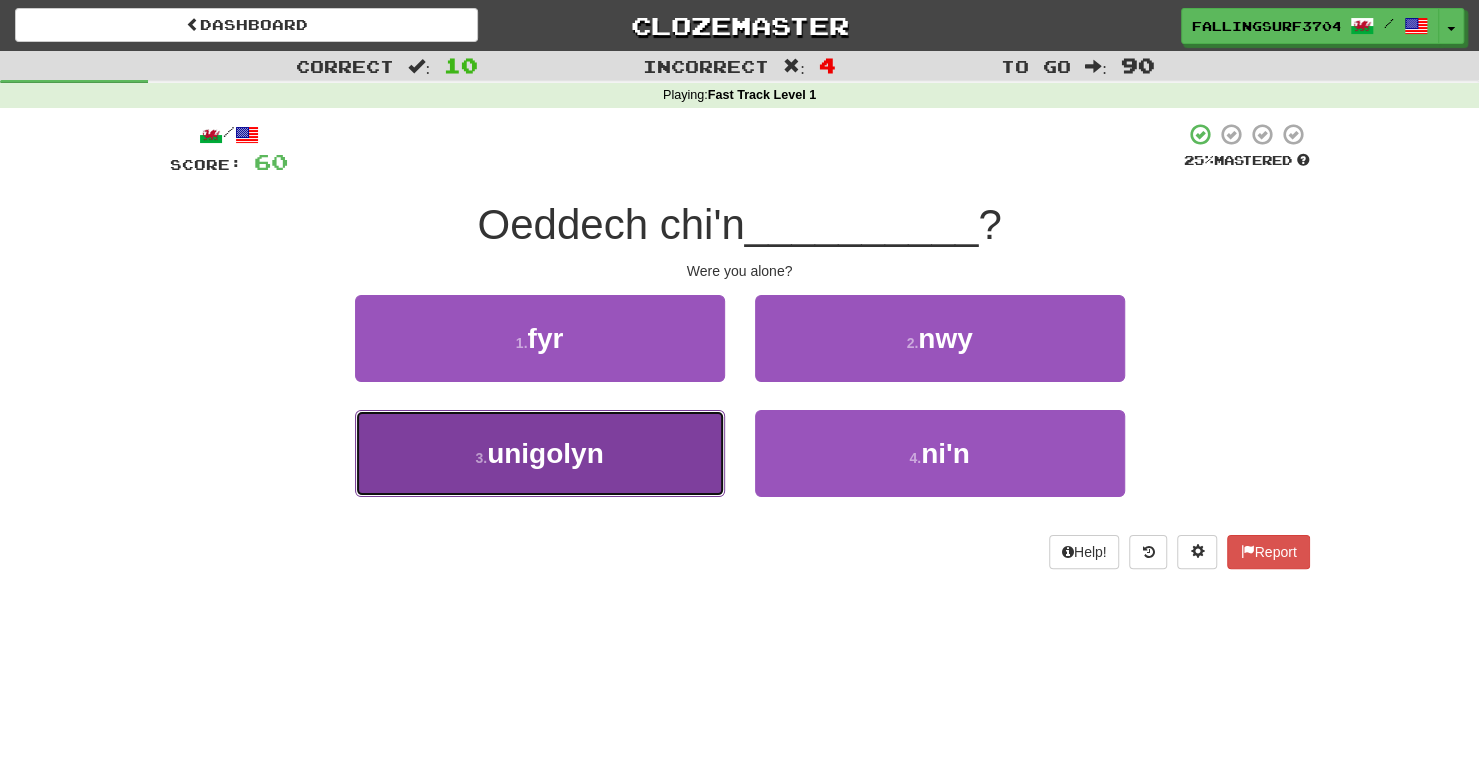 click on "3 .  unigolyn" at bounding box center [540, 453] 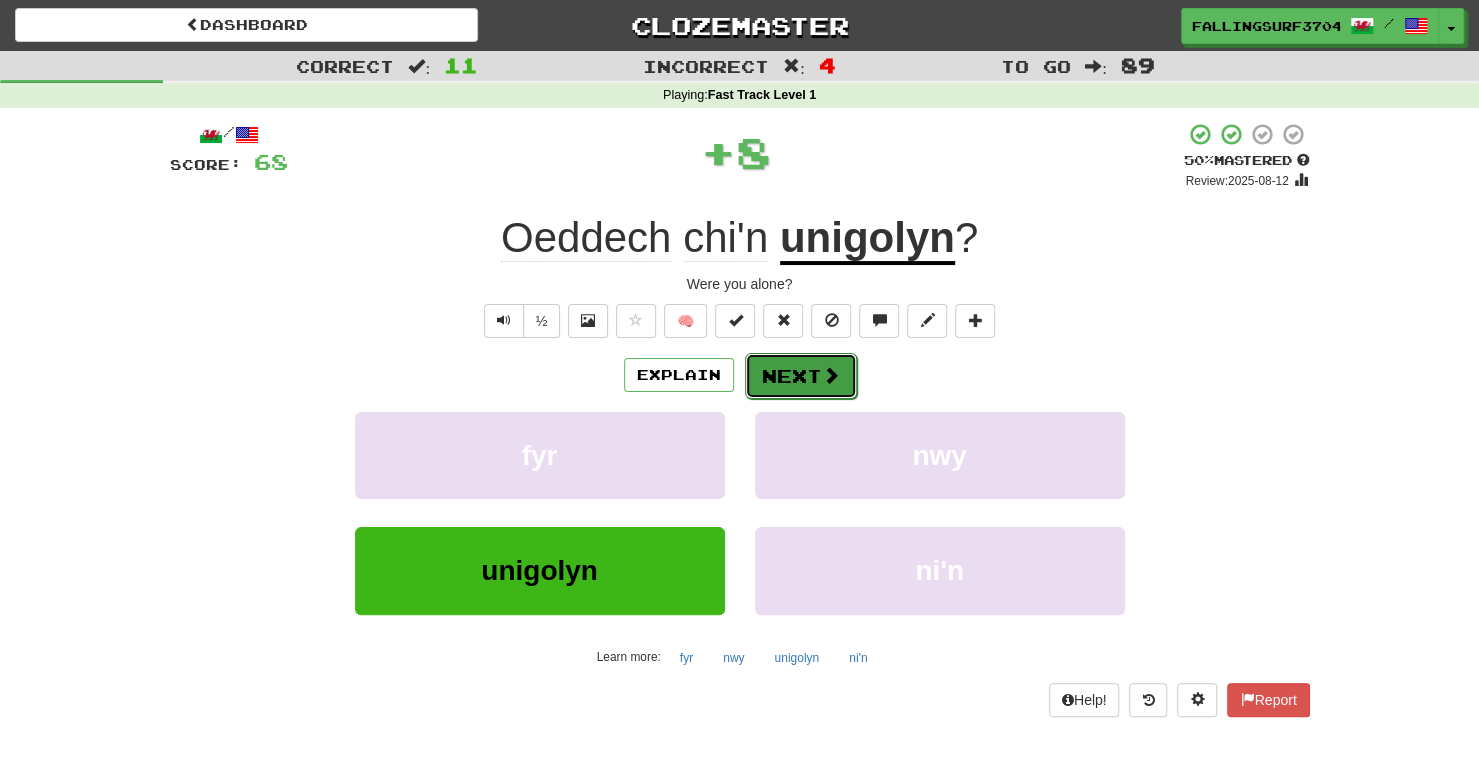 click on "Next" at bounding box center [801, 376] 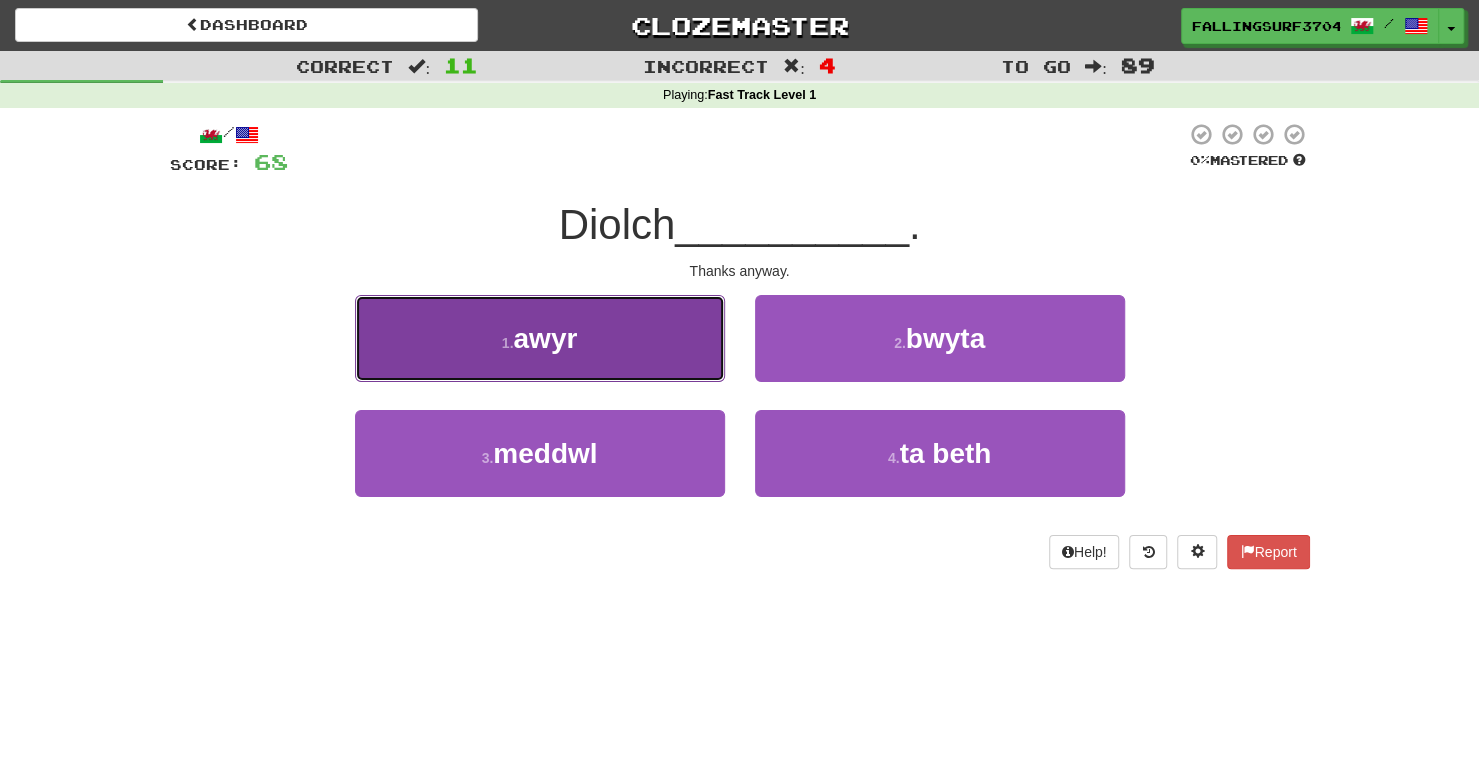 click on "1 .  awyr" at bounding box center (540, 338) 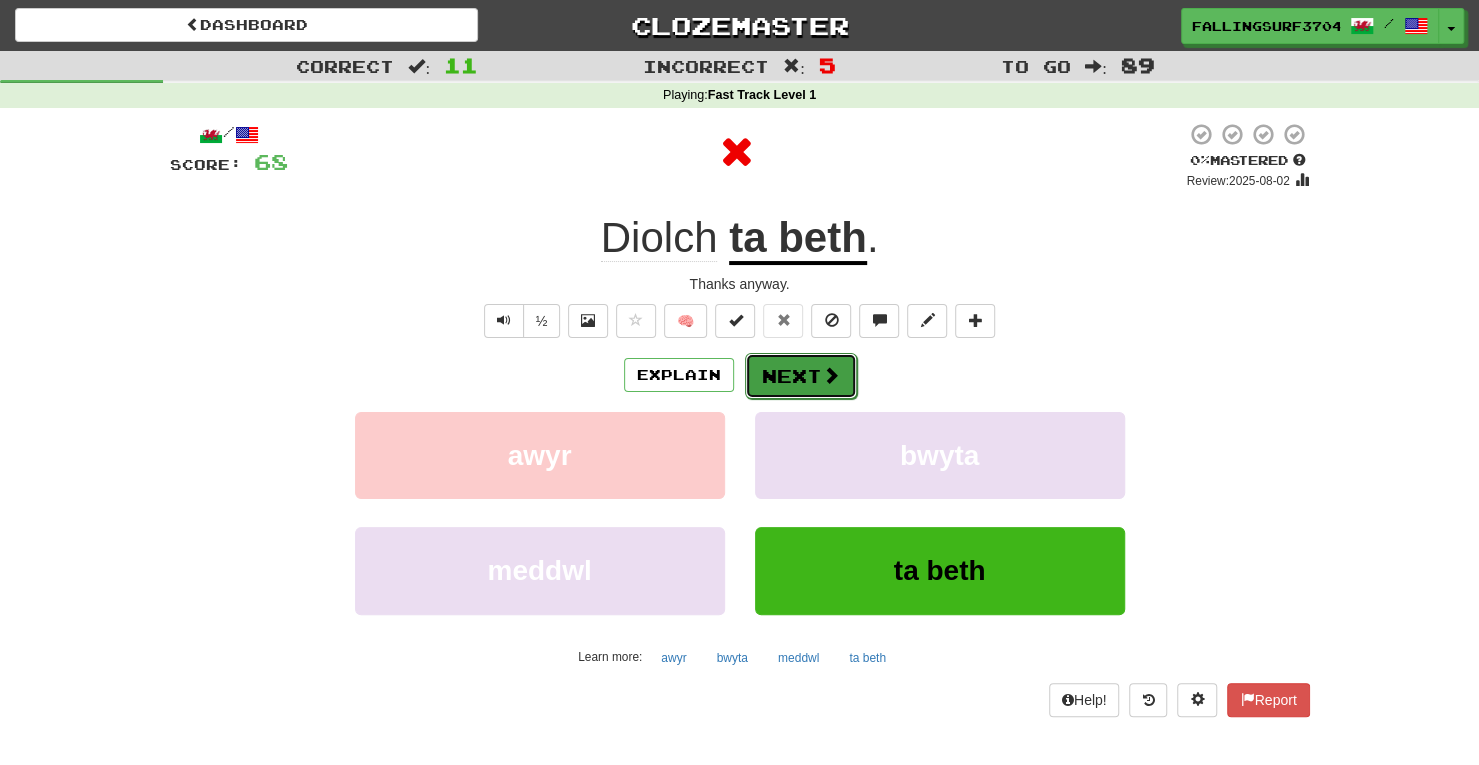 click on "Next" at bounding box center [801, 376] 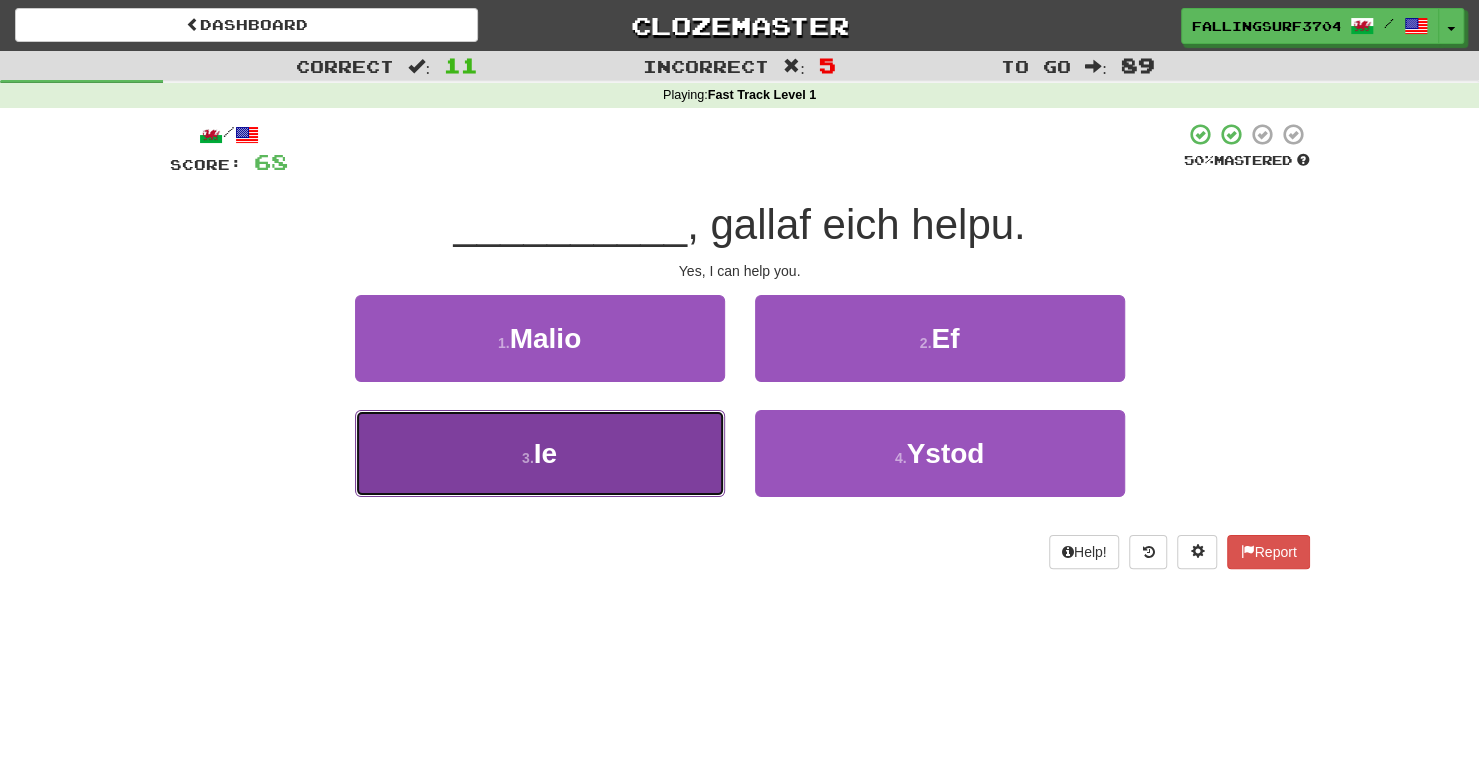 click on "3 .  Ie" at bounding box center [540, 453] 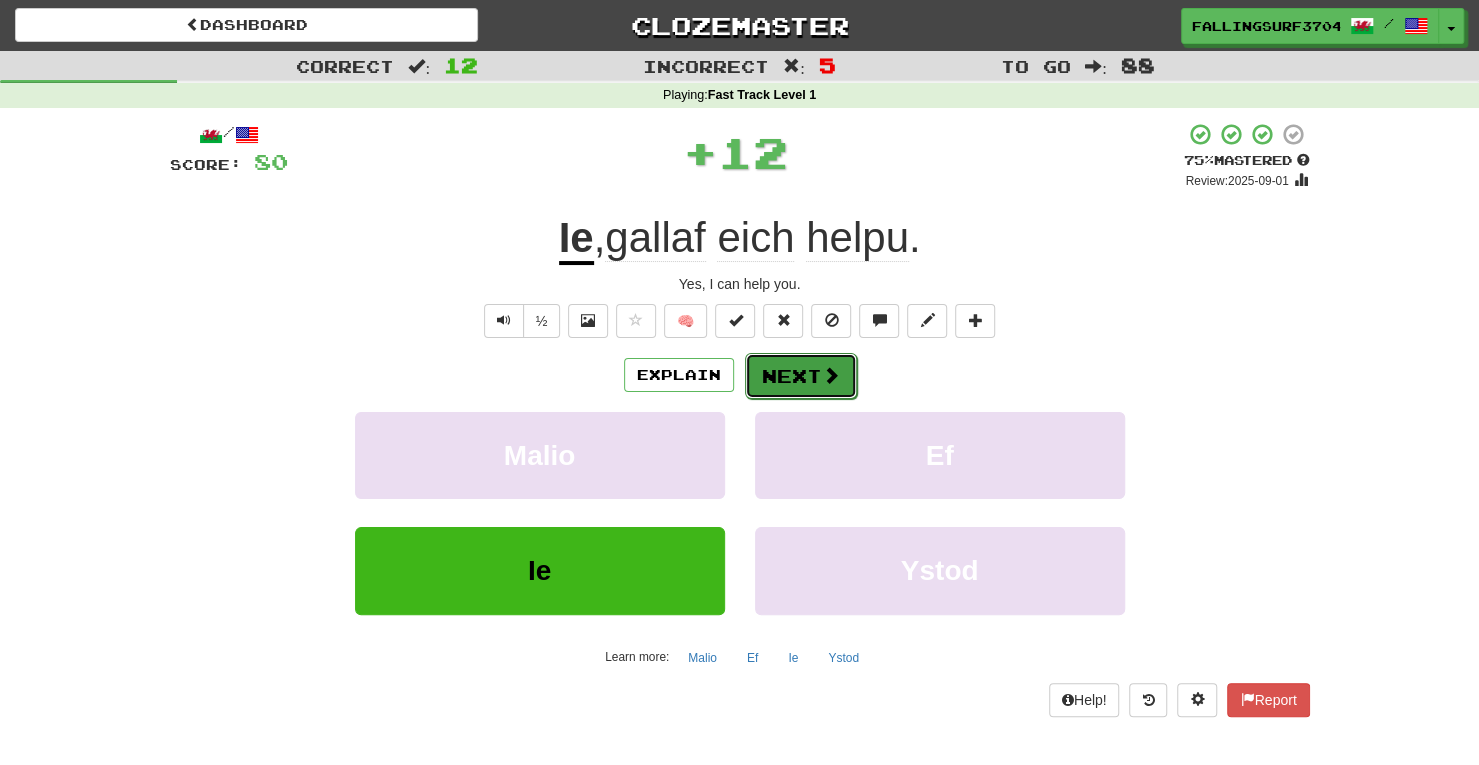click on "Next" at bounding box center (801, 376) 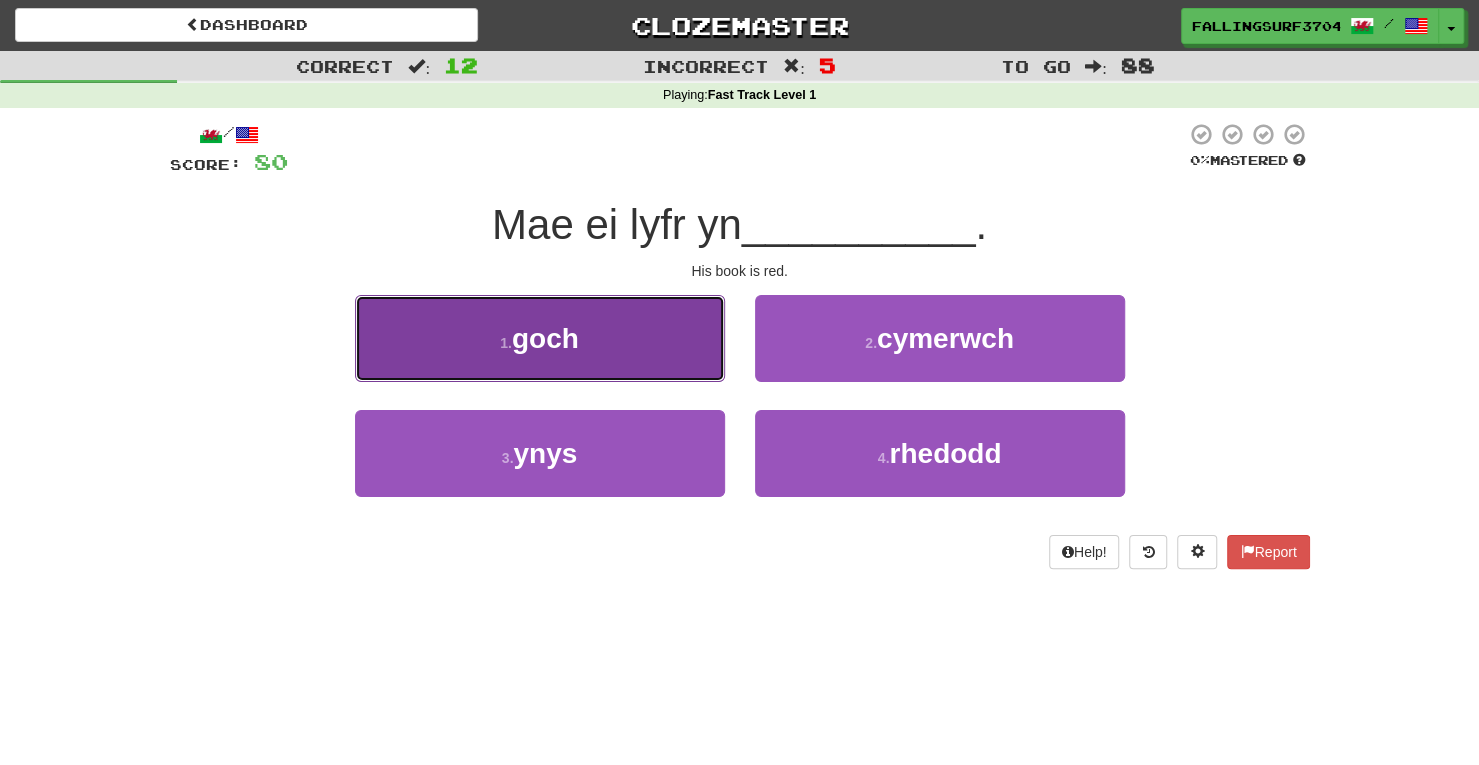 click on "1 .  goch" at bounding box center [540, 338] 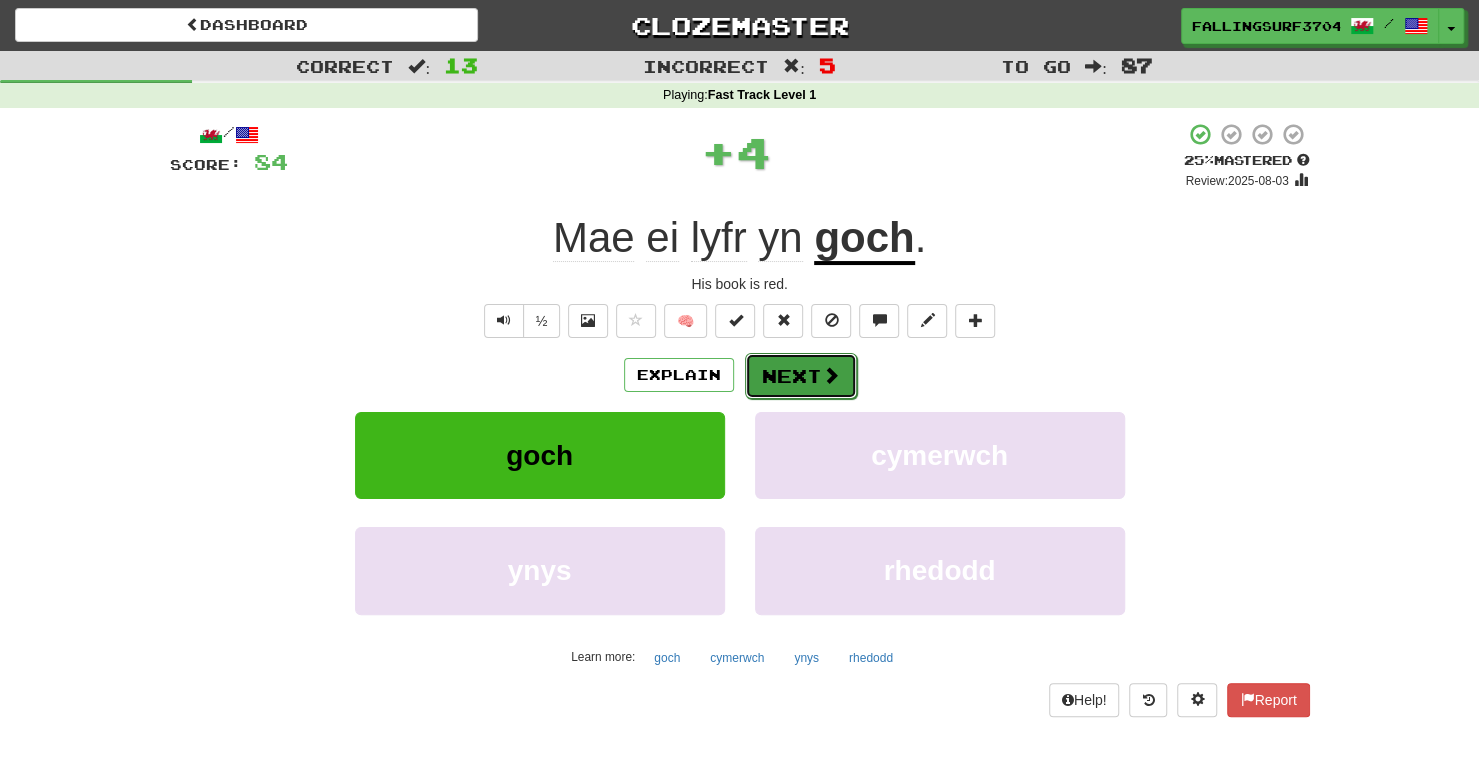 click on "Next" at bounding box center (801, 376) 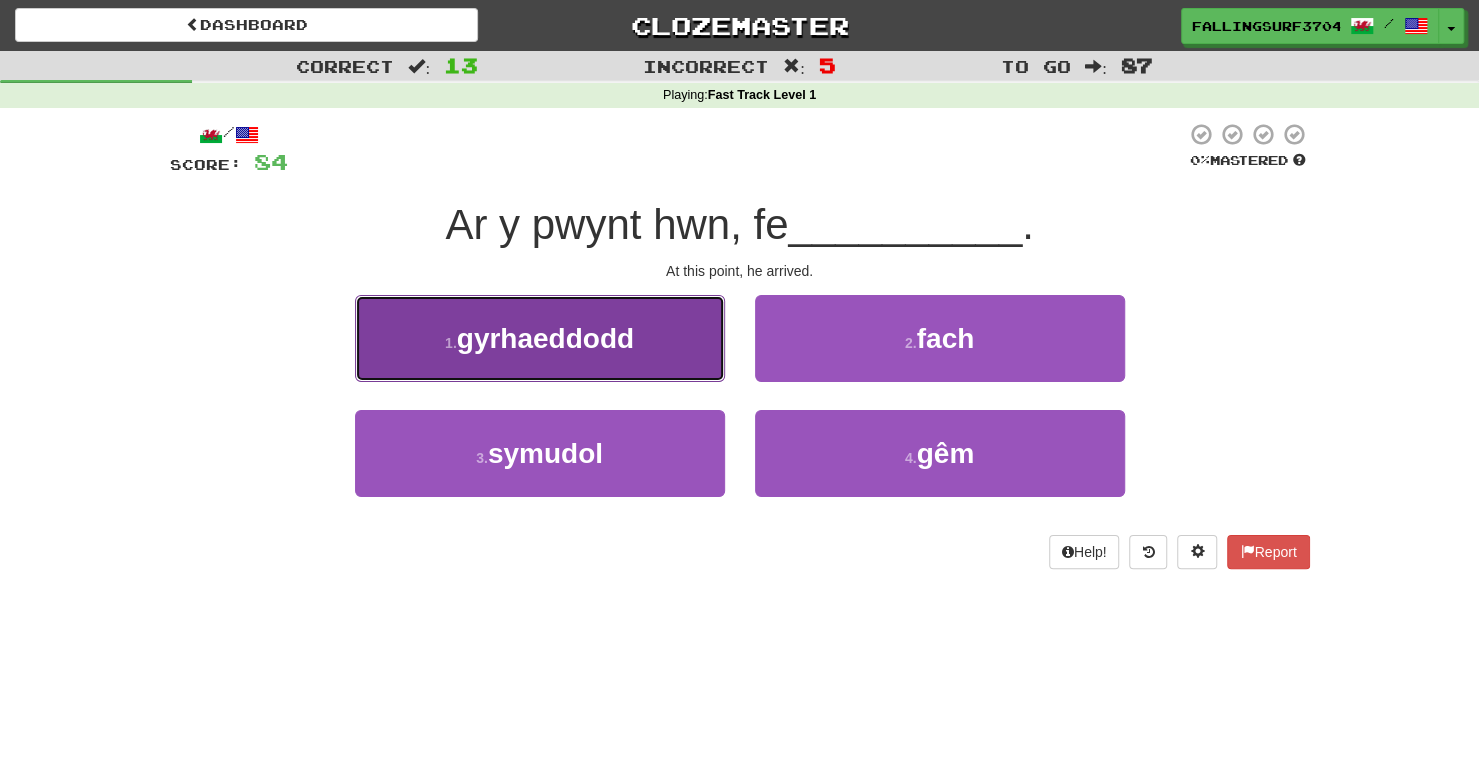 click on "1 .  gyrhaeddodd" at bounding box center [540, 338] 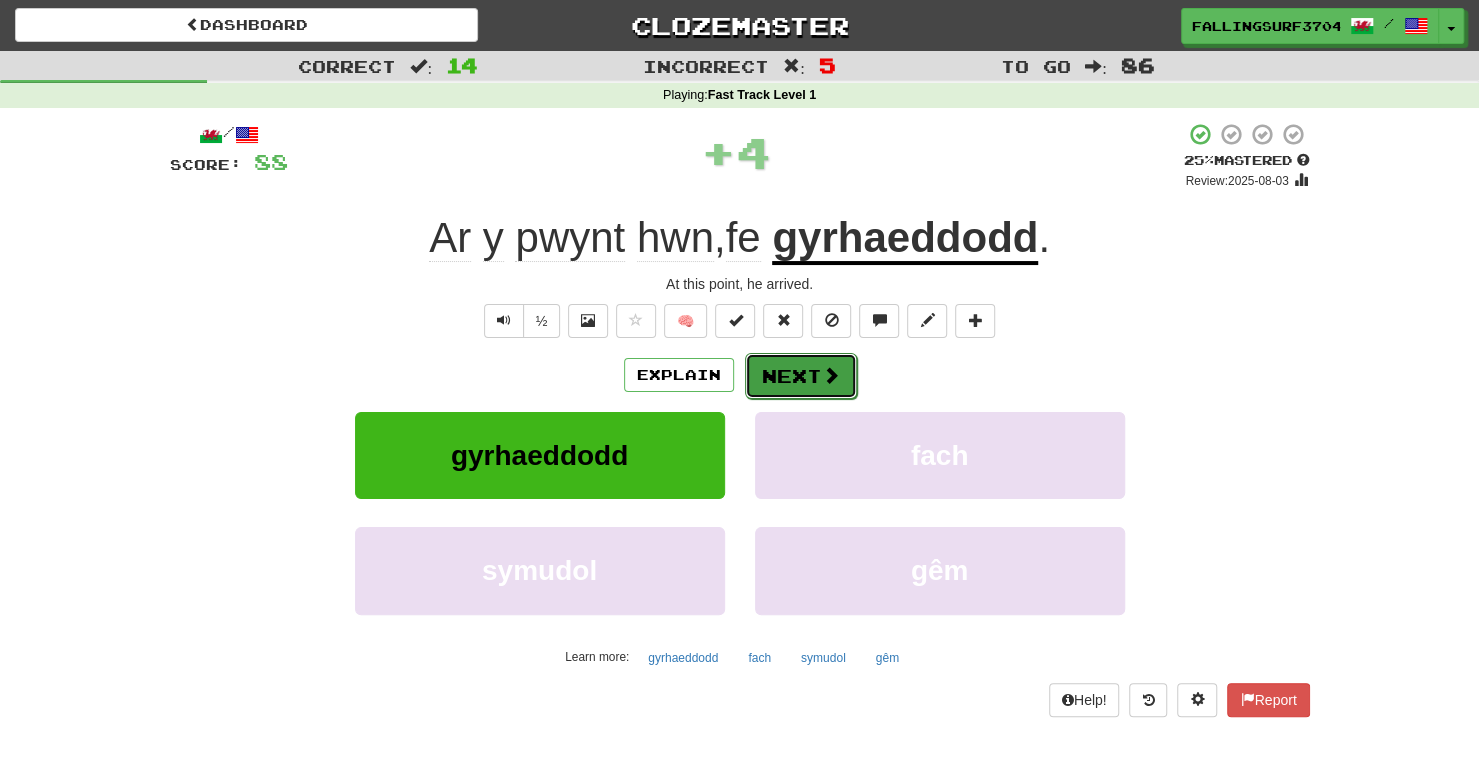 click on "Next" at bounding box center [801, 376] 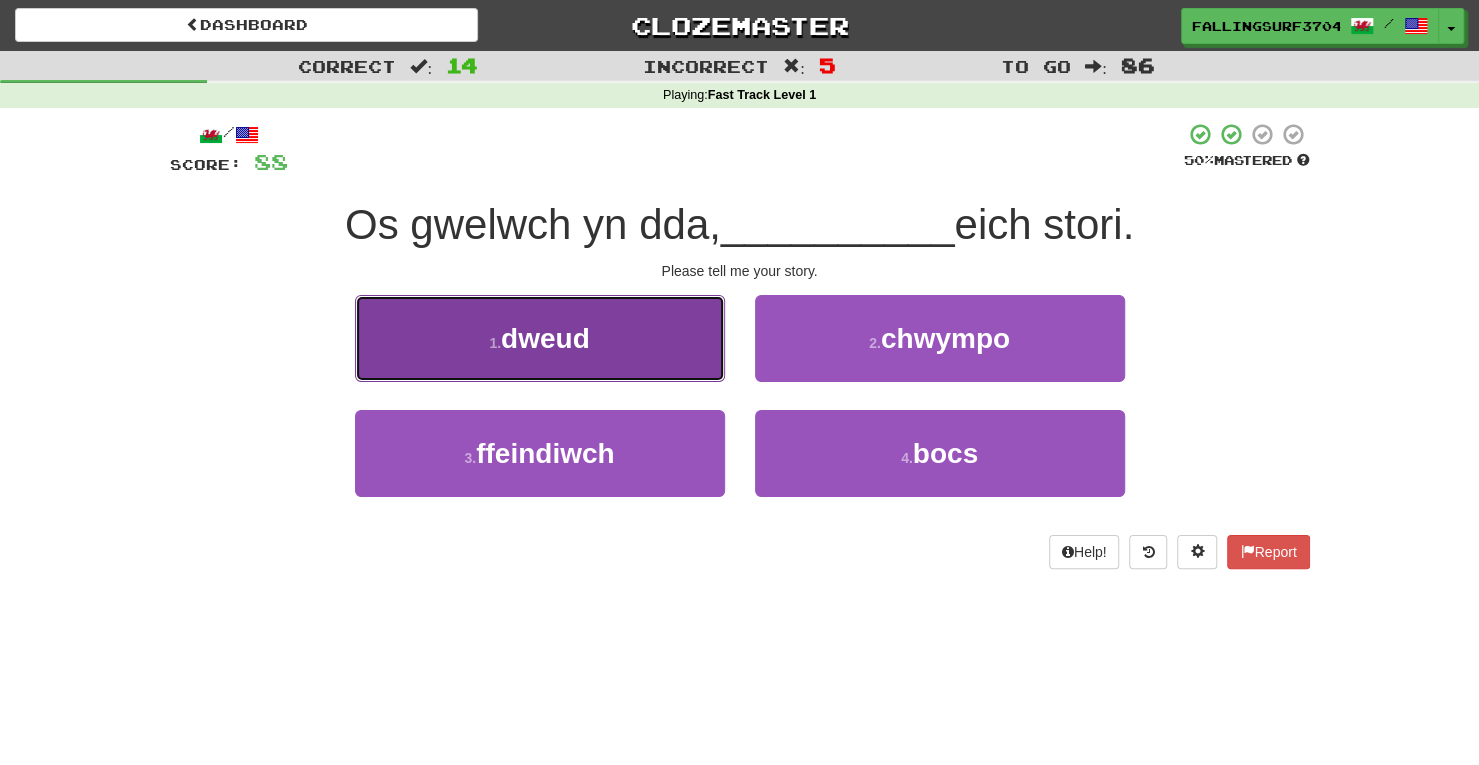 click on "1 .  dweud" at bounding box center [540, 338] 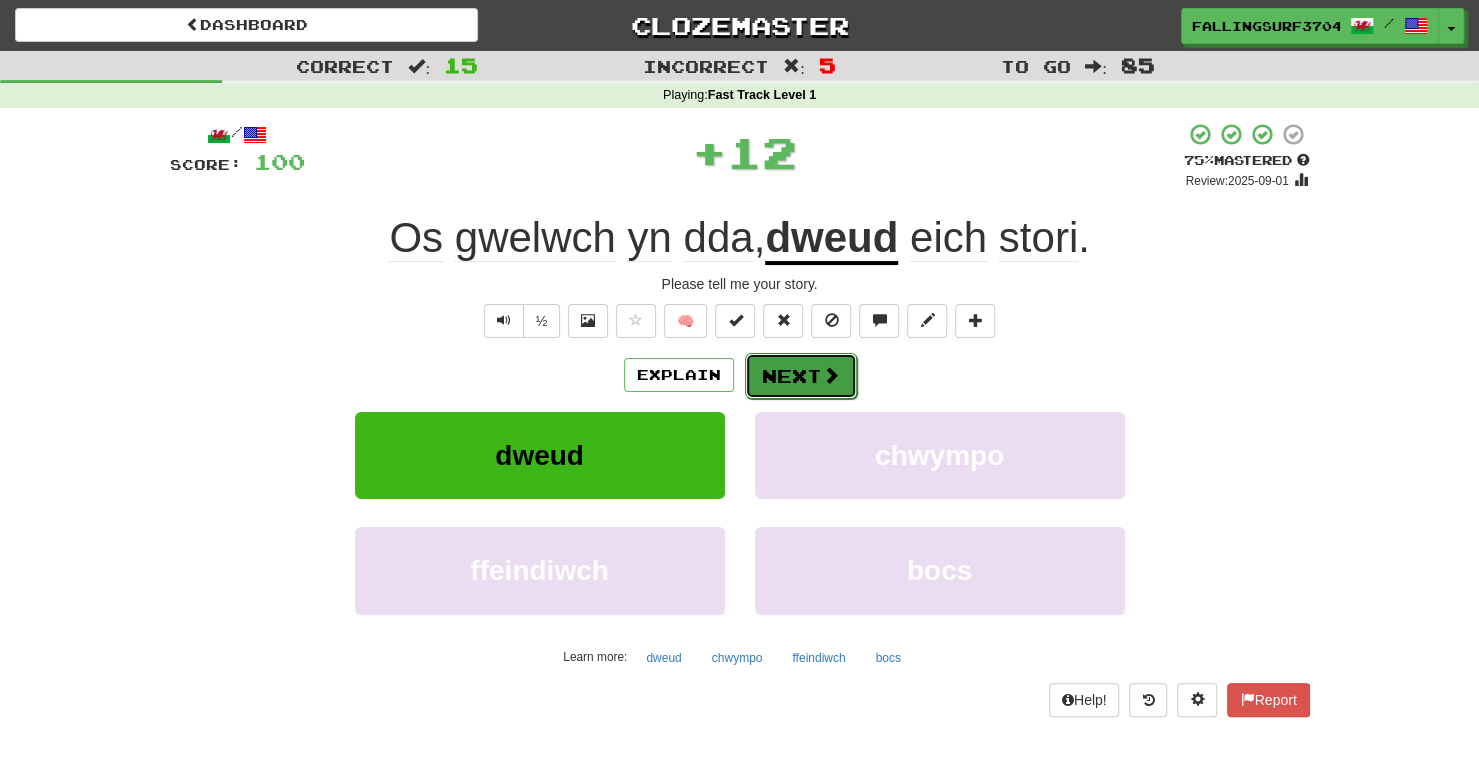 click on "Next" at bounding box center (801, 376) 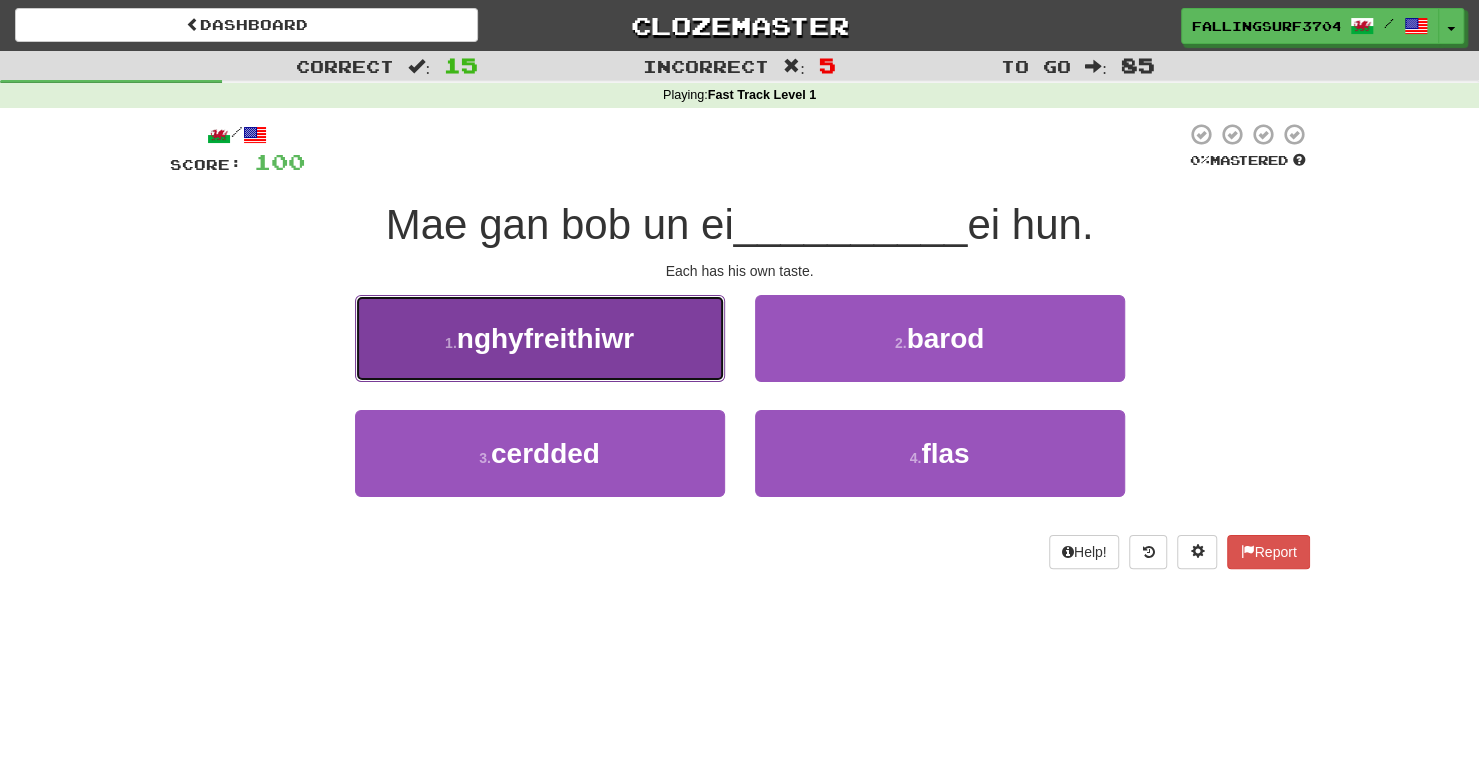 click on "1 .  nghyfreithiwr" at bounding box center (540, 338) 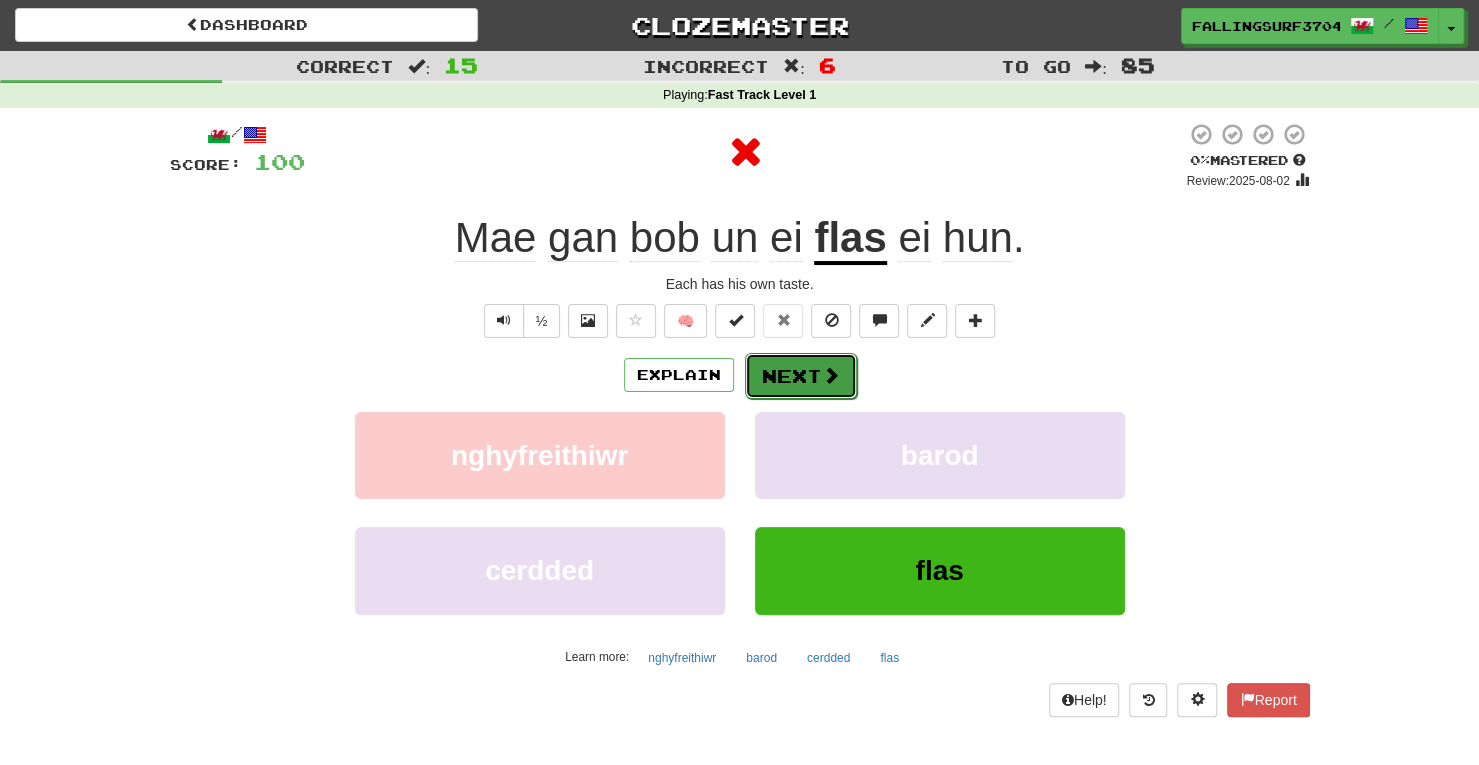click on "Next" at bounding box center (801, 376) 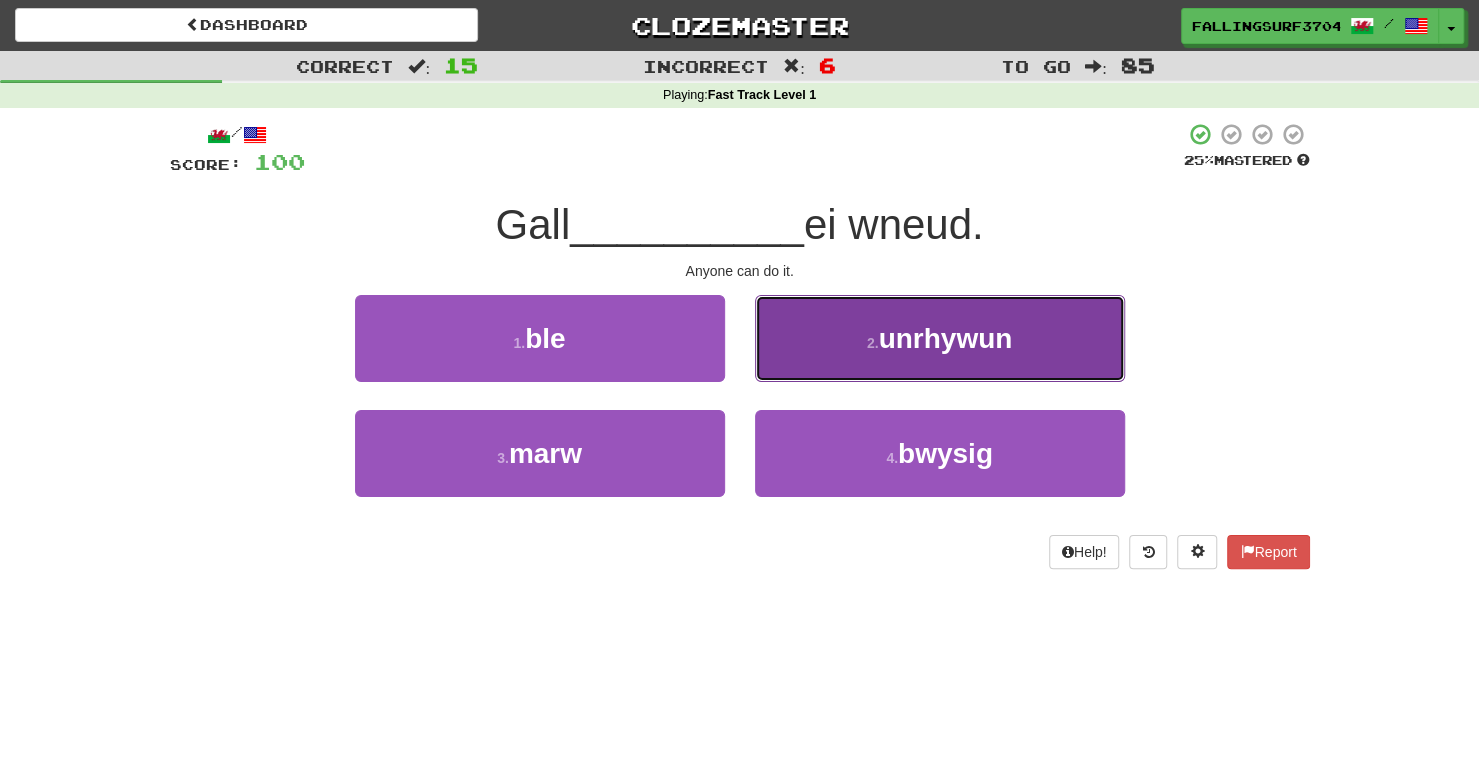 click on "unrhywun" at bounding box center [945, 338] 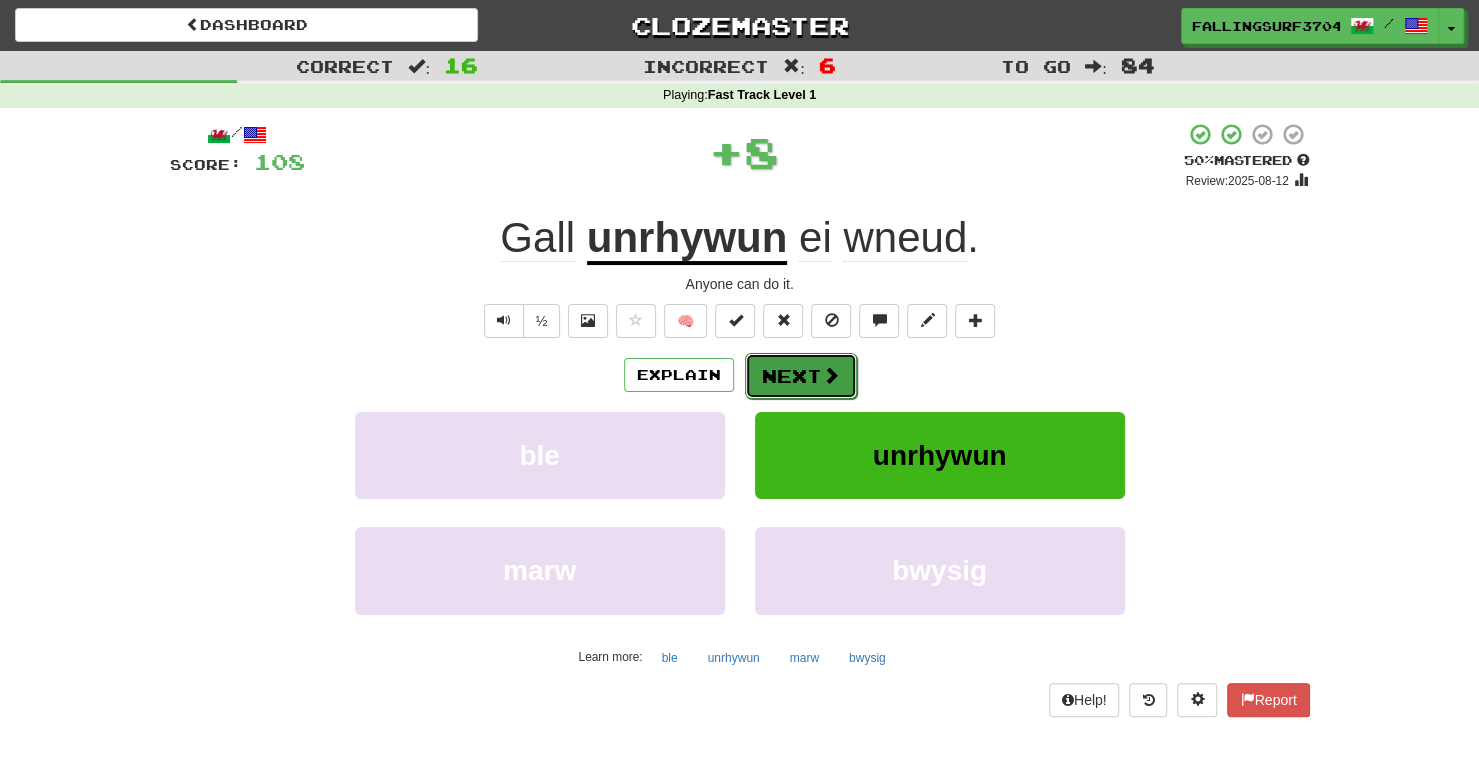 click on "Next" at bounding box center [801, 376] 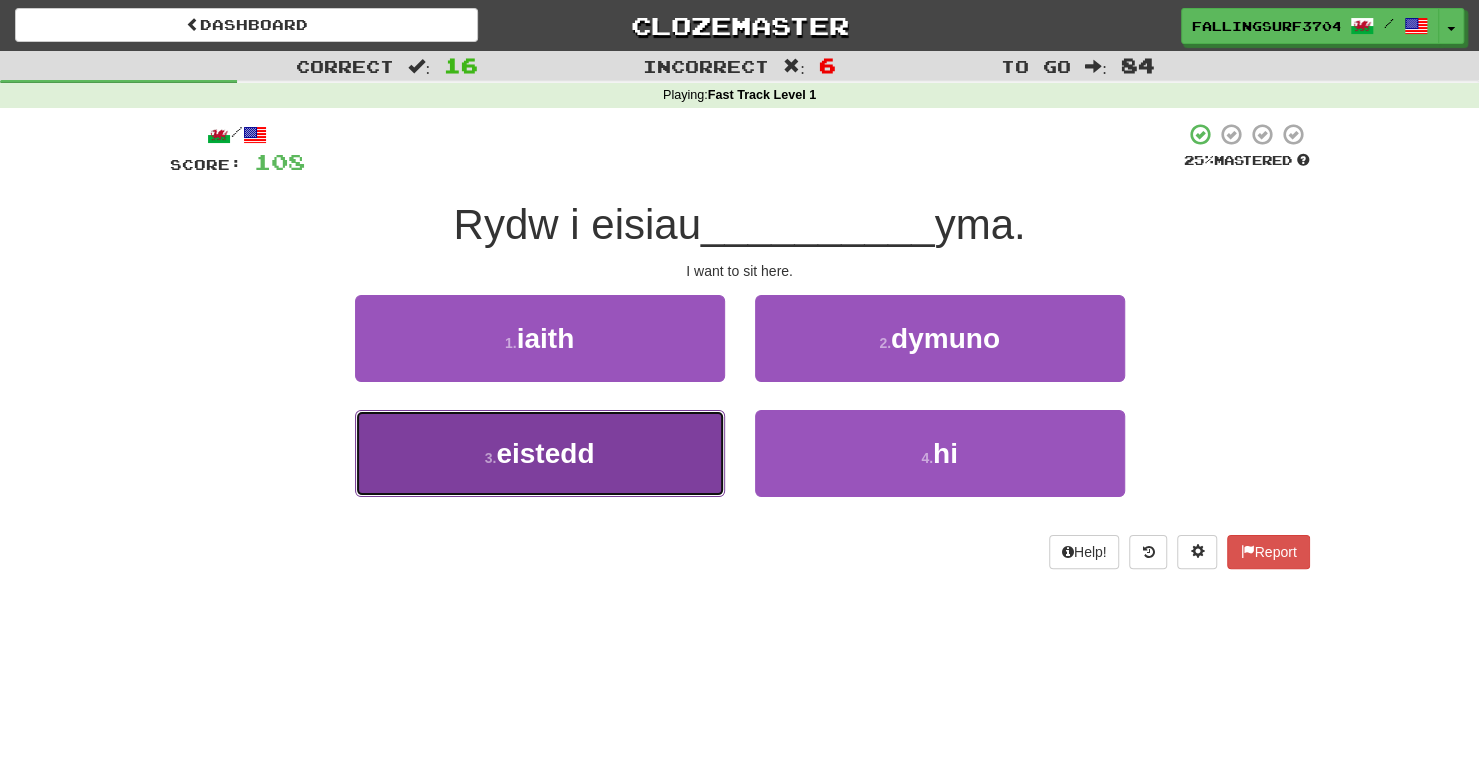 click on "3 .  eistedd" at bounding box center [540, 453] 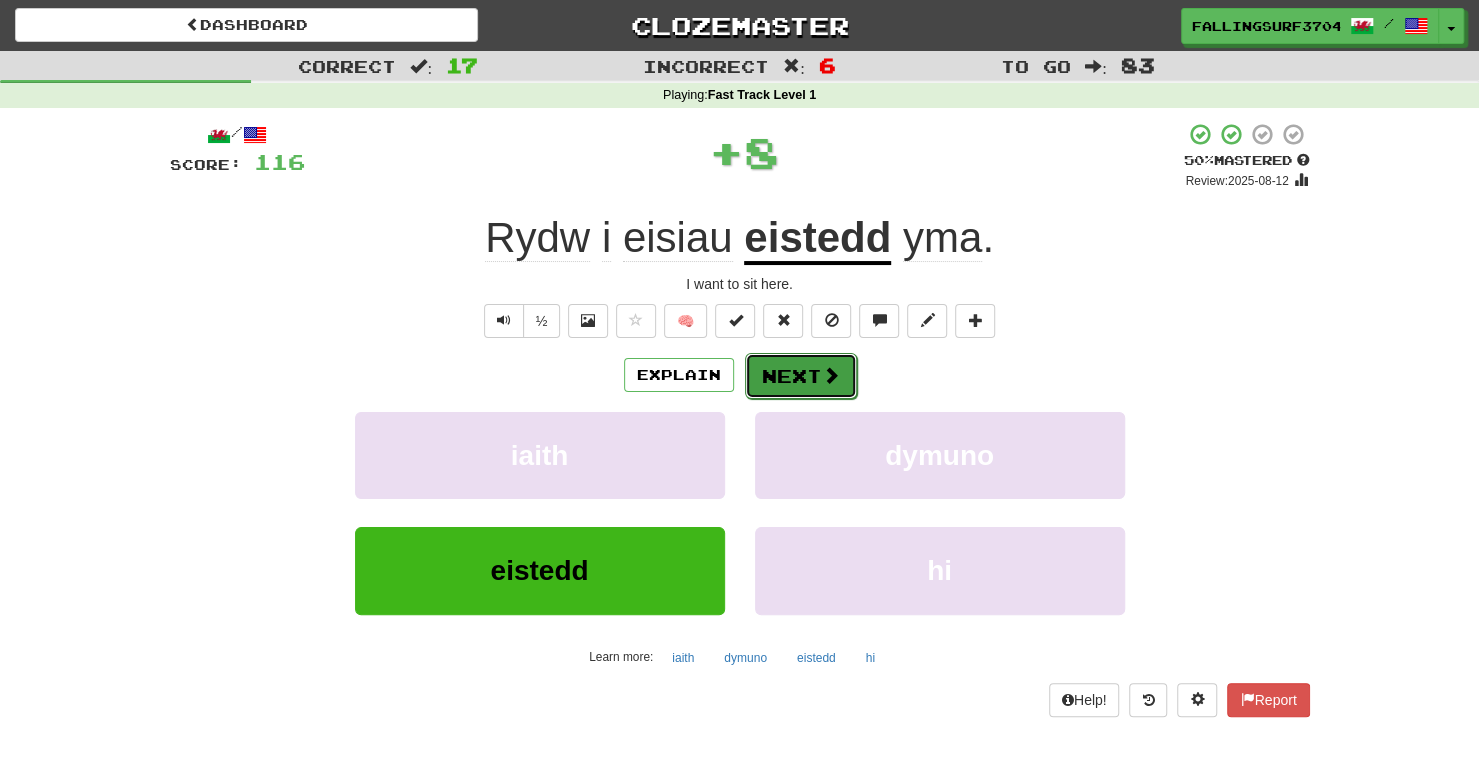 click at bounding box center [831, 375] 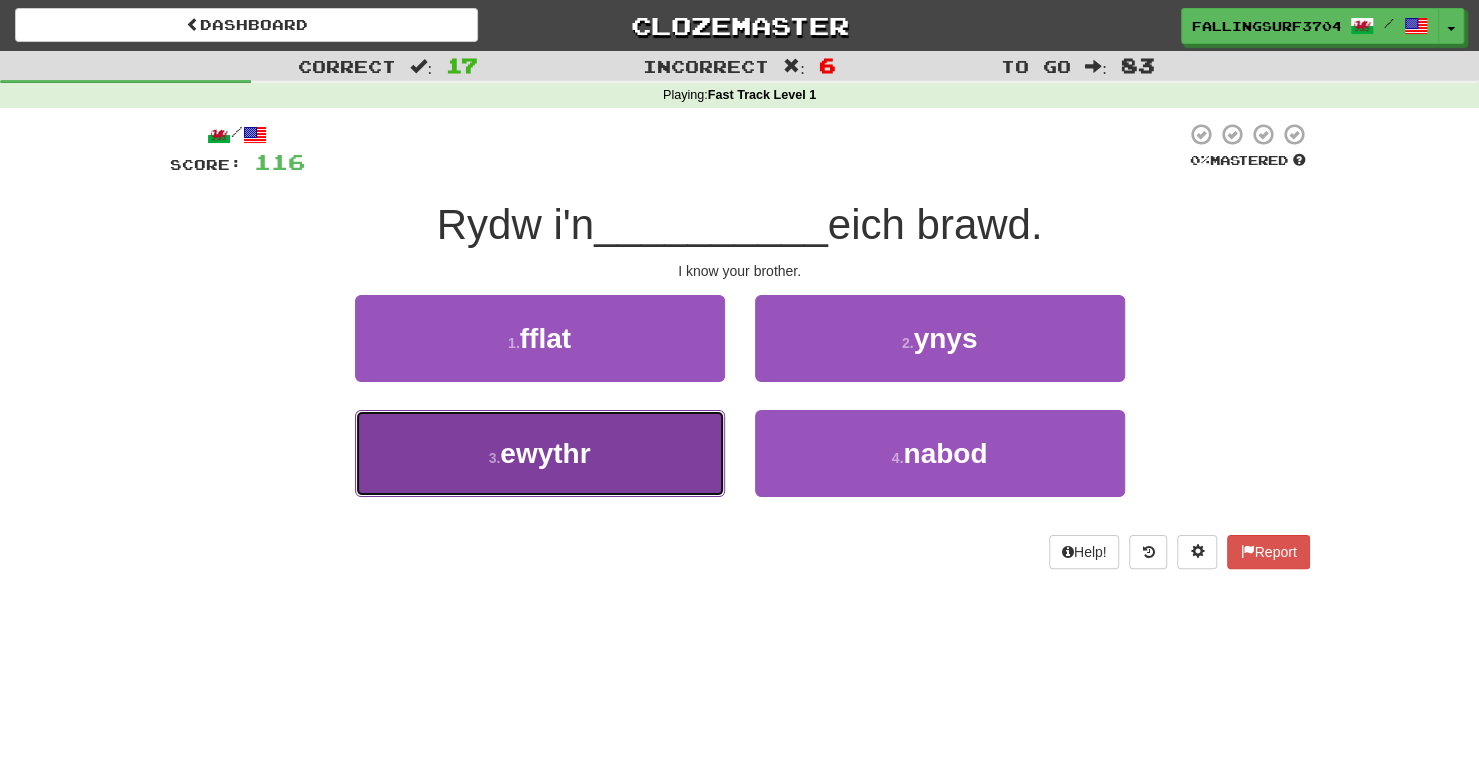 click on "3 .  ewythr" at bounding box center (540, 453) 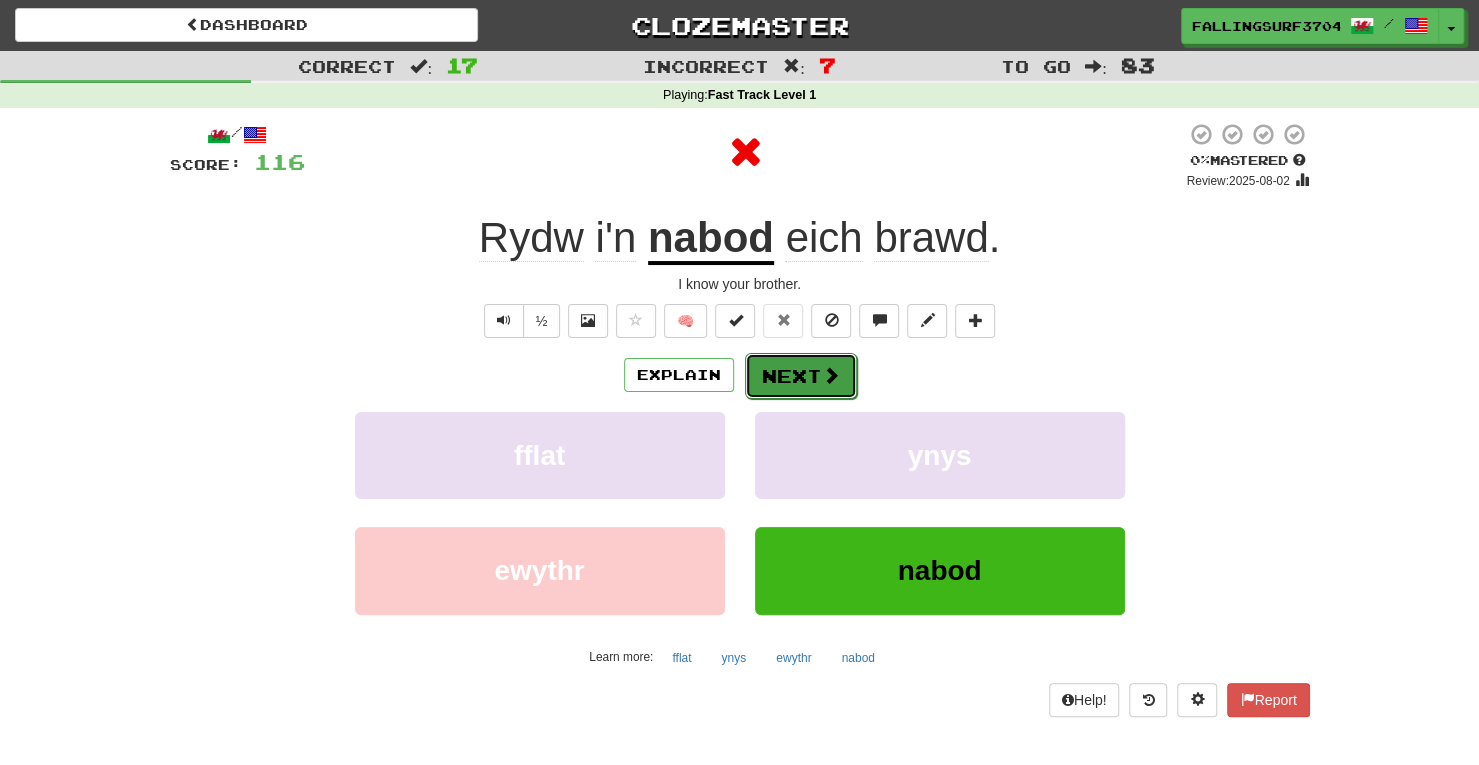 click on "Next" at bounding box center (801, 376) 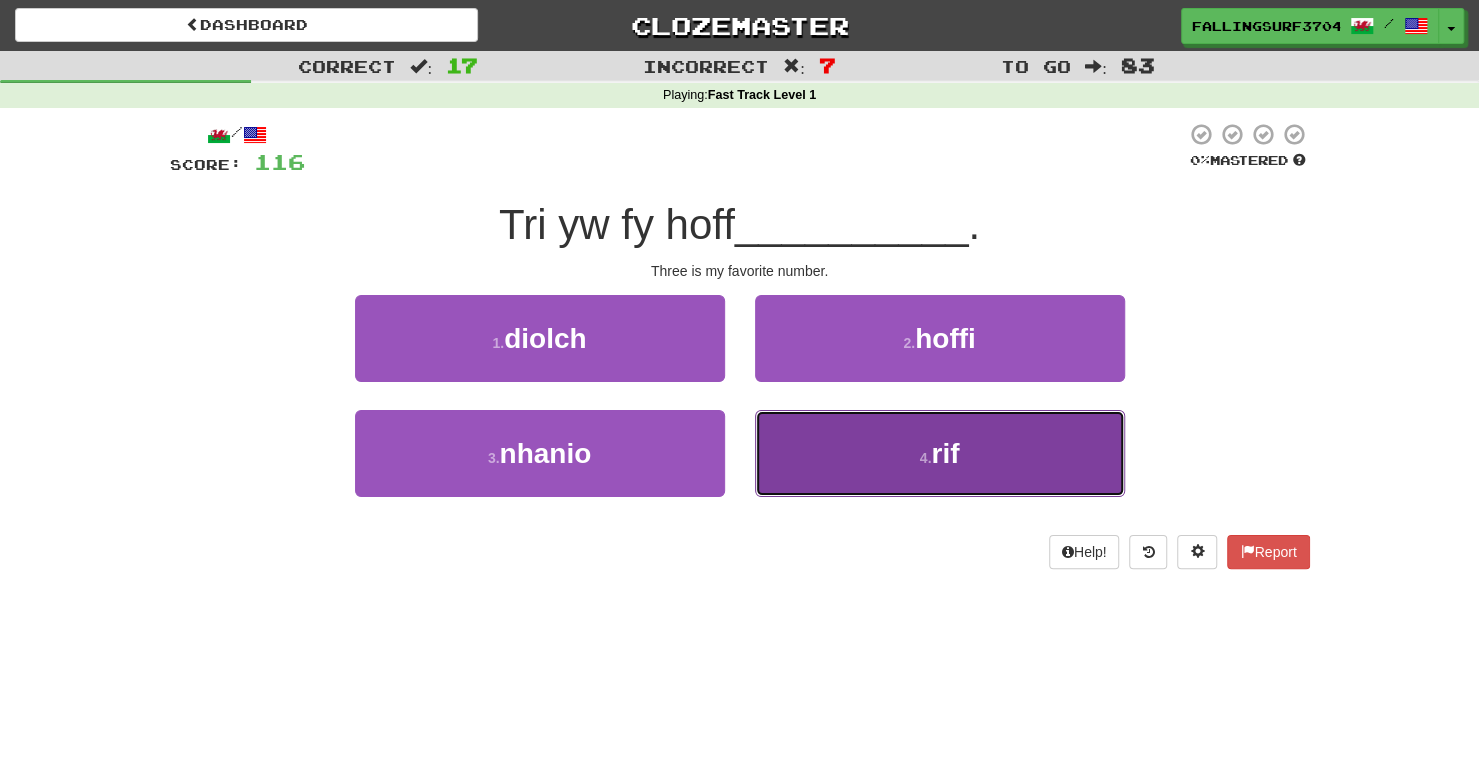 click on "4 .  rif" at bounding box center [940, 453] 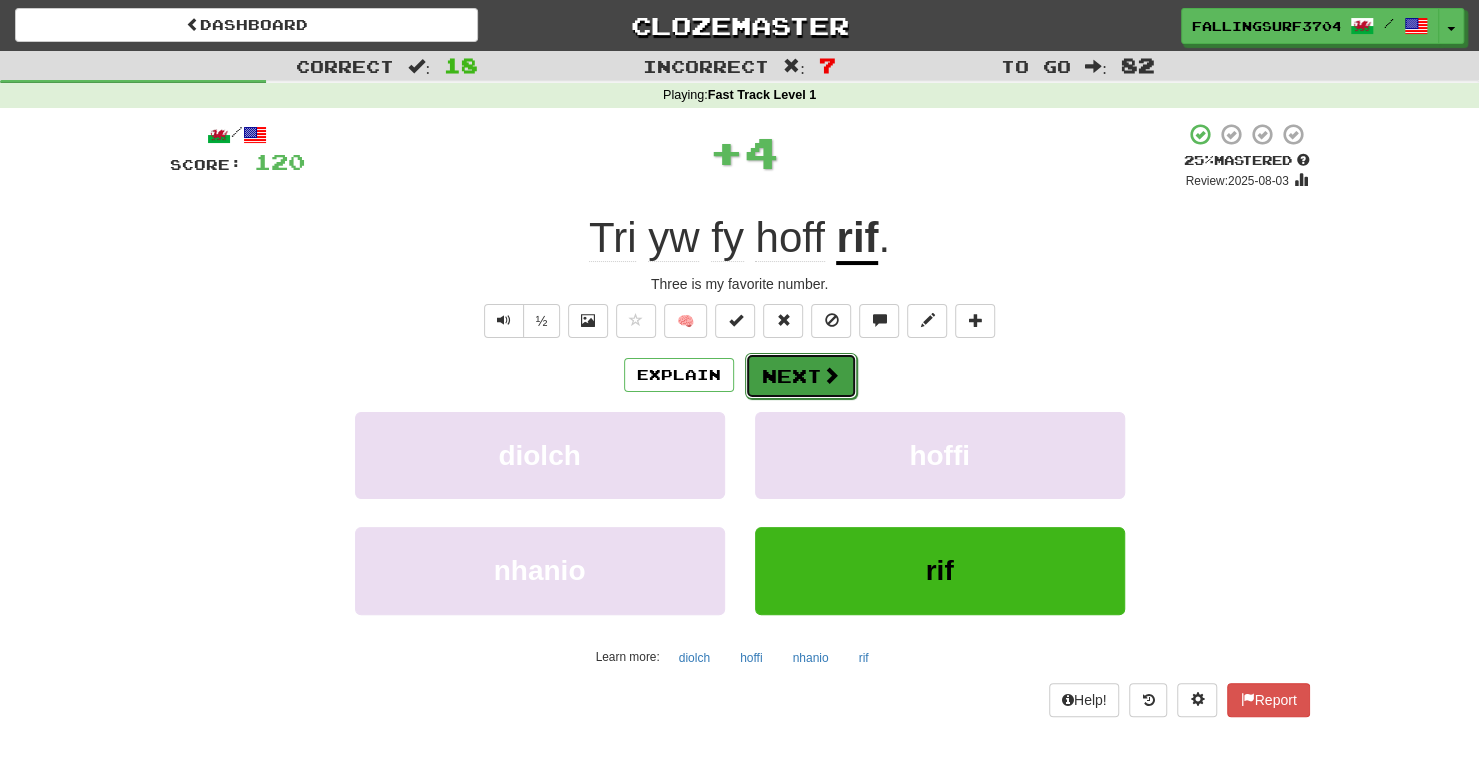 click on "Next" at bounding box center (801, 376) 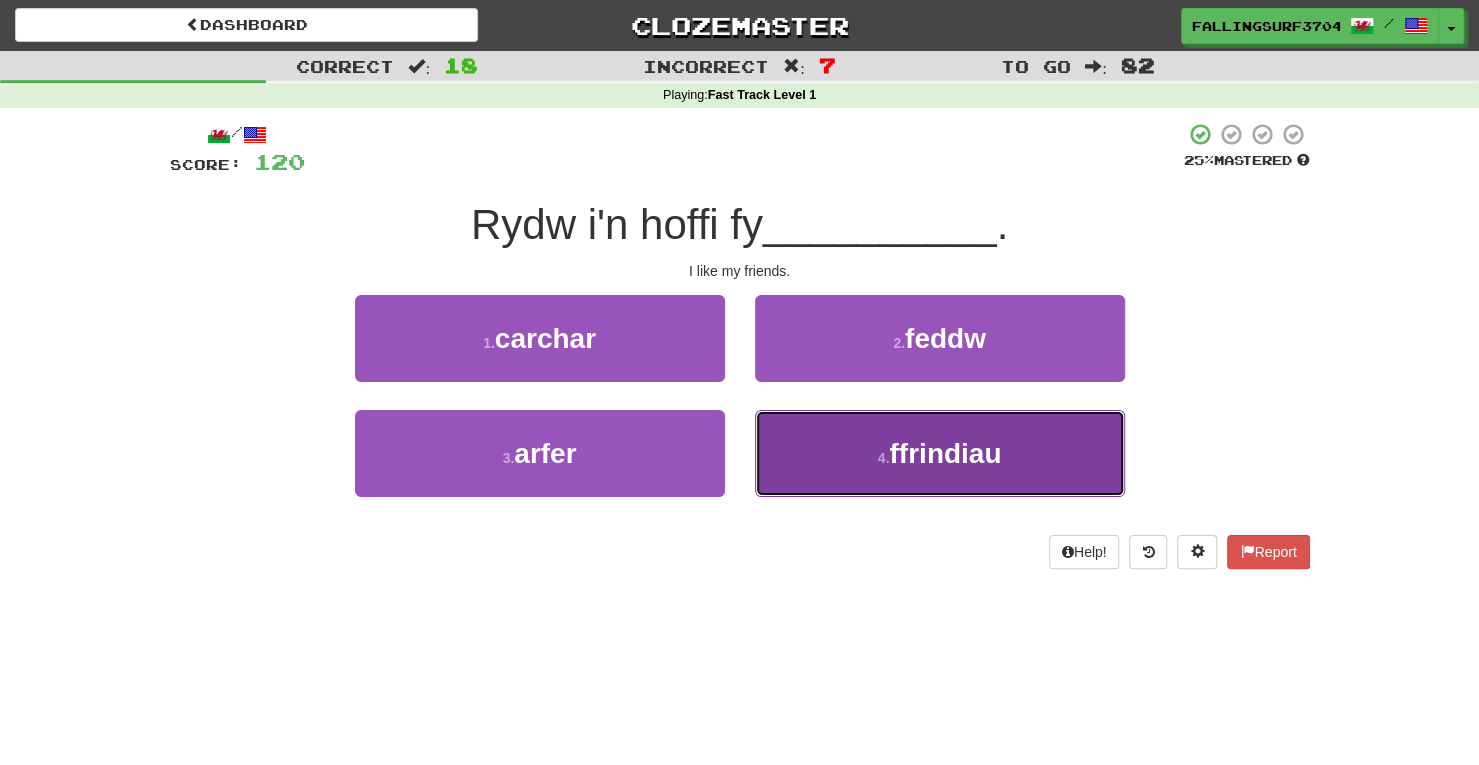 click on "4 .  ffrindiau" at bounding box center [940, 453] 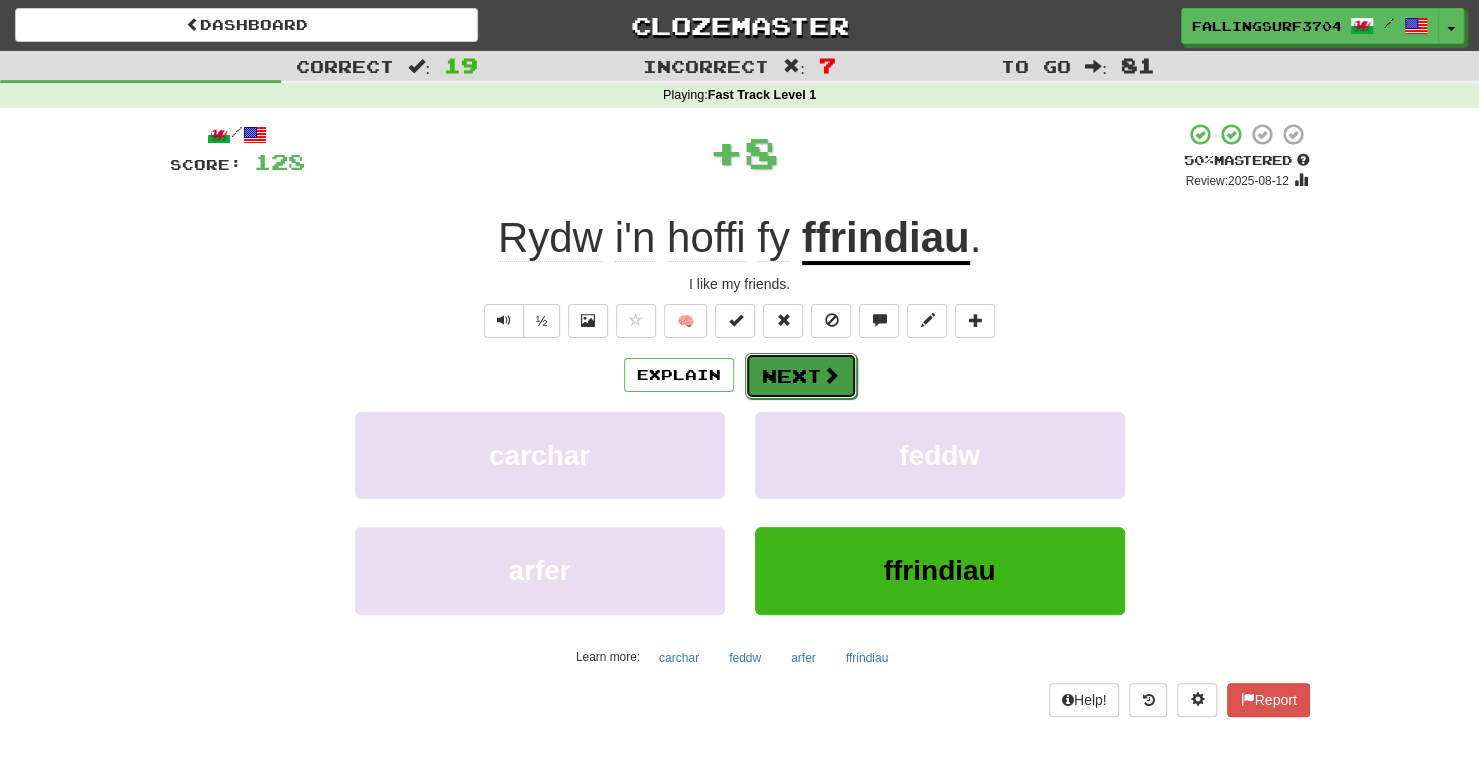 click on "Next" at bounding box center [801, 376] 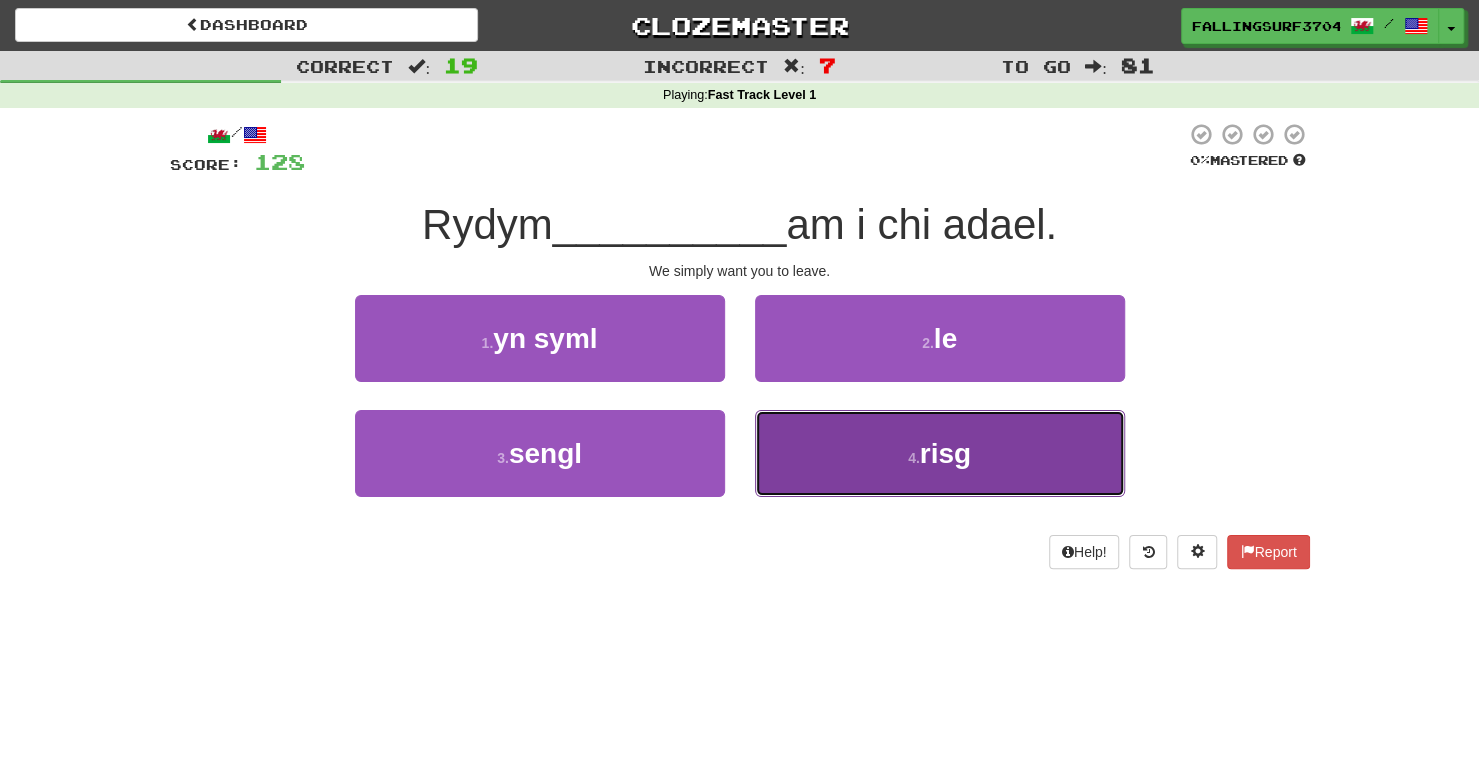click on "4 .  risg" at bounding box center [940, 453] 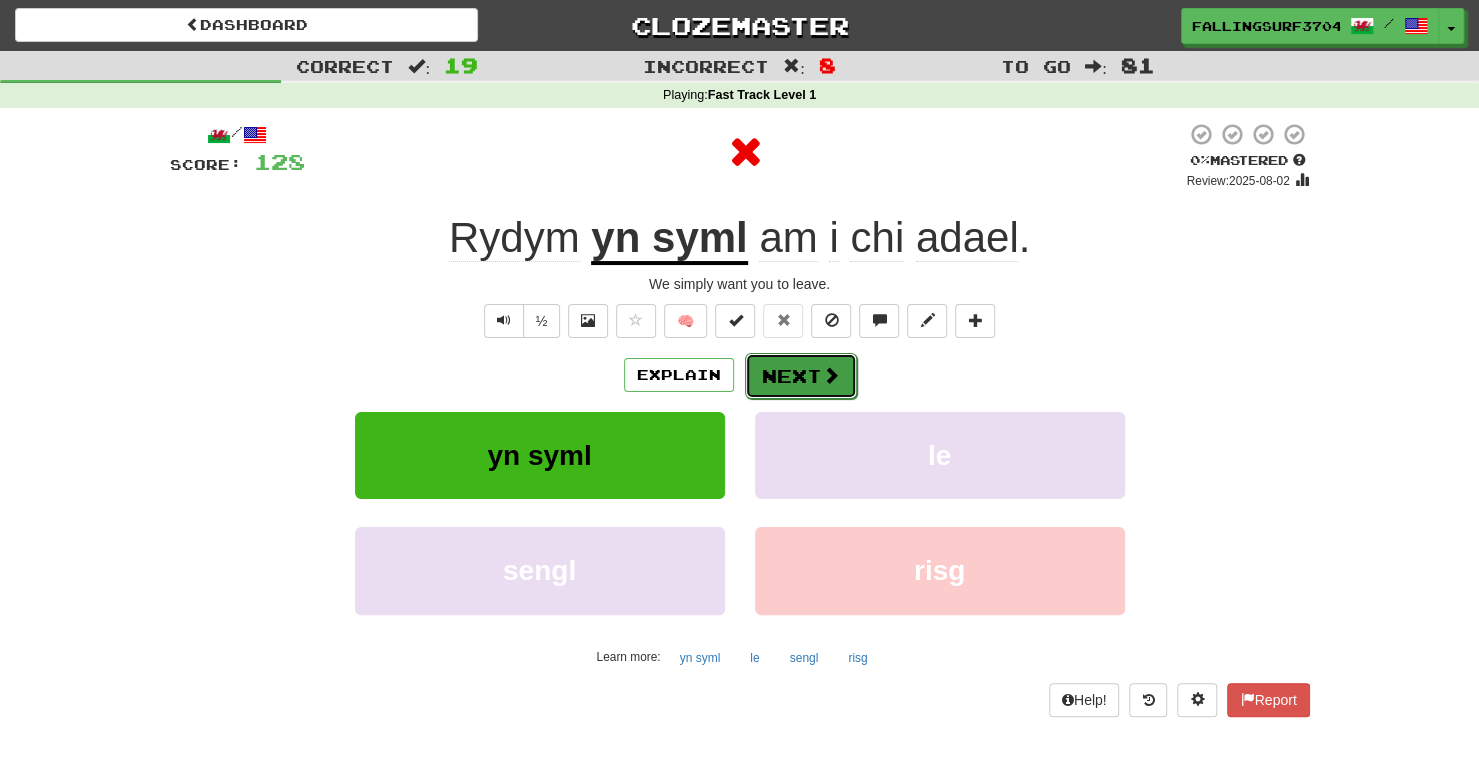 click on "Next" at bounding box center [801, 376] 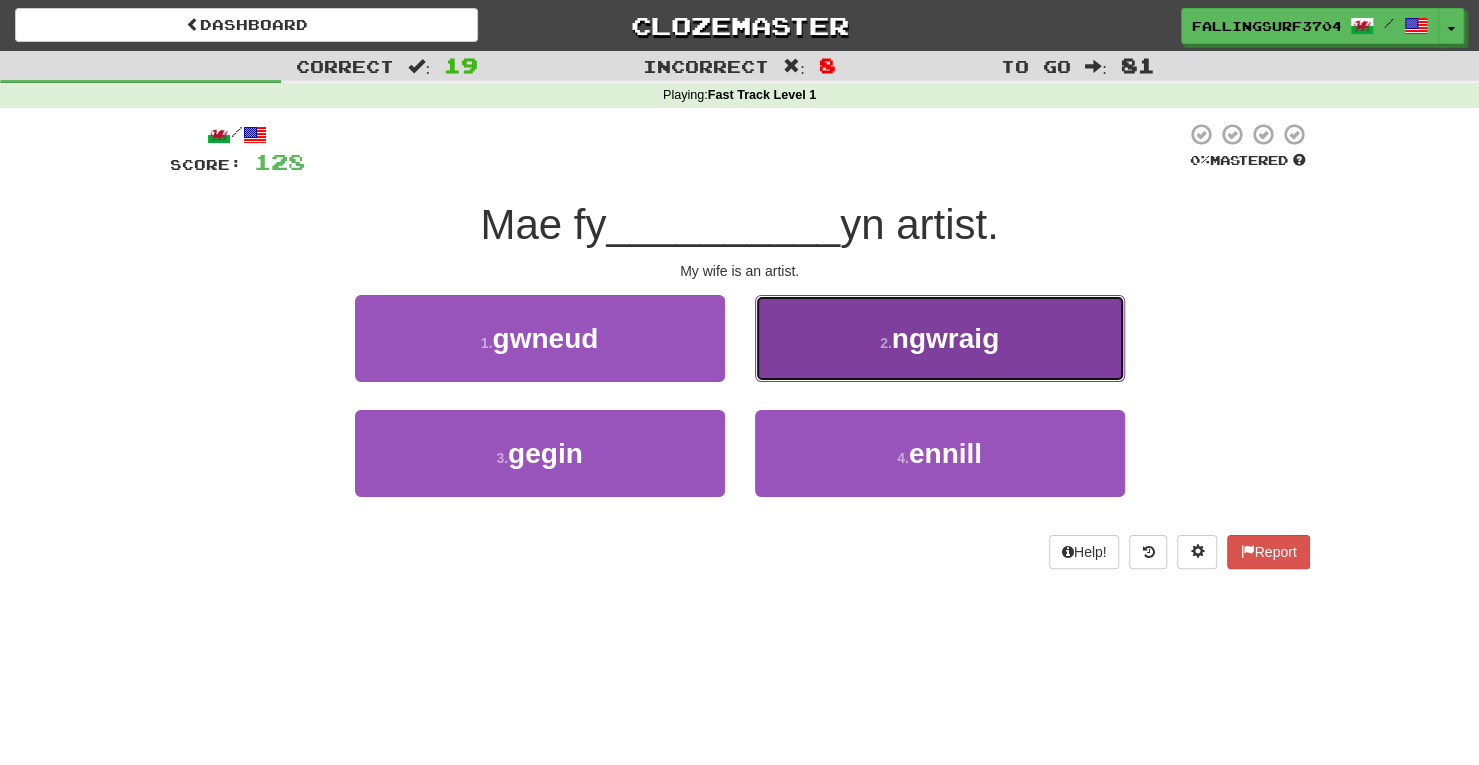 click on "2 .  ngwraig" at bounding box center (940, 338) 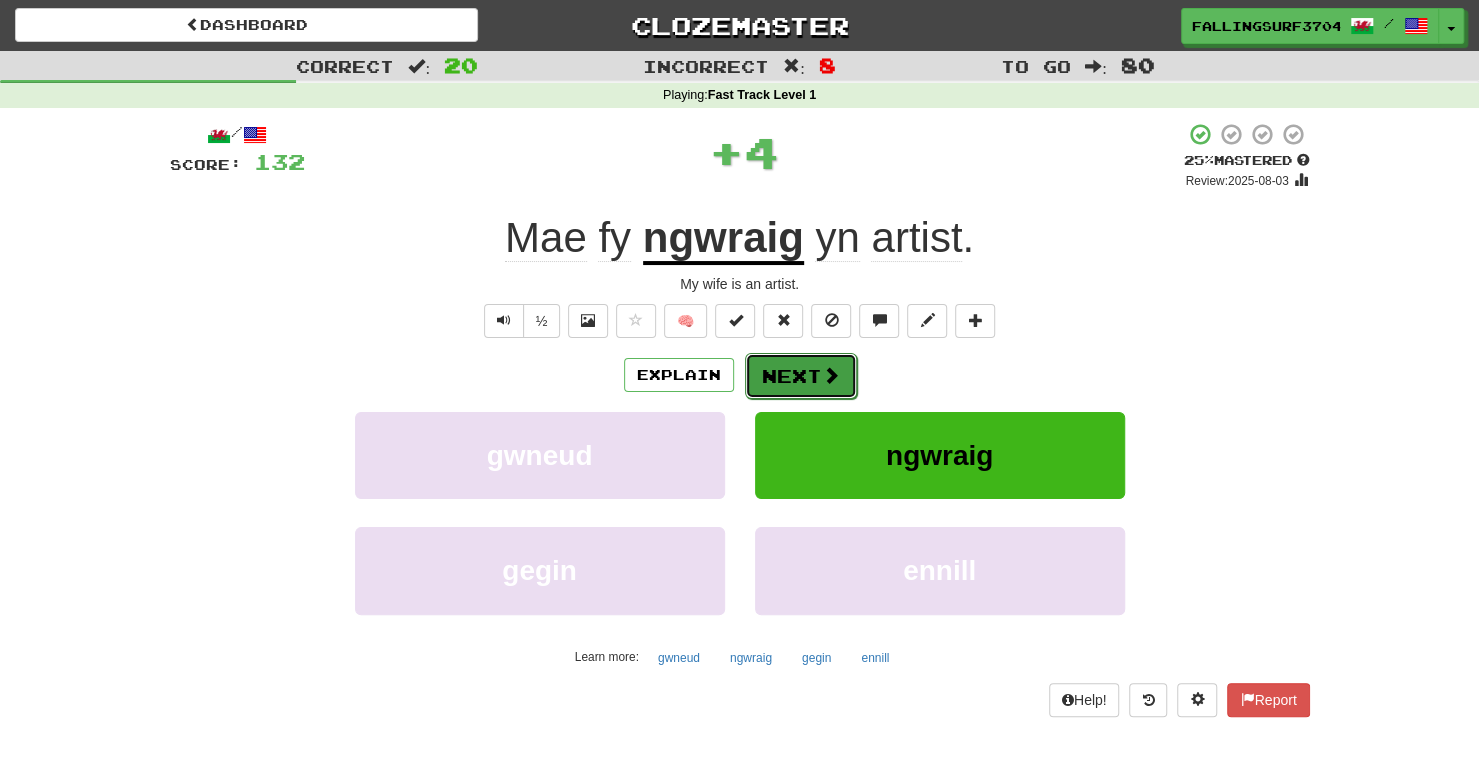 click on "Next" at bounding box center [801, 376] 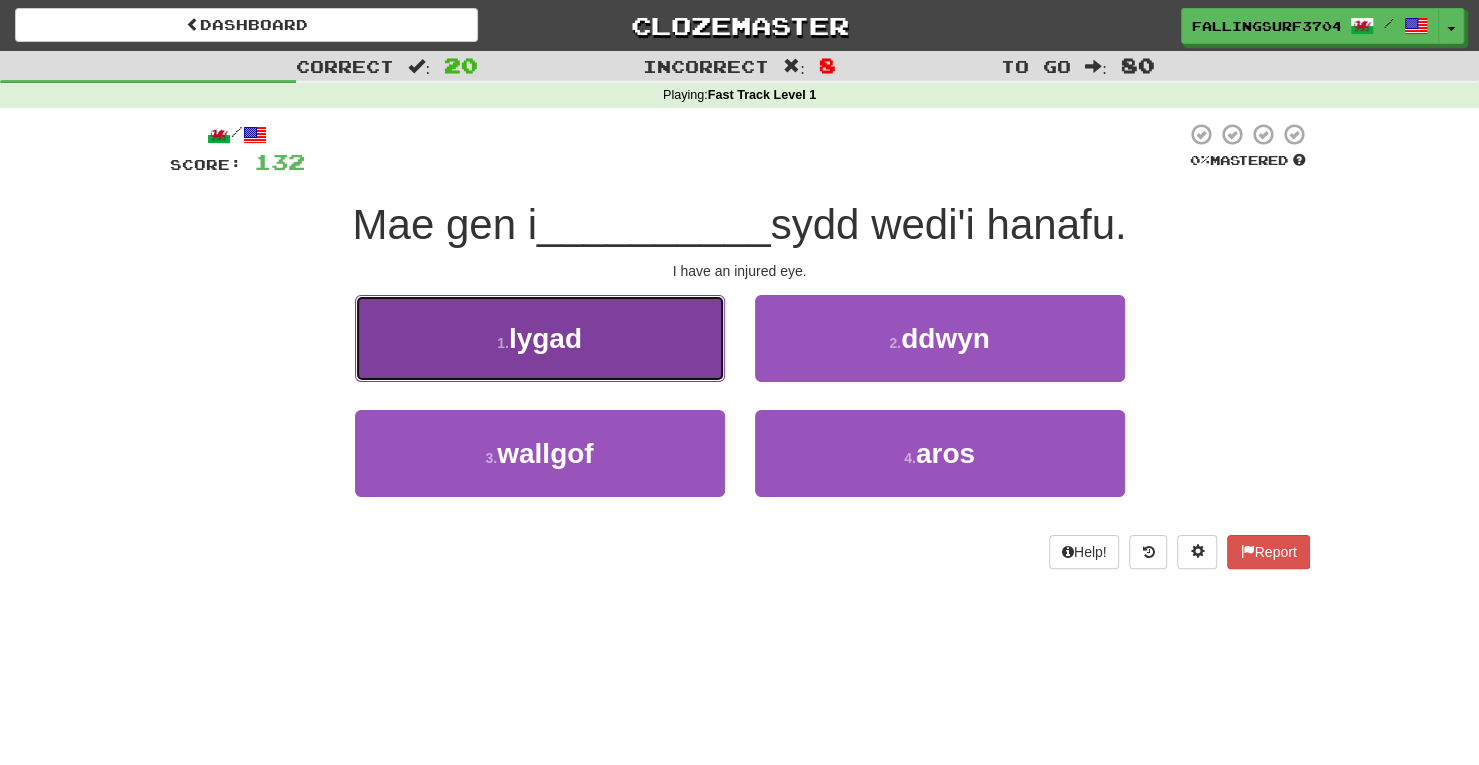 click on "1 .  lygad" at bounding box center (540, 338) 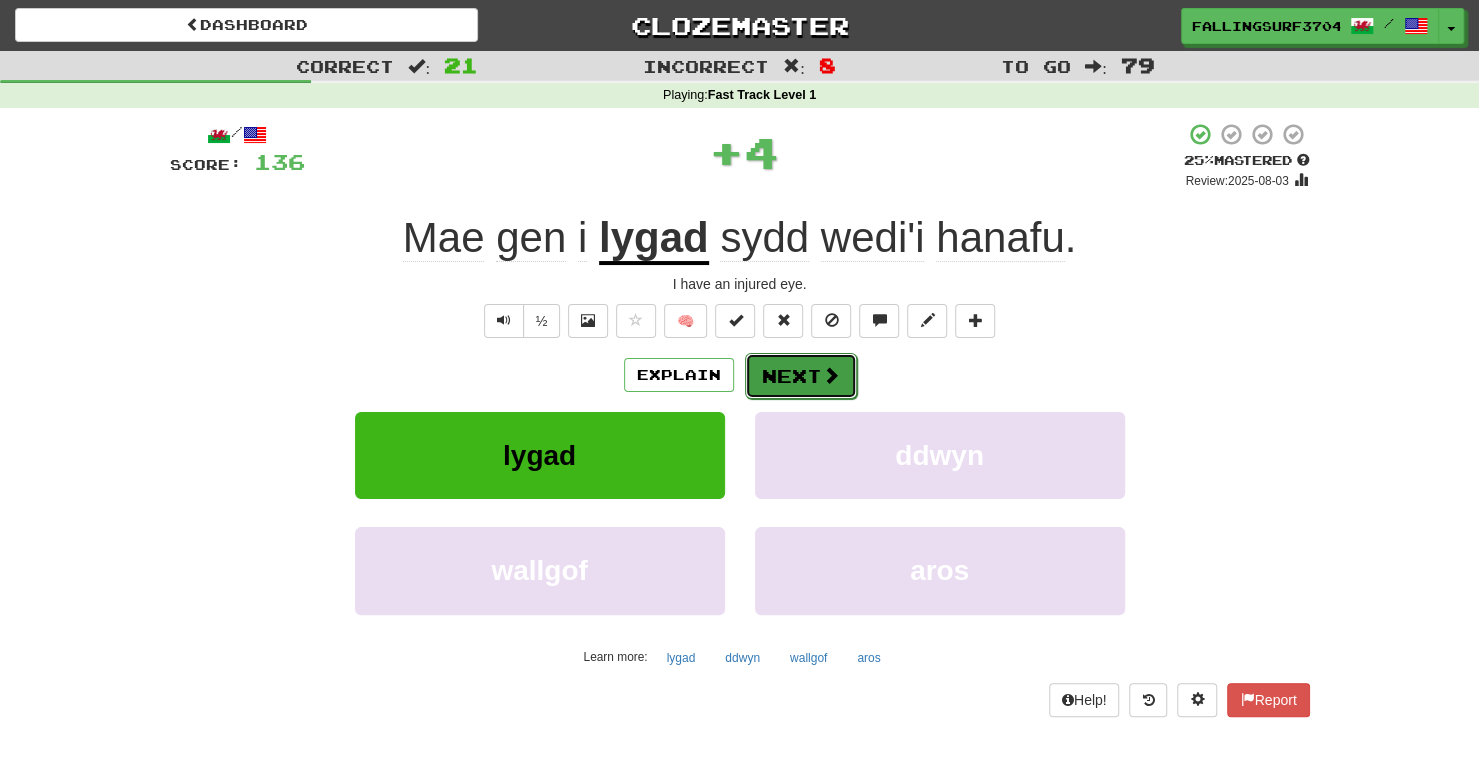 click on "Next" at bounding box center (801, 376) 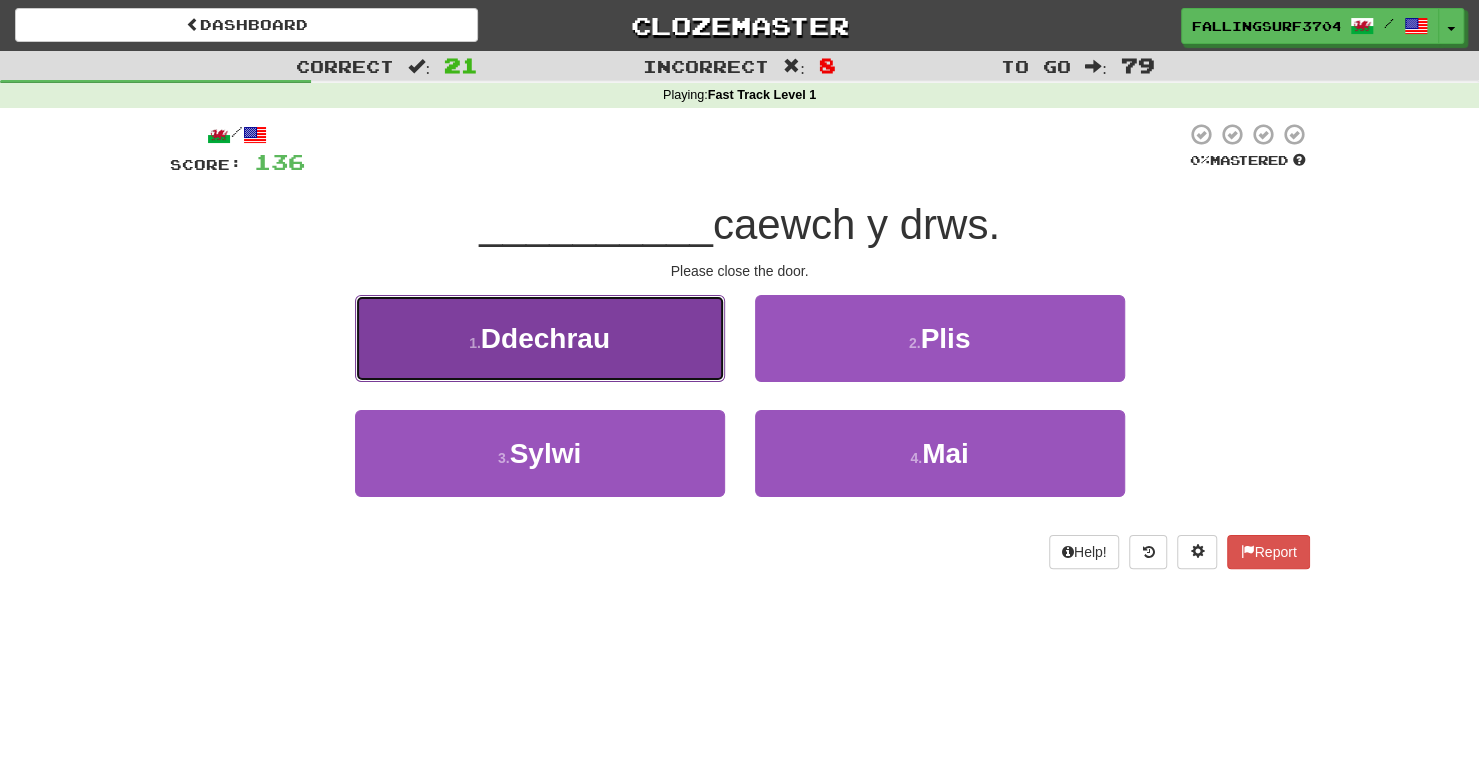 click on "1 .  Ddechrau" at bounding box center (540, 338) 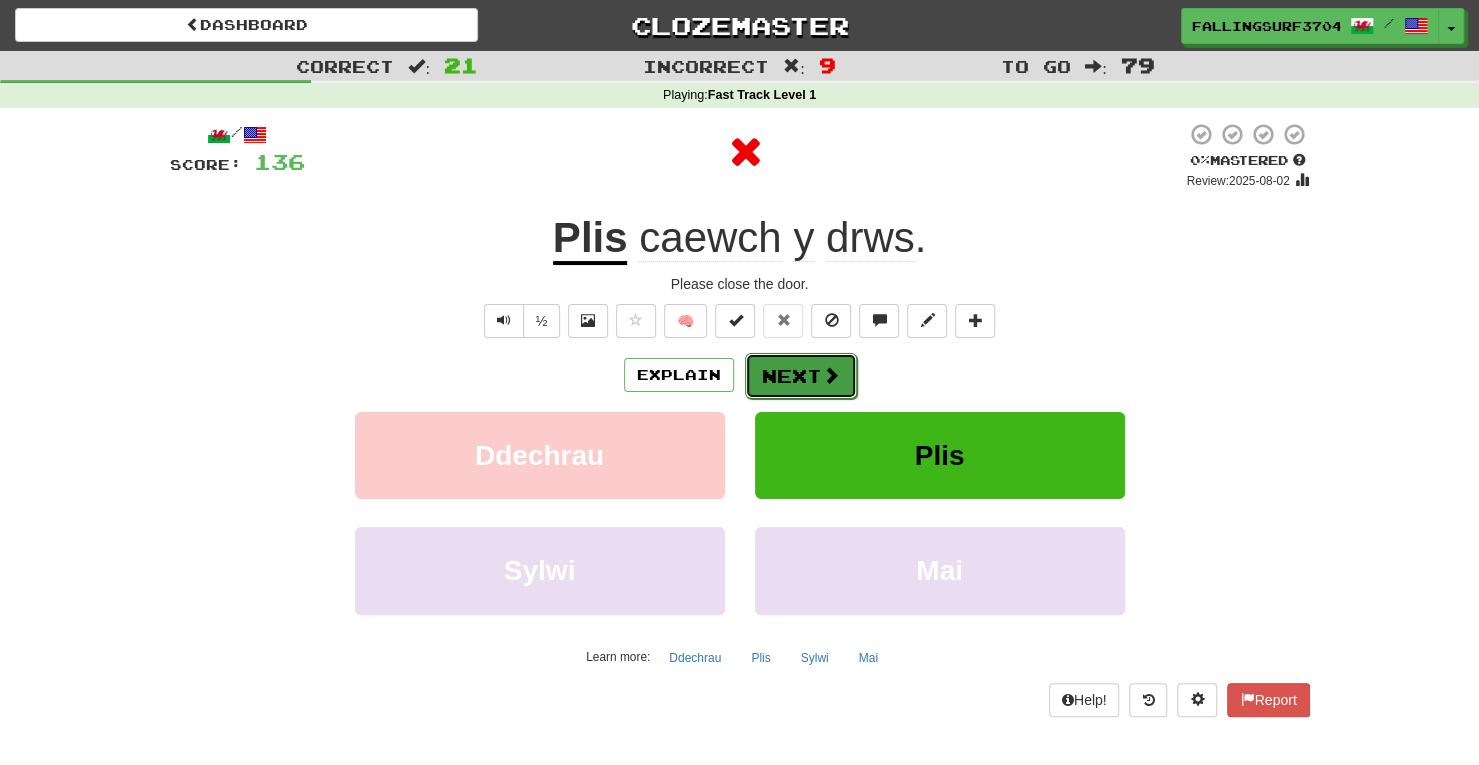 click on "Next" at bounding box center [801, 376] 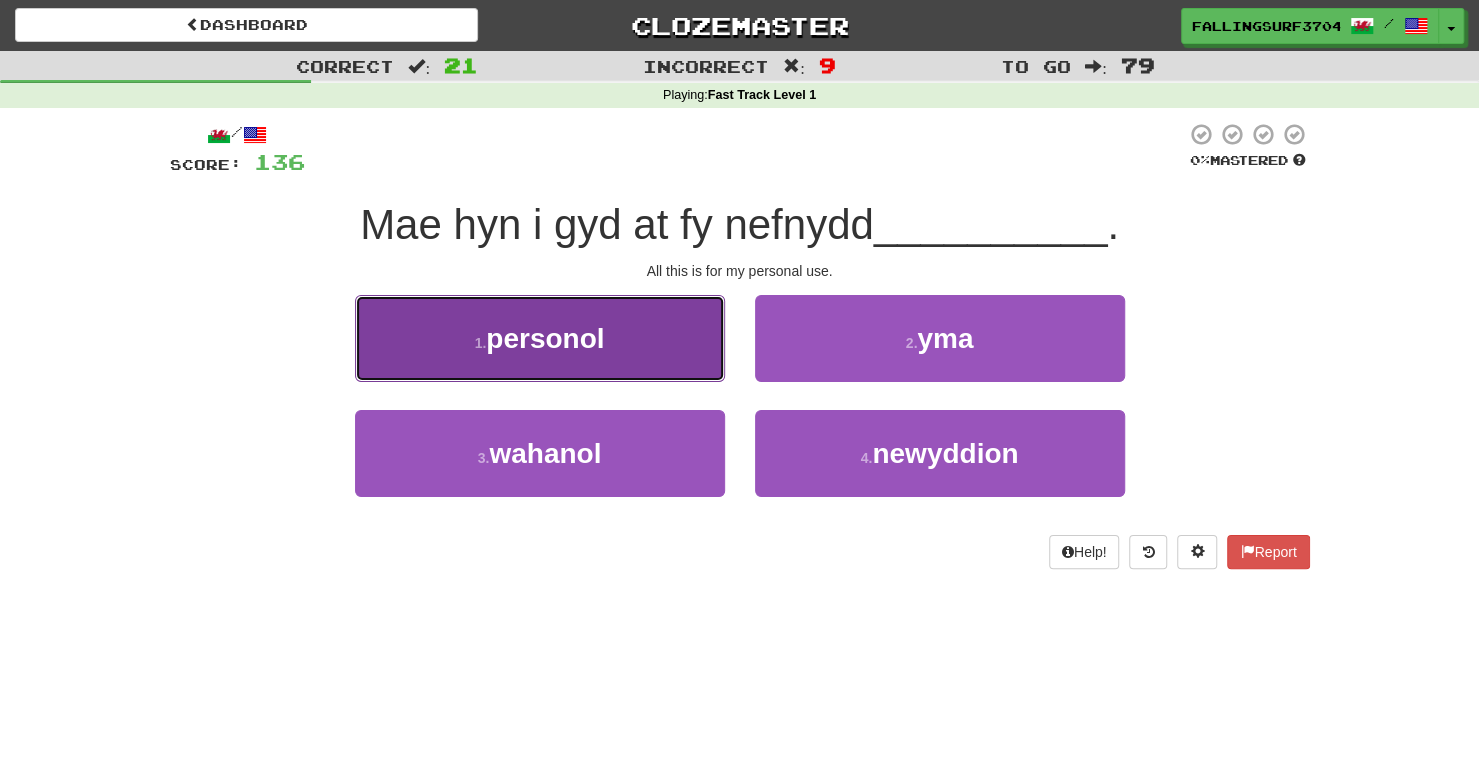click on "1 .  personol" at bounding box center [540, 338] 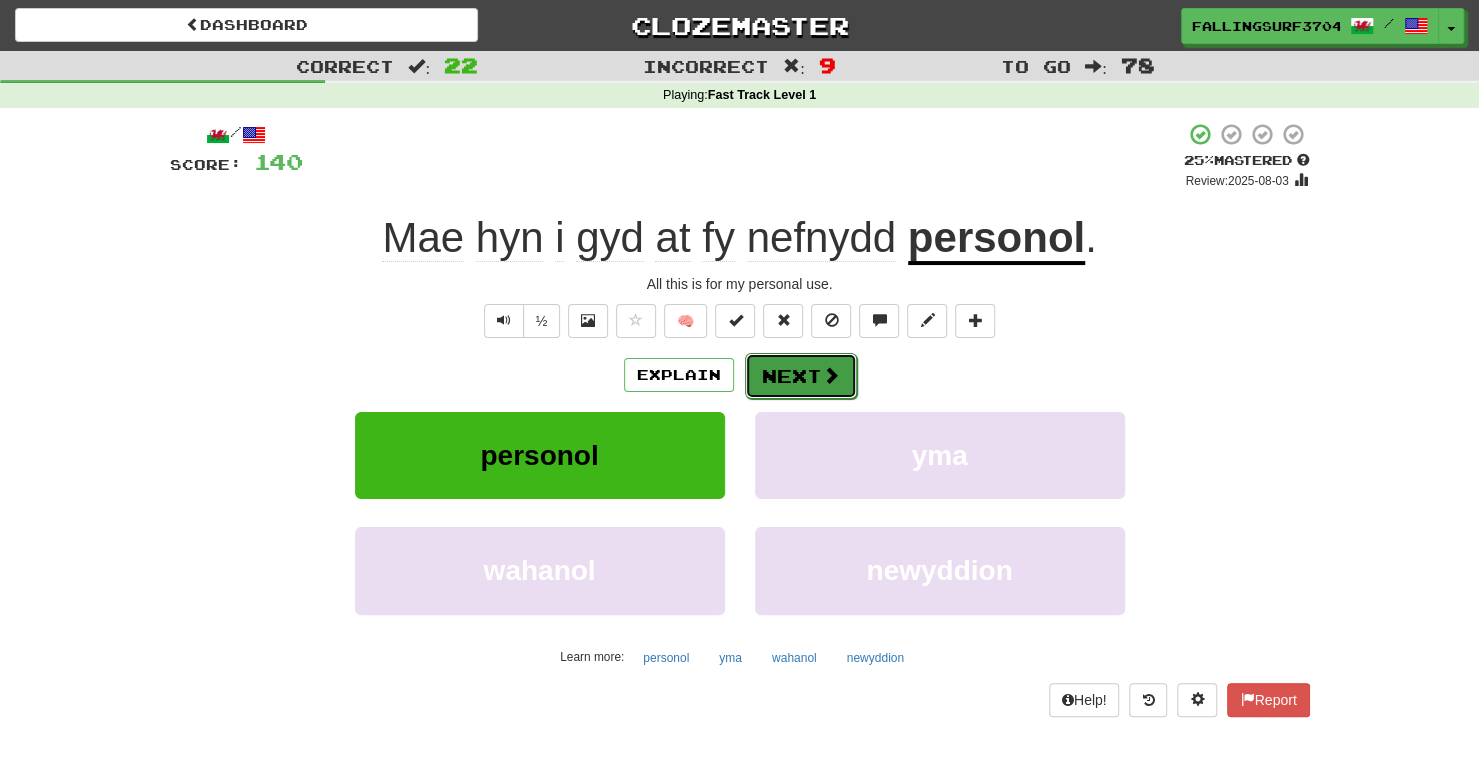 click on "Next" at bounding box center (801, 376) 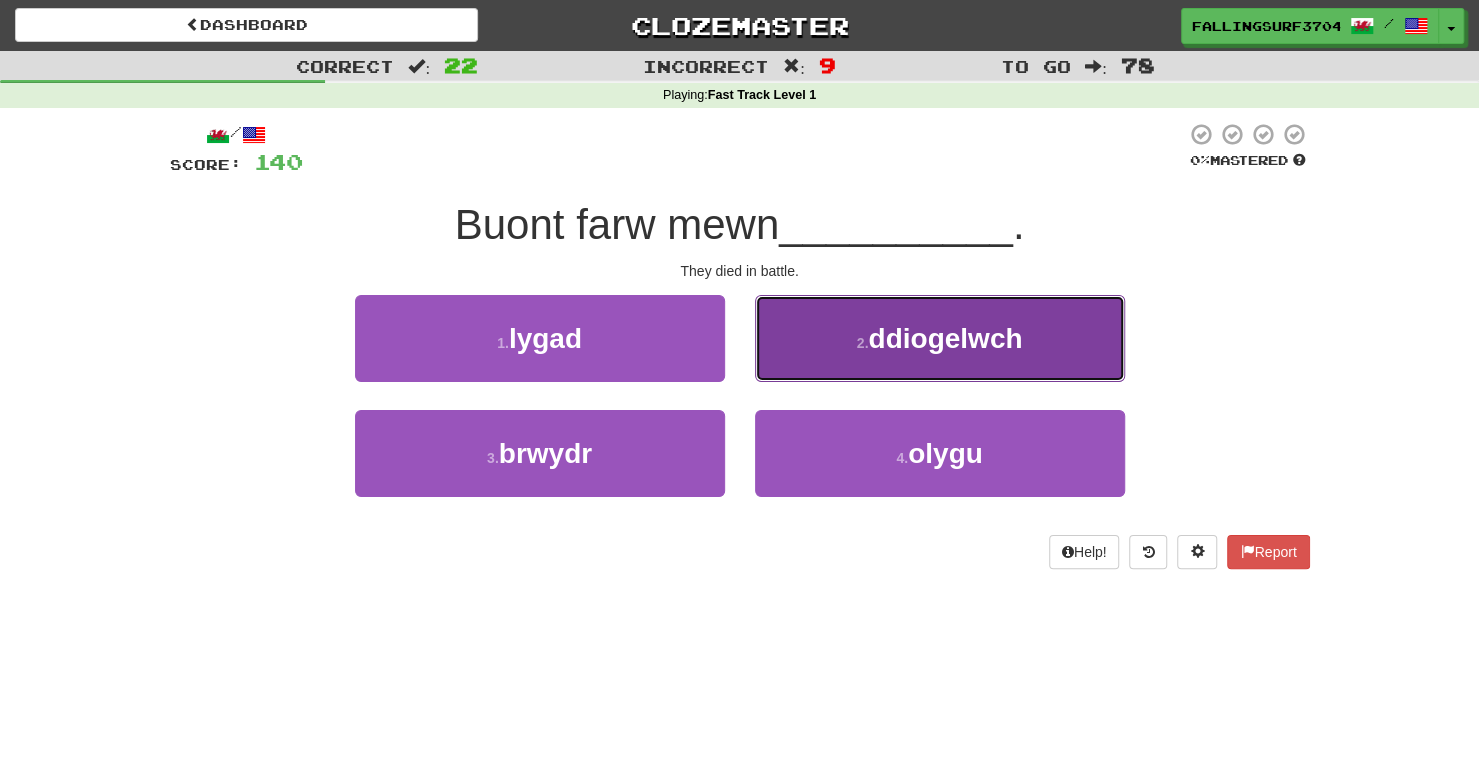 click on "ddiogelwch" at bounding box center [945, 338] 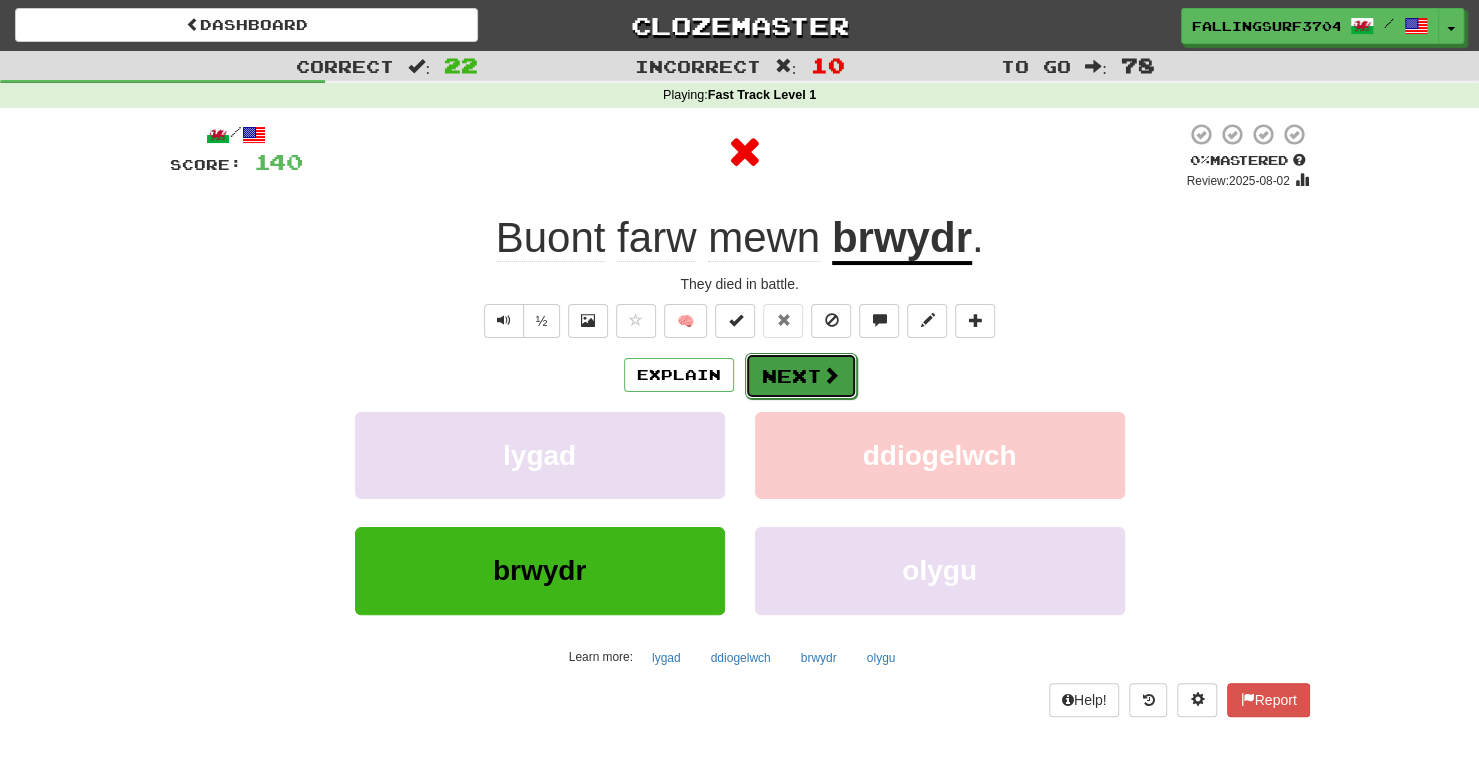 click on "Next" at bounding box center [801, 376] 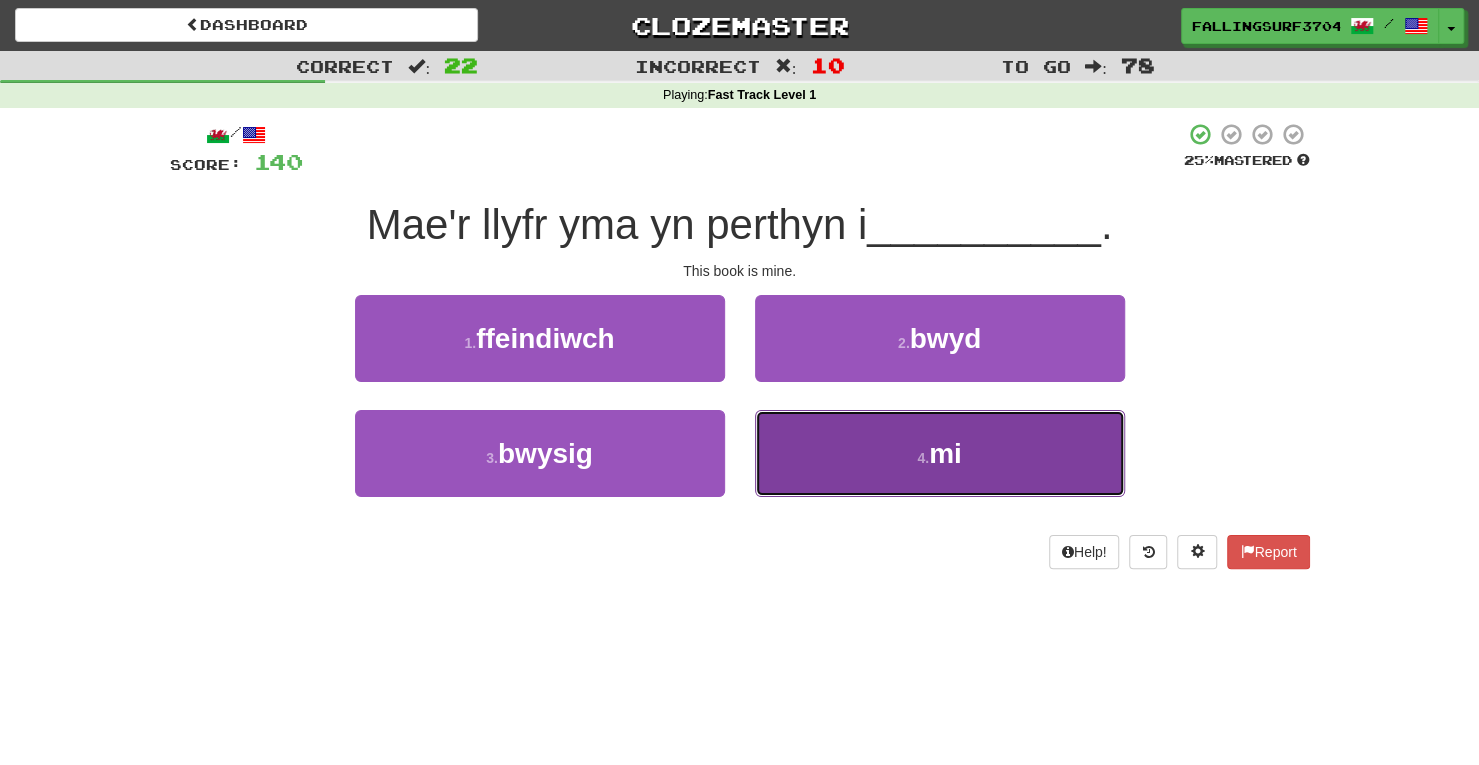 click on "4 .  mi" at bounding box center [940, 453] 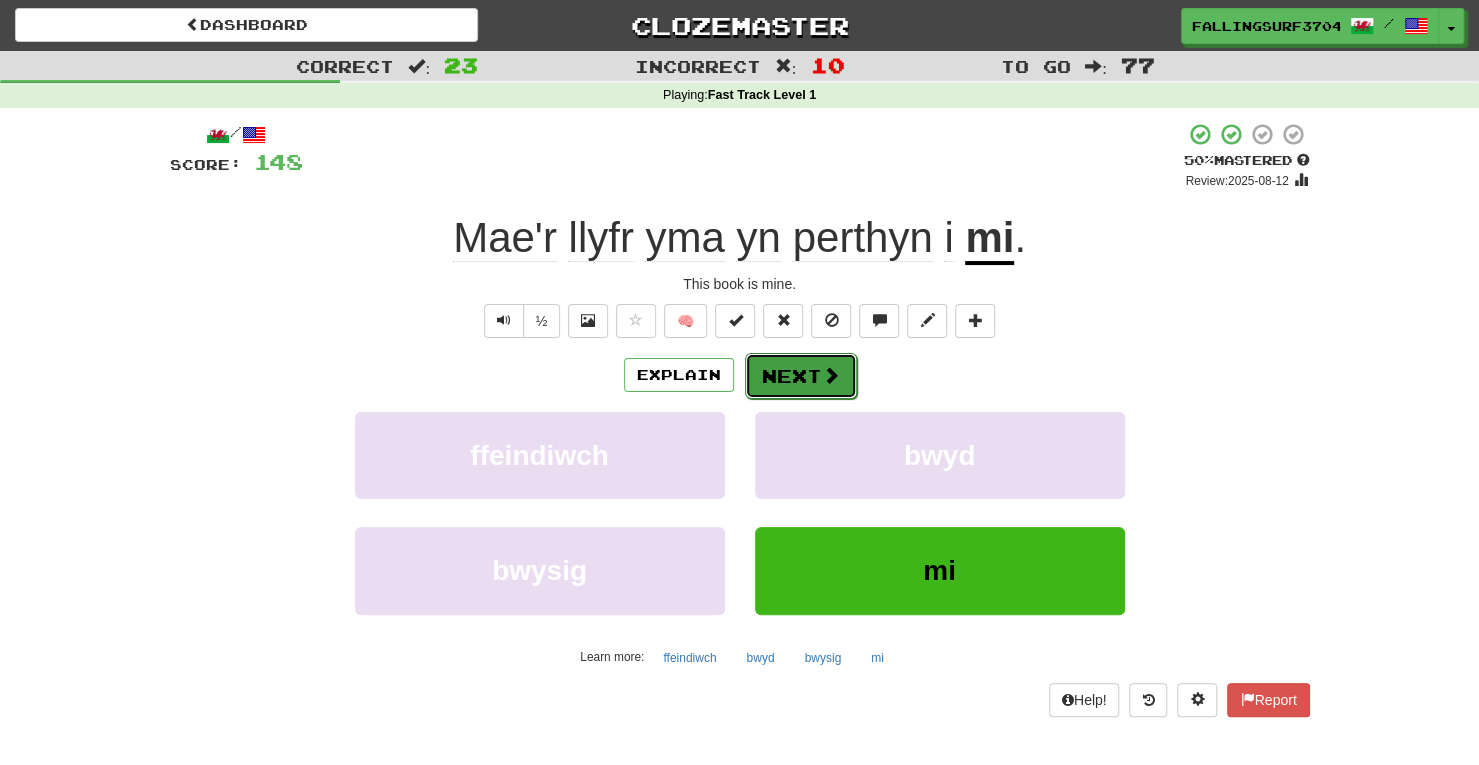 click on "Next" at bounding box center (801, 376) 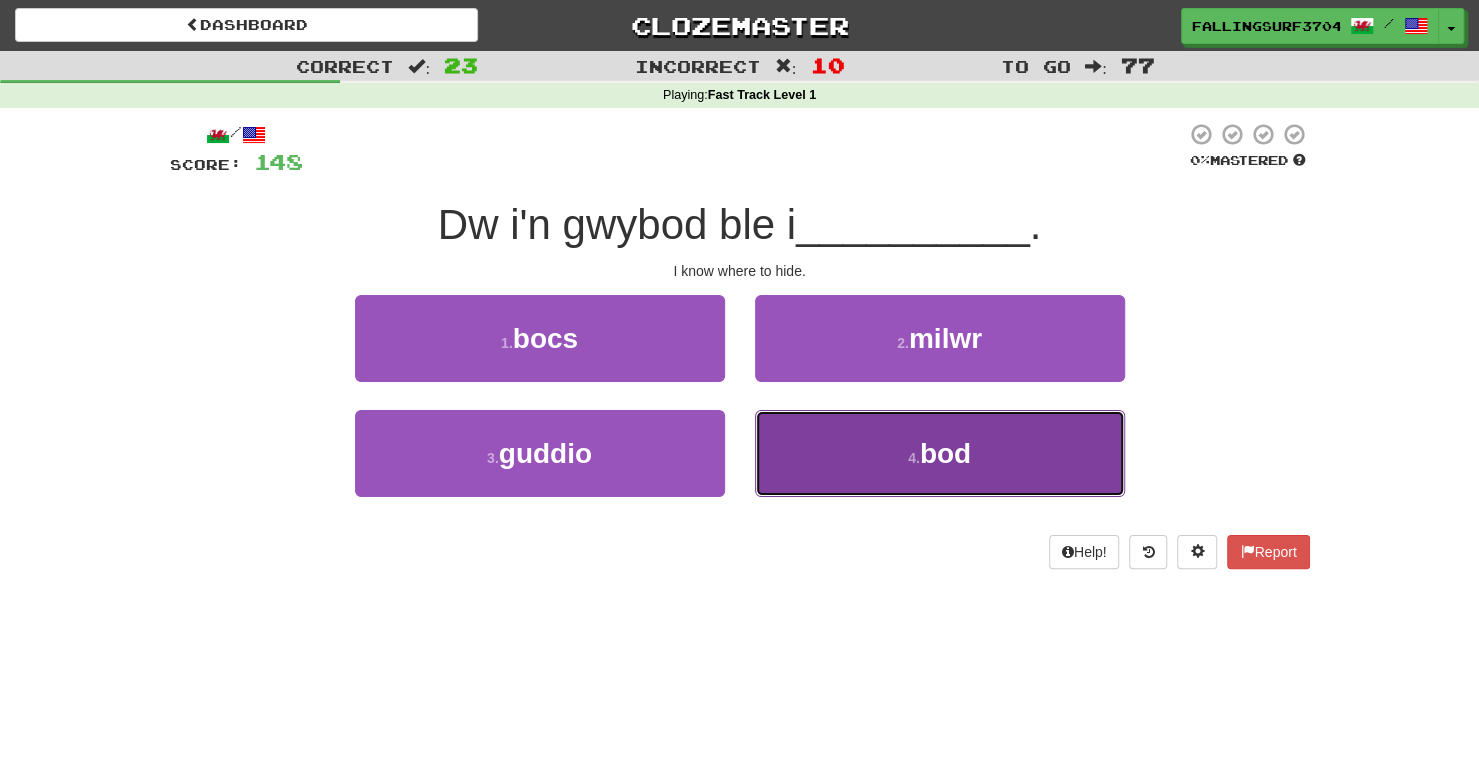 click on "bod" at bounding box center [945, 453] 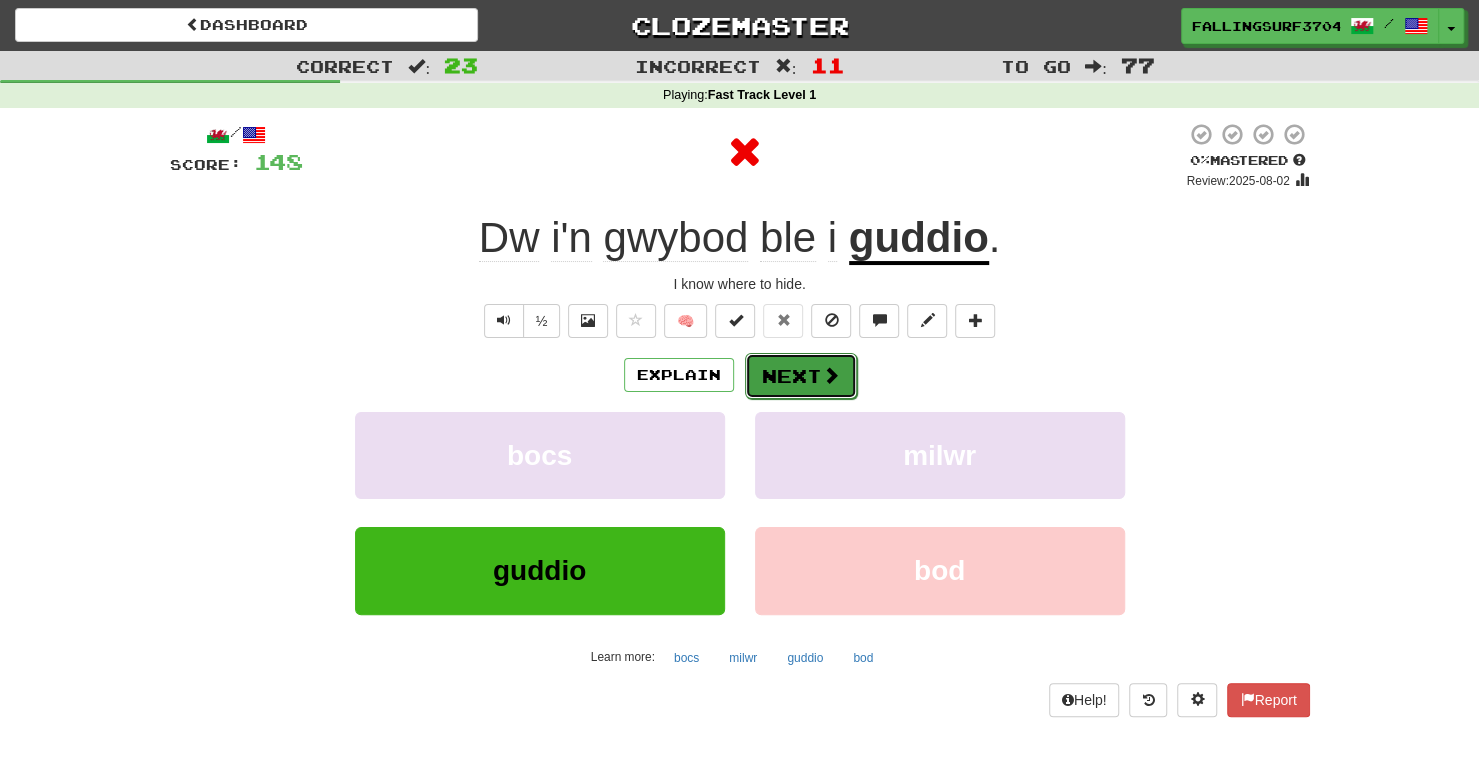 click at bounding box center (831, 375) 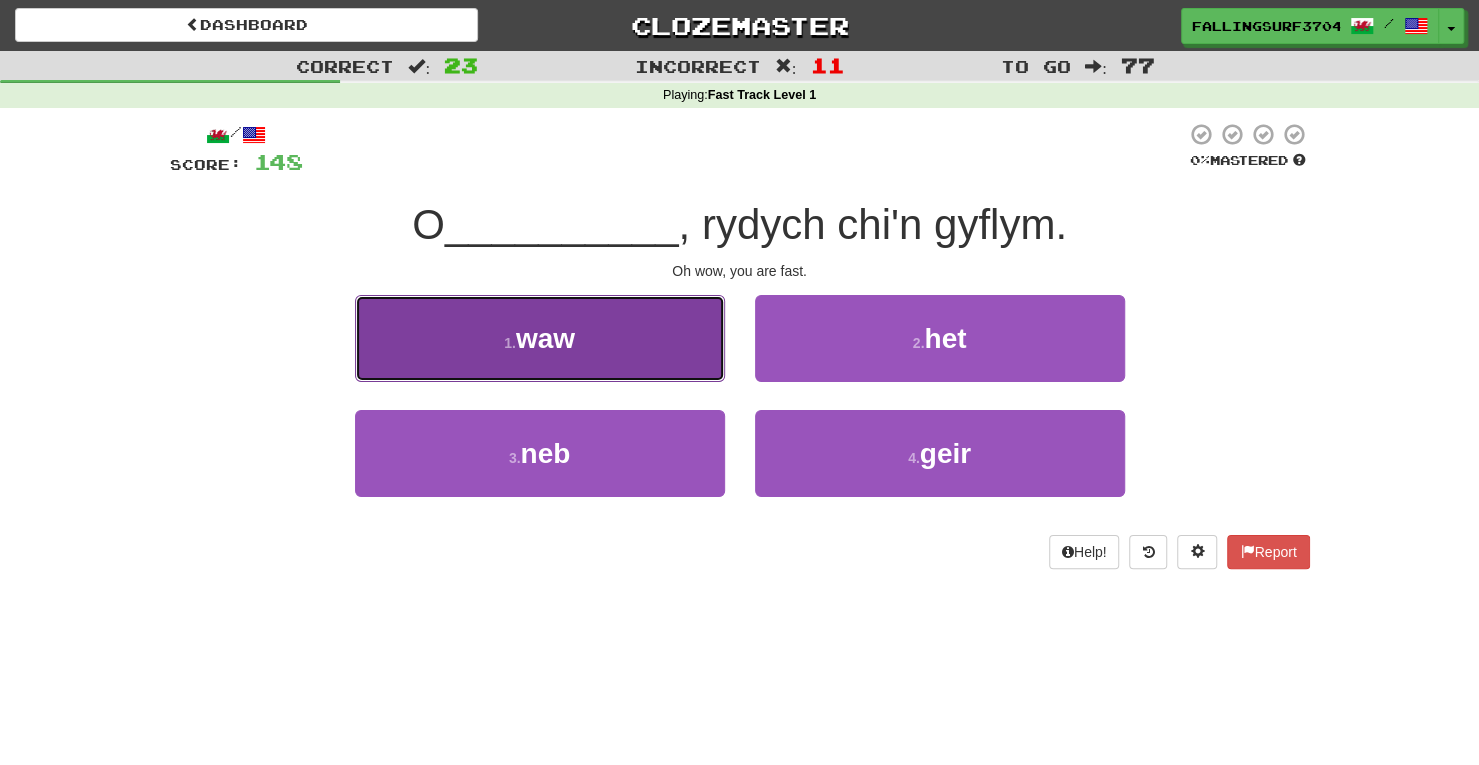 click on "1 .  waw" at bounding box center [540, 338] 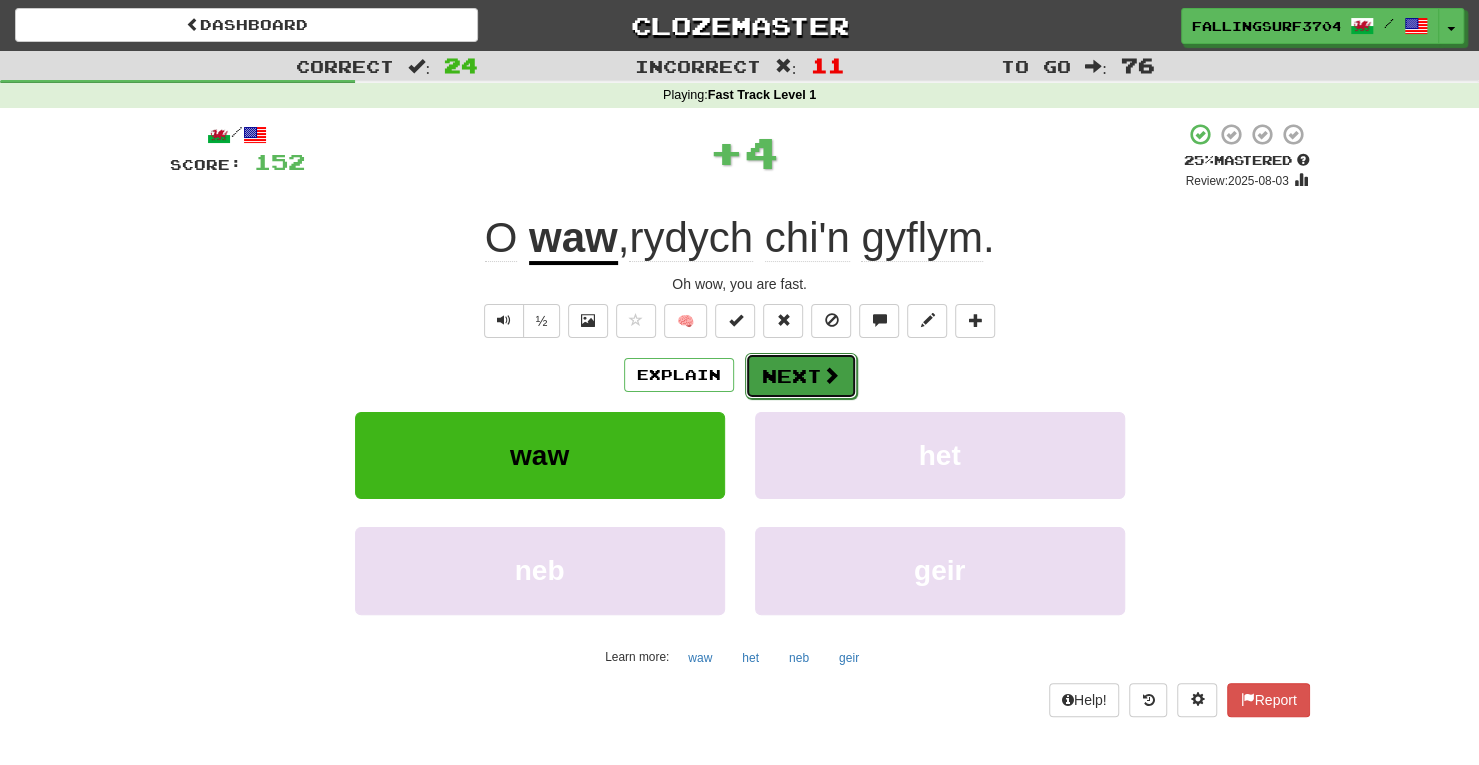 click on "Next" at bounding box center [801, 376] 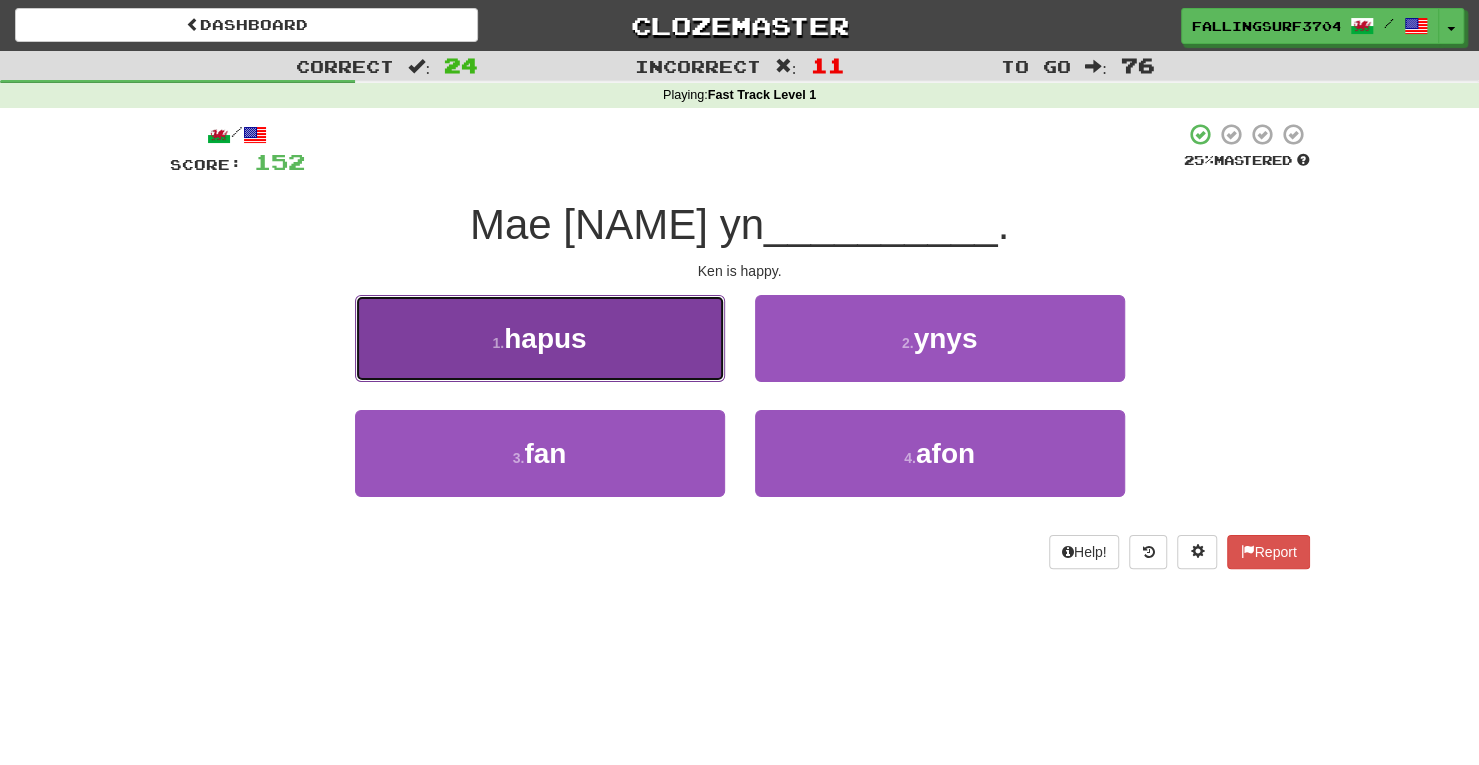 click on "1 .  hapus" at bounding box center (540, 338) 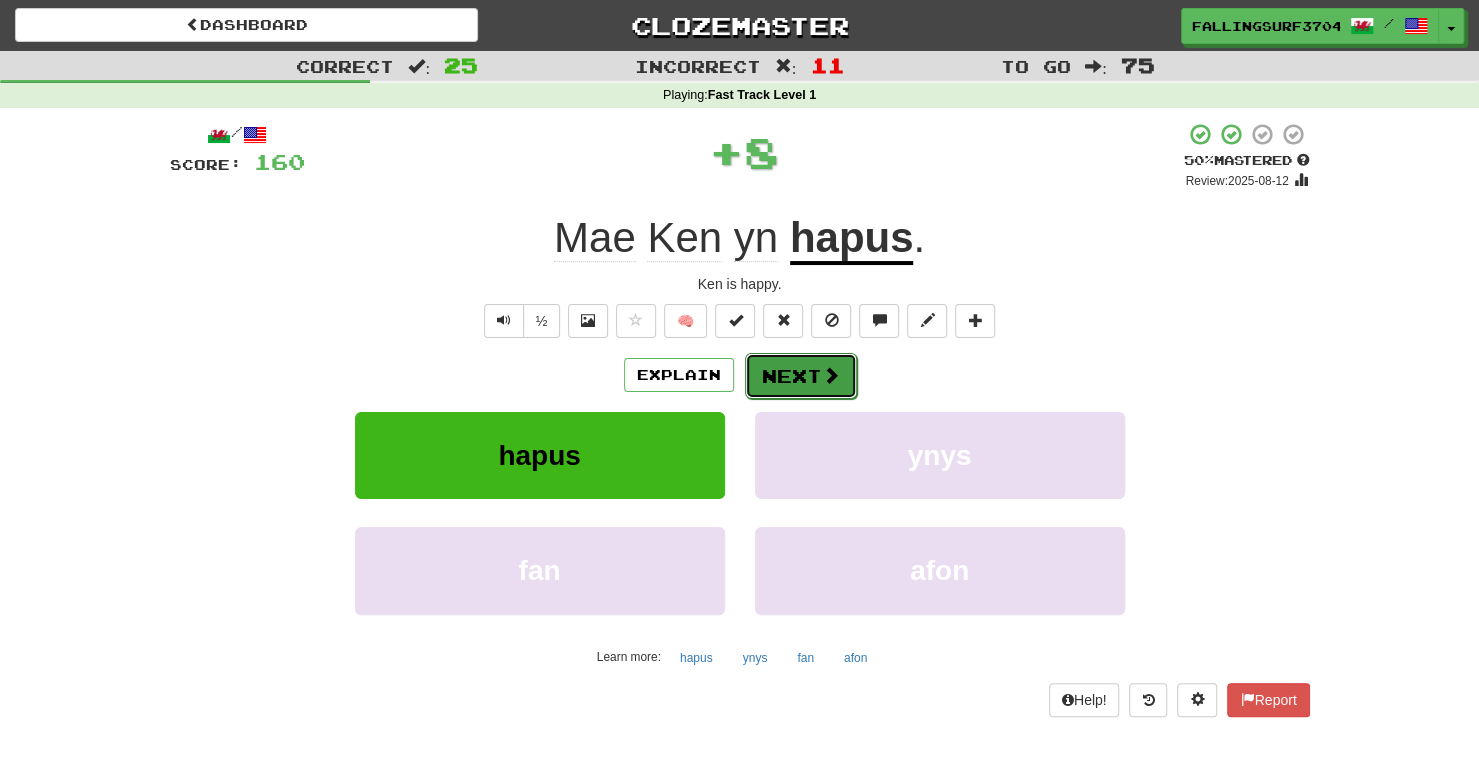 click on "Next" at bounding box center [801, 376] 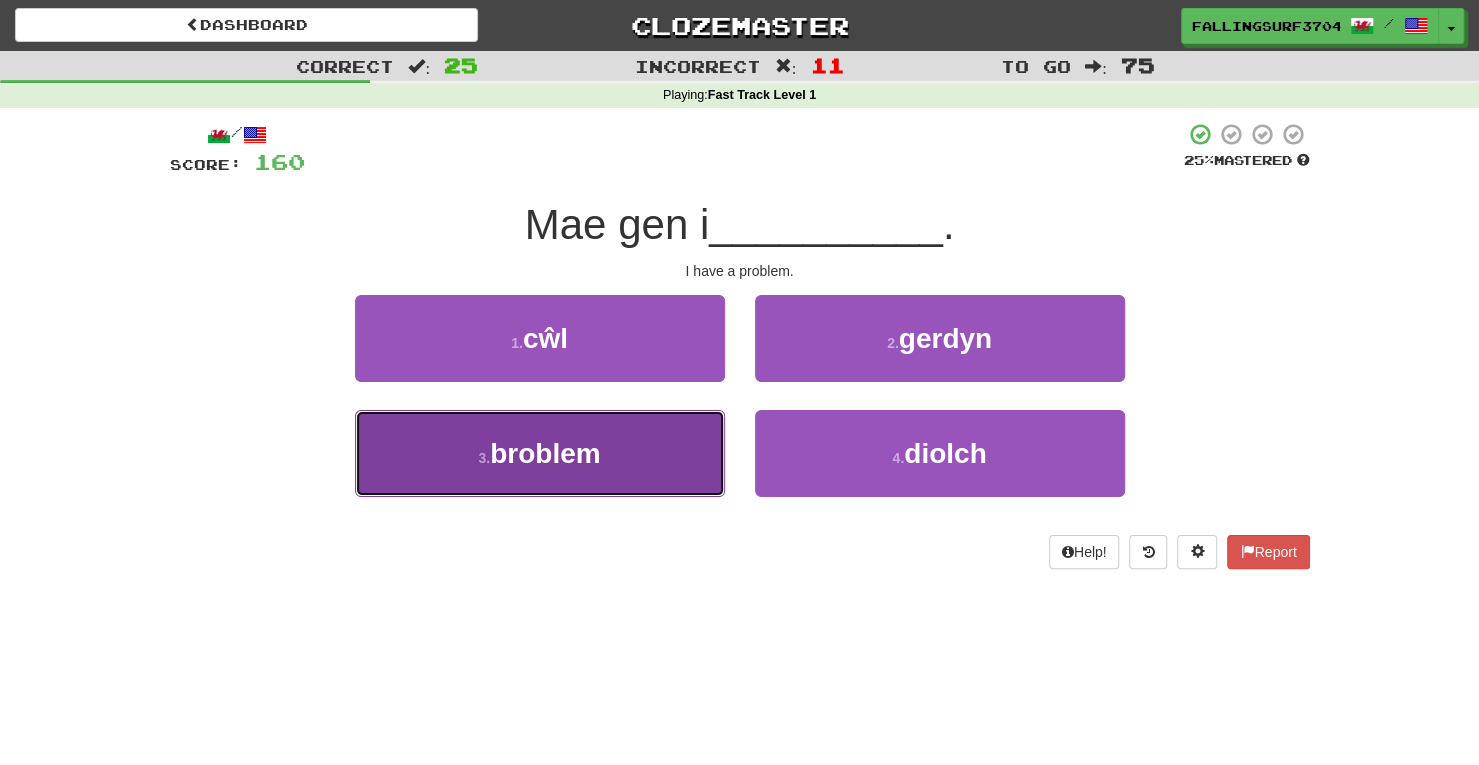 click on "3 .  broblem" at bounding box center (540, 453) 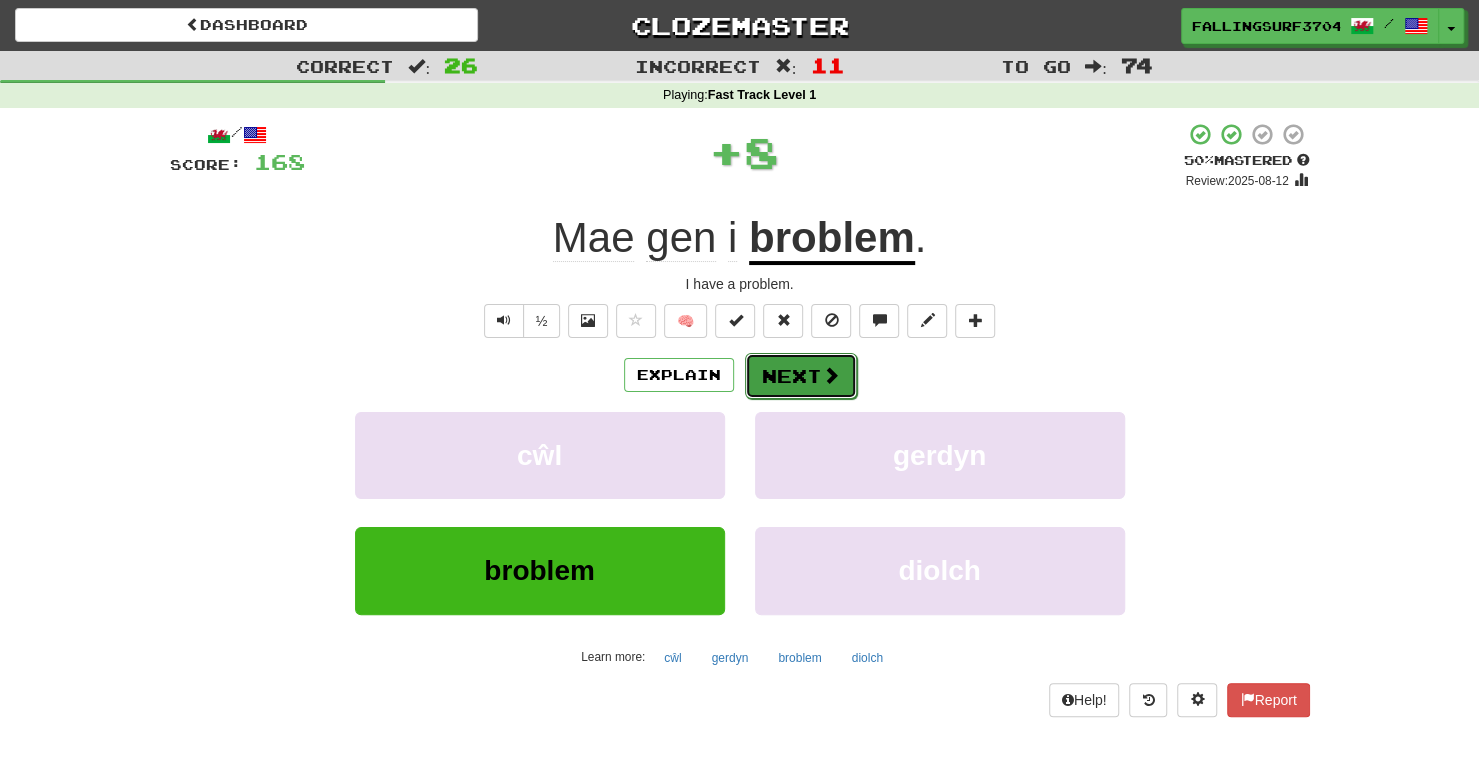 click on "Next" at bounding box center [801, 376] 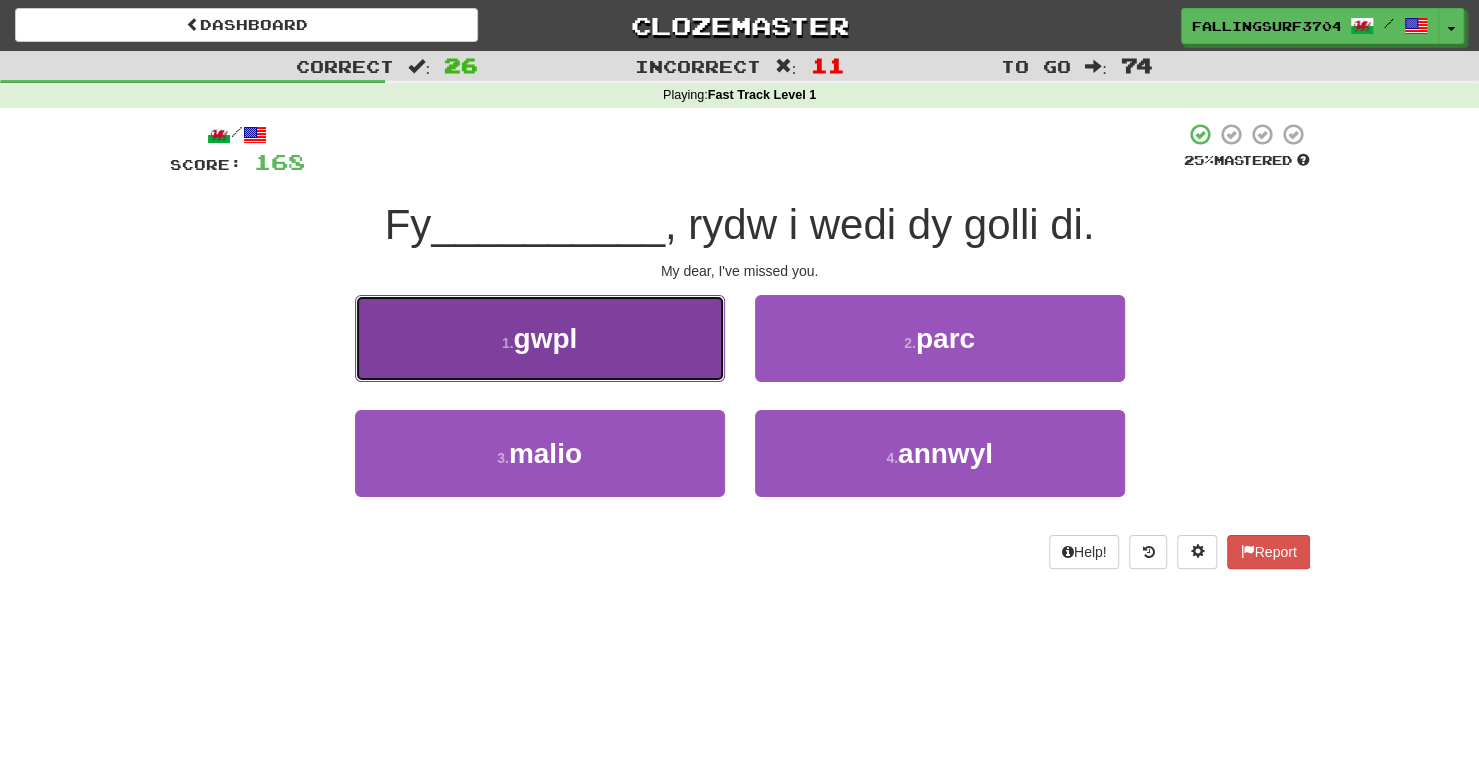 click on "1 .  gwpl" at bounding box center (540, 338) 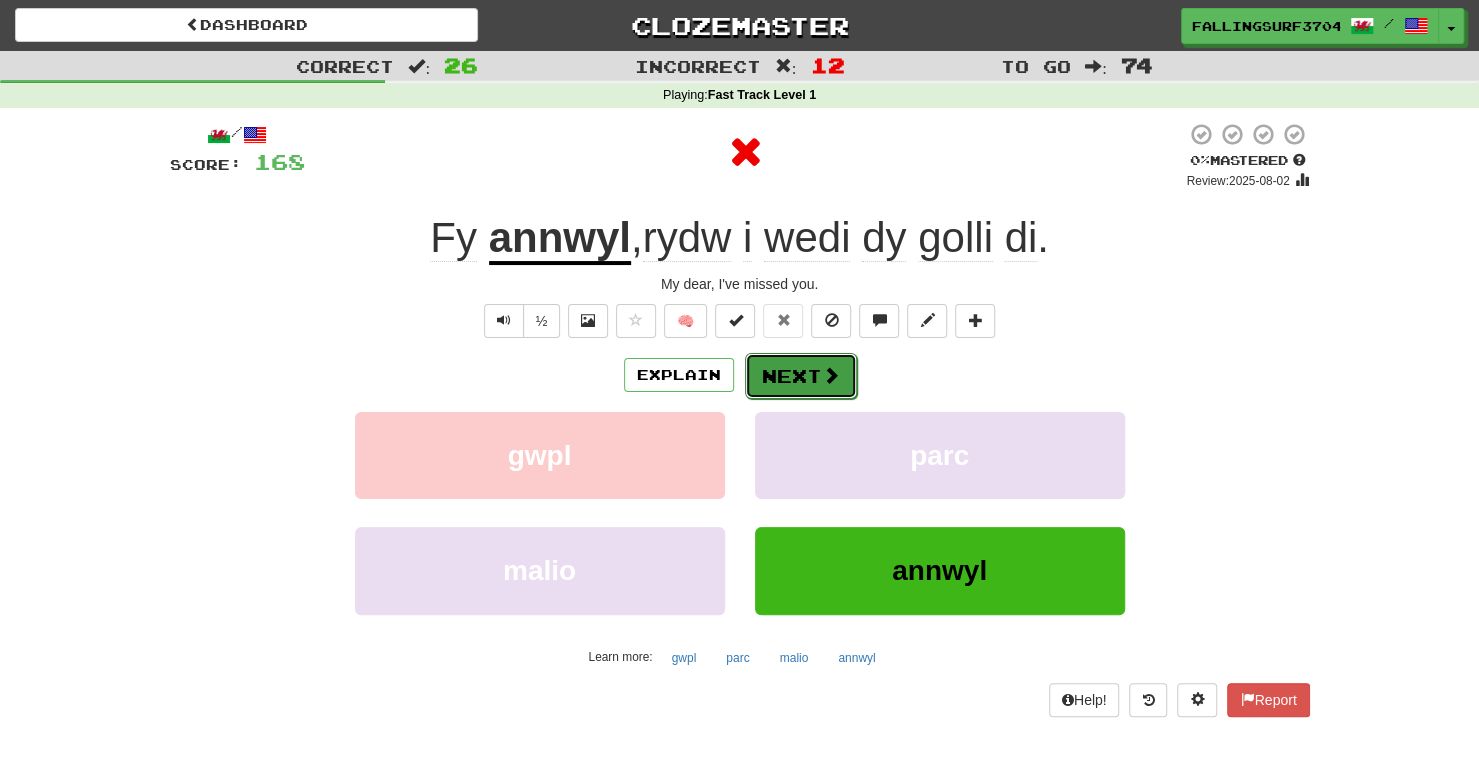 click on "Next" at bounding box center (801, 376) 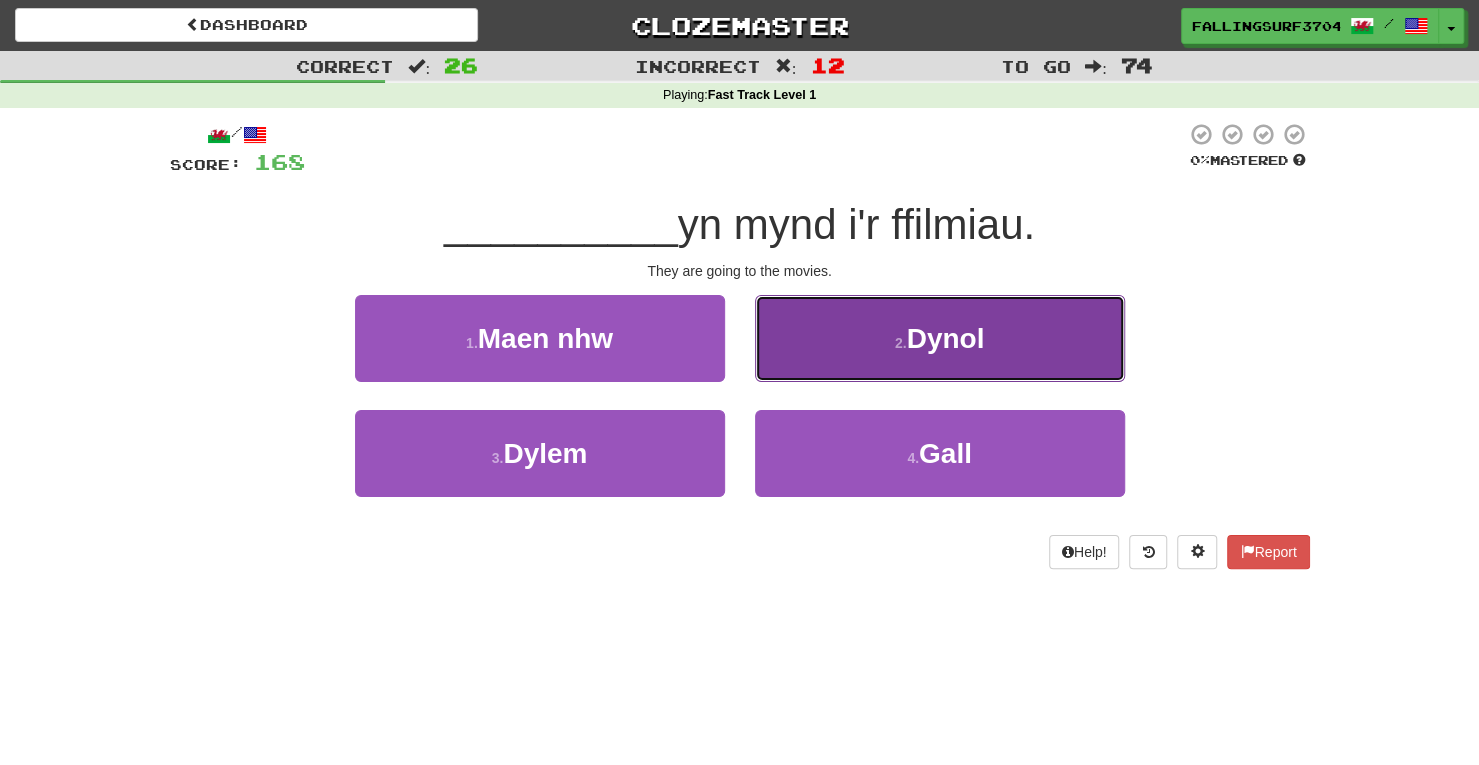 click on "Dynol" at bounding box center (945, 338) 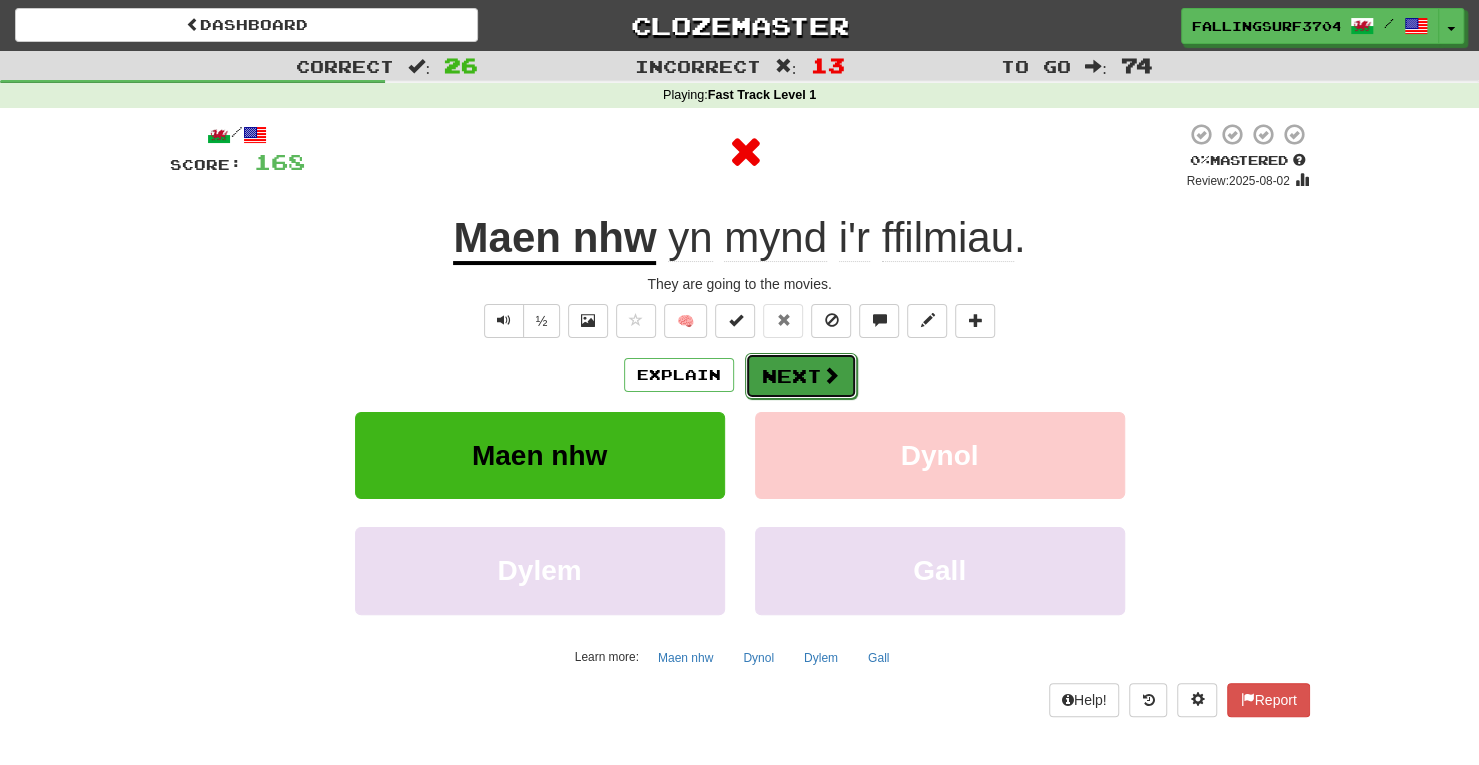 click on "Next" at bounding box center [801, 376] 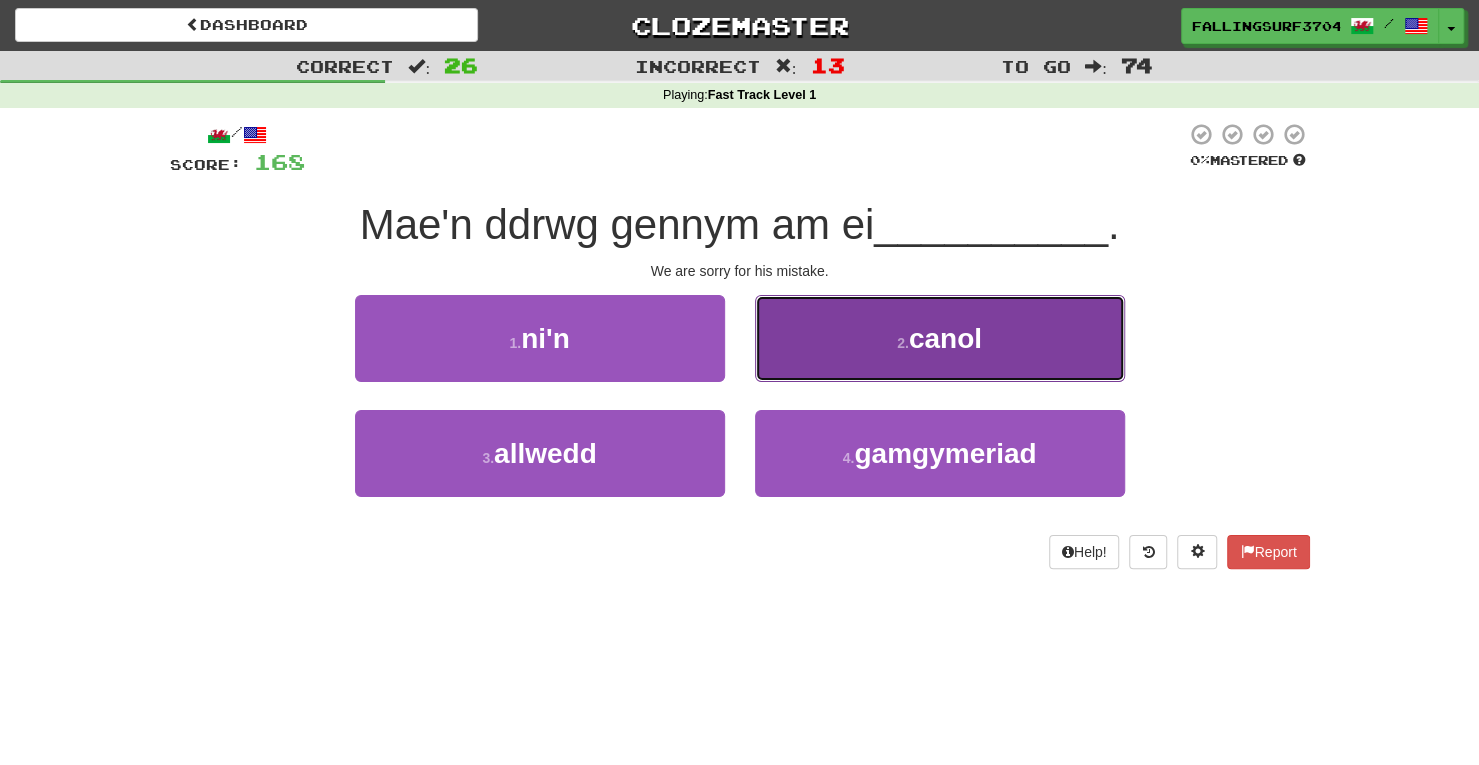 click on "2 .  canol" at bounding box center [940, 338] 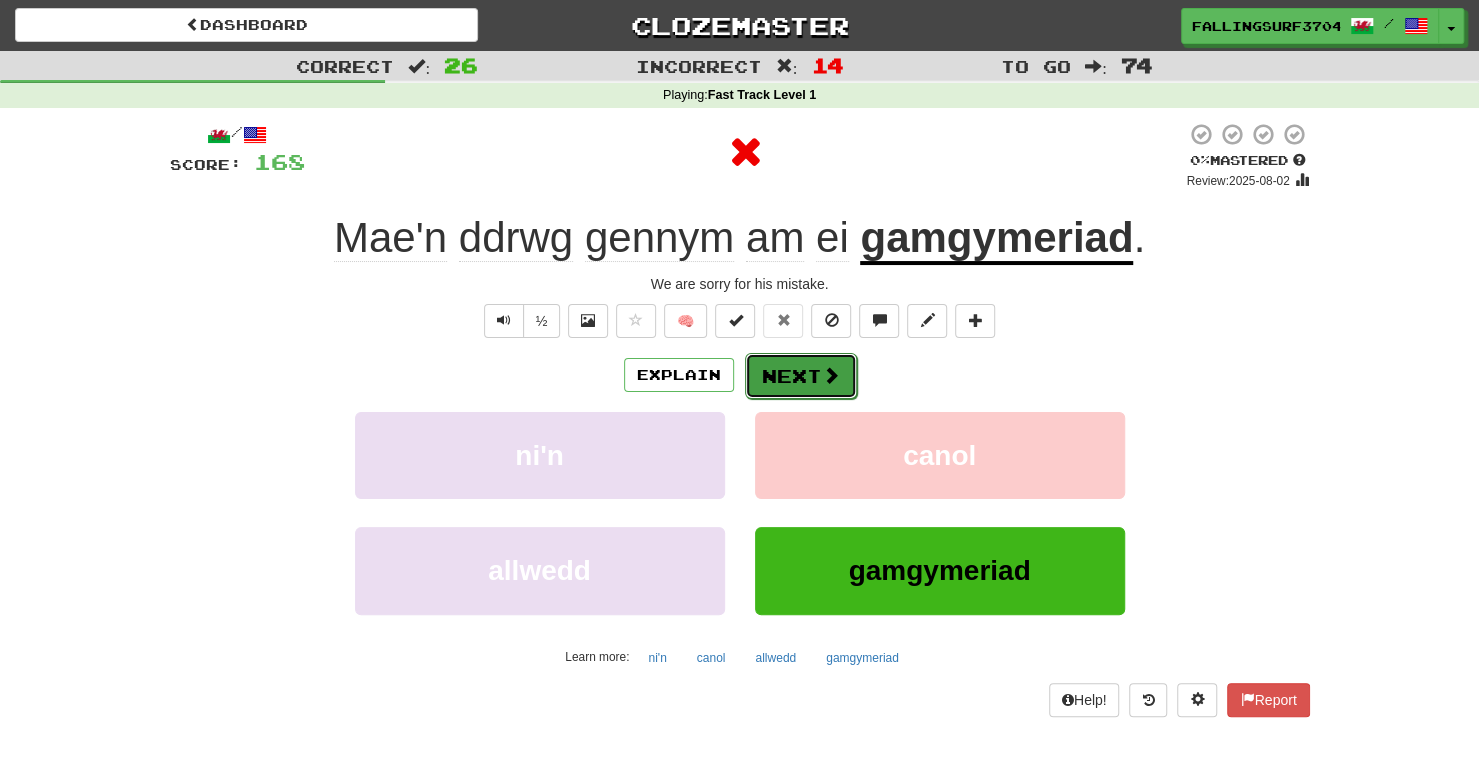 click on "Next" at bounding box center (801, 376) 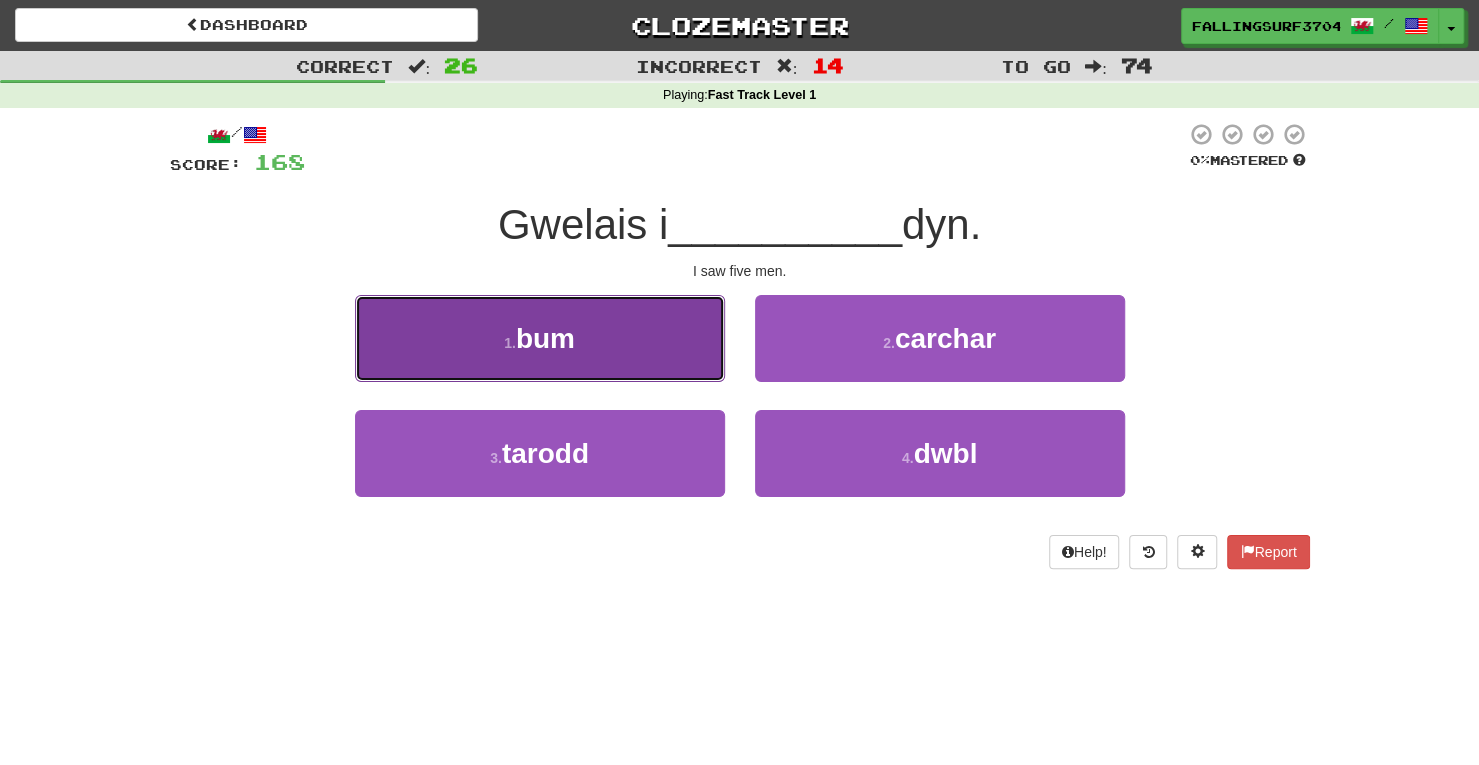 click on "1 .  bum" at bounding box center [540, 338] 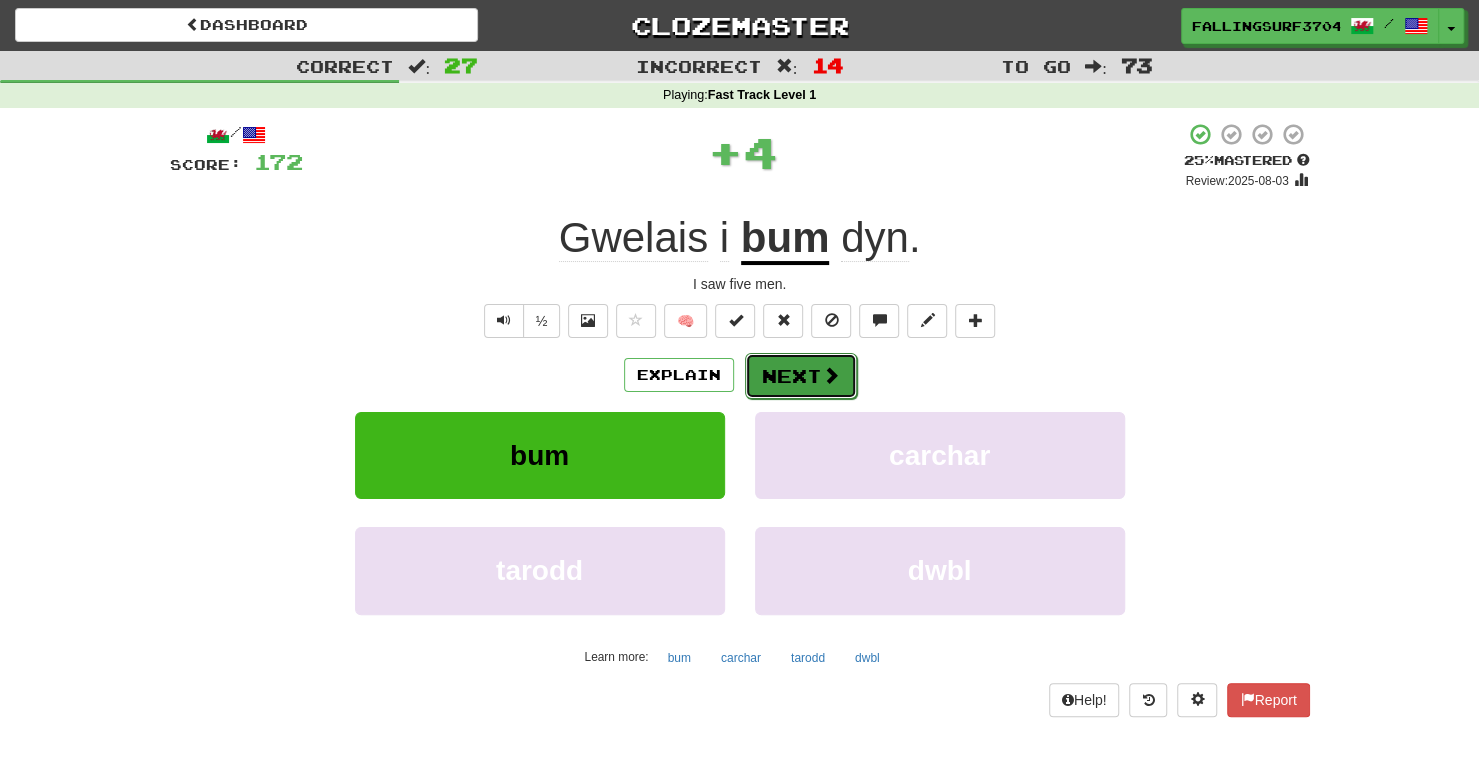 click at bounding box center (831, 375) 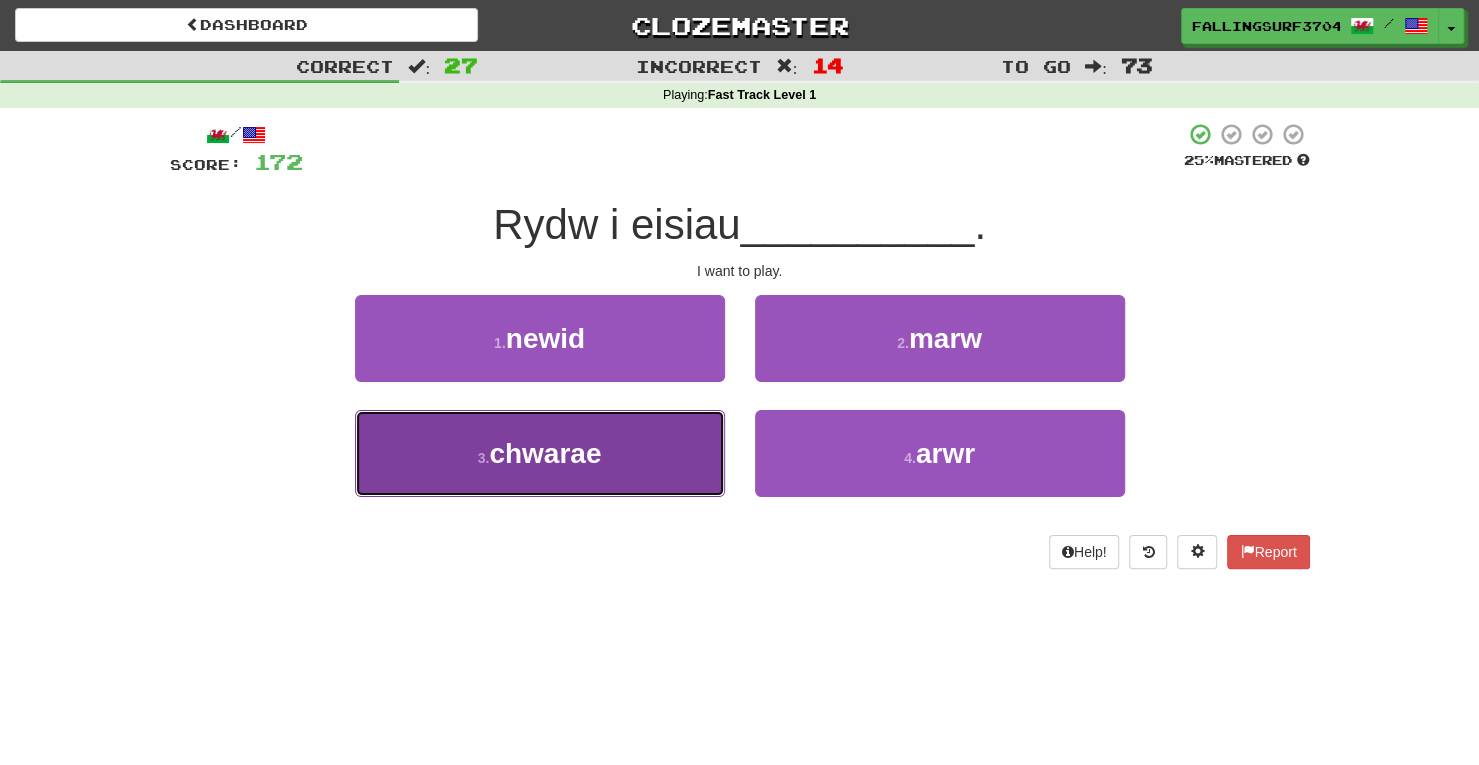 click on "3 .  chwarae" at bounding box center (540, 453) 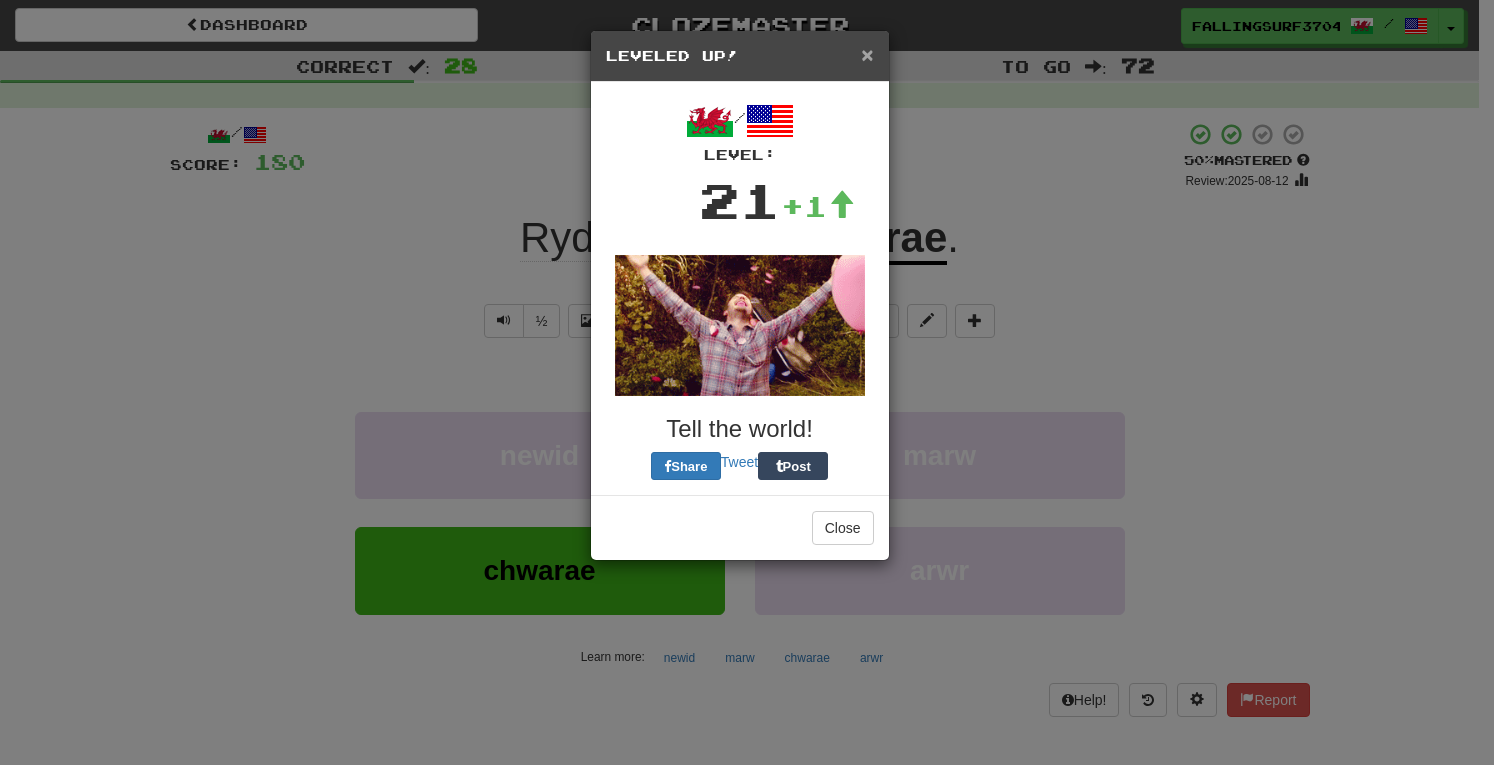 click on "×" at bounding box center [867, 54] 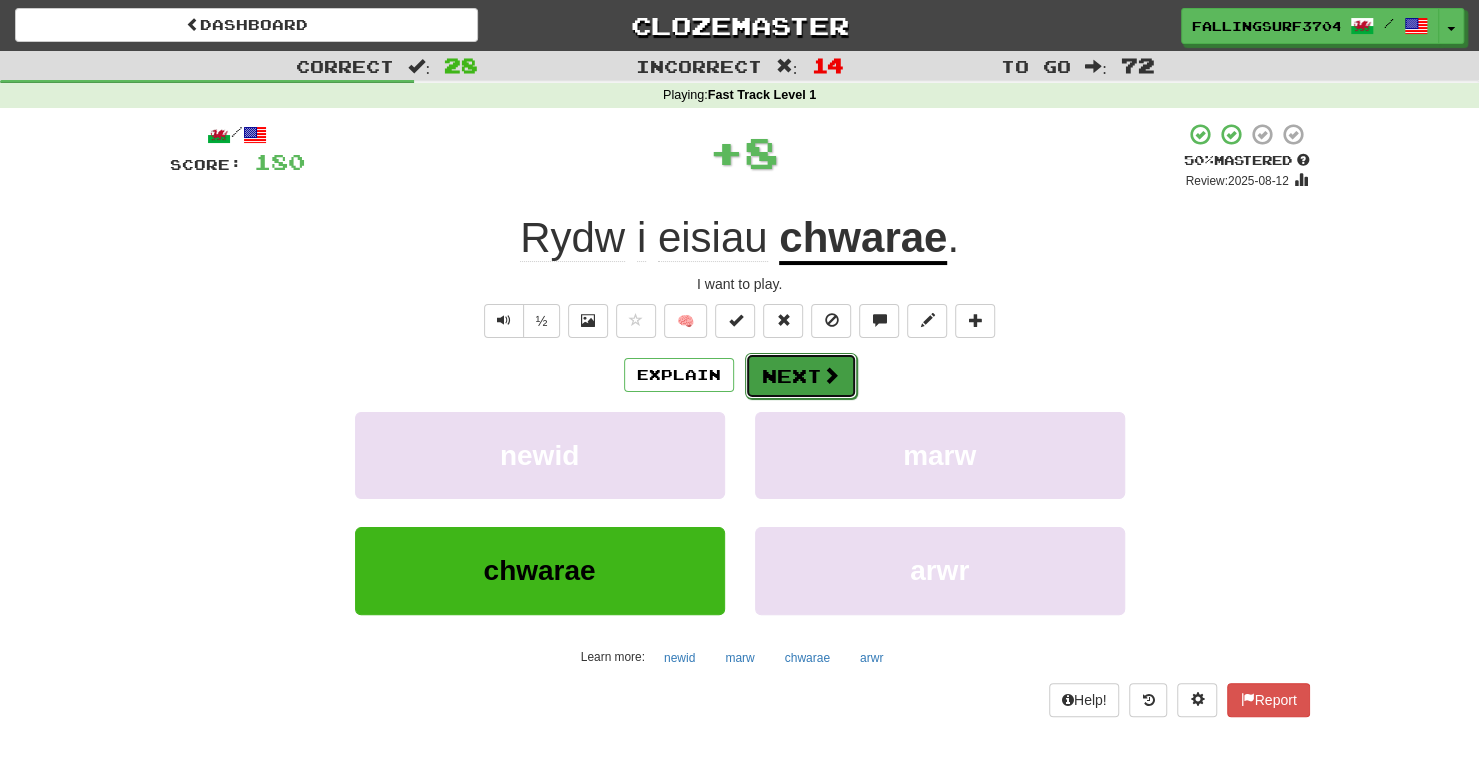 click on "Next" at bounding box center (801, 376) 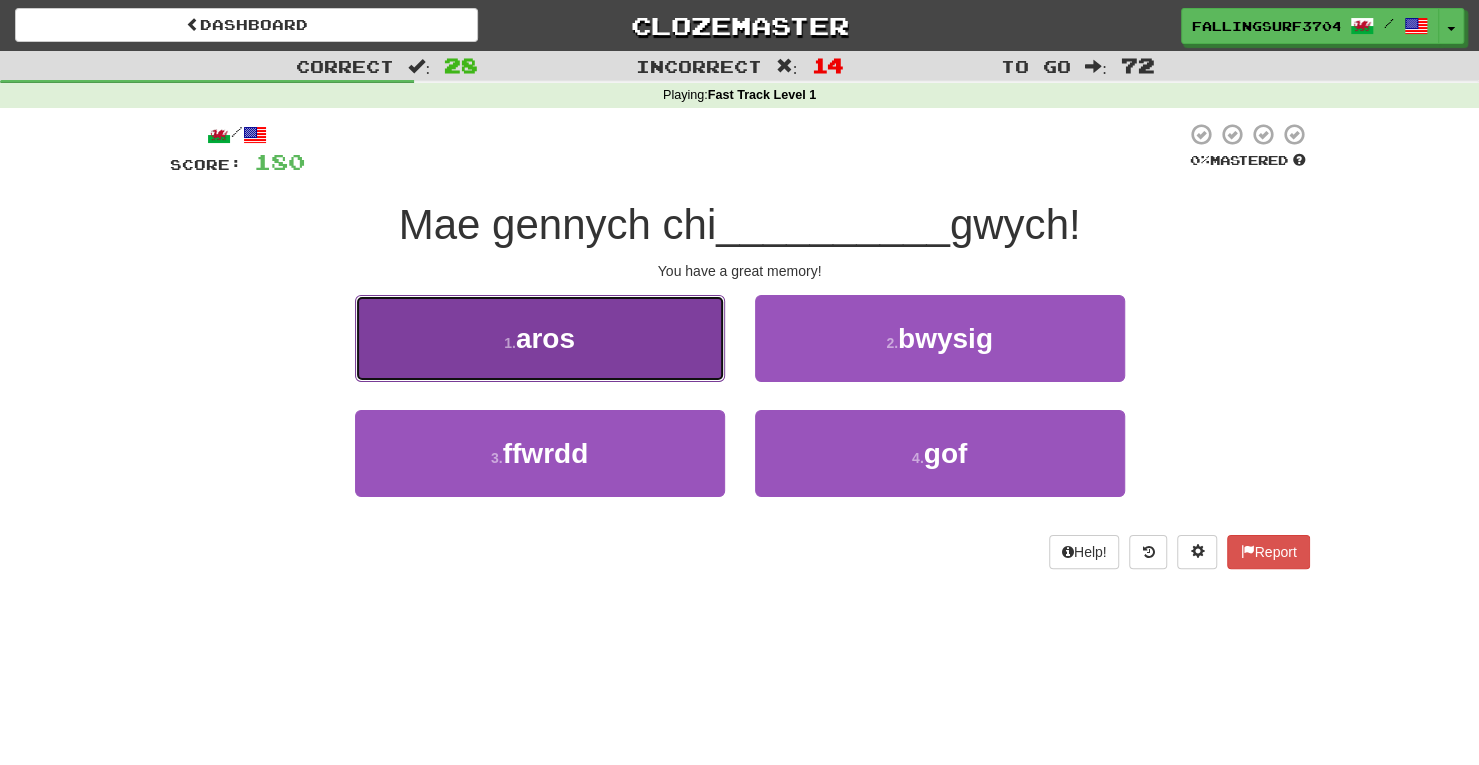click on "1 .  aros" at bounding box center (540, 338) 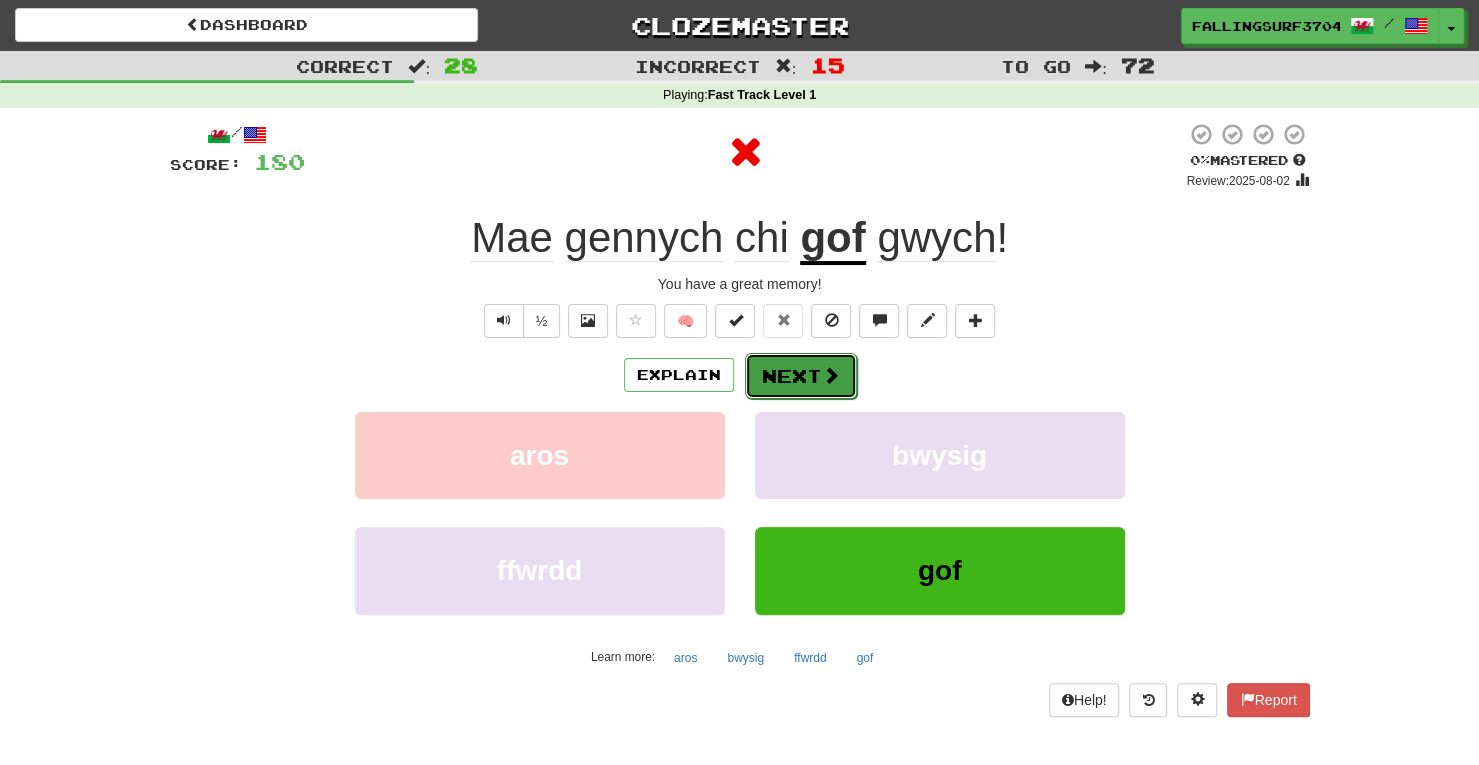 click on "Next" at bounding box center (801, 376) 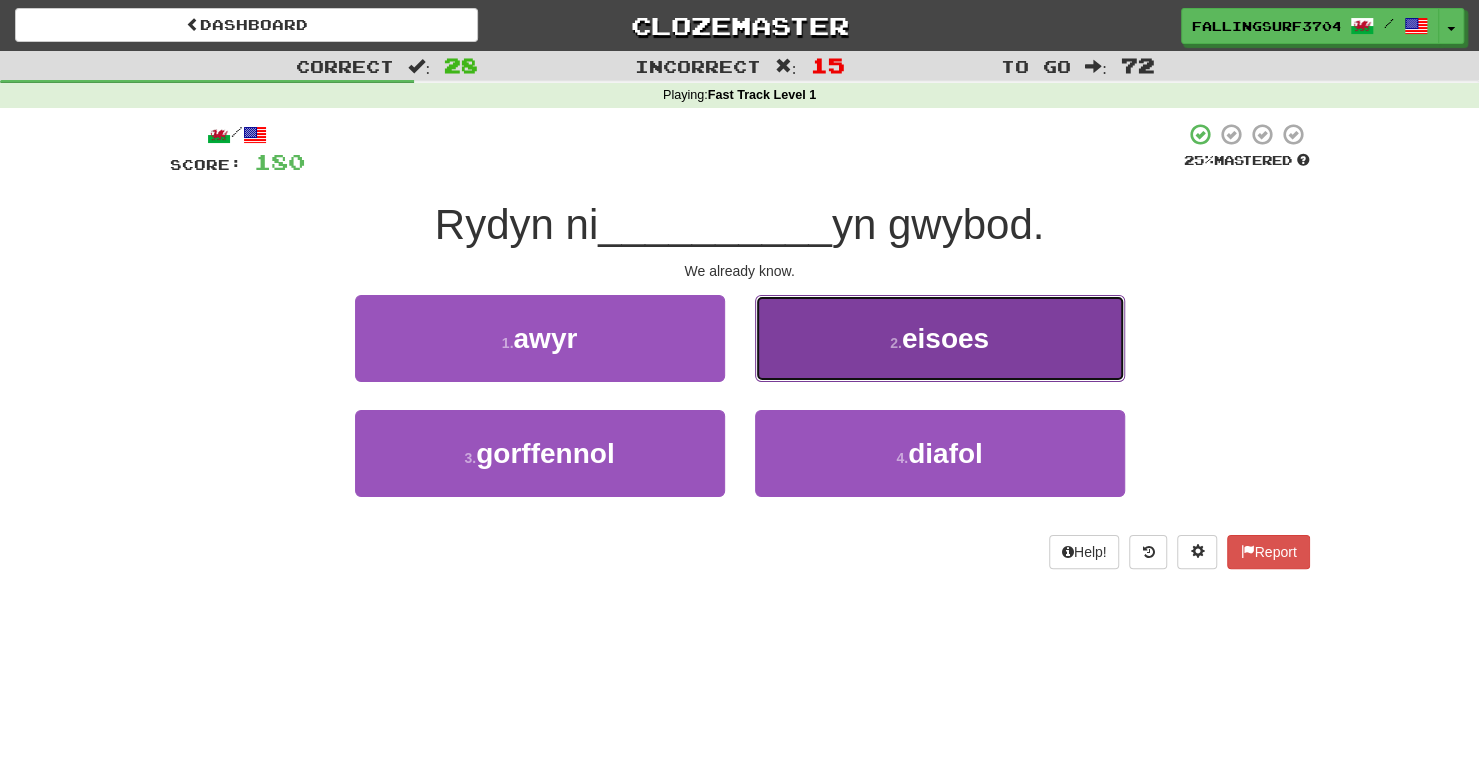 click on "eisoes" at bounding box center (945, 338) 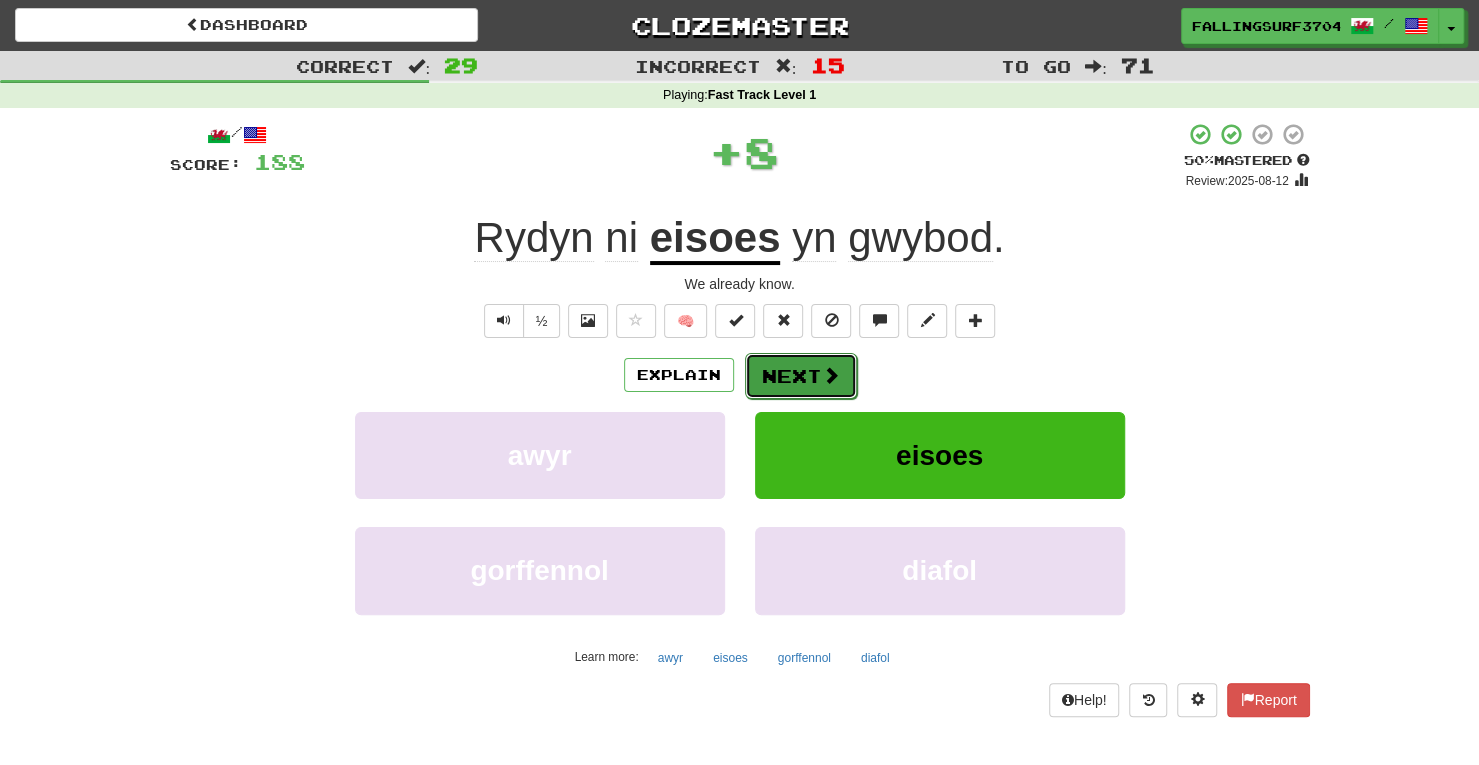 click on "Next" at bounding box center [801, 376] 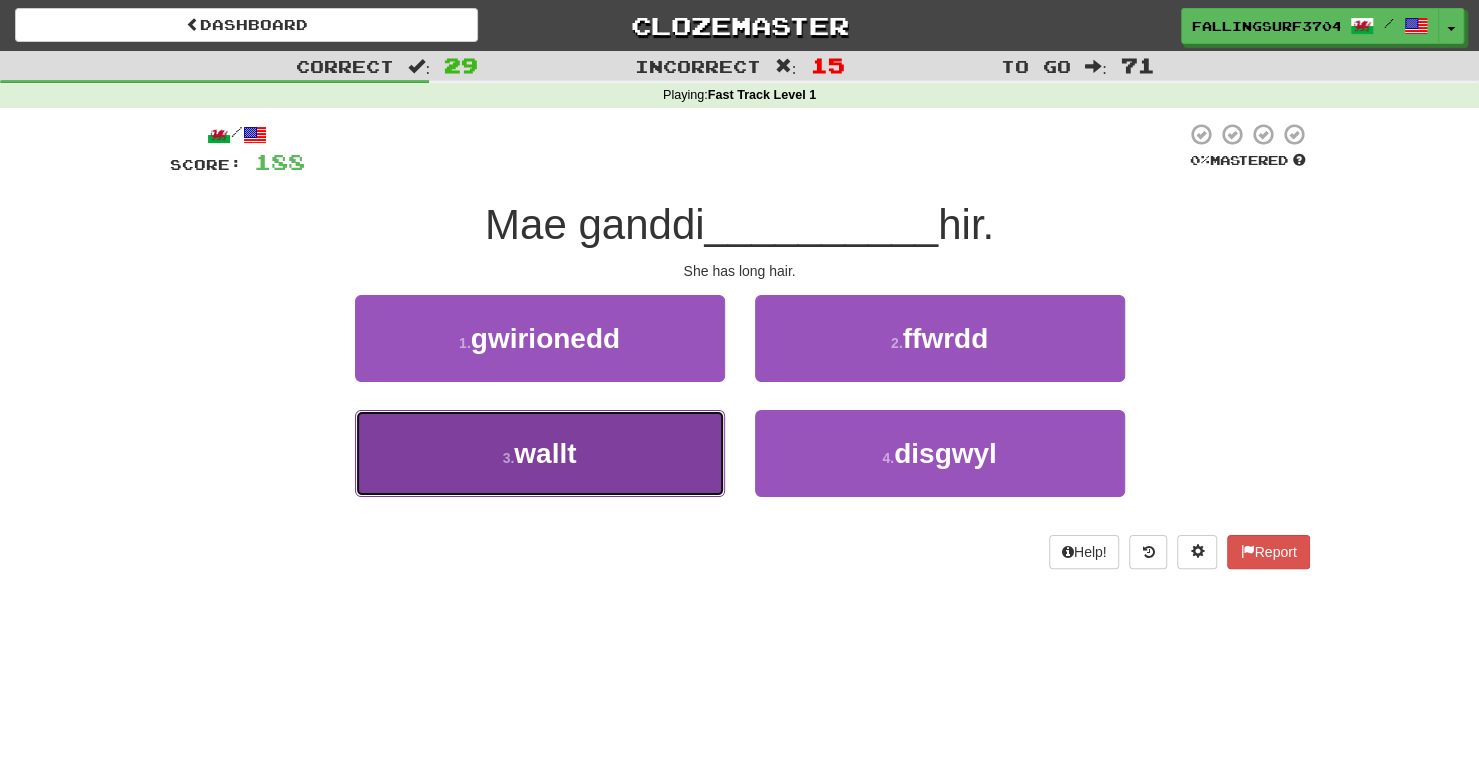 click on "3 .  wallt" at bounding box center (540, 453) 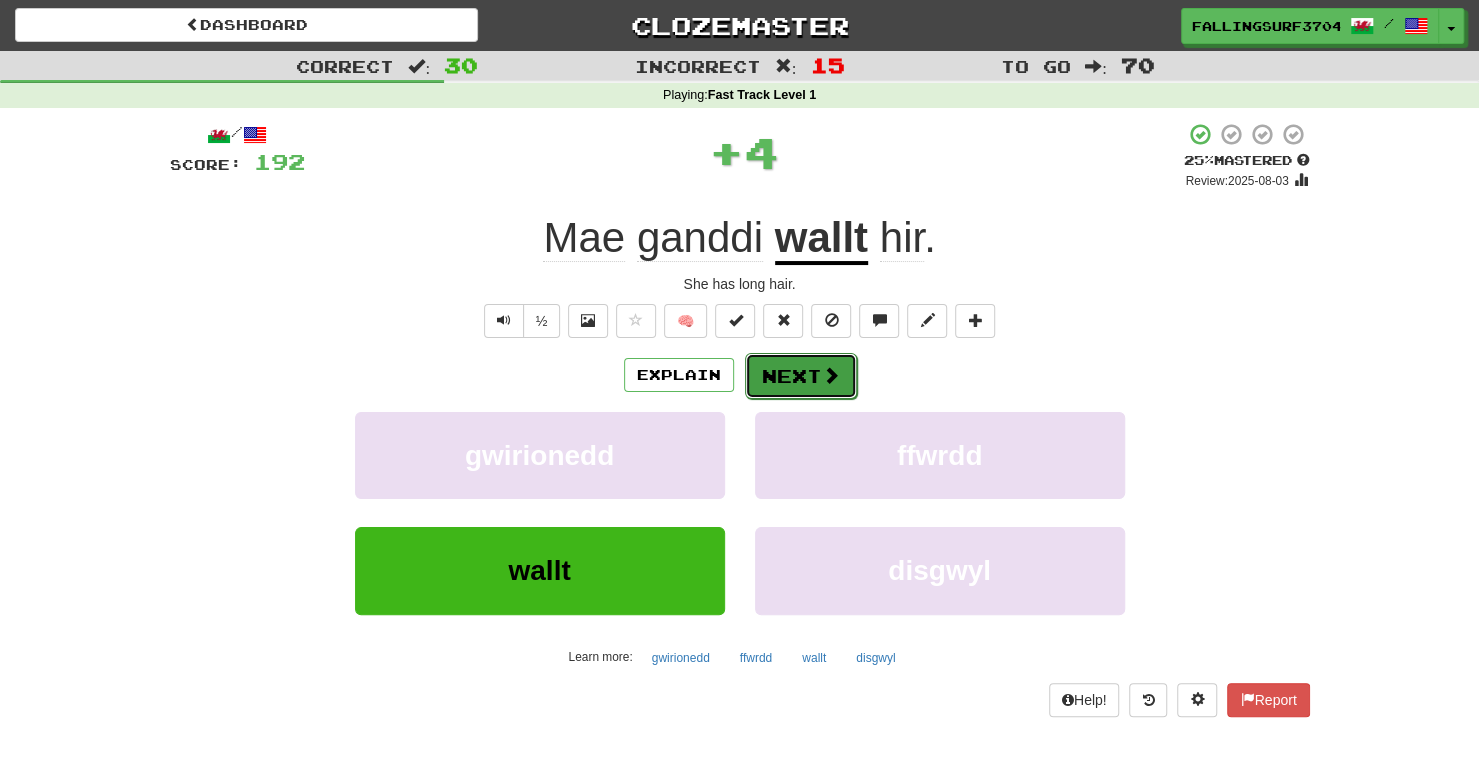 click on "Next" at bounding box center (801, 376) 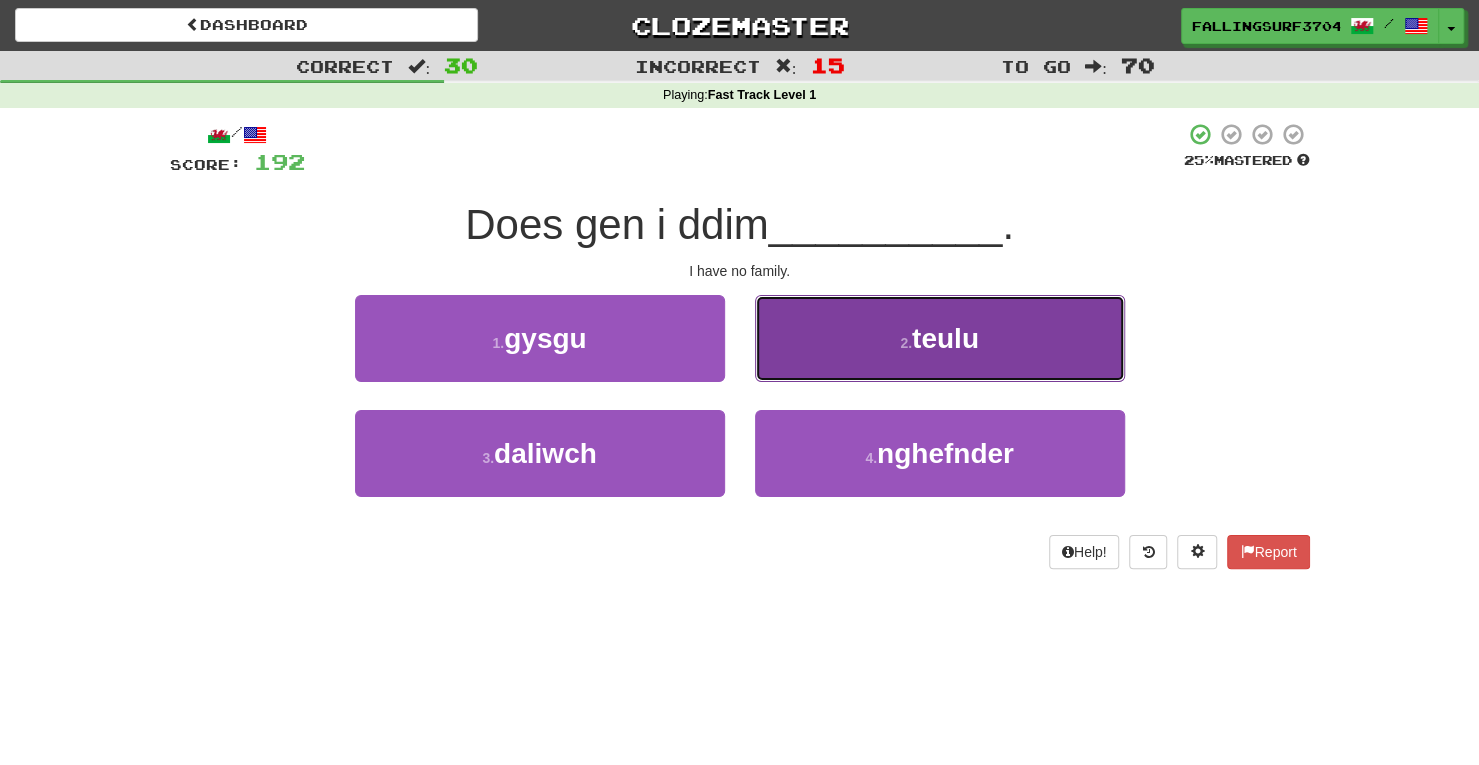 click on "2 .  teulu" at bounding box center [940, 338] 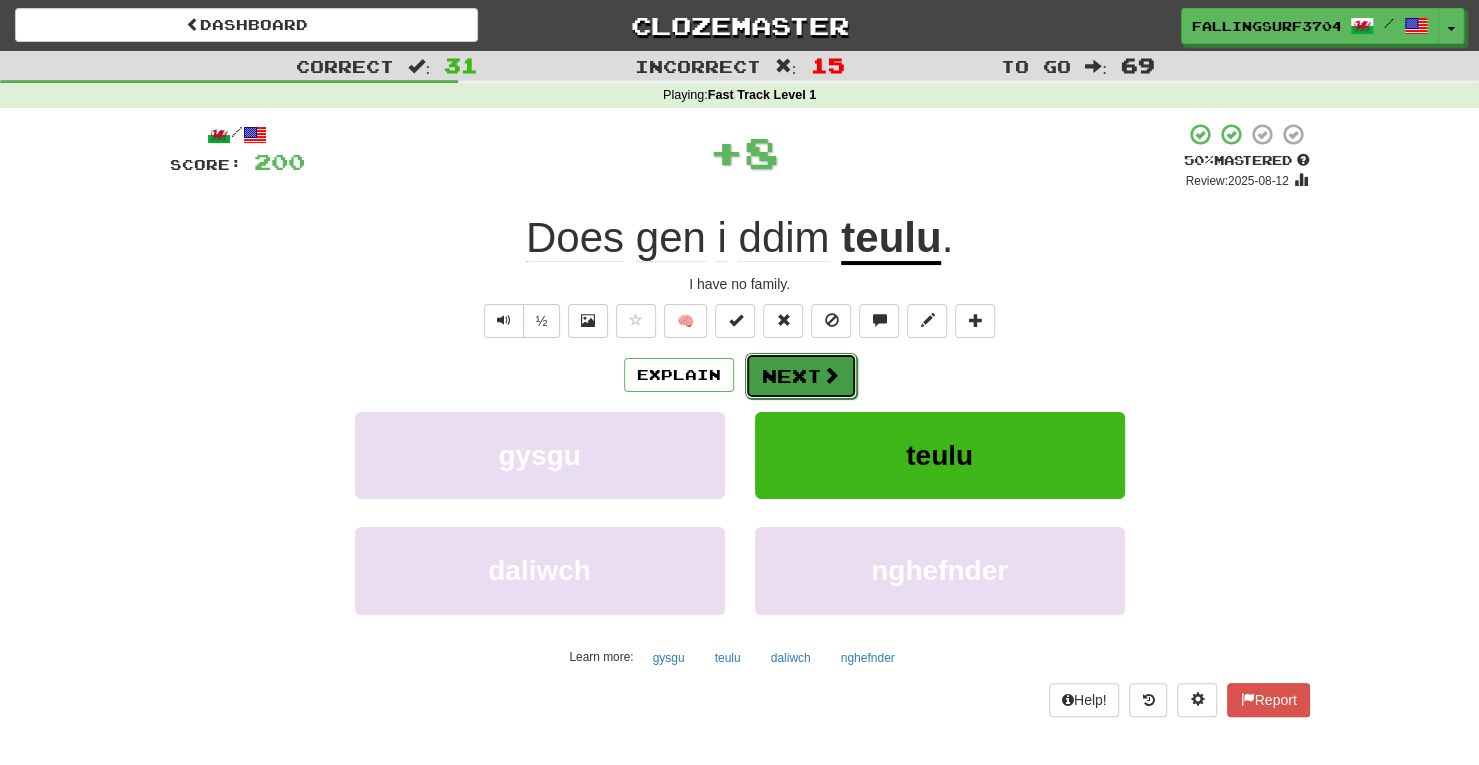 click on "Next" at bounding box center (801, 376) 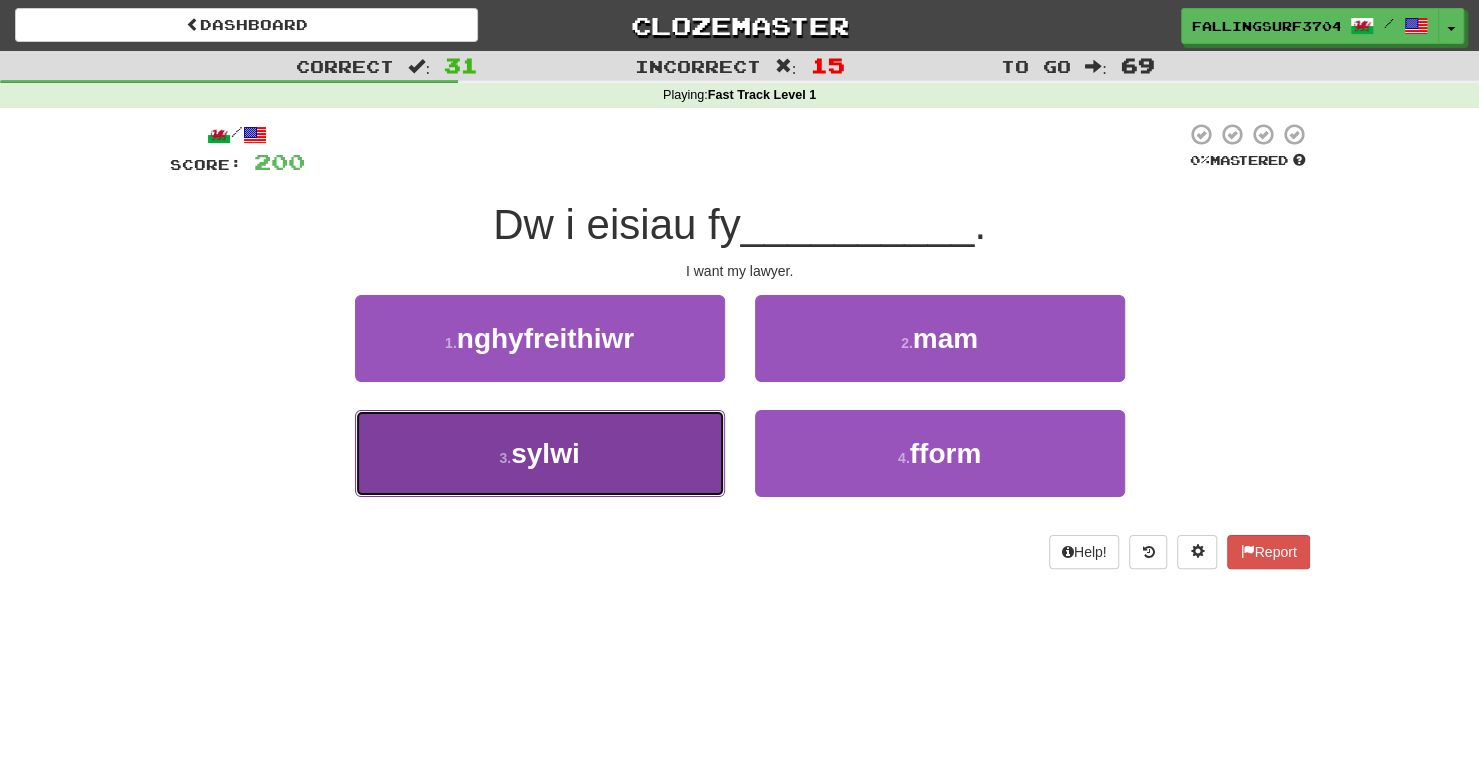 click on "3 .  sylwi" at bounding box center [540, 453] 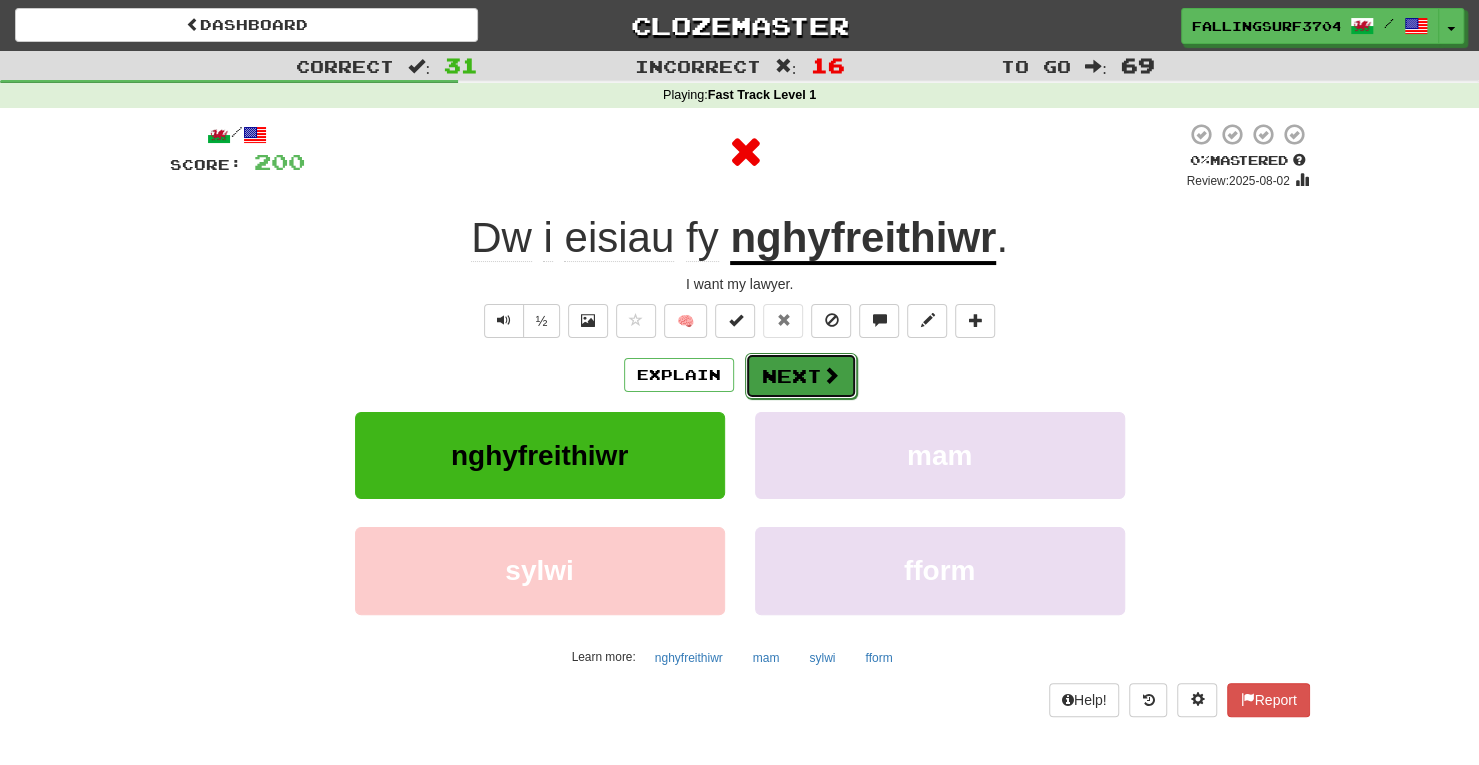 click on "Next" at bounding box center (801, 376) 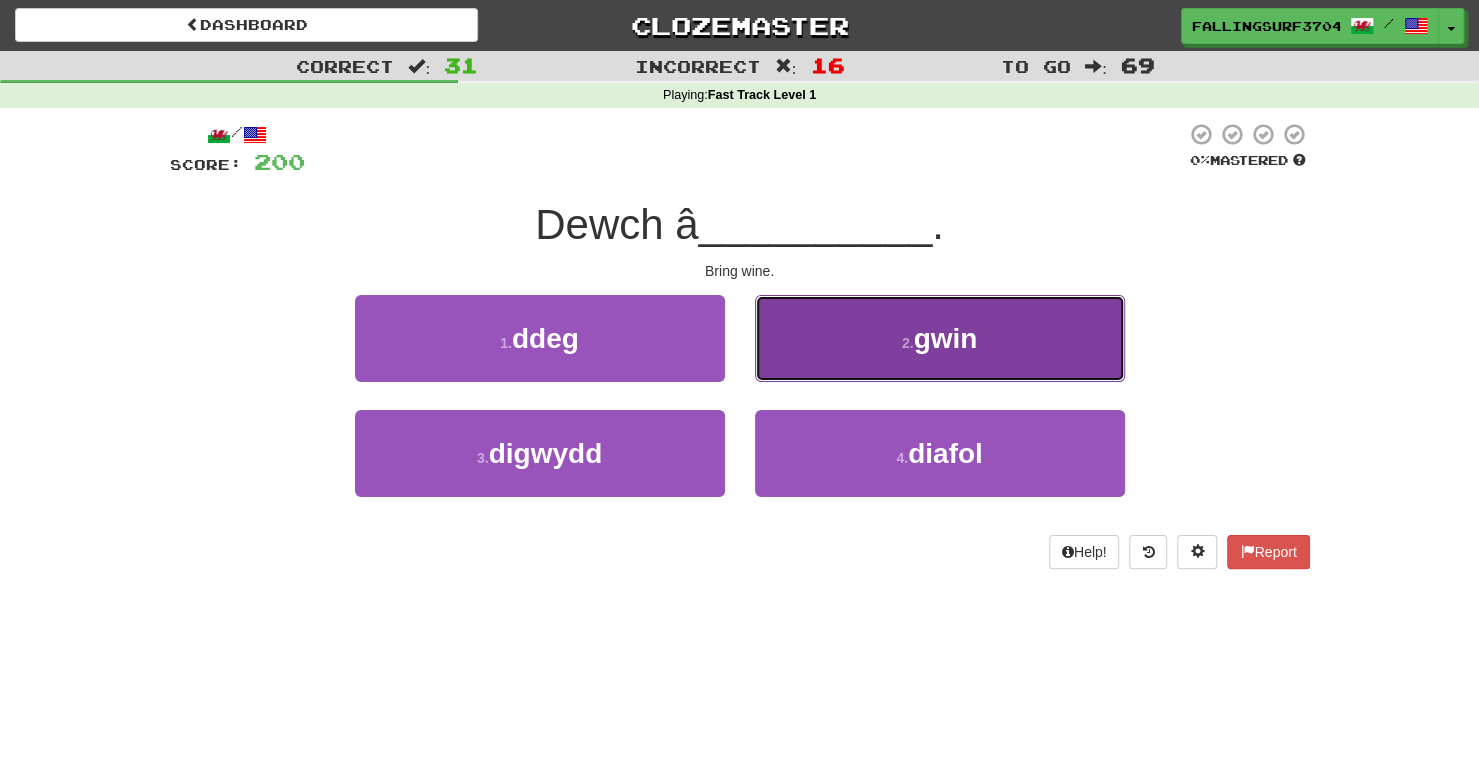 click on "2 .  gwin" at bounding box center [940, 338] 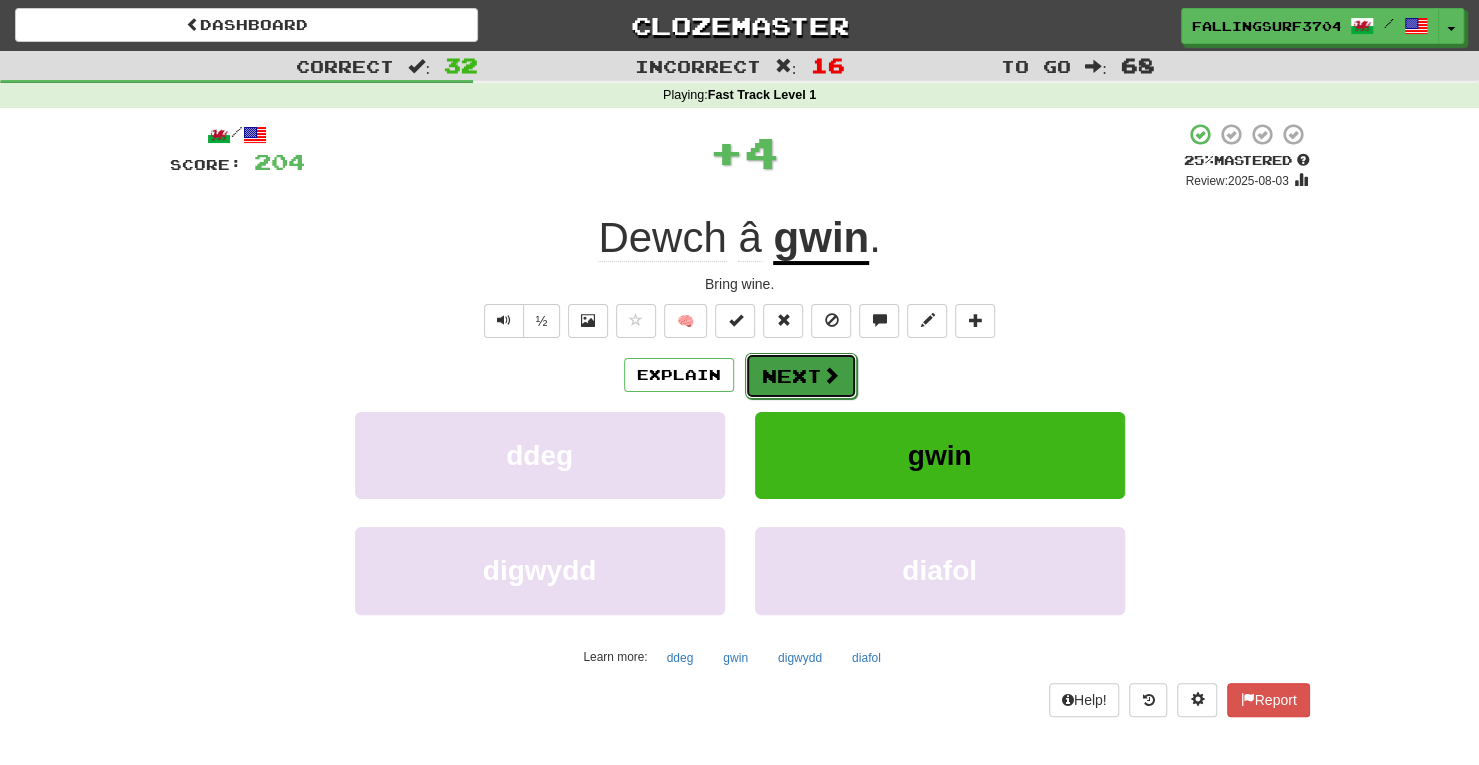 click on "Next" at bounding box center [801, 376] 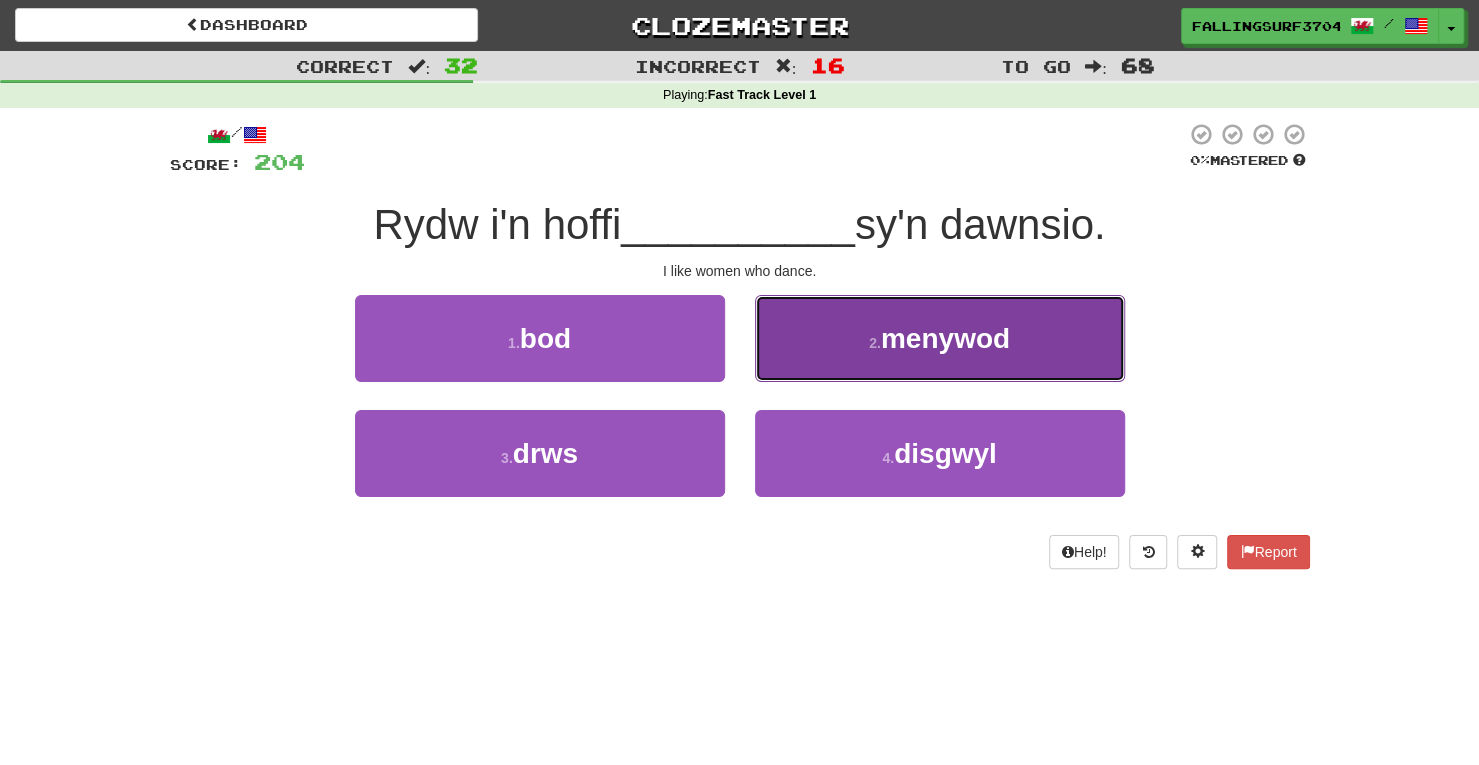 click on "menywod" at bounding box center (945, 338) 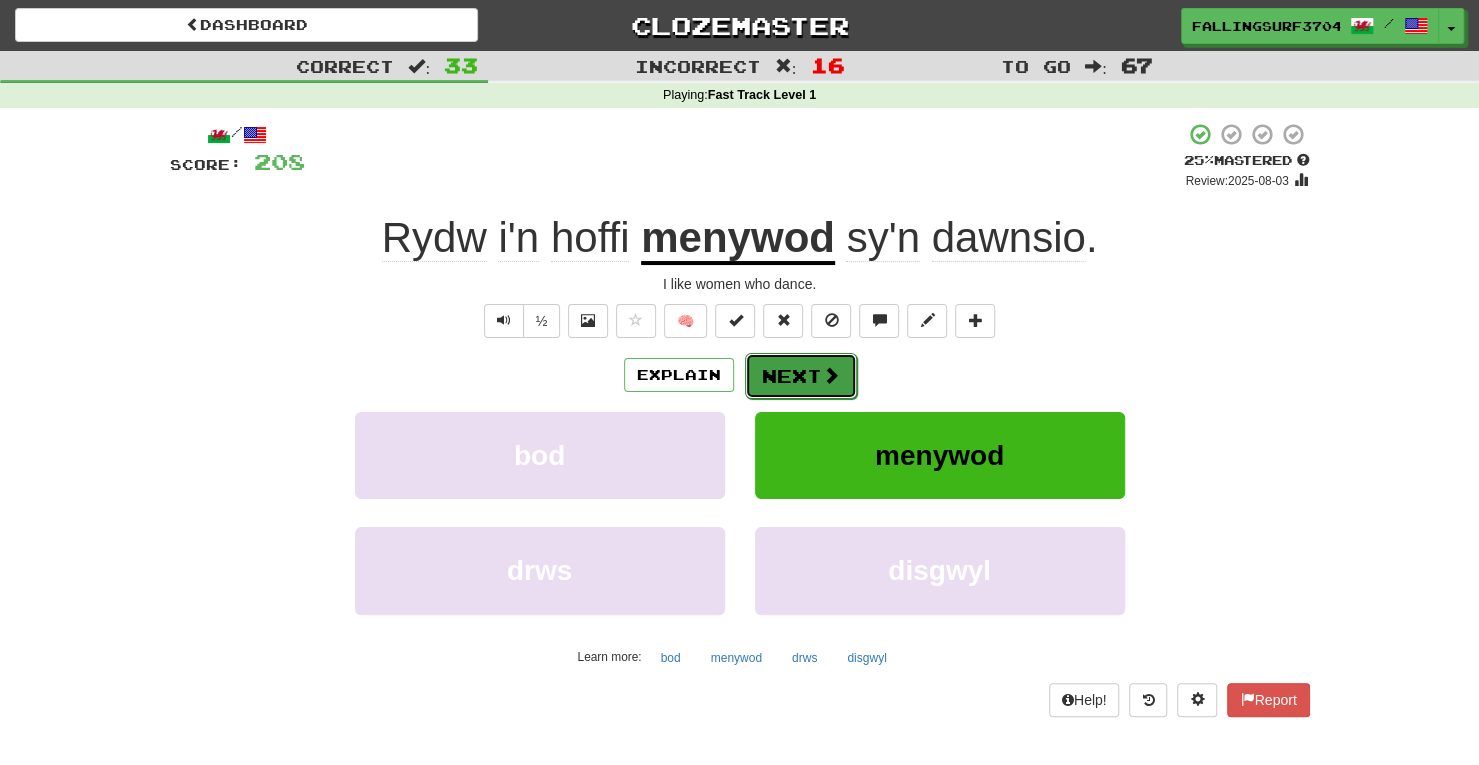 click on "Next" at bounding box center (801, 376) 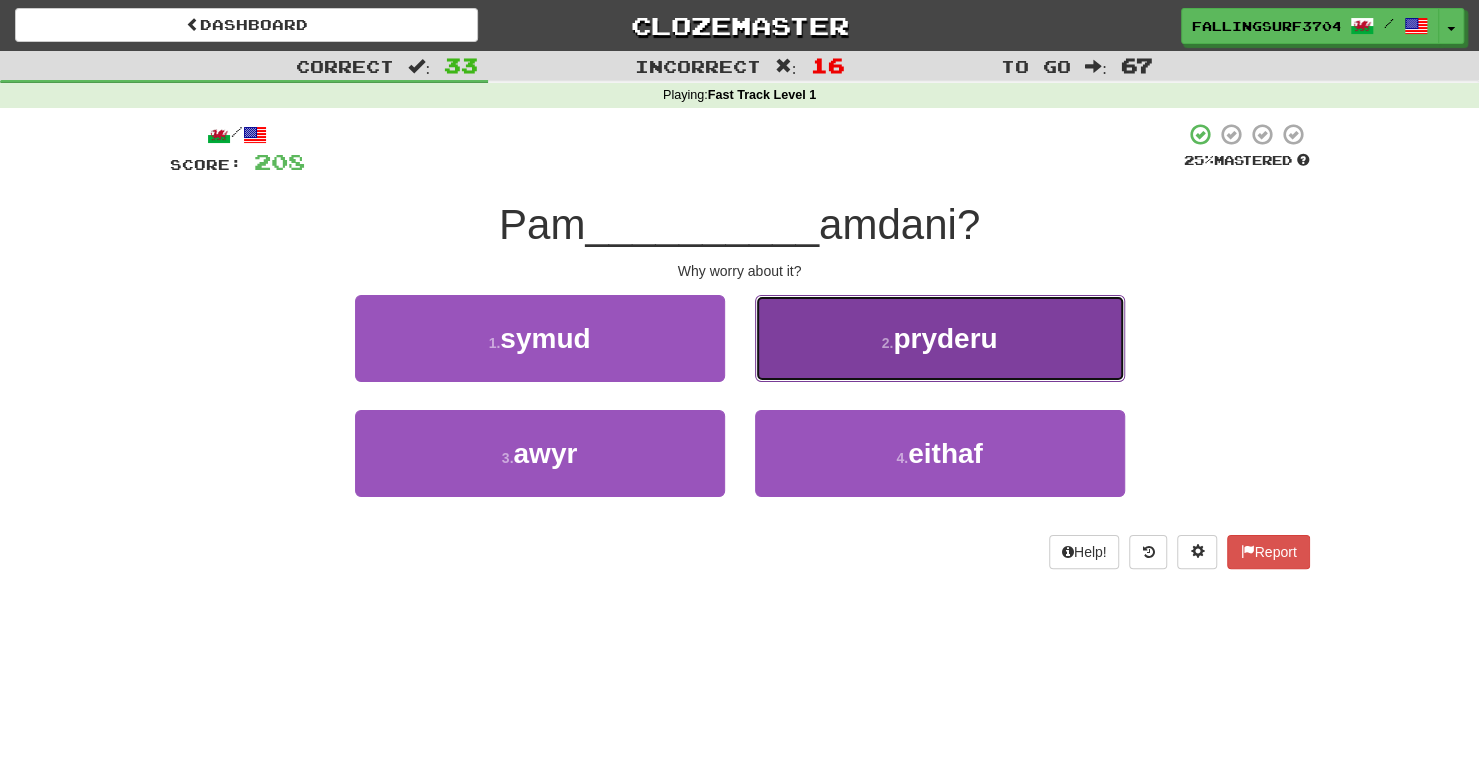 click on "pryderu" at bounding box center [945, 338] 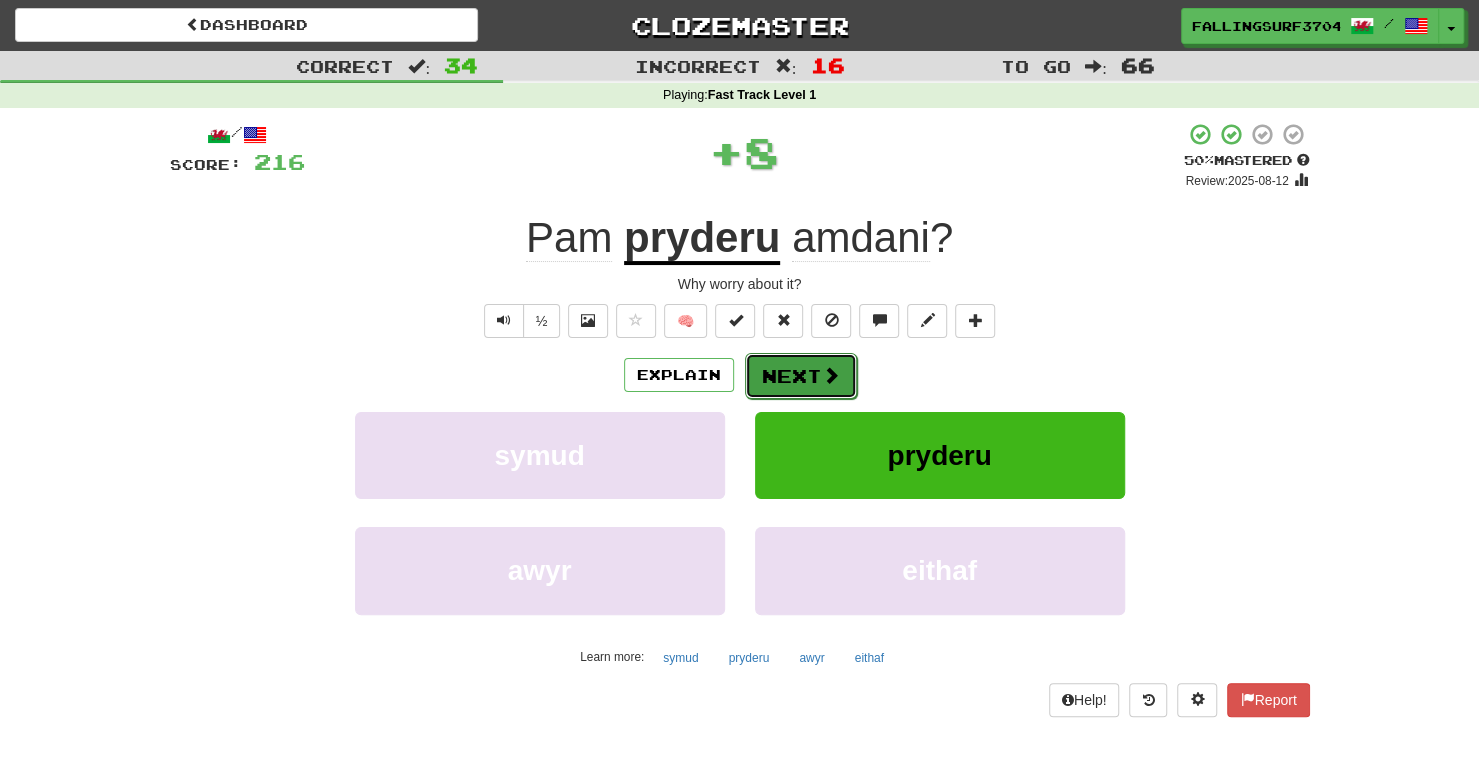 click on "Next" at bounding box center (801, 376) 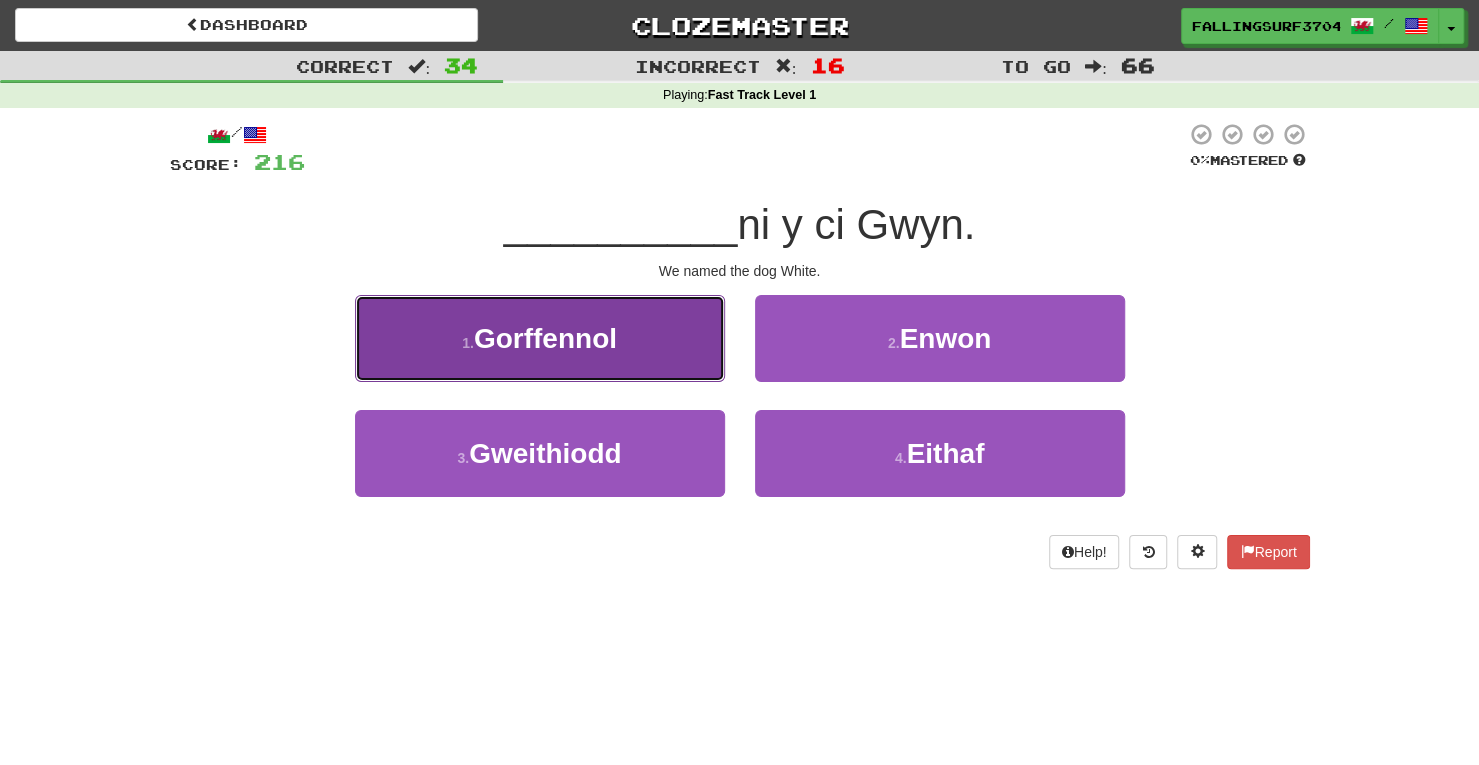 click on "1 .  Gorffennol" at bounding box center (540, 338) 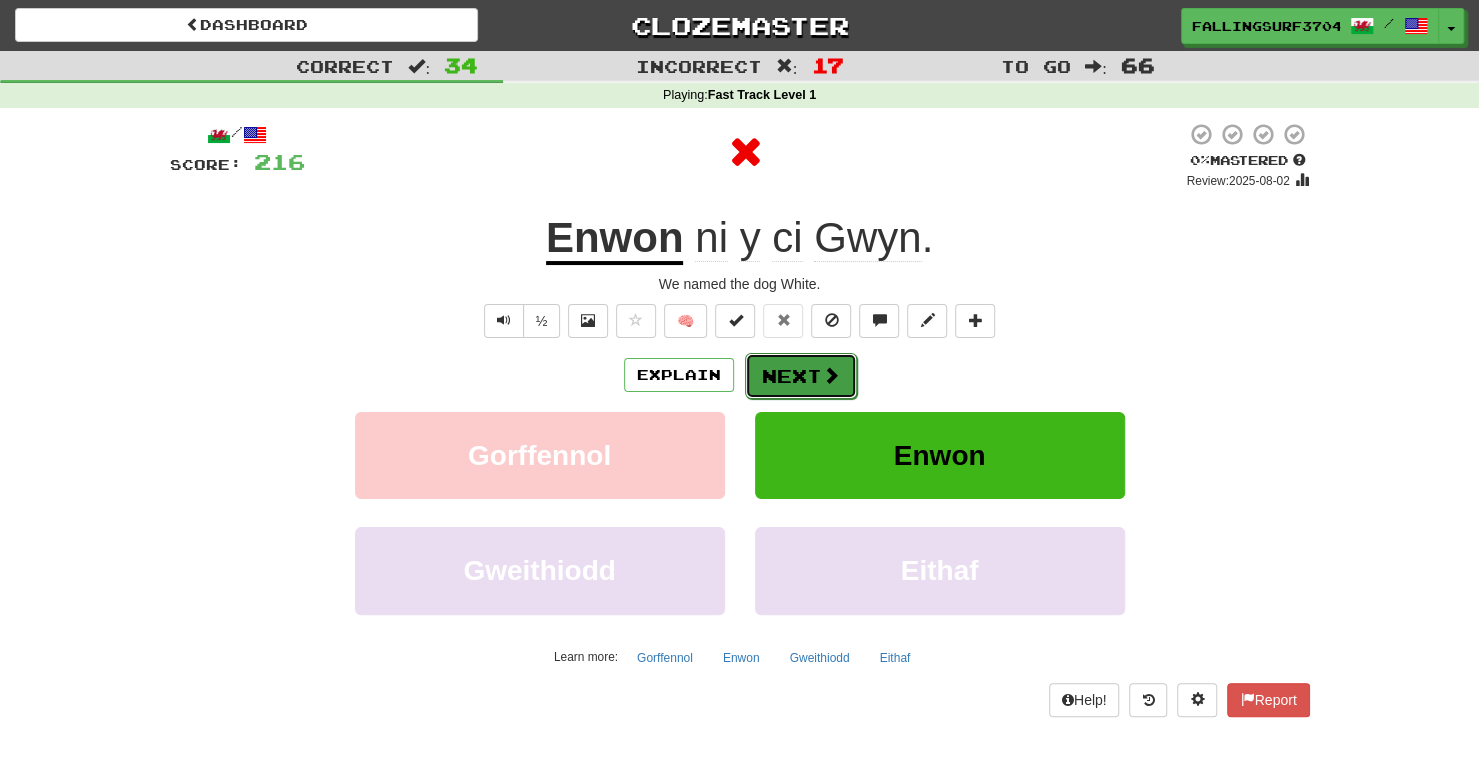 click on "Next" at bounding box center (801, 376) 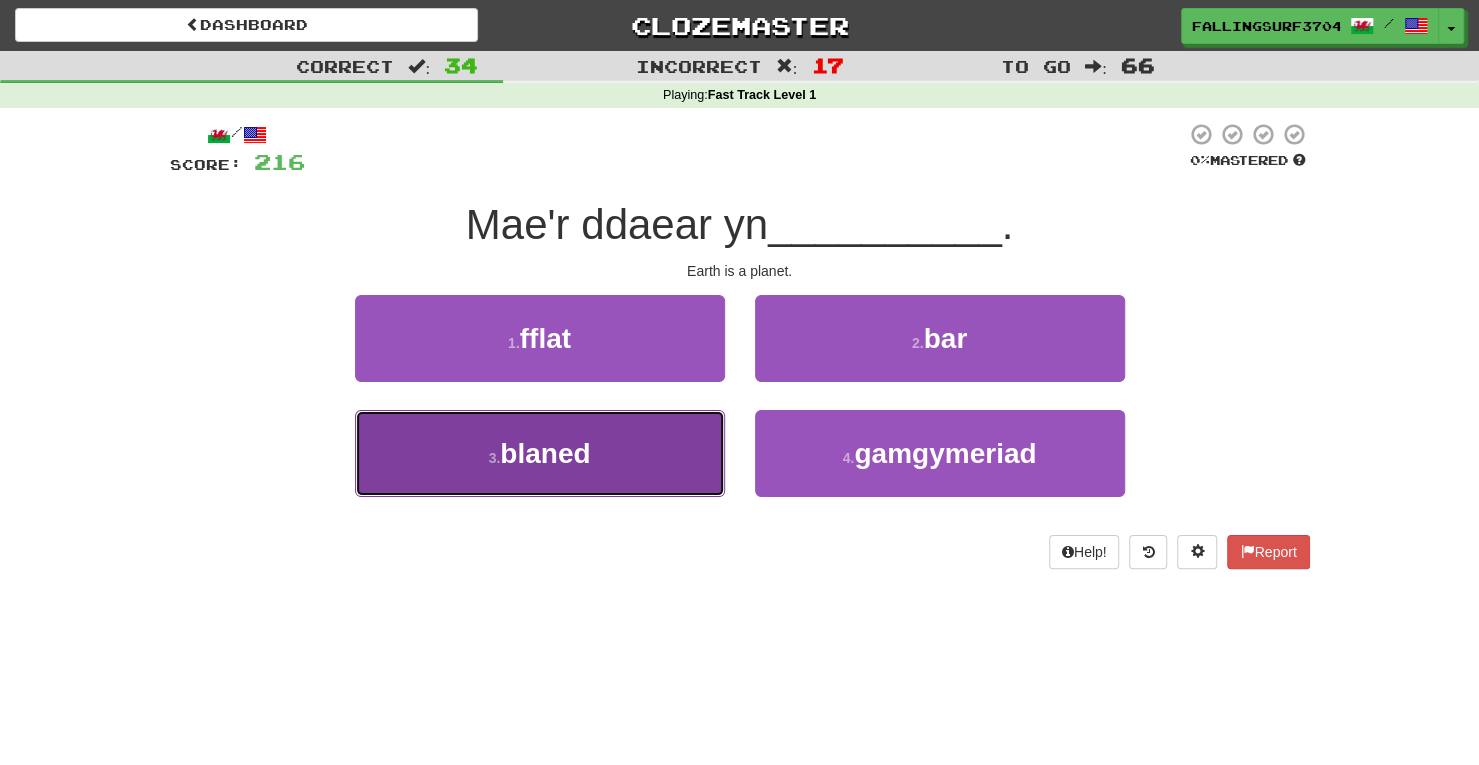 click on "3 .  blaned" at bounding box center [540, 453] 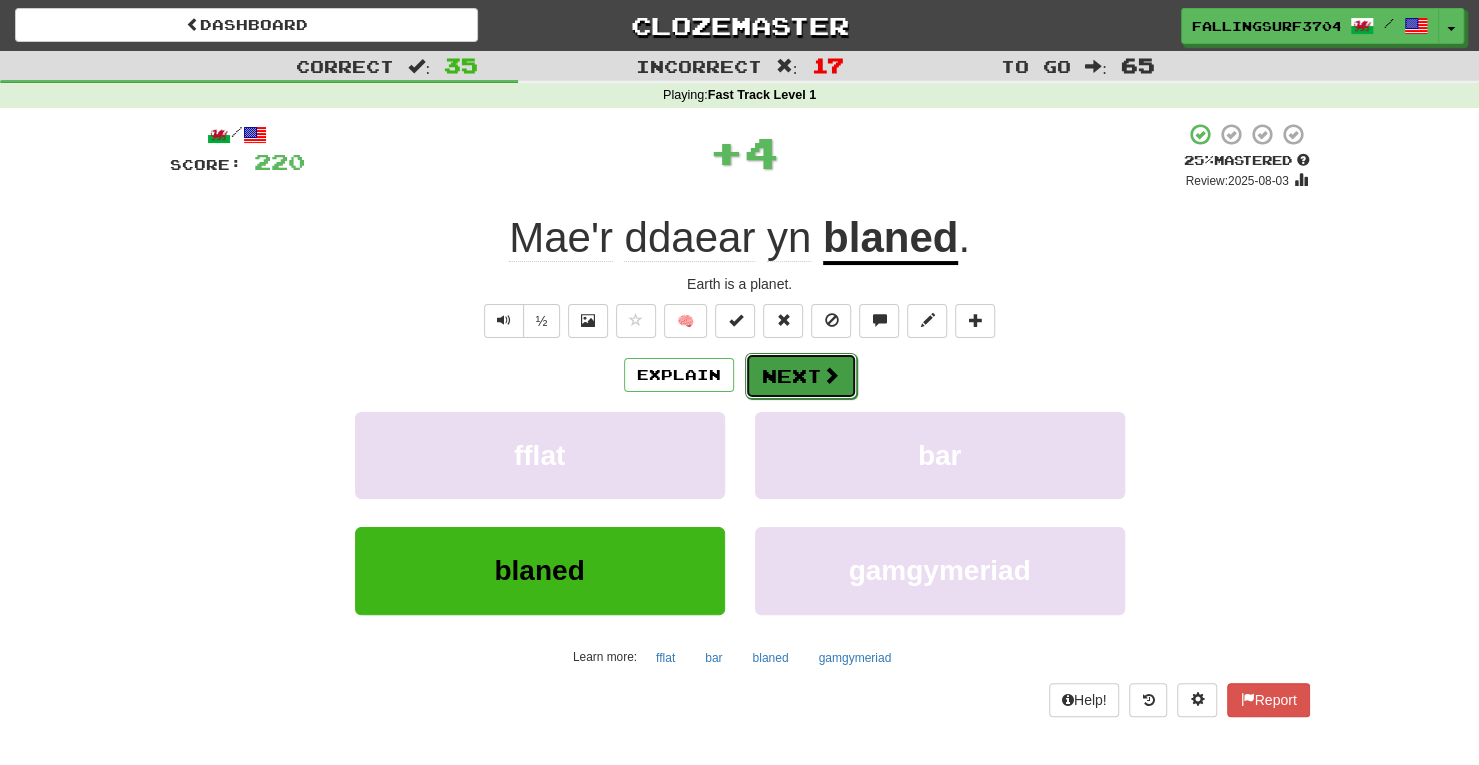 click at bounding box center (831, 375) 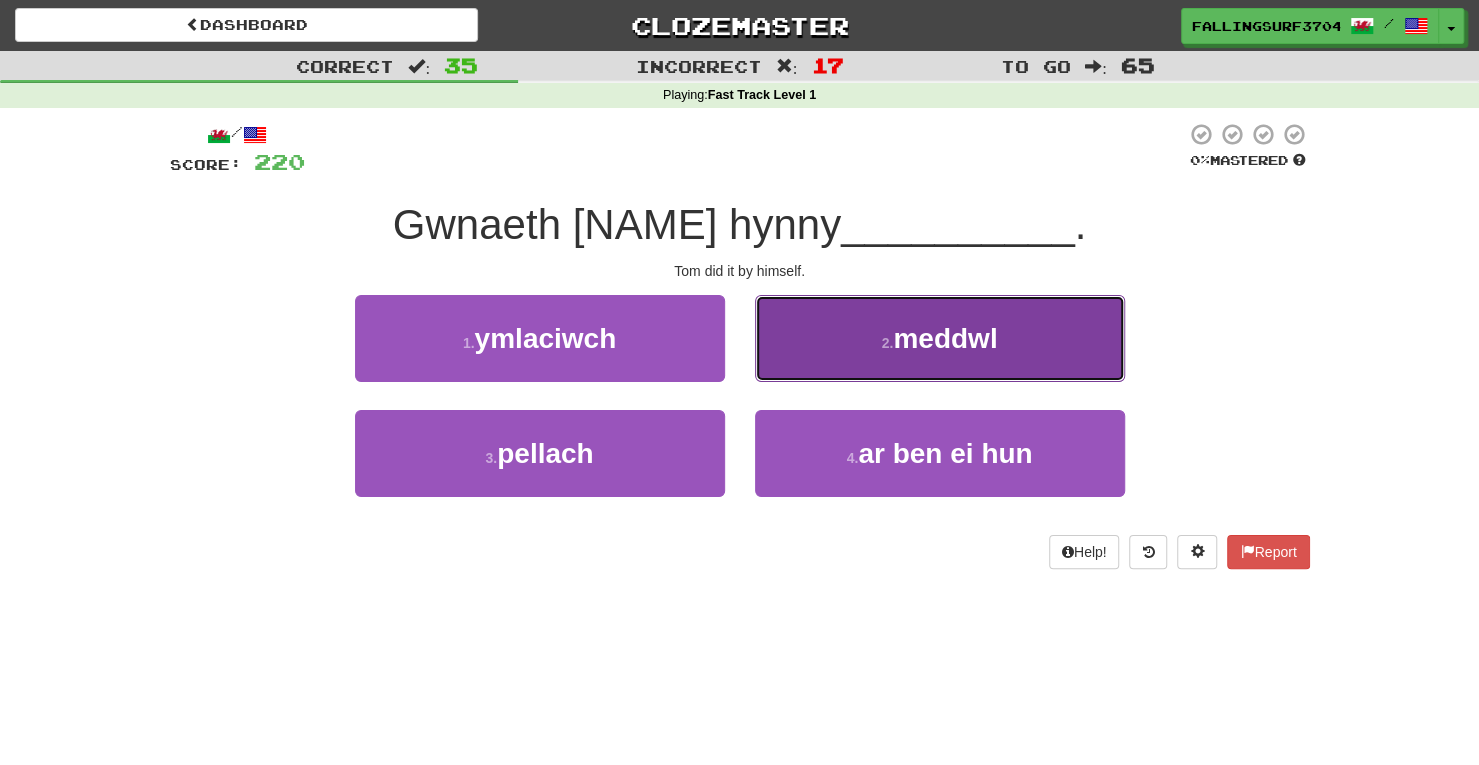 click on "meddwl" at bounding box center [945, 338] 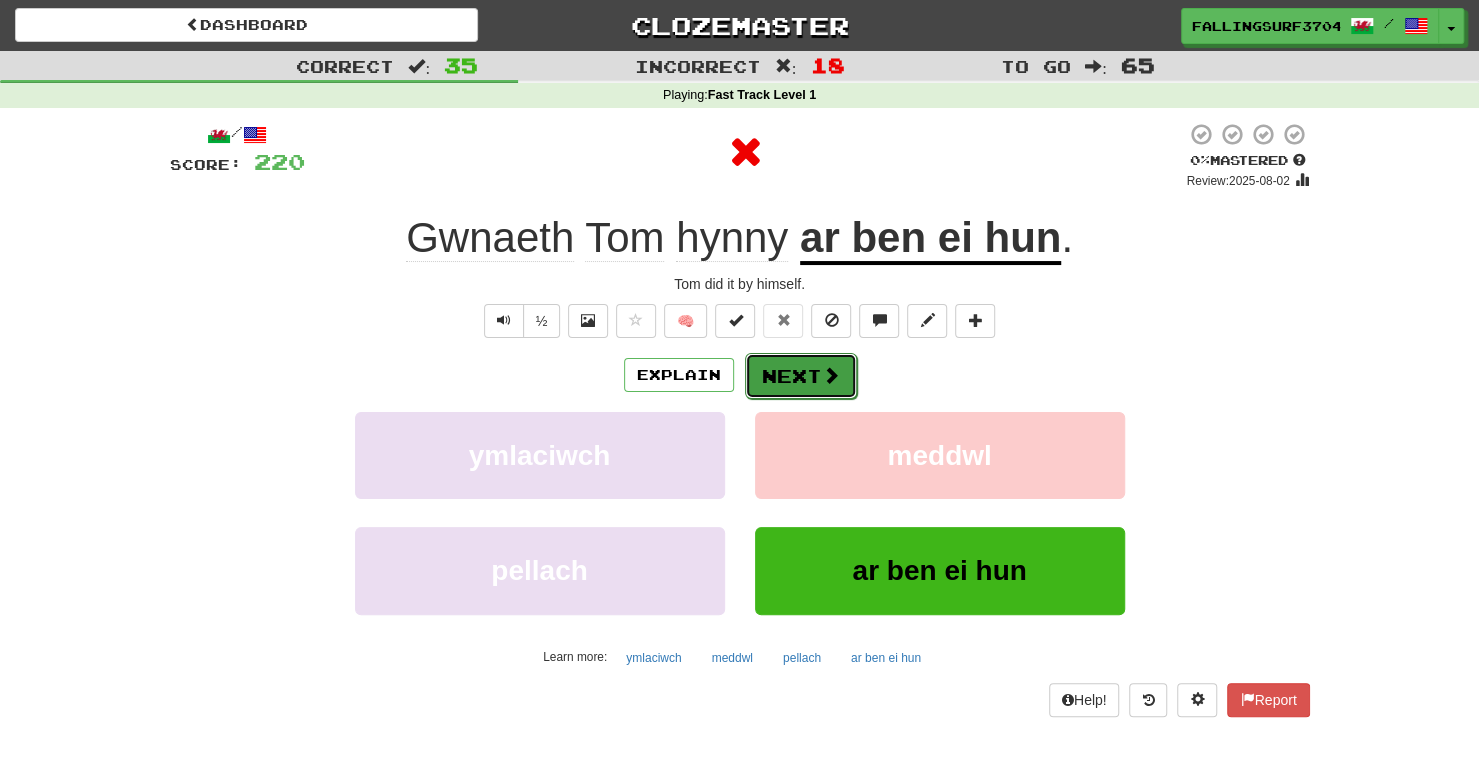 click on "Next" at bounding box center (801, 376) 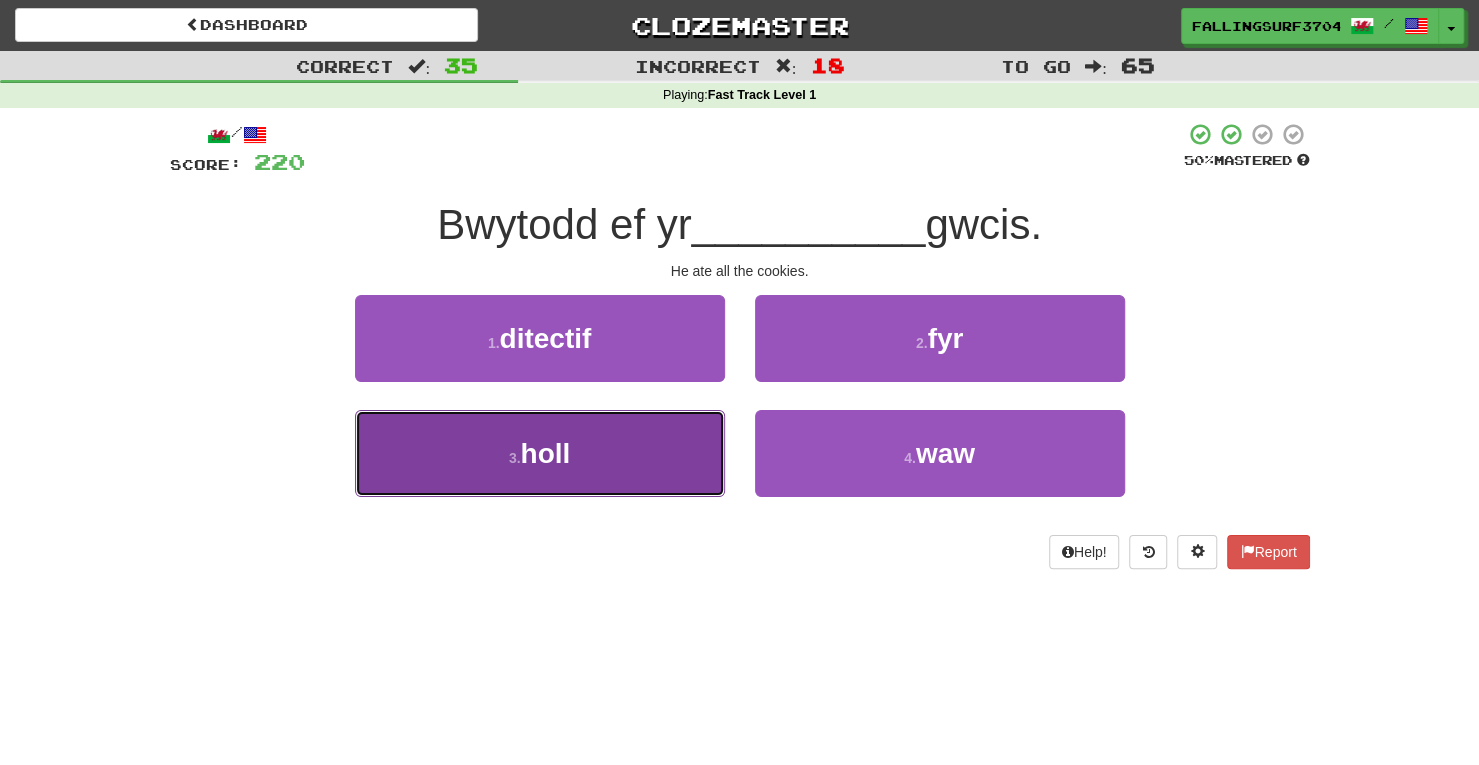 click on "3 .  holl" at bounding box center (540, 453) 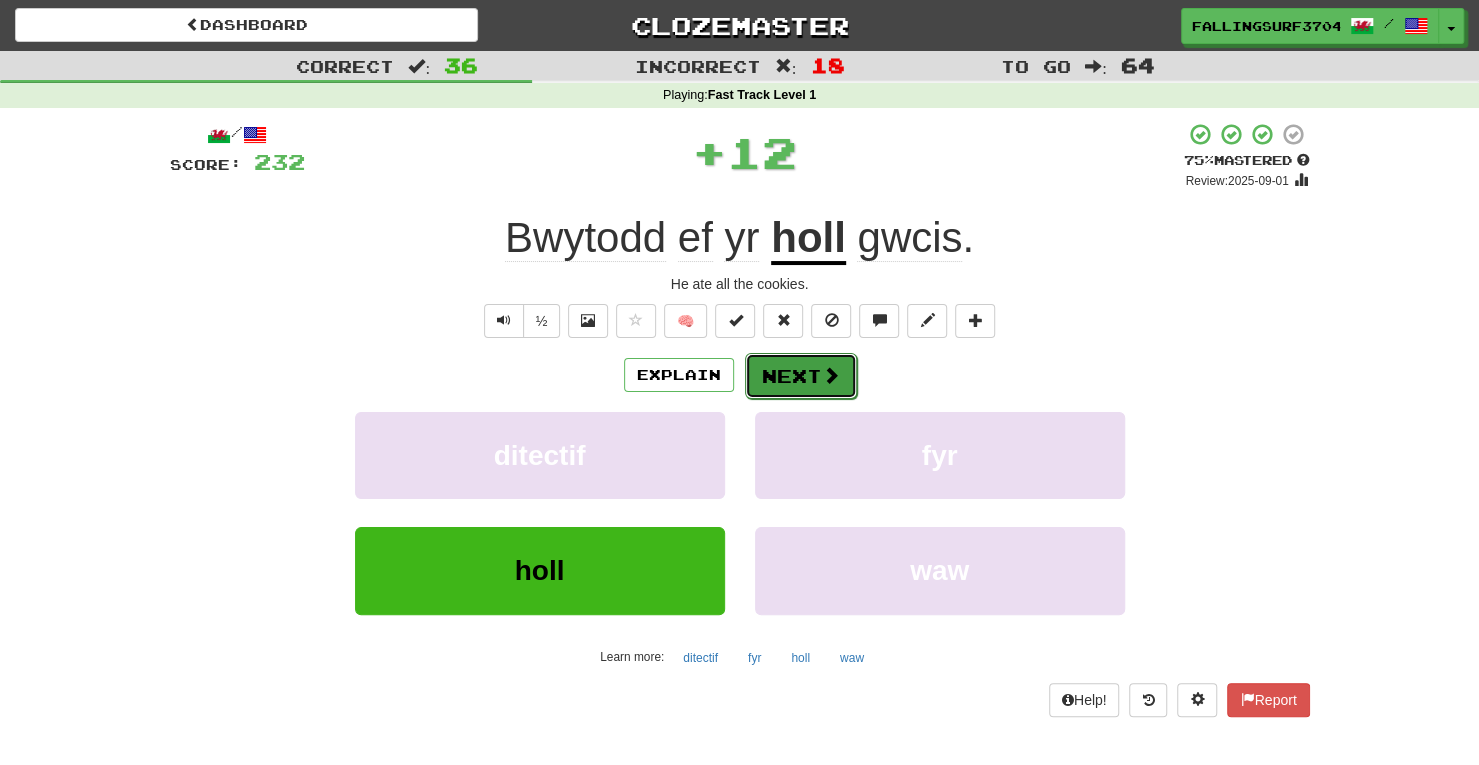 click on "Next" at bounding box center [801, 376] 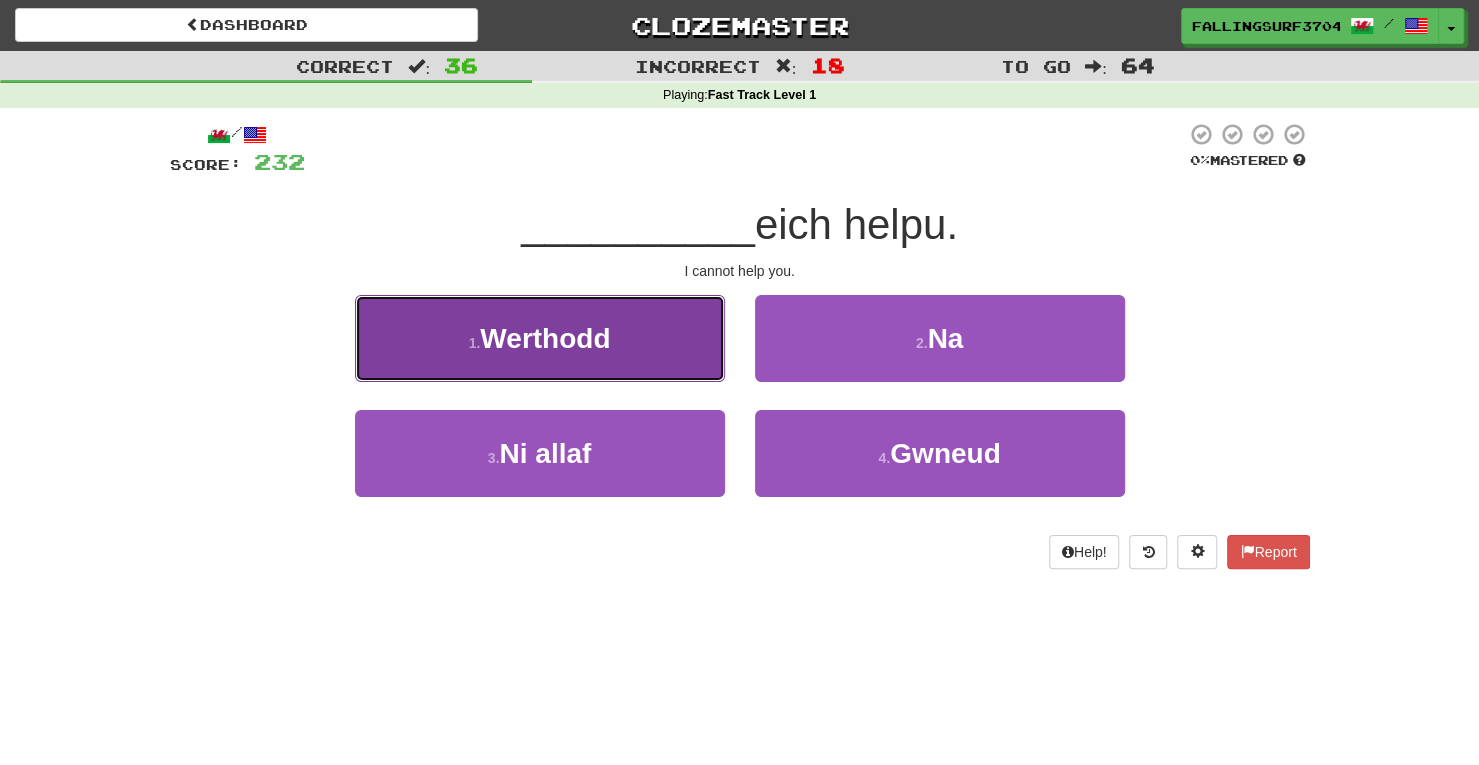 click on "1 .  Werthodd" at bounding box center (540, 338) 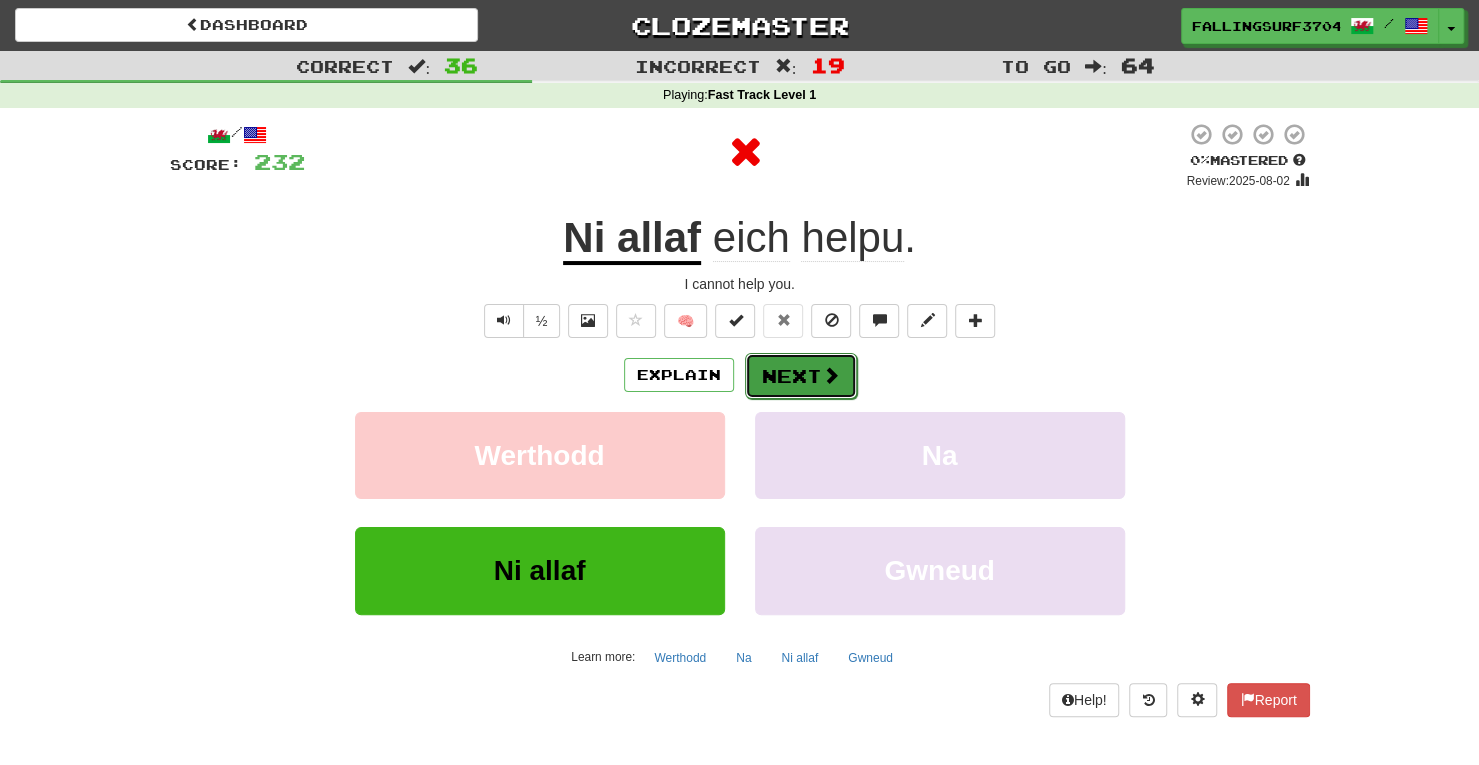 click on "Next" at bounding box center [801, 376] 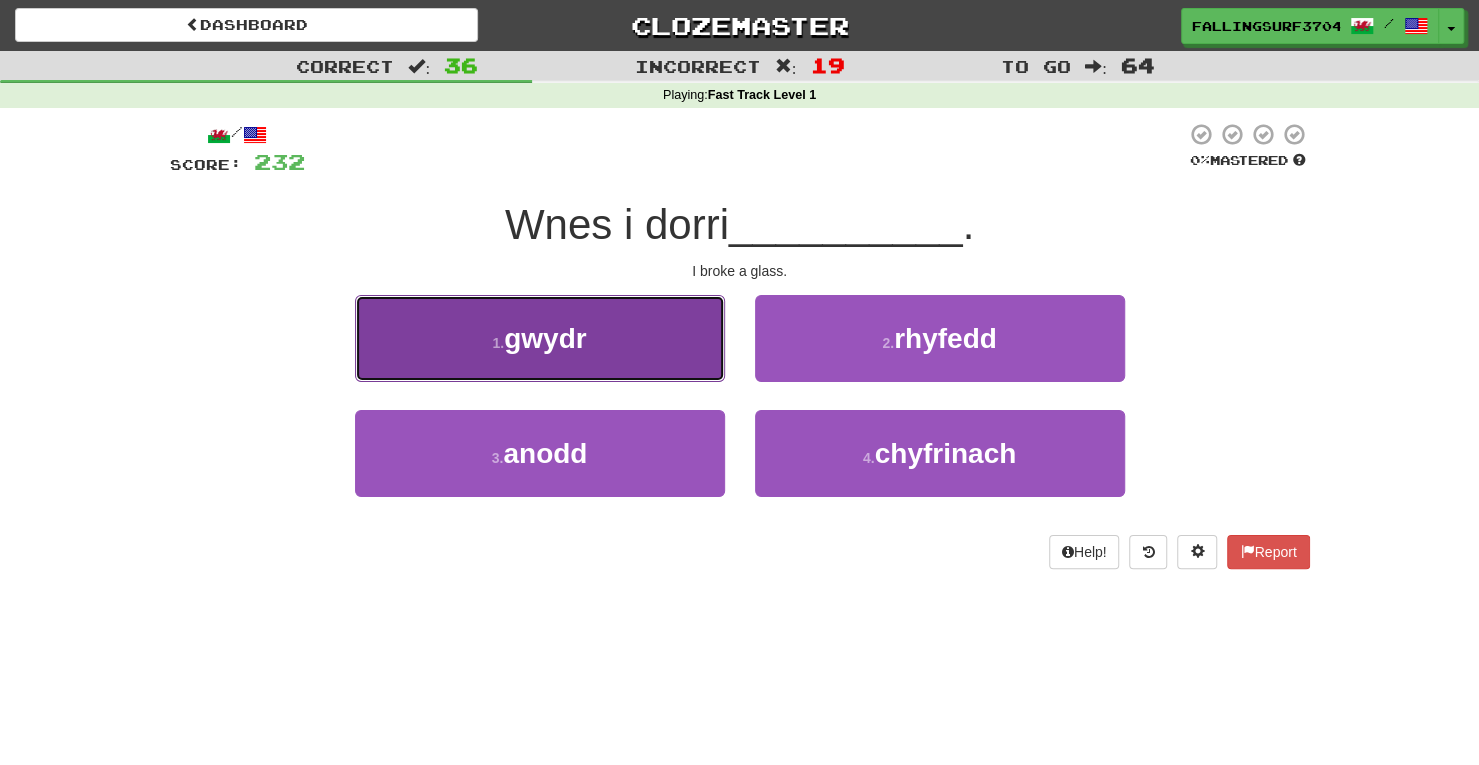 click on "1 .  gwydr" at bounding box center [540, 338] 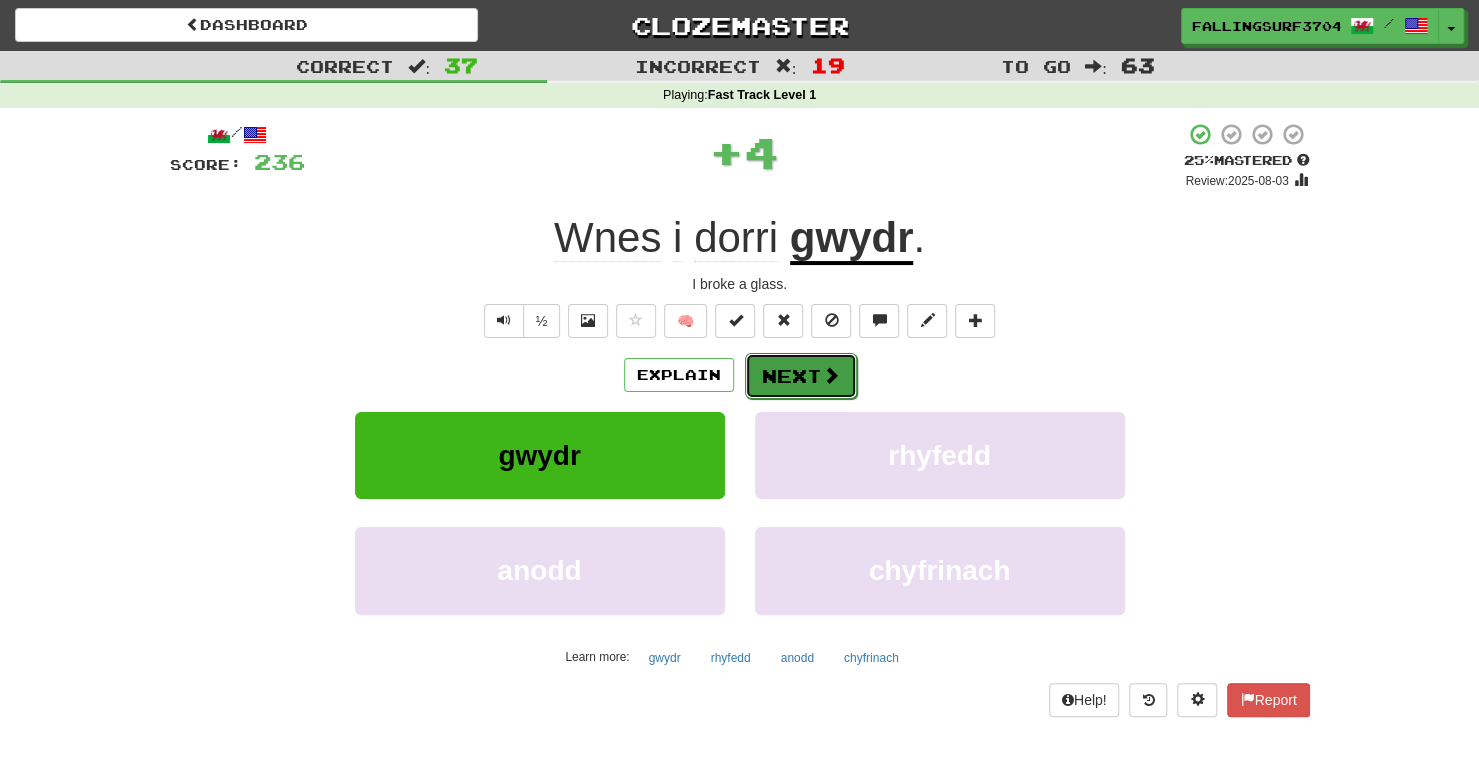 click on "Next" at bounding box center (801, 376) 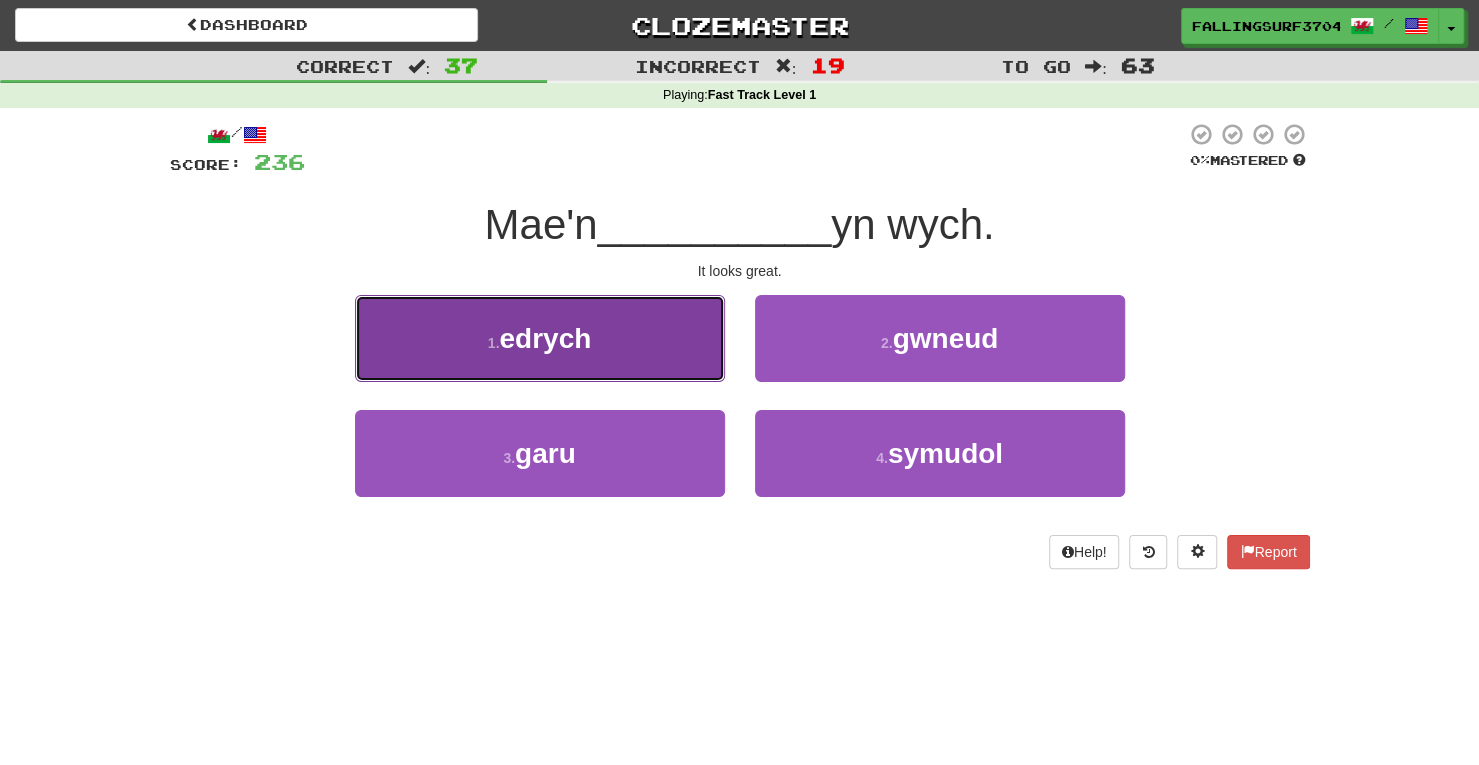 click on "edrych" at bounding box center (545, 338) 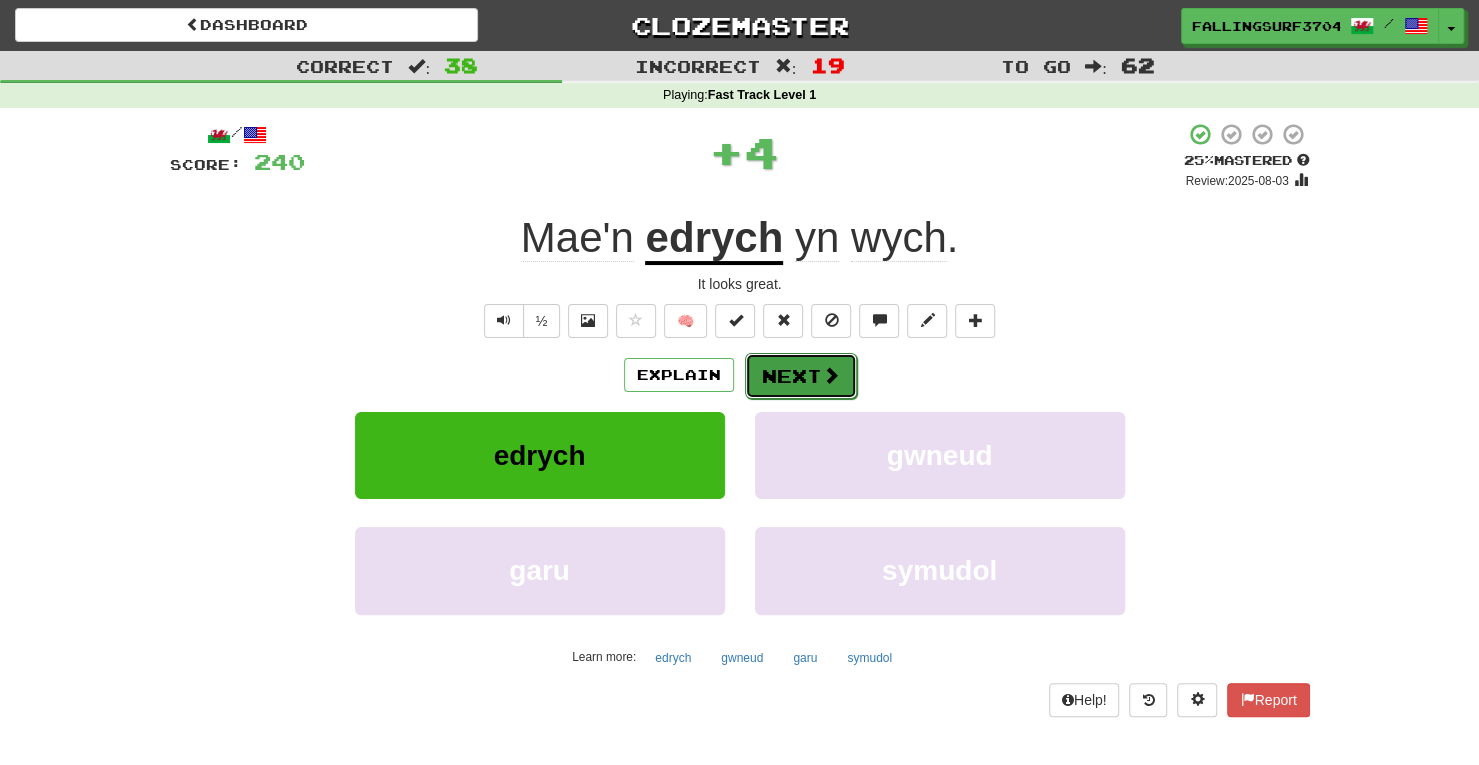 click at bounding box center (831, 375) 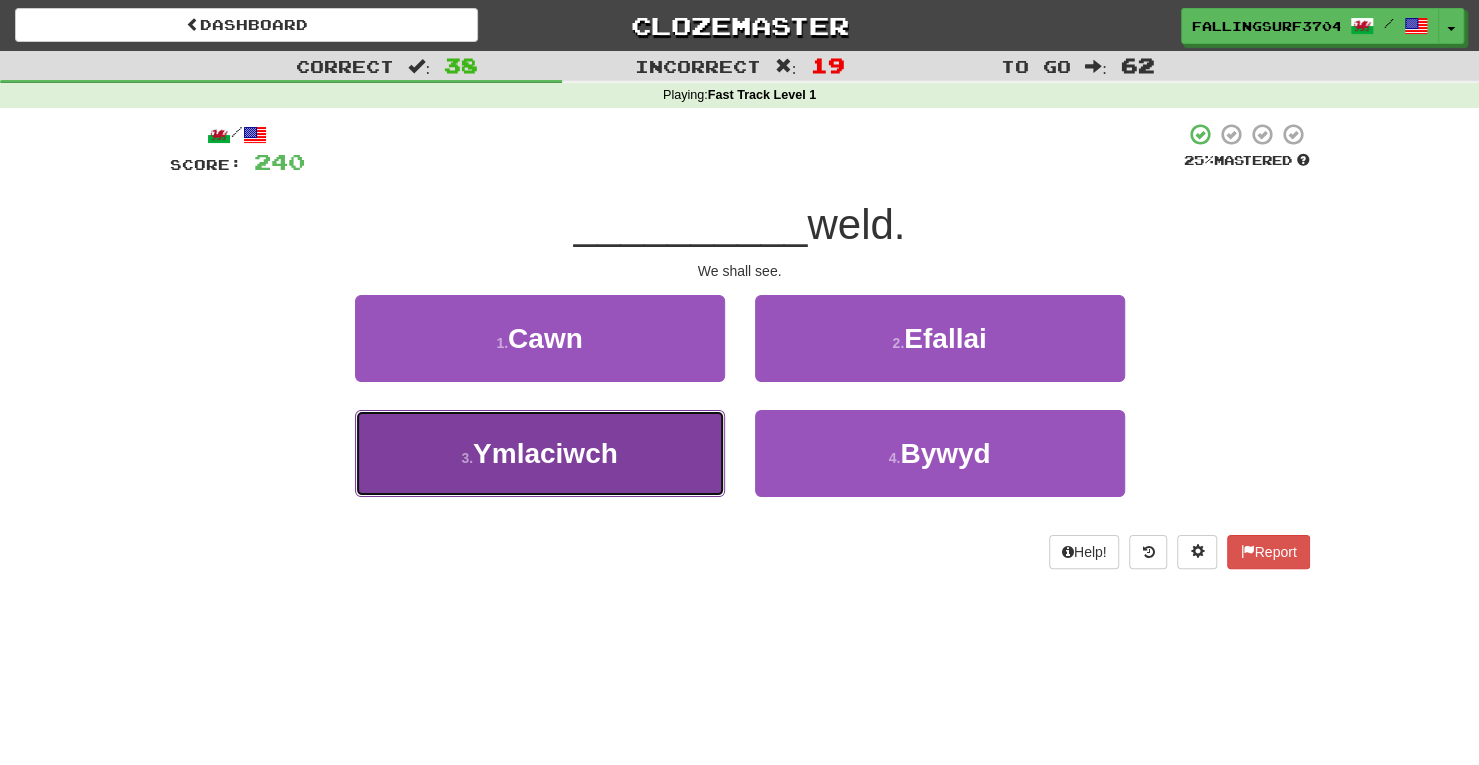 click on "Ymlaciwch" at bounding box center (545, 453) 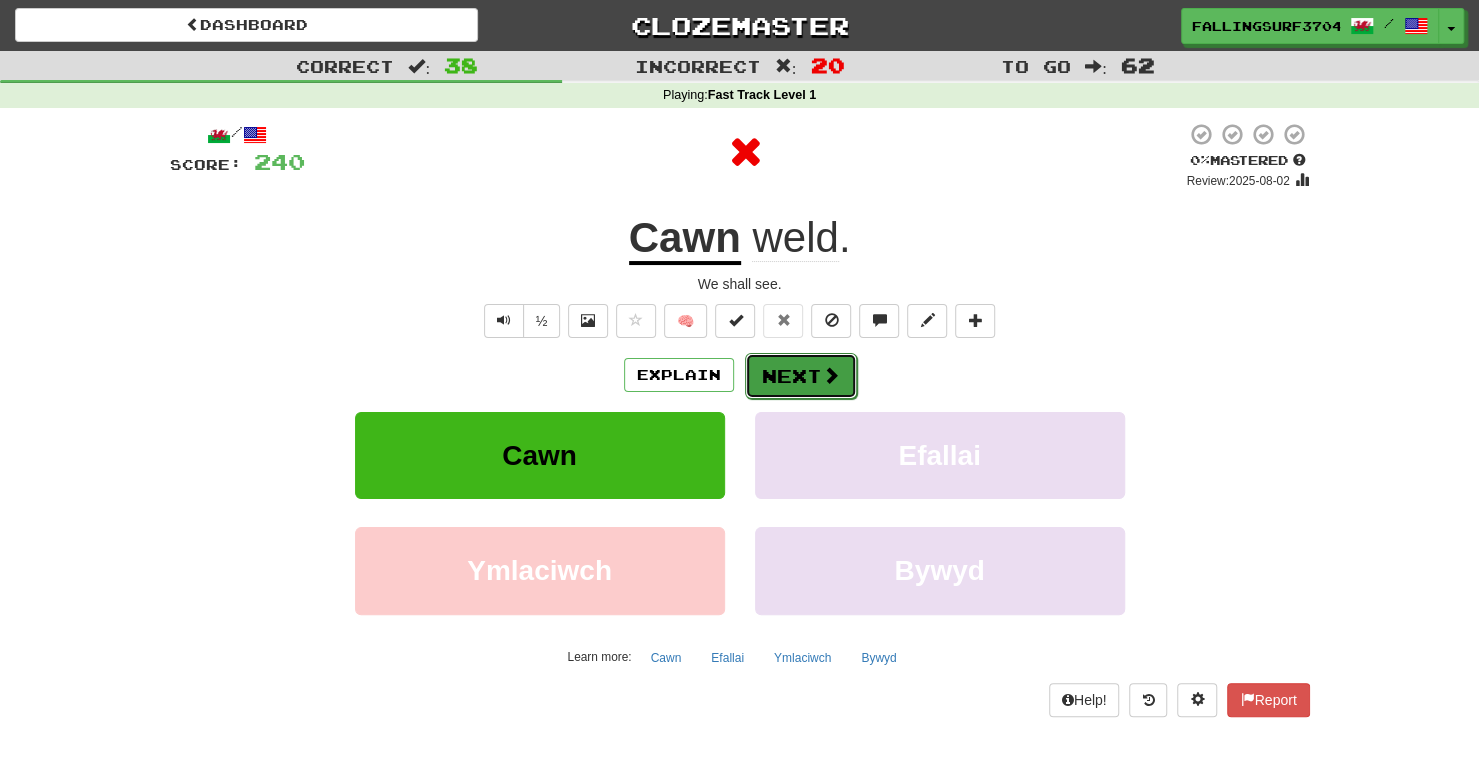 click on "Next" at bounding box center (801, 376) 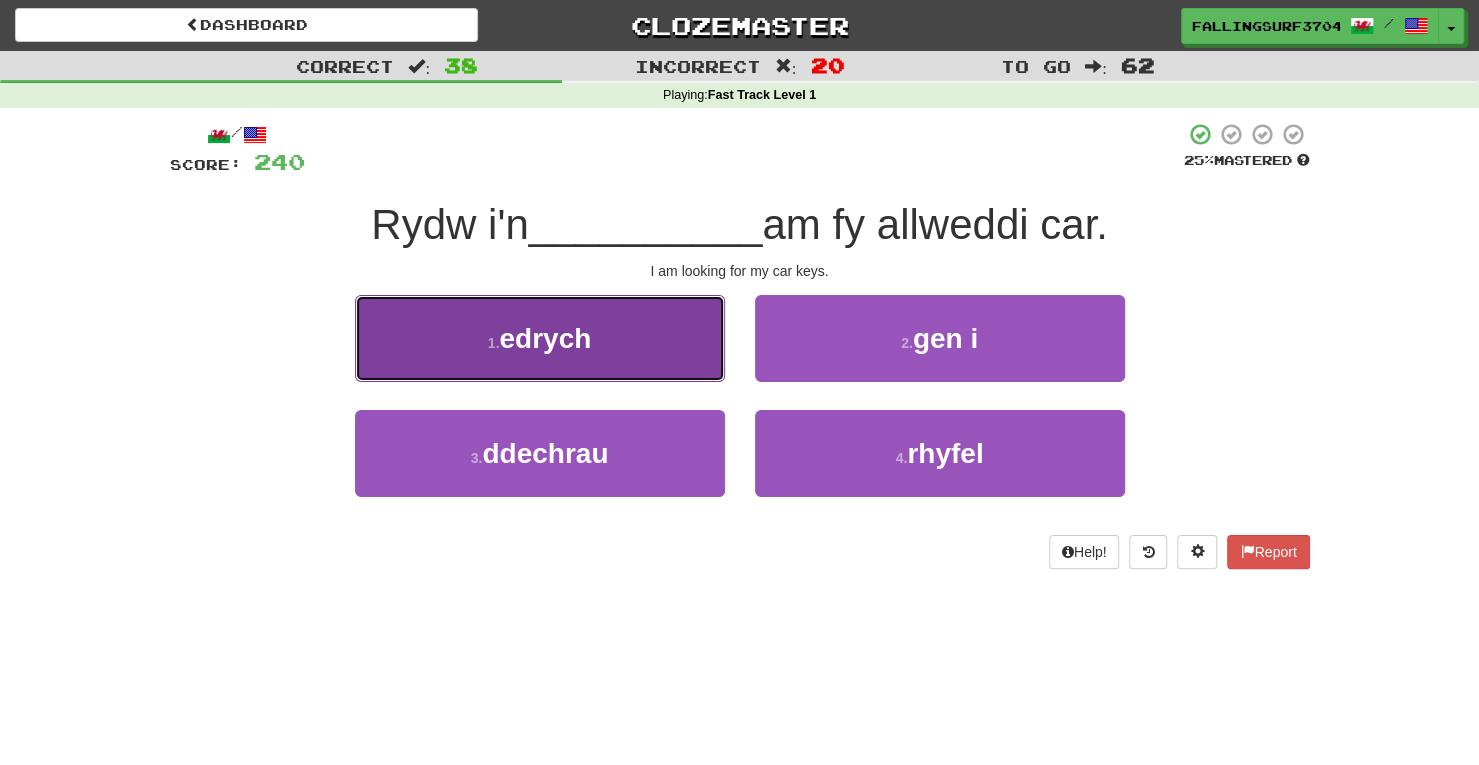 click on "1 .  edrych" at bounding box center [540, 338] 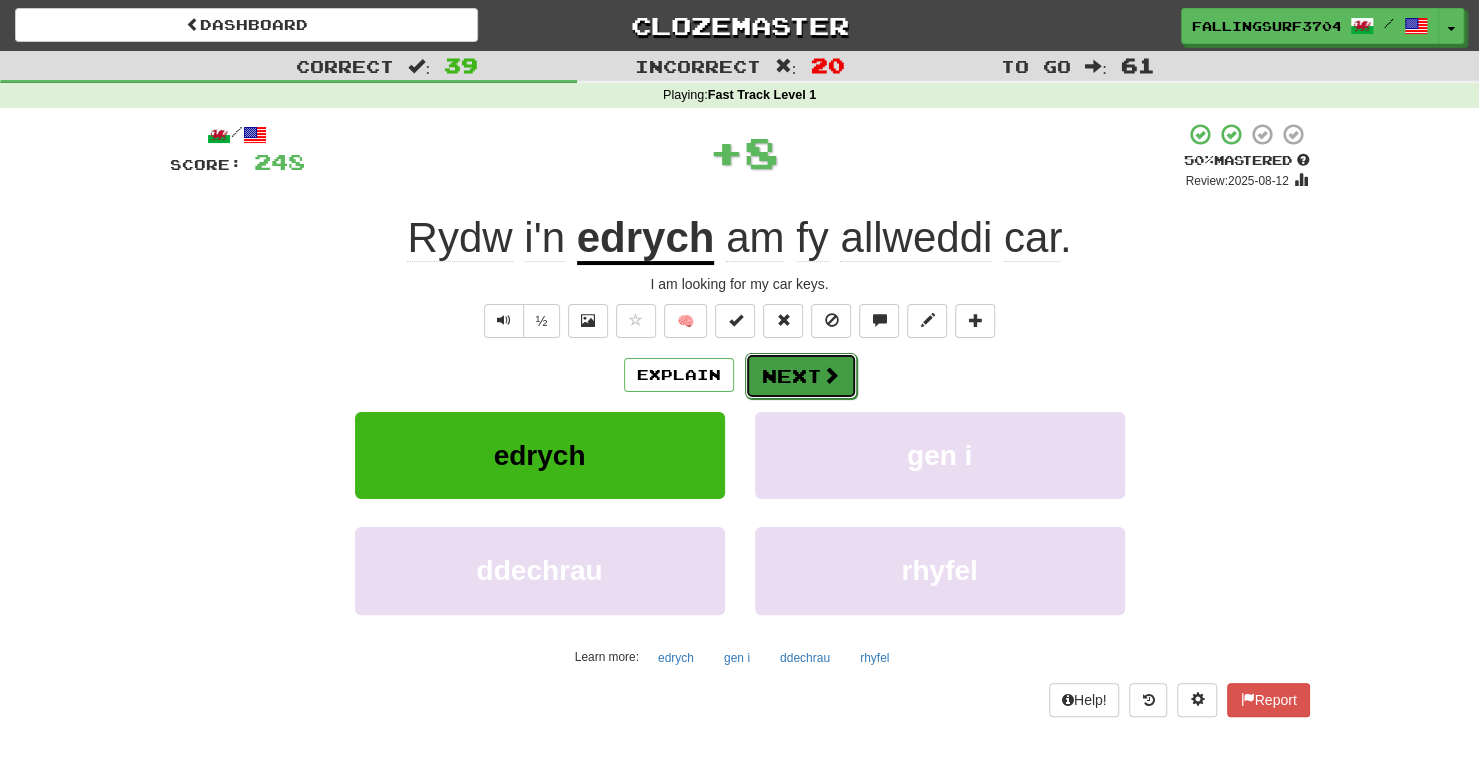 click on "Next" at bounding box center (801, 376) 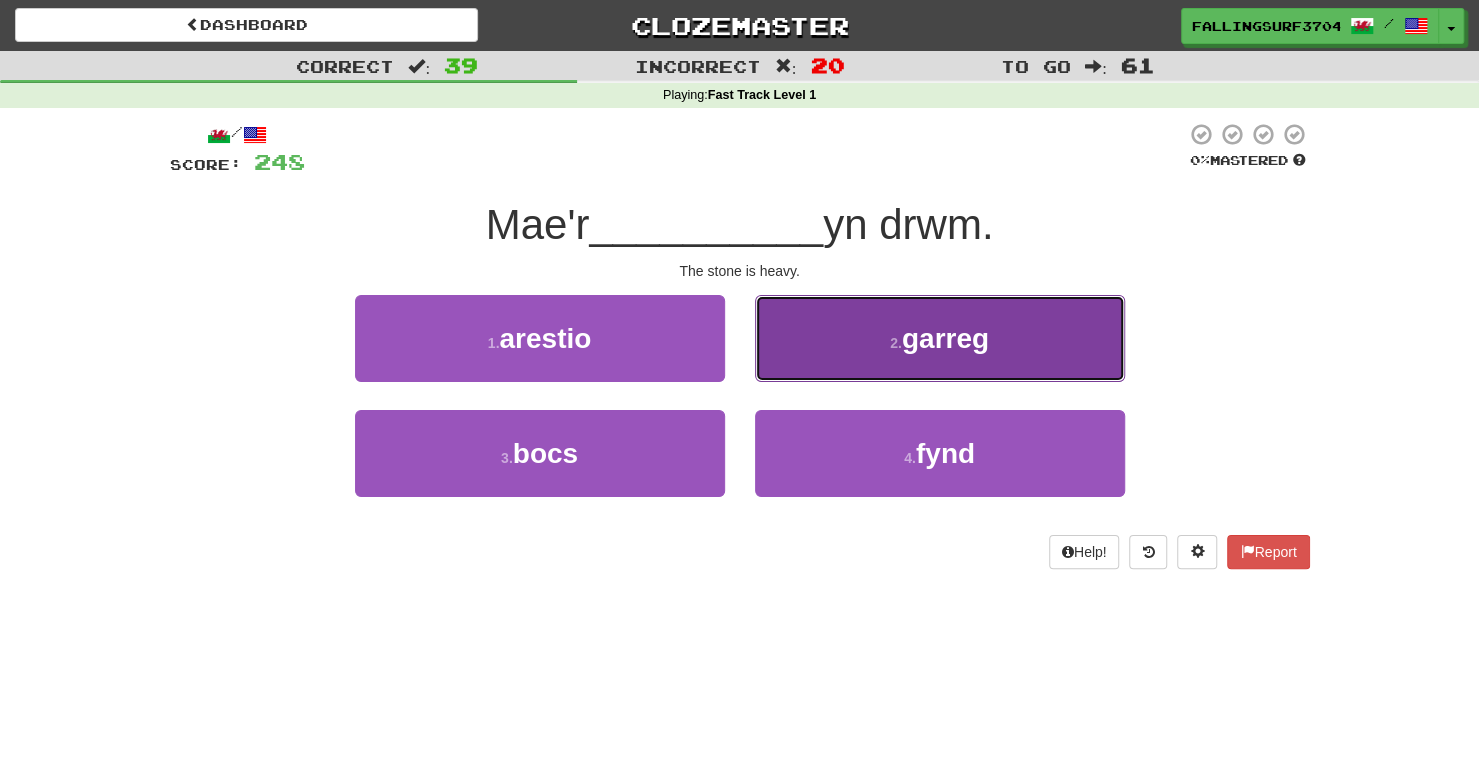 click on "garreg" at bounding box center [945, 338] 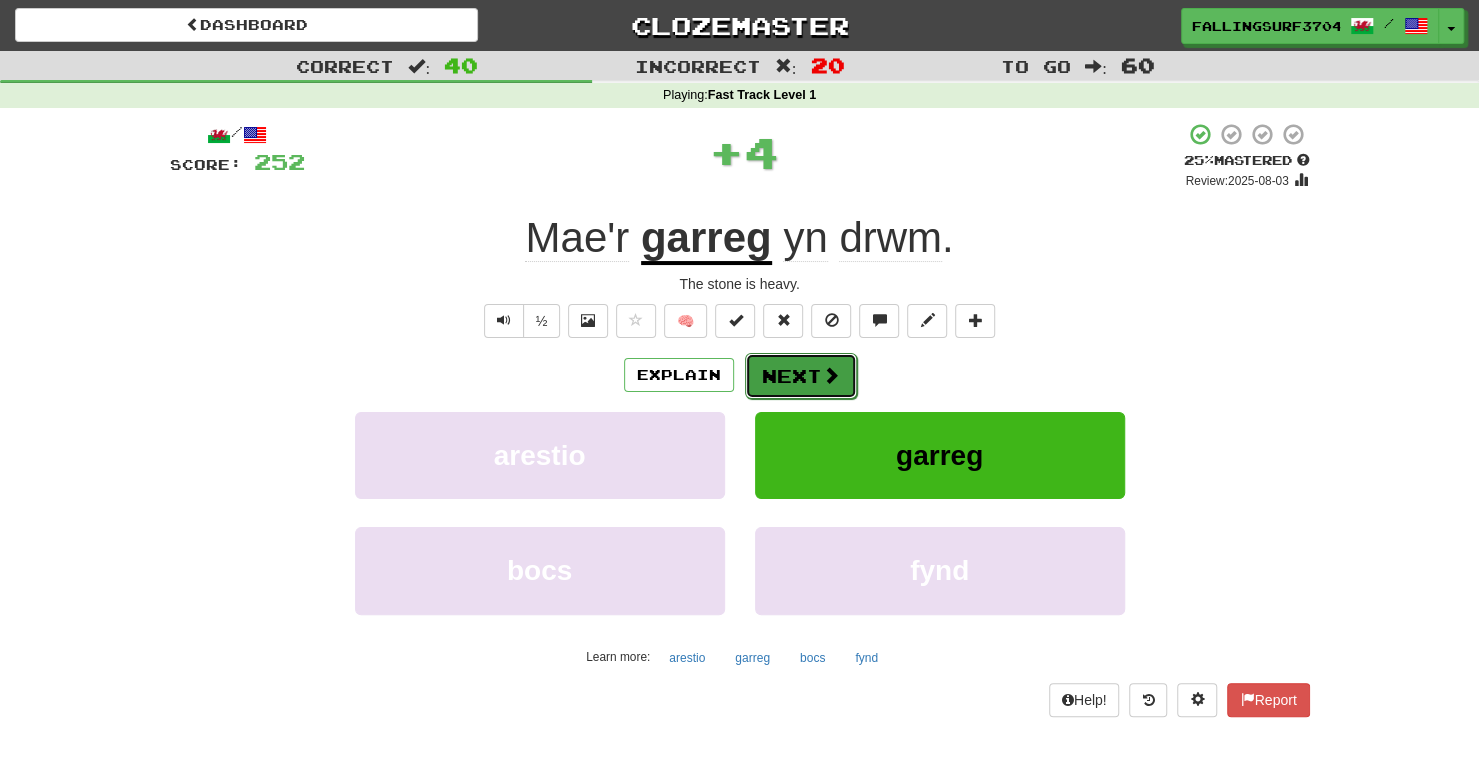 click on "Next" at bounding box center (801, 376) 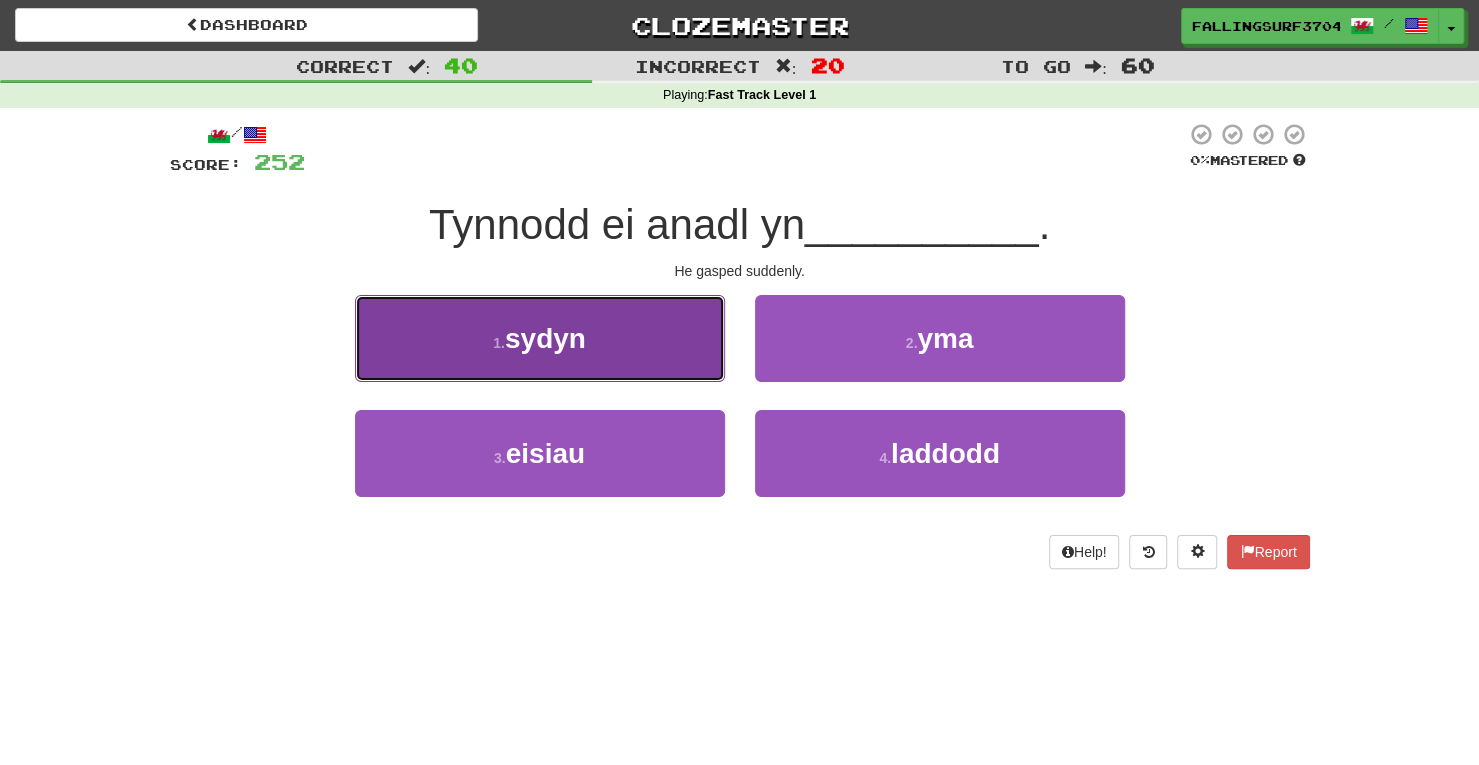 click on "1 .  sydyn" at bounding box center (540, 338) 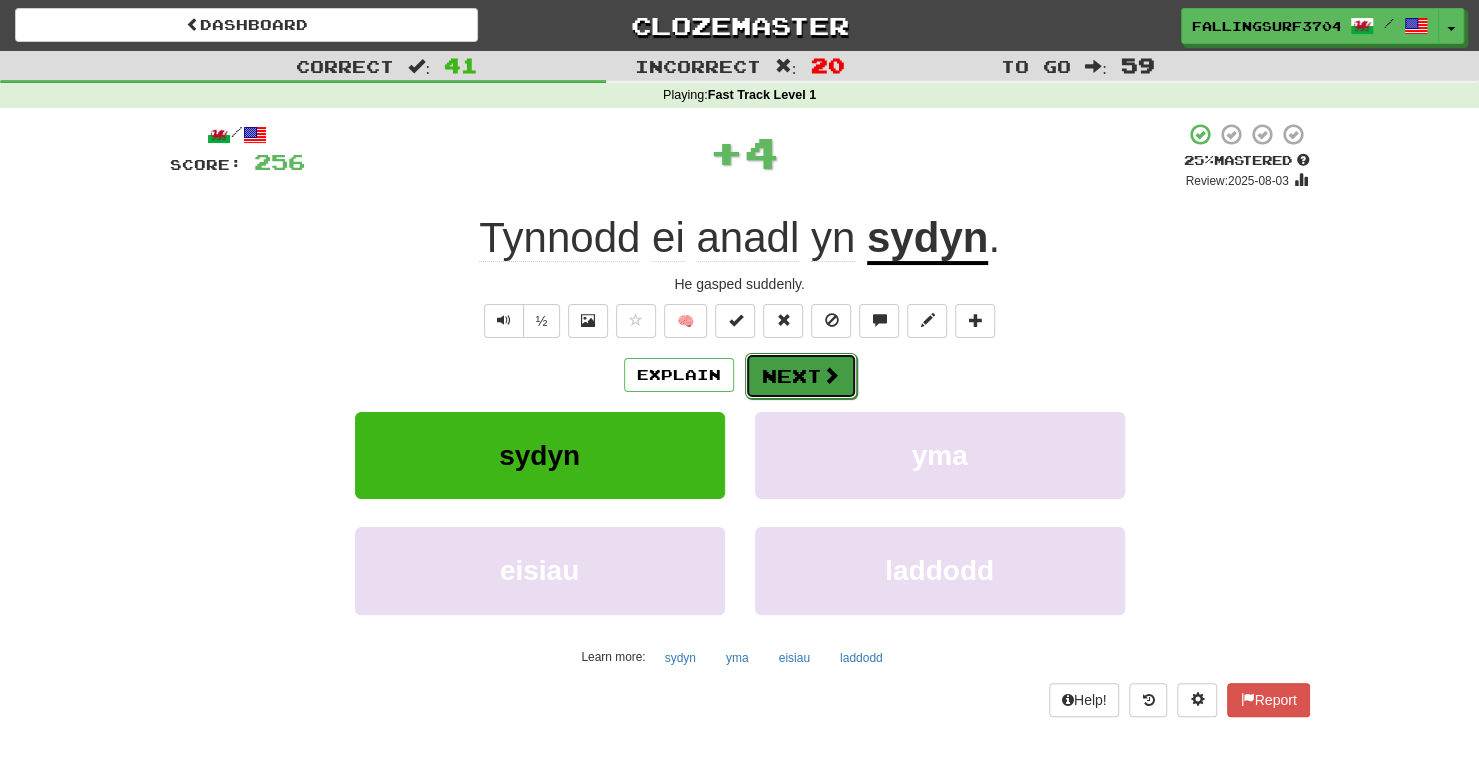 click on "Next" at bounding box center [801, 376] 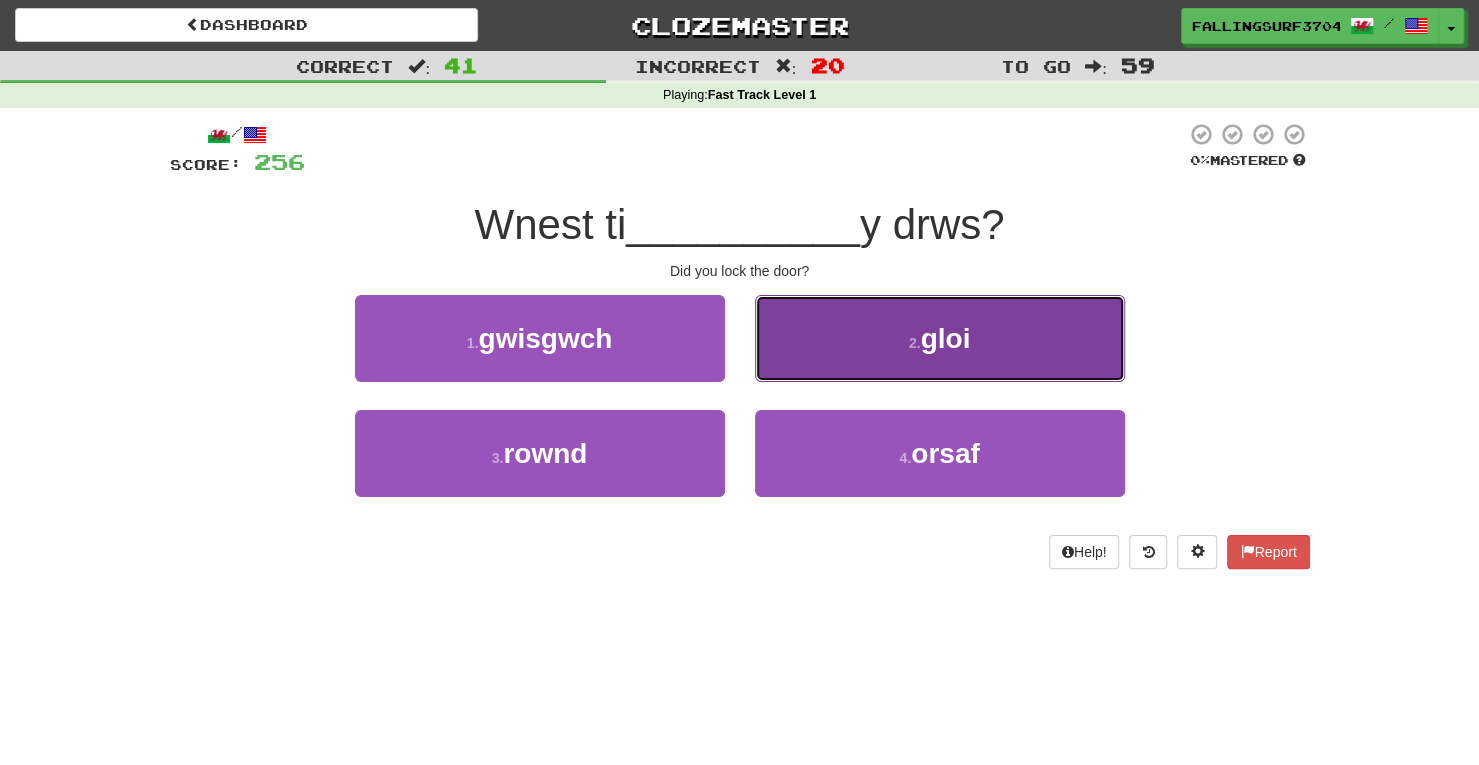 click on "2 .  gloi" at bounding box center (940, 338) 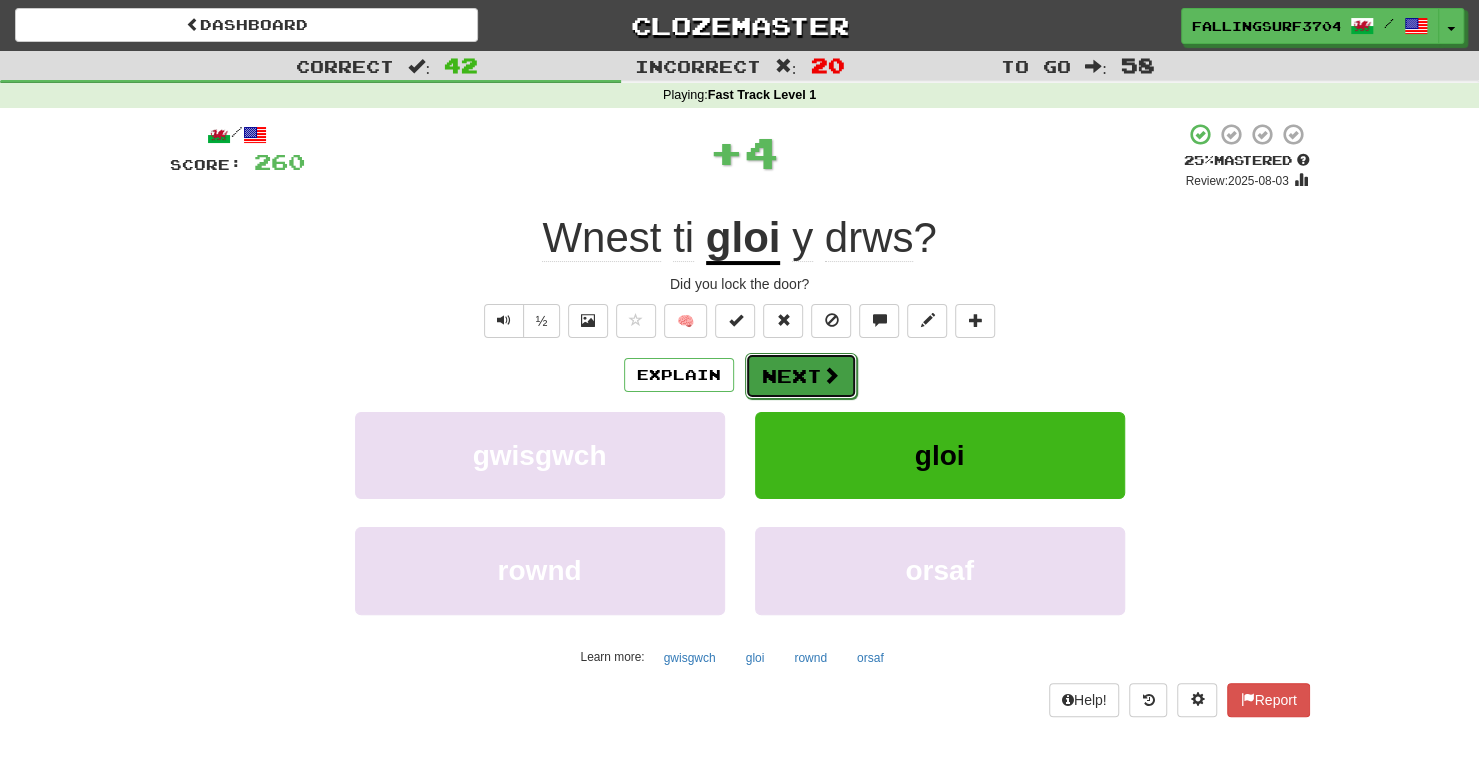 click on "Next" at bounding box center (801, 376) 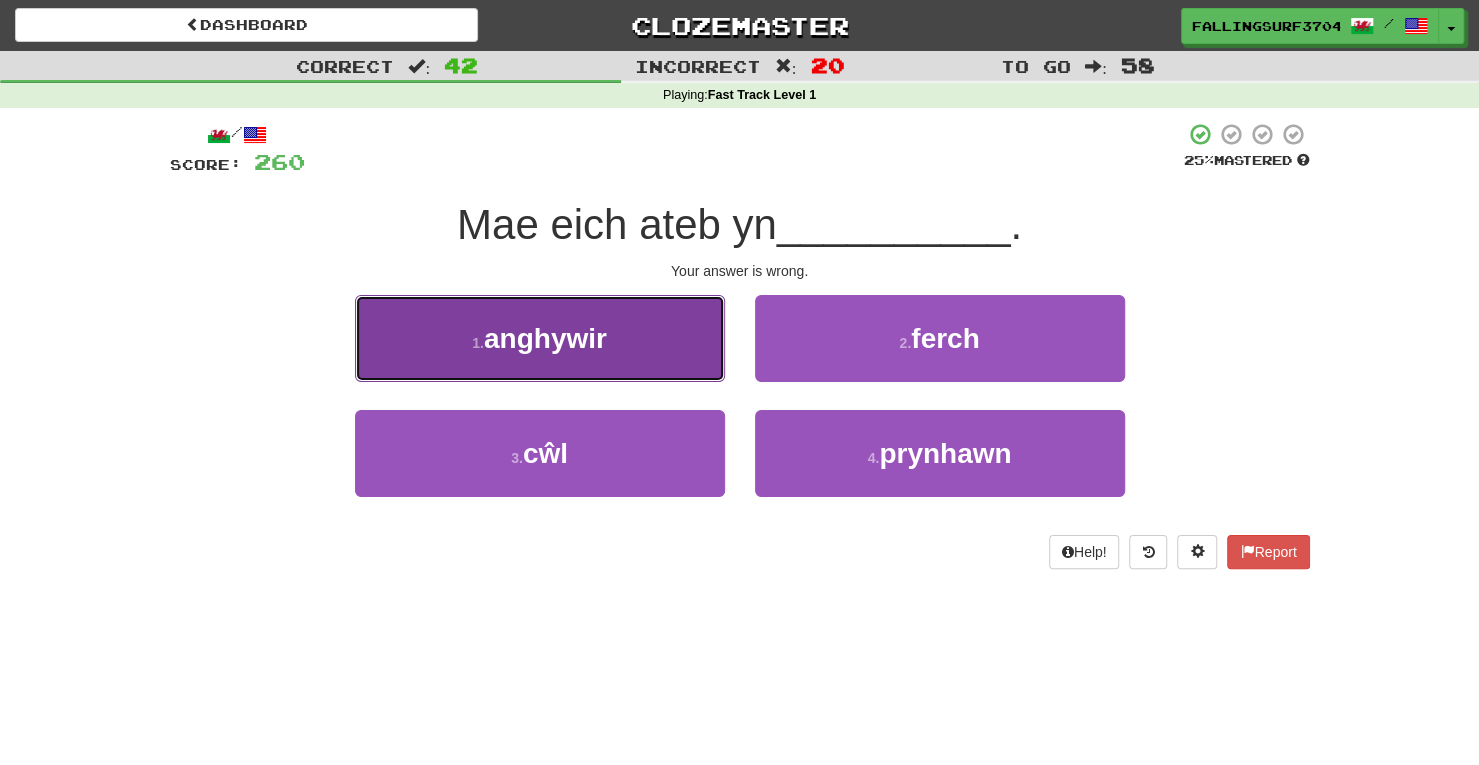 click on "1 .  anghywir" at bounding box center (540, 338) 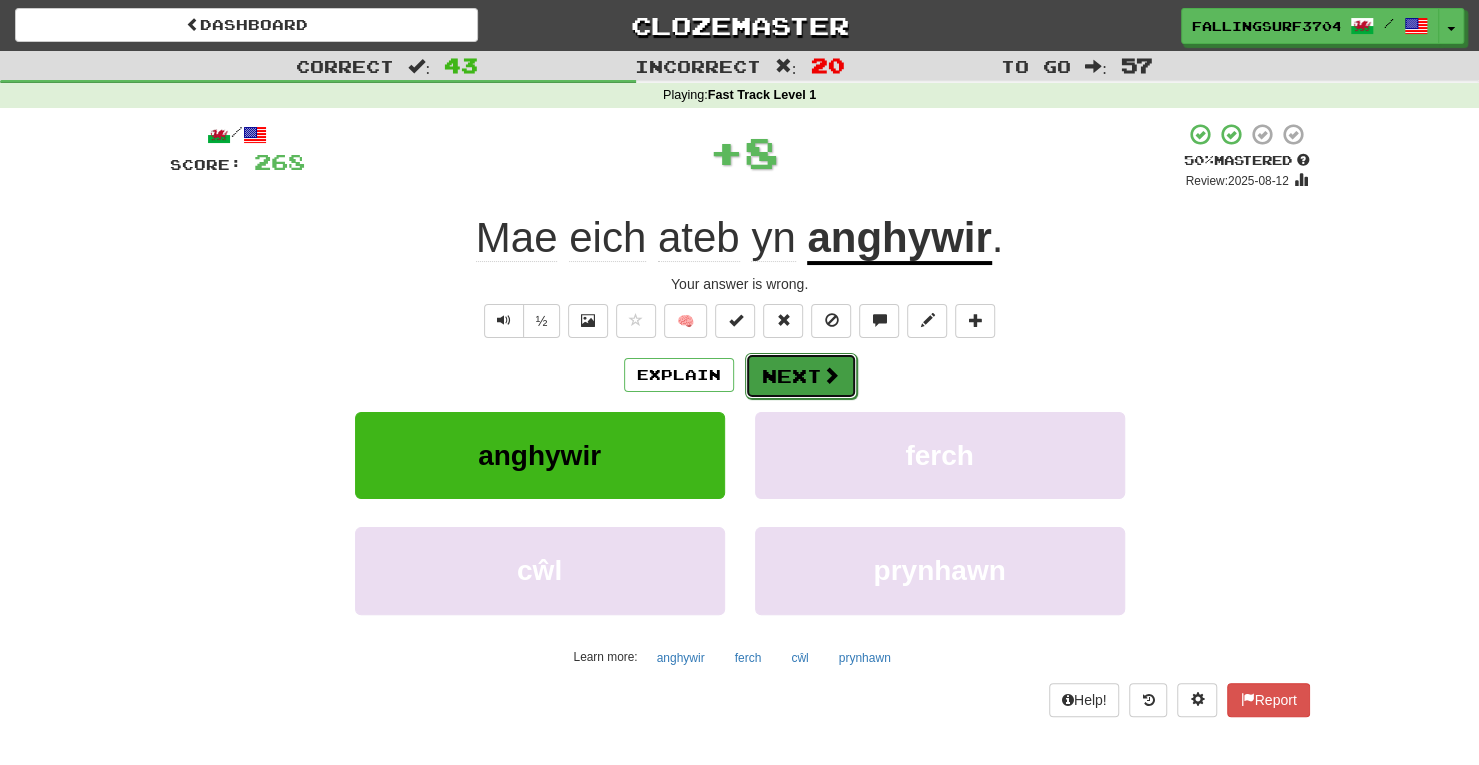 click at bounding box center [831, 375] 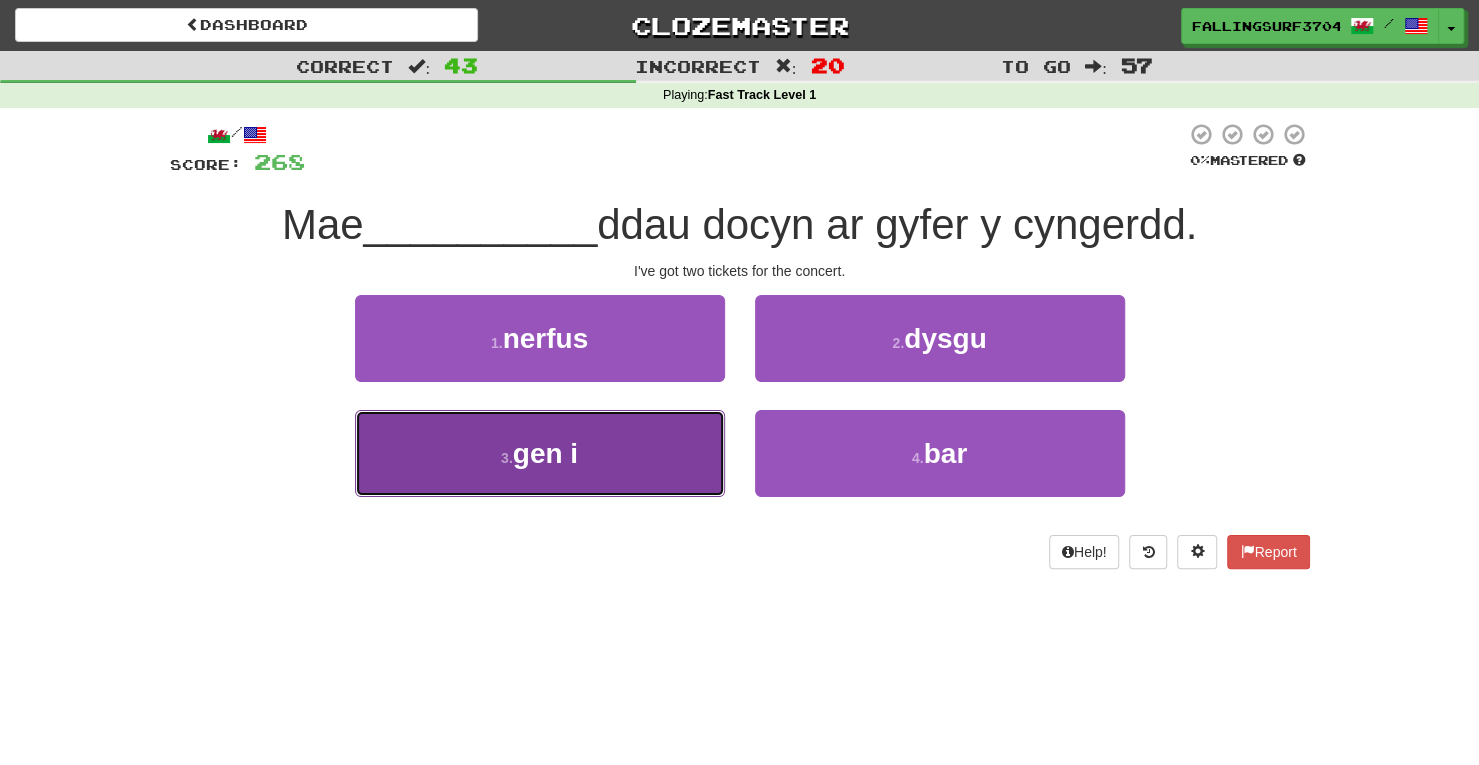 click on "3 .  gen i" at bounding box center (540, 453) 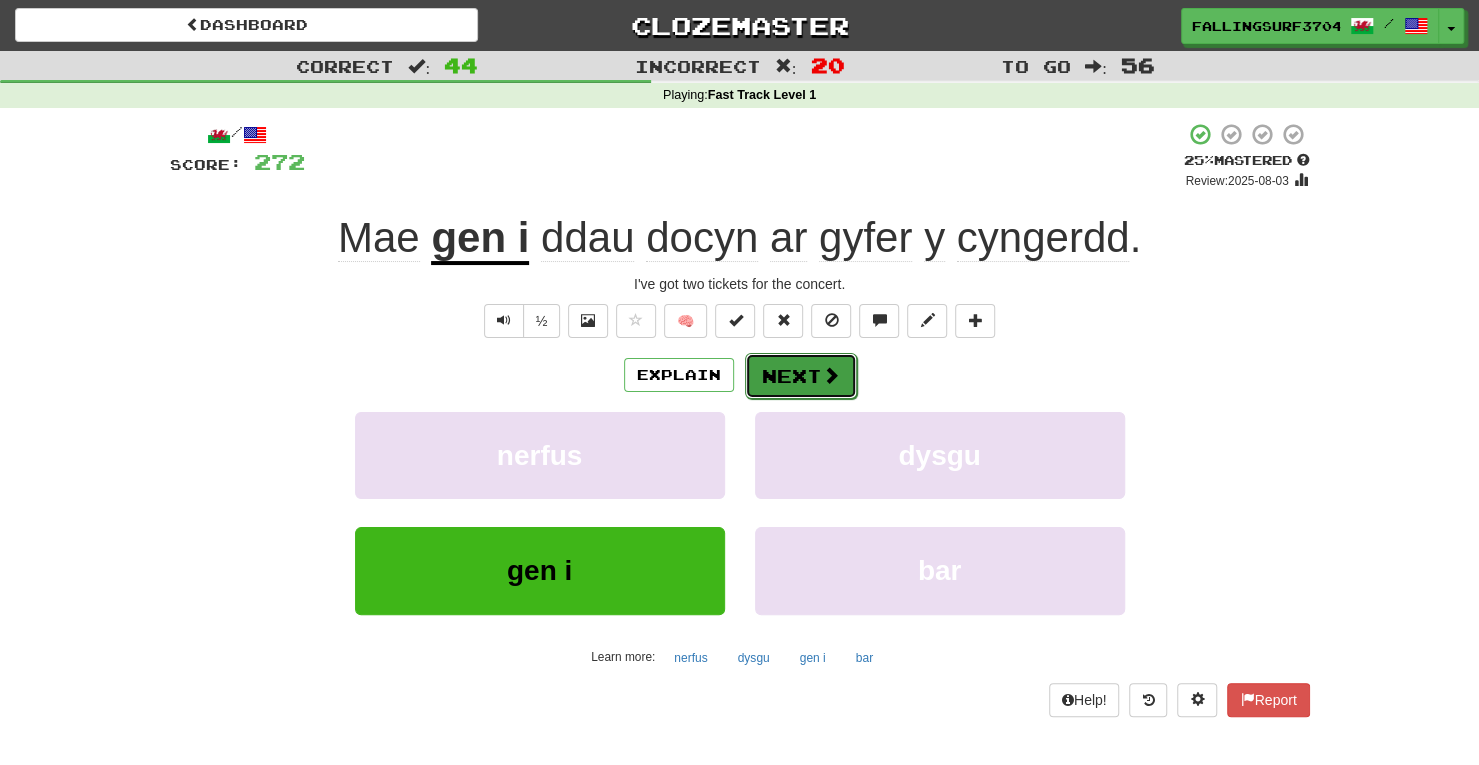 click on "Next" at bounding box center (801, 376) 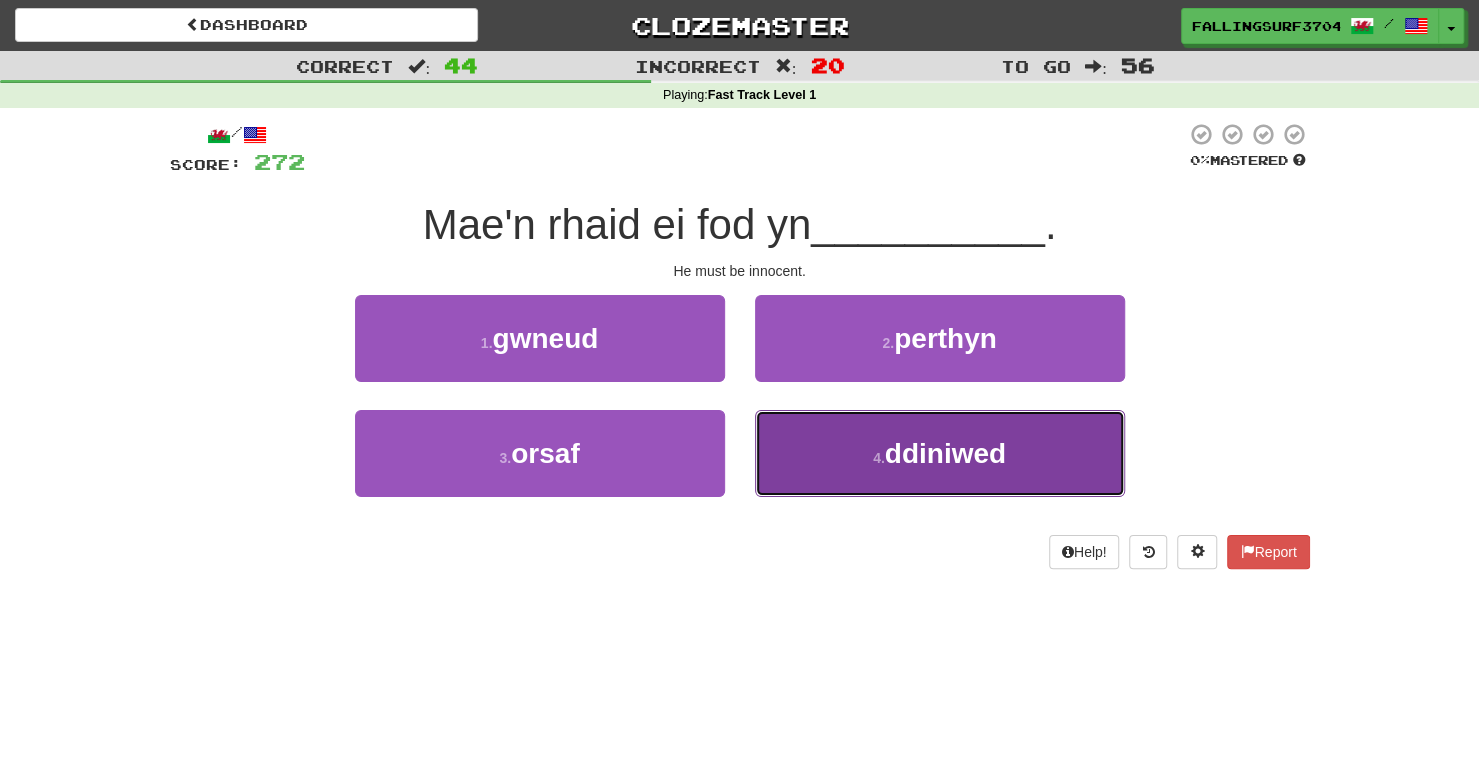 click on "4 .  ddiniwed" at bounding box center (940, 453) 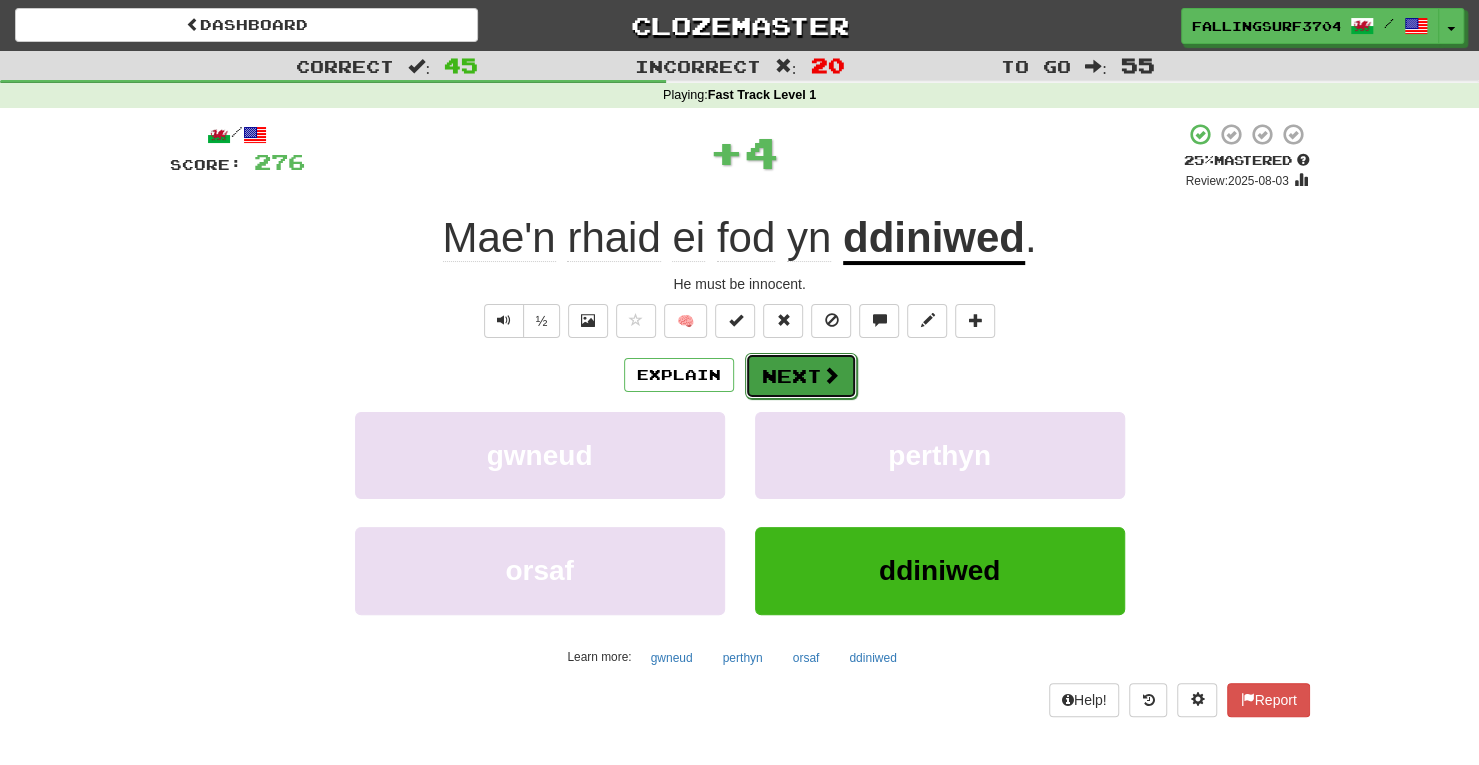 click on "Next" at bounding box center [801, 376] 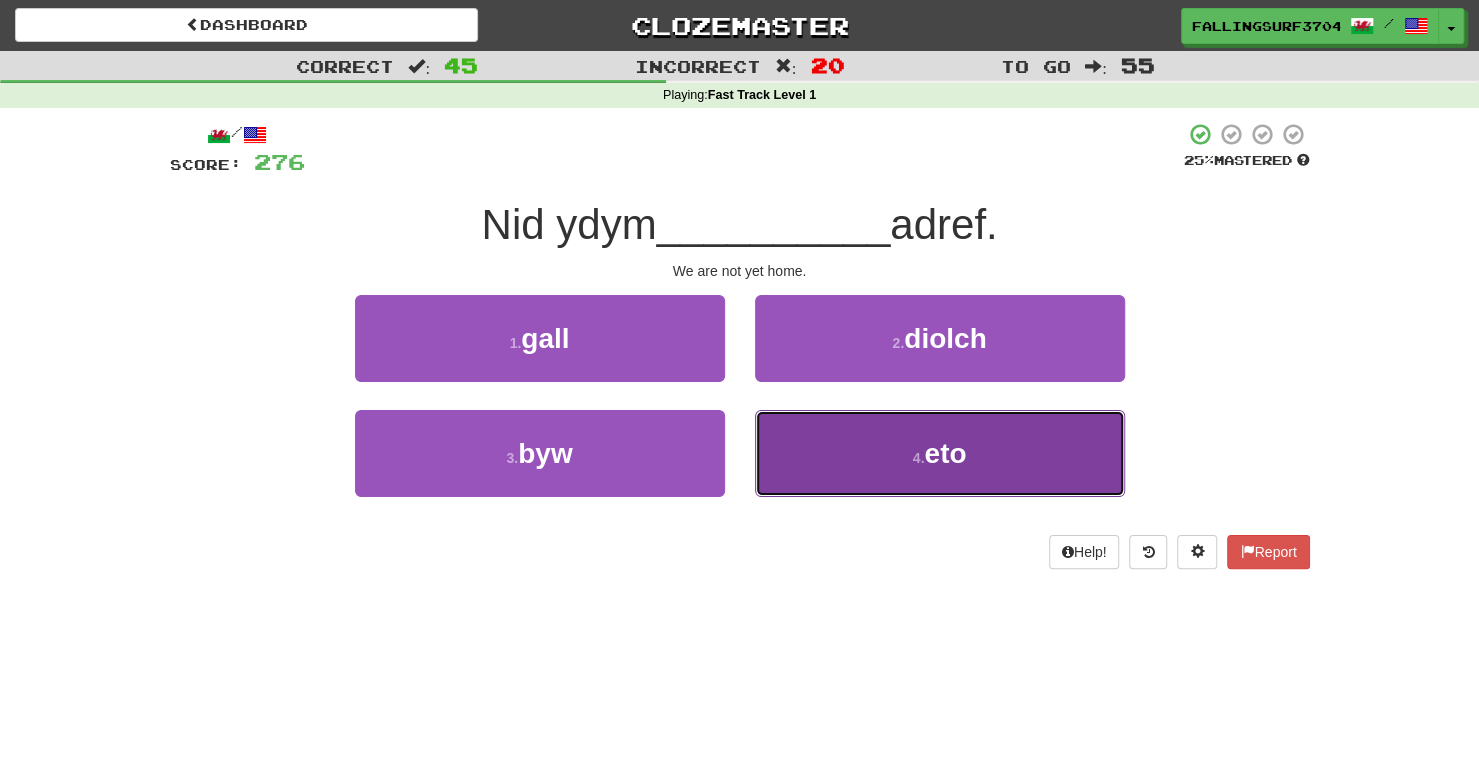 click on "4 .  eto" at bounding box center (940, 453) 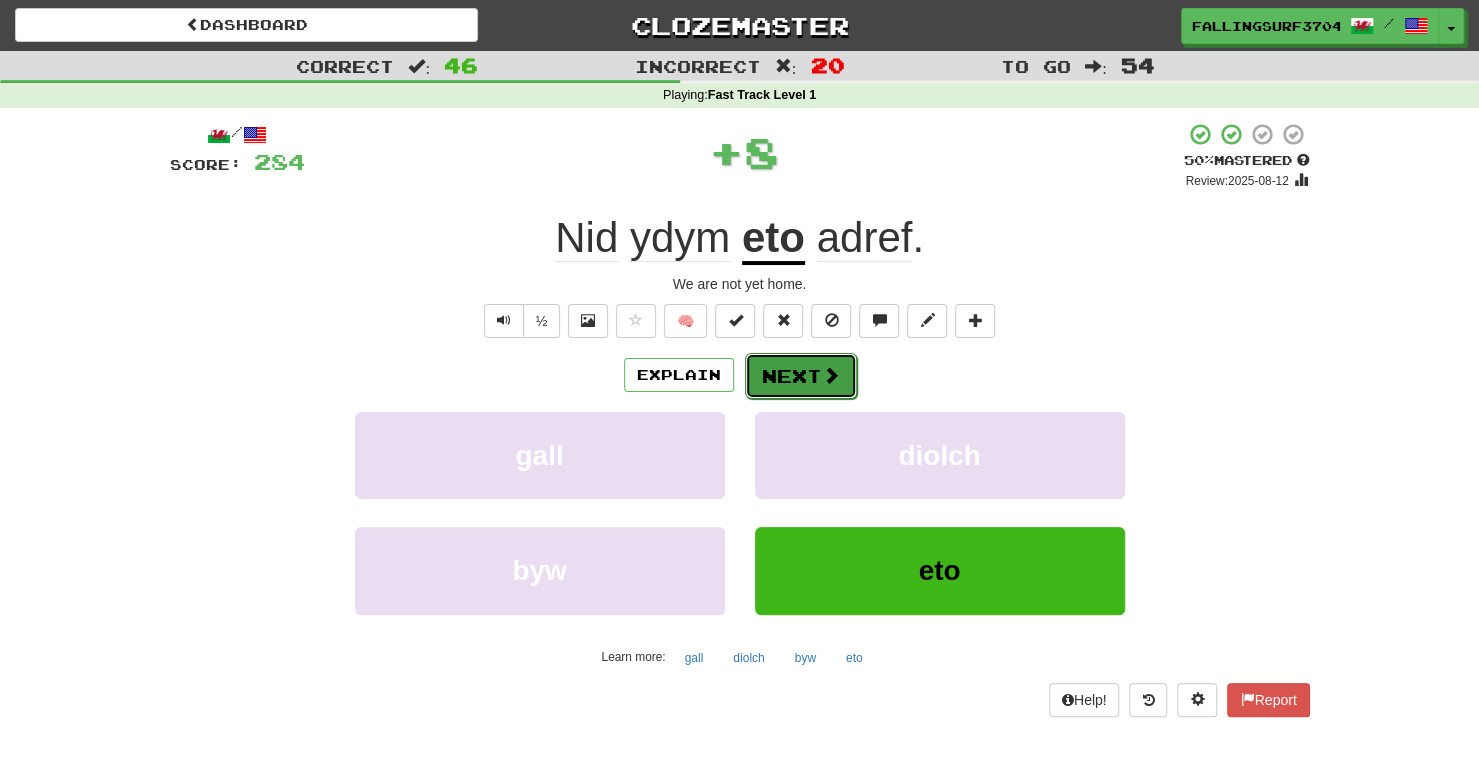 click on "Next" at bounding box center [801, 376] 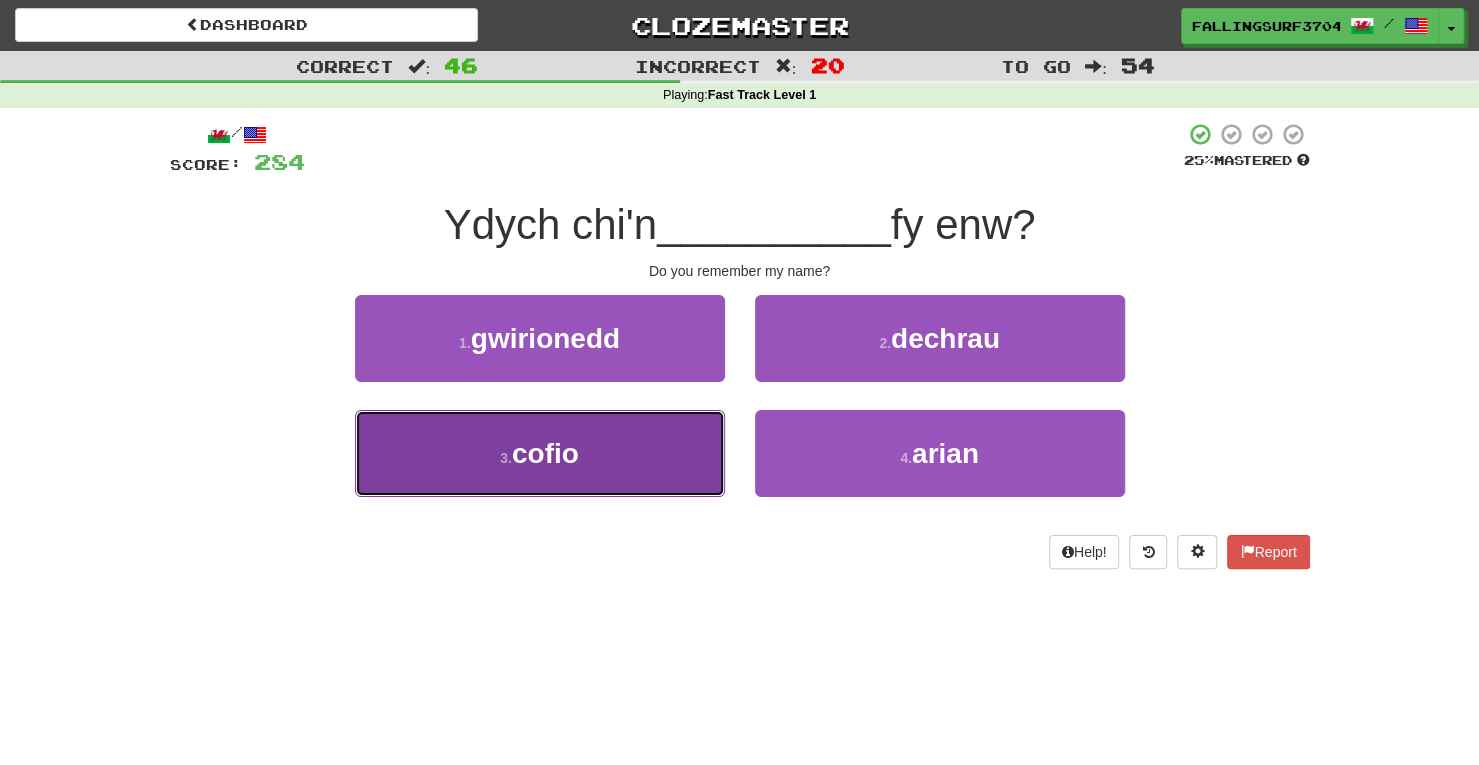 click on "3 .  cofio" at bounding box center (540, 453) 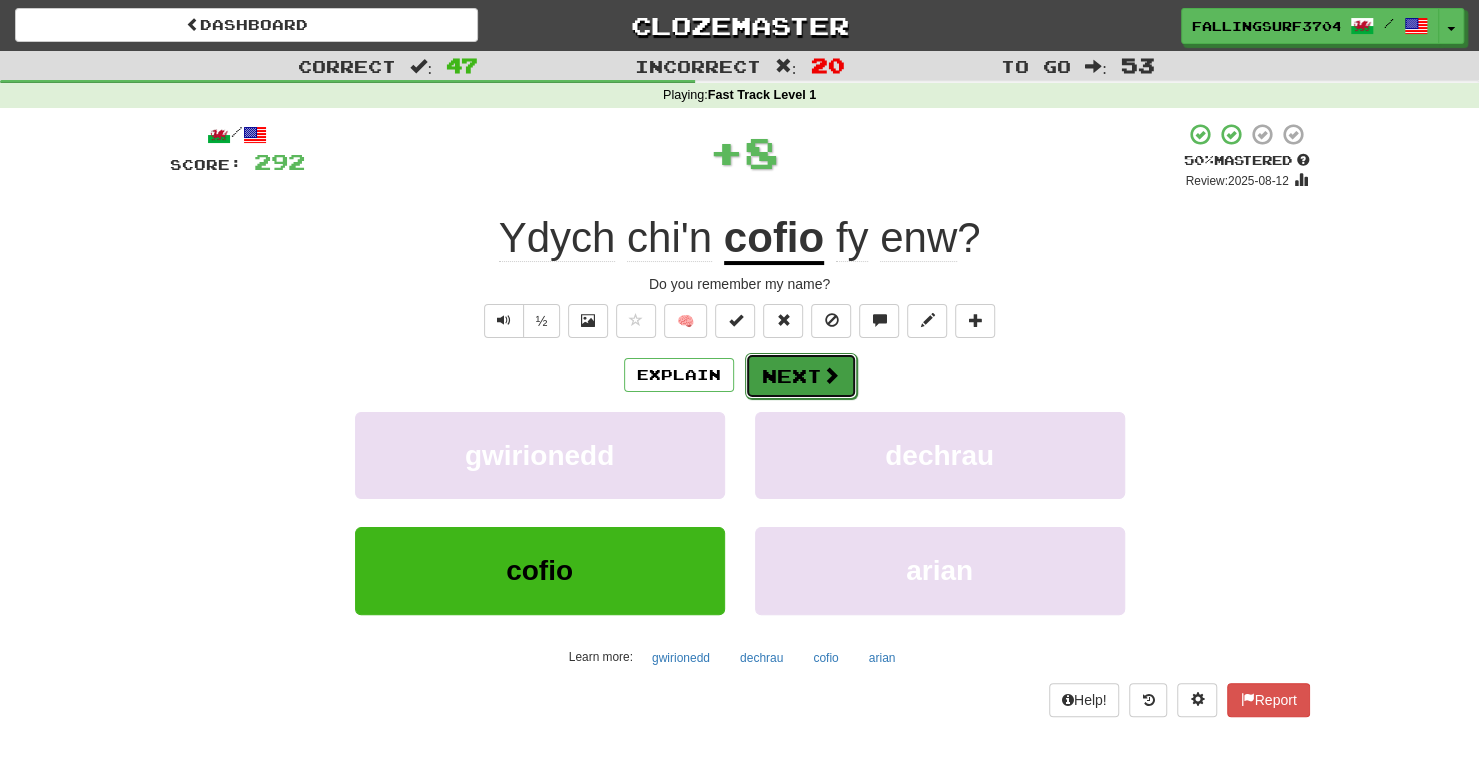click on "Next" at bounding box center [801, 376] 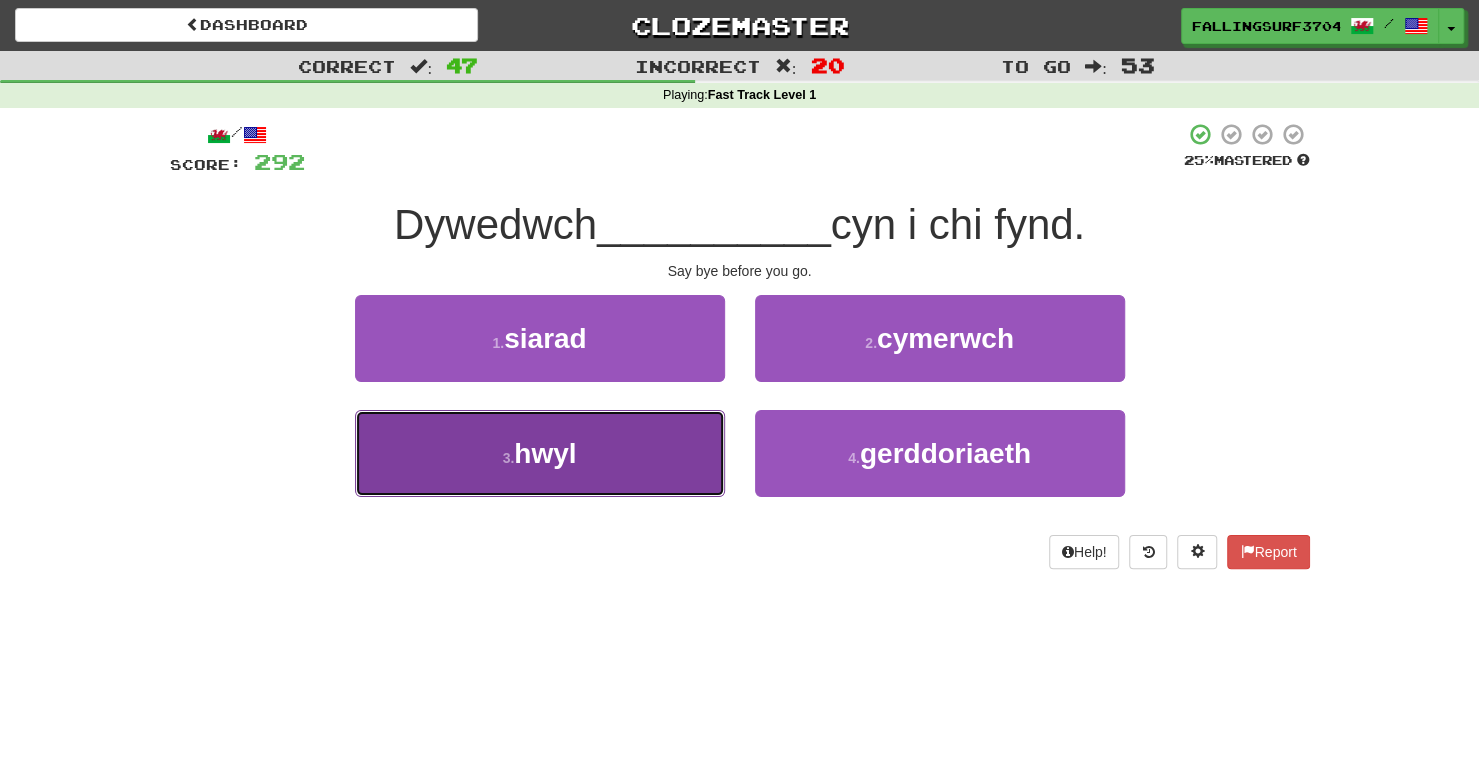 click on "3 .  hwyl" at bounding box center [540, 453] 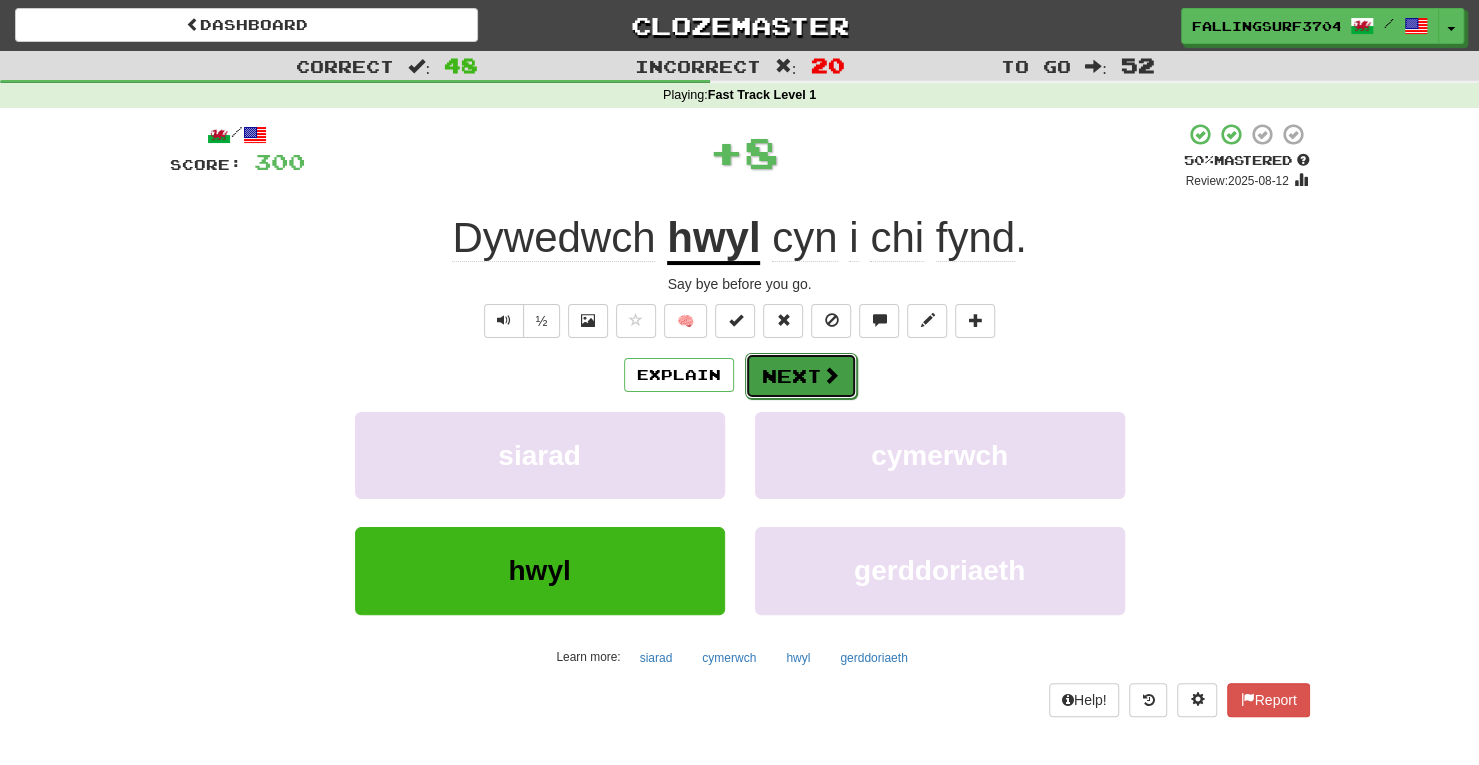 click on "Next" at bounding box center [801, 376] 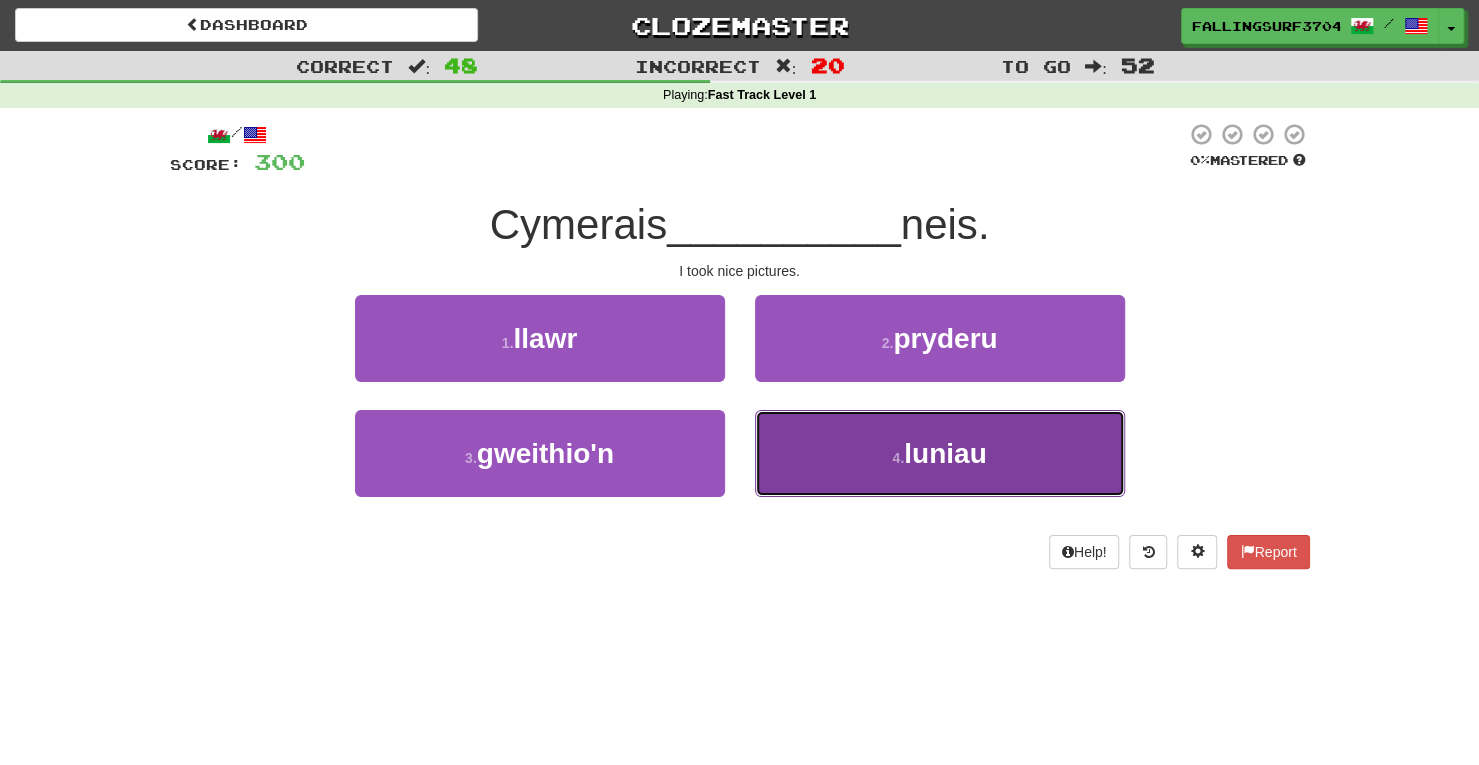click on "4 .  luniau" at bounding box center (940, 453) 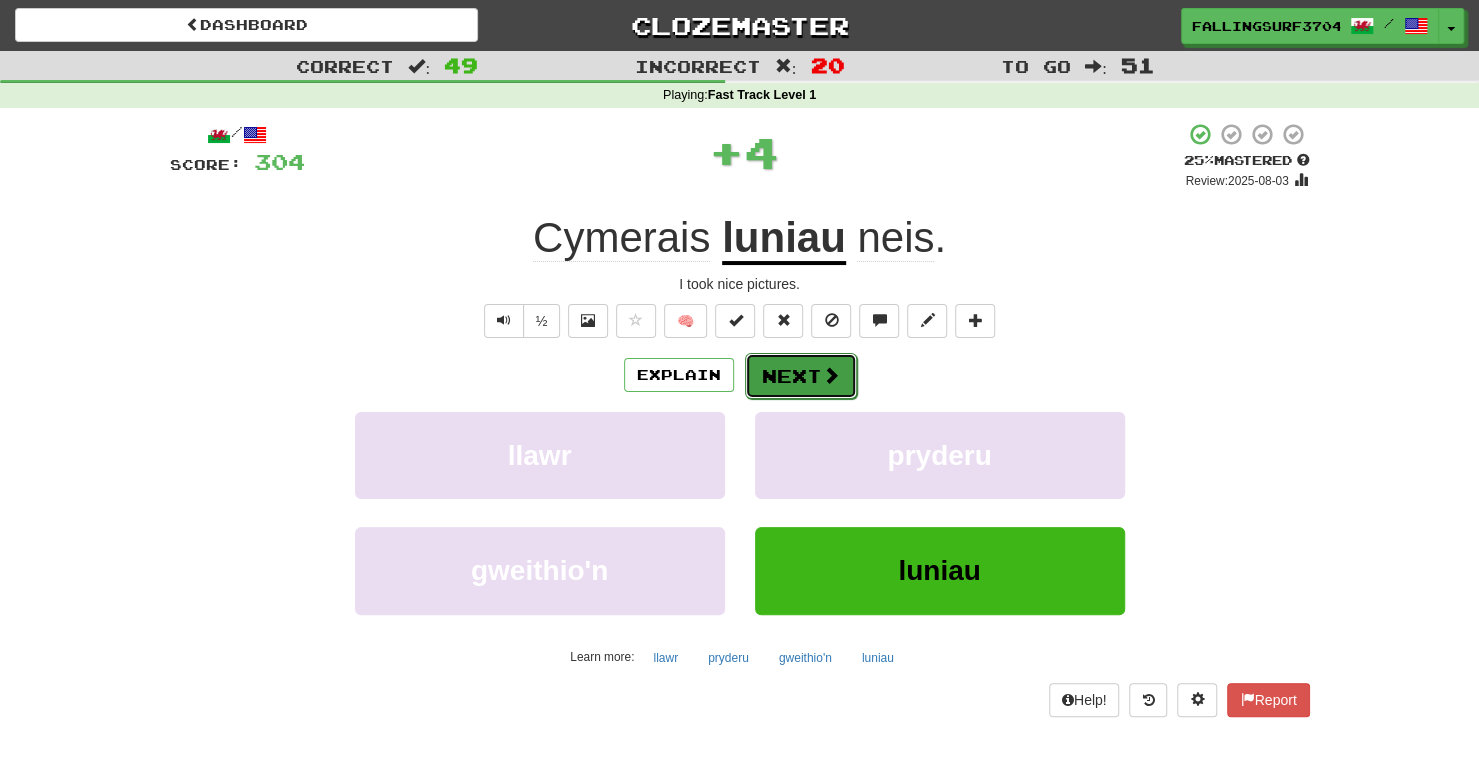 click on "Next" at bounding box center (801, 376) 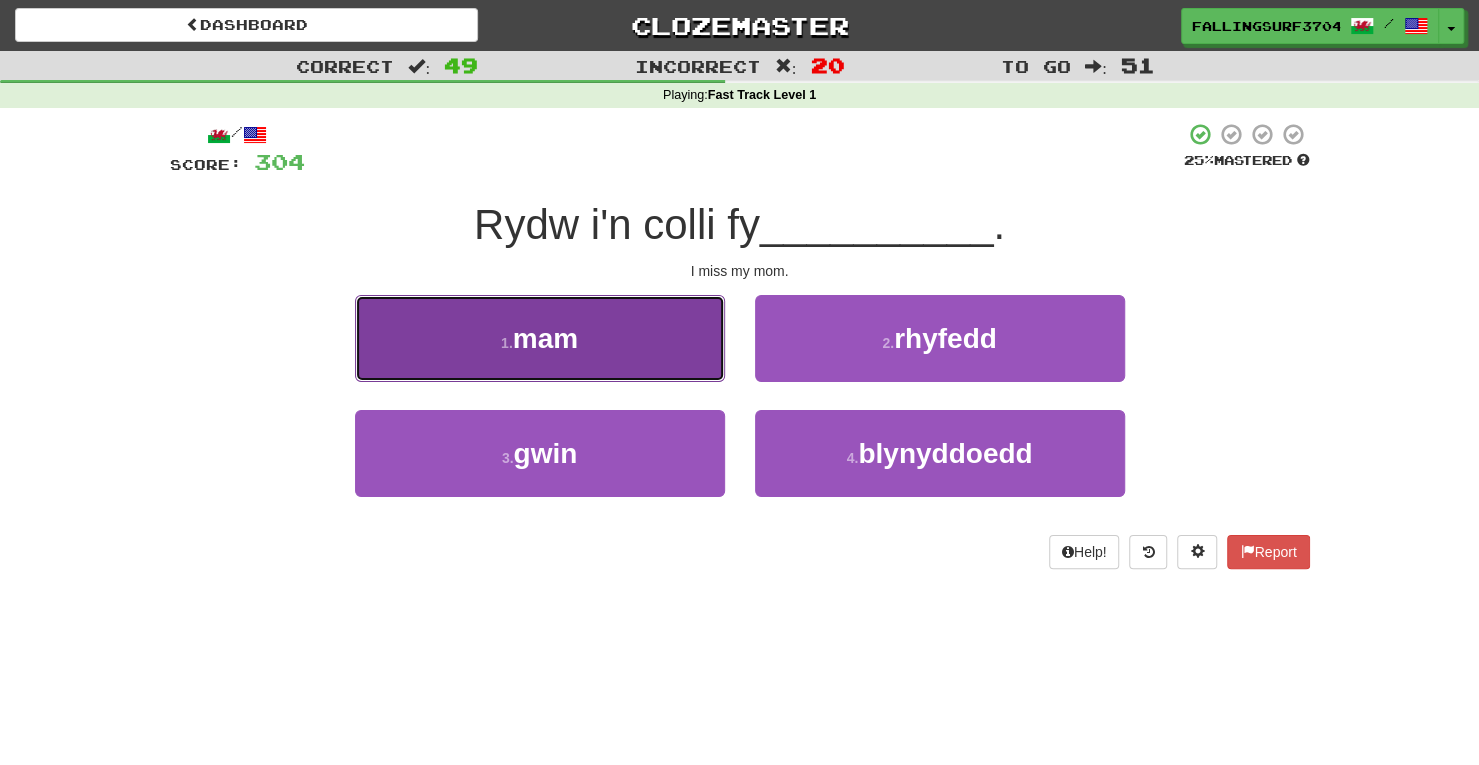 click on "1 .  mam" at bounding box center (540, 338) 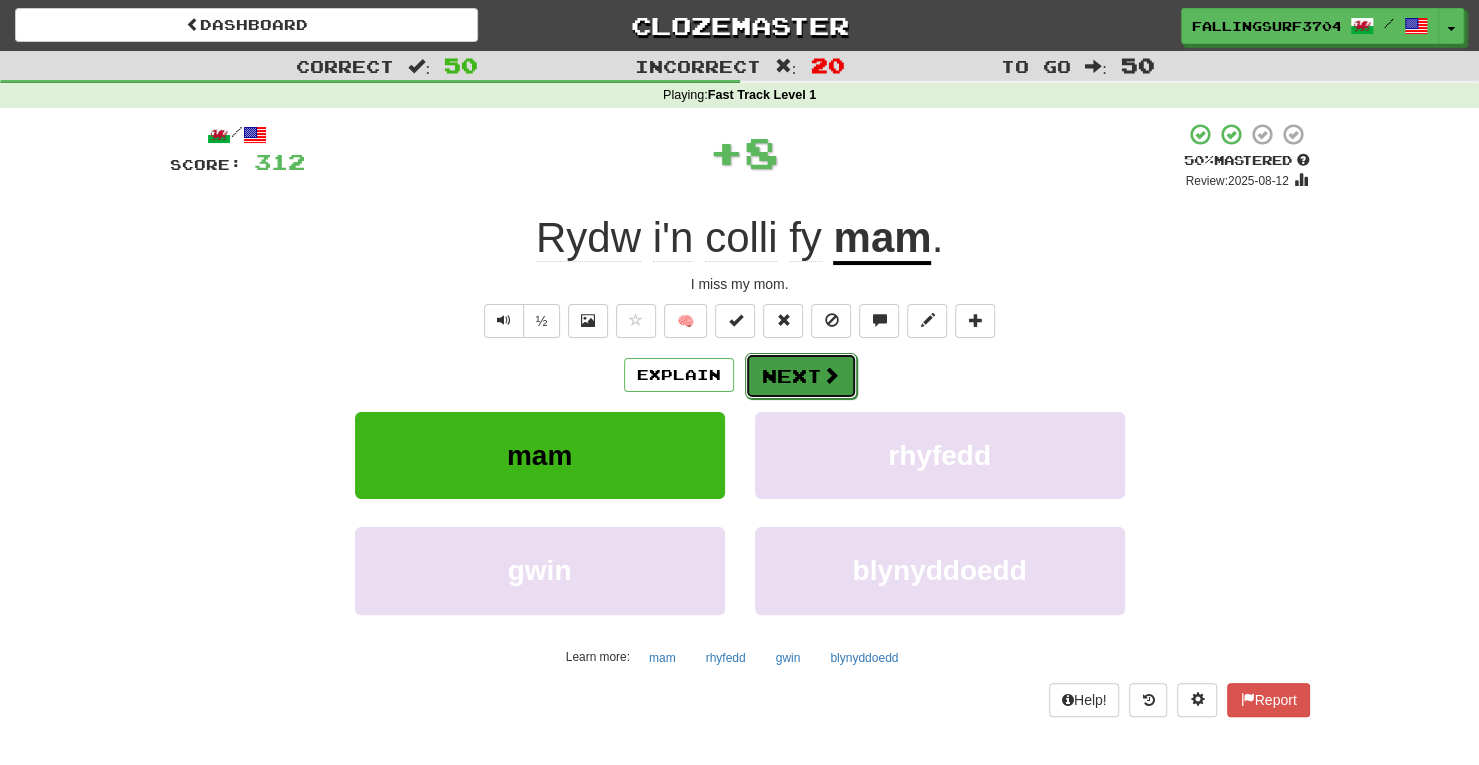 click on "Next" at bounding box center [801, 376] 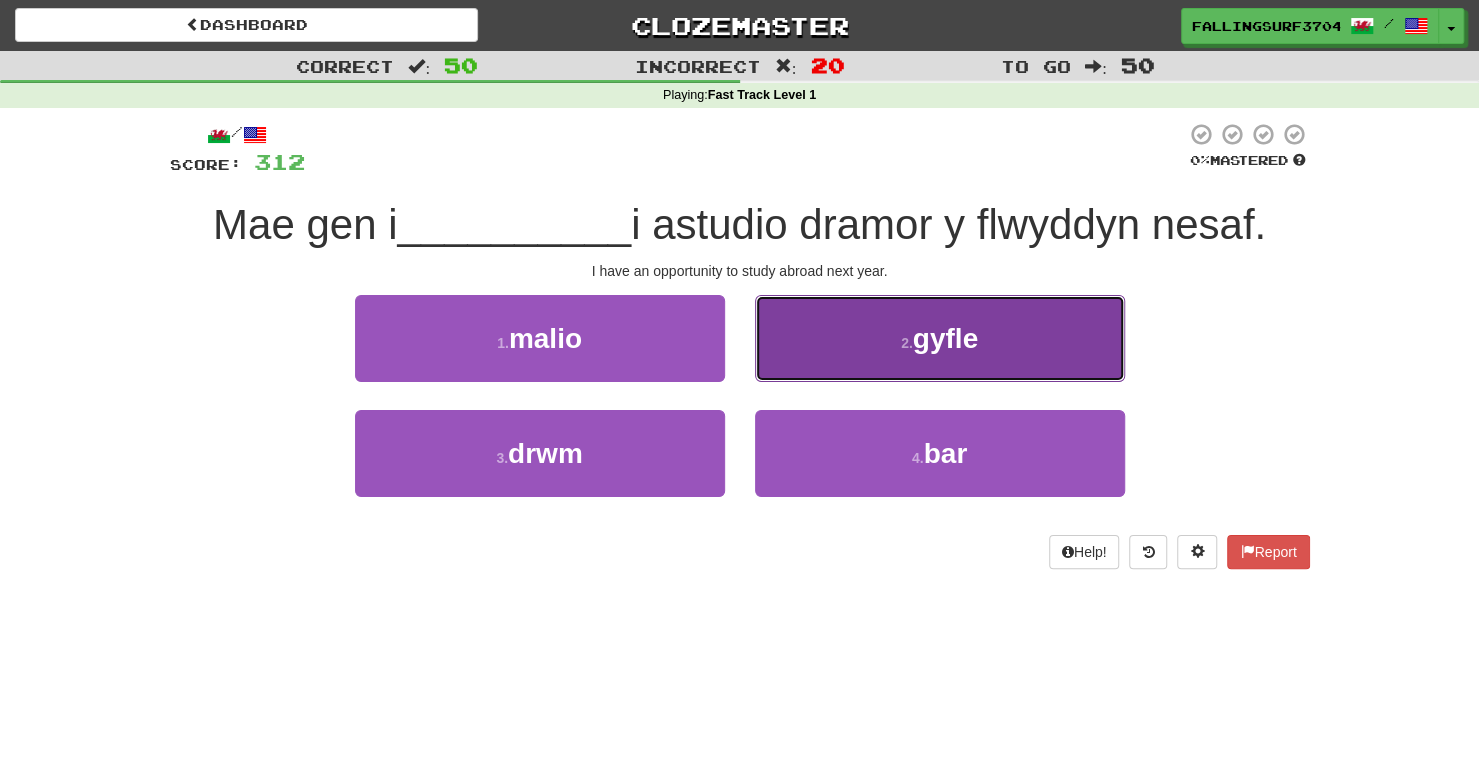 click on "2 ." at bounding box center (907, 343) 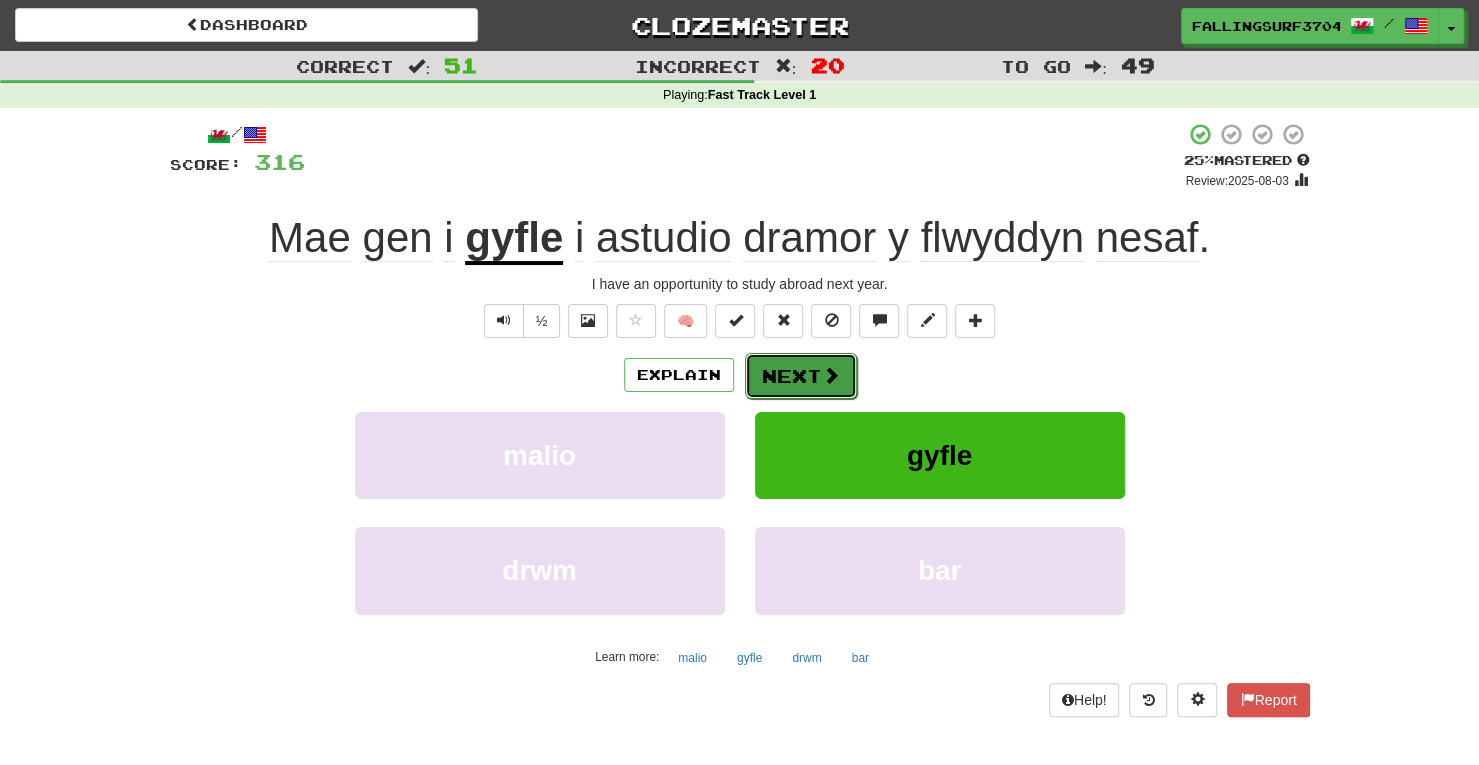 click on "Next" at bounding box center [801, 376] 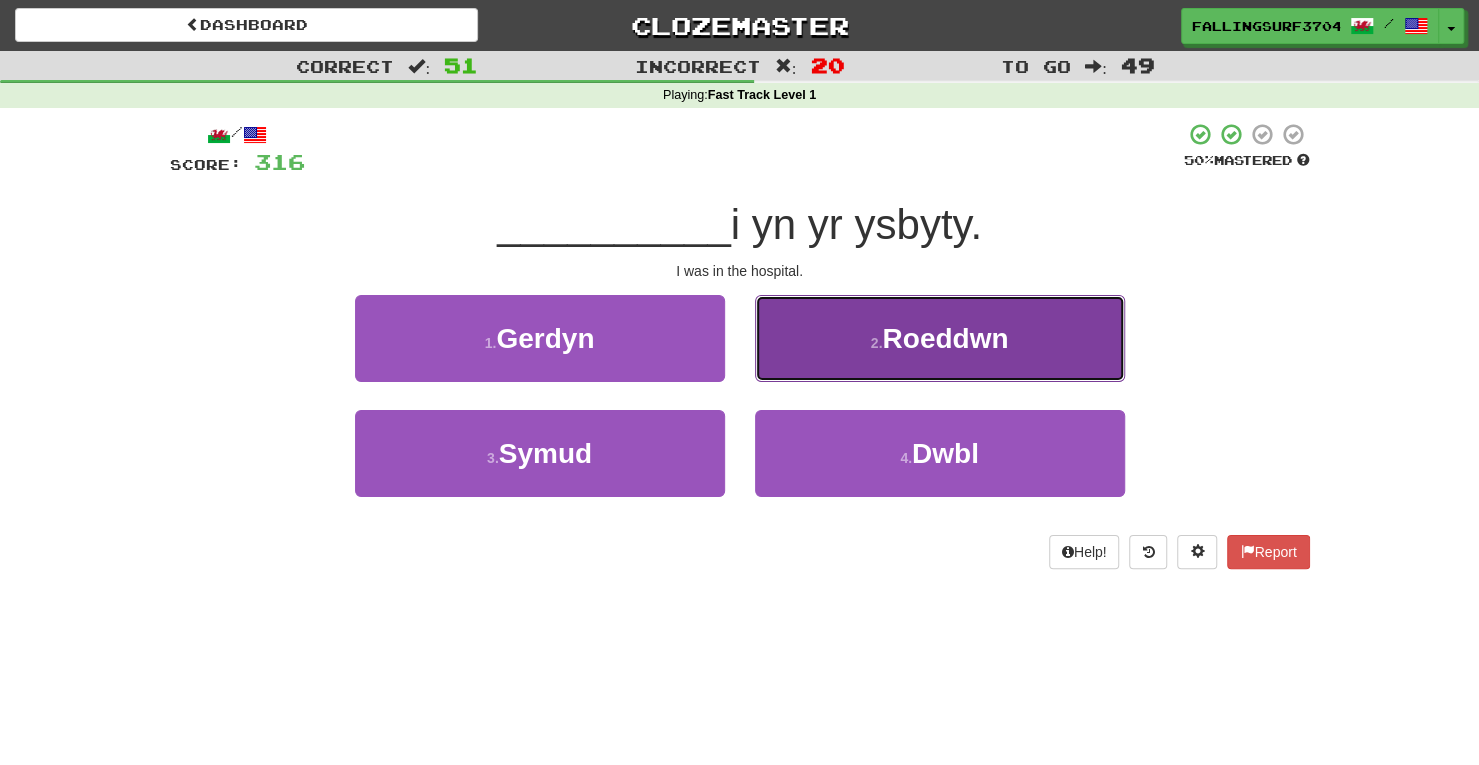 click on "2 .  Roeddwn" at bounding box center (940, 338) 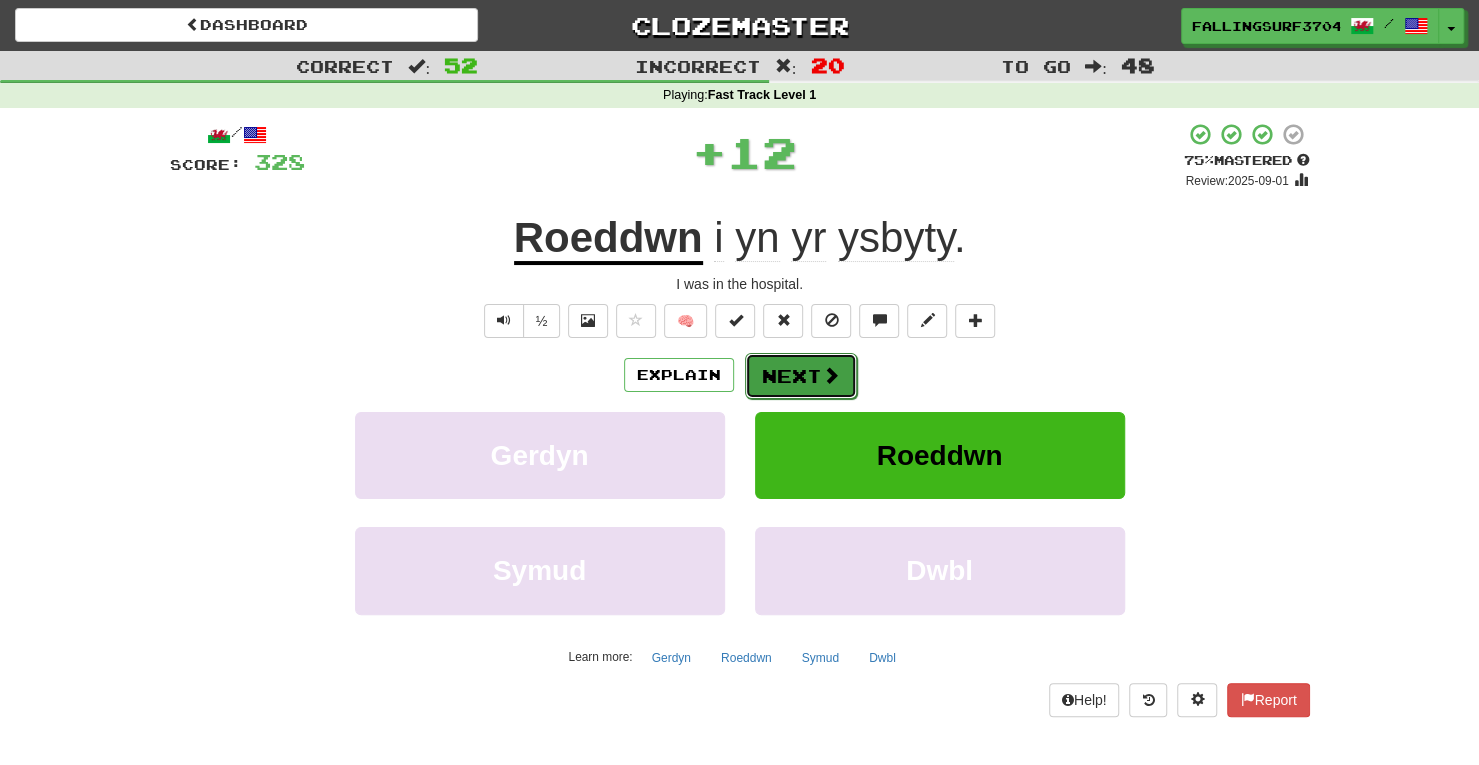 click on "Next" at bounding box center (801, 376) 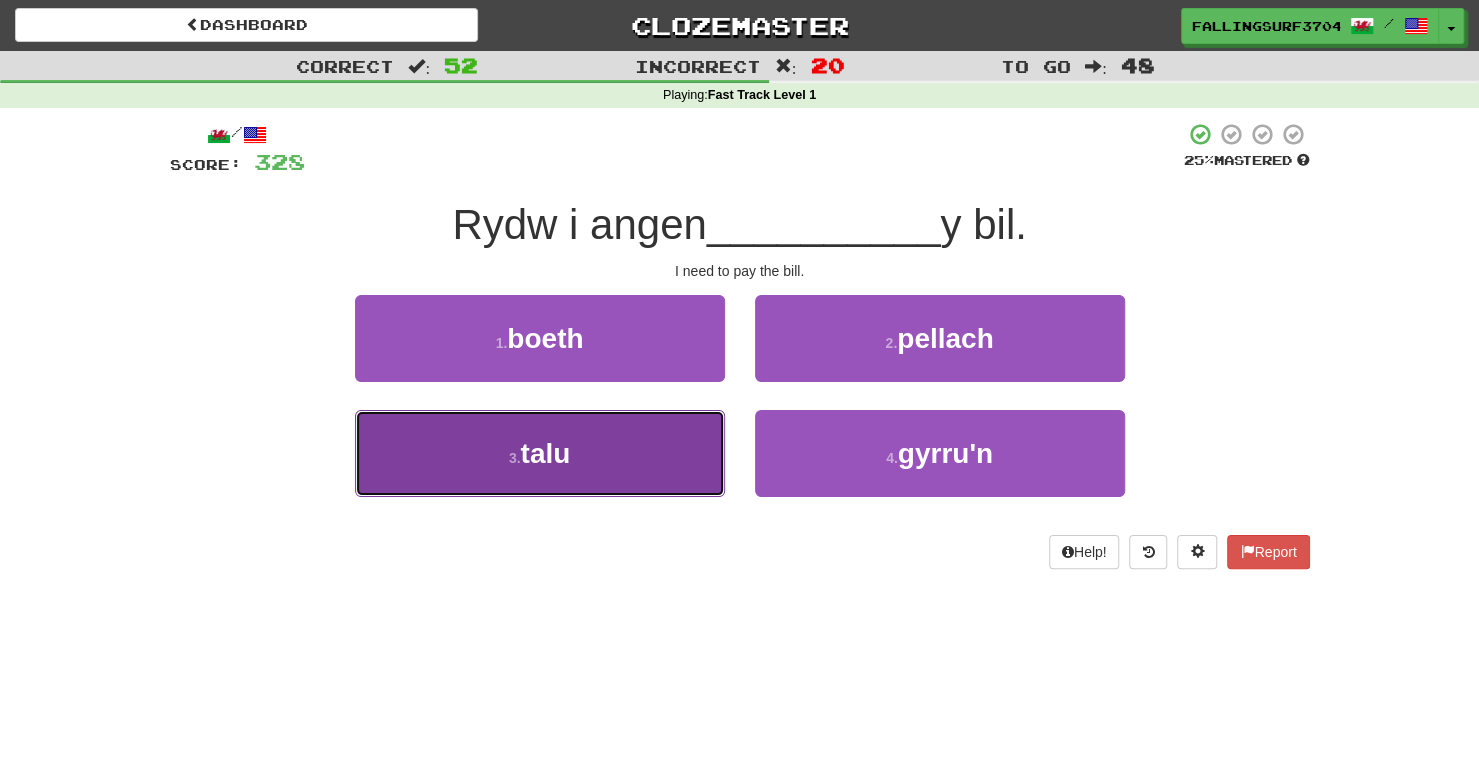 click on "3 .  talu" at bounding box center [540, 453] 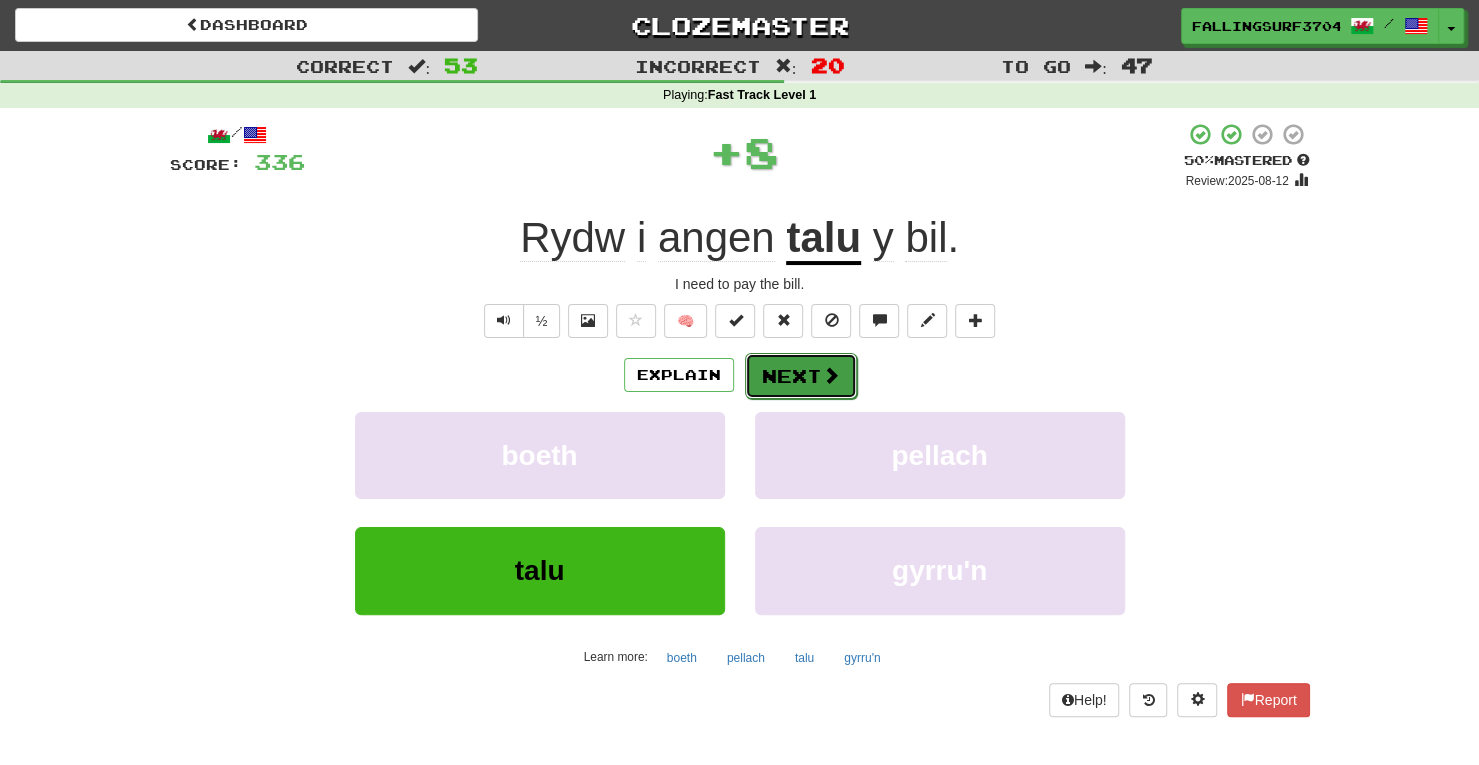 click on "Next" at bounding box center [801, 376] 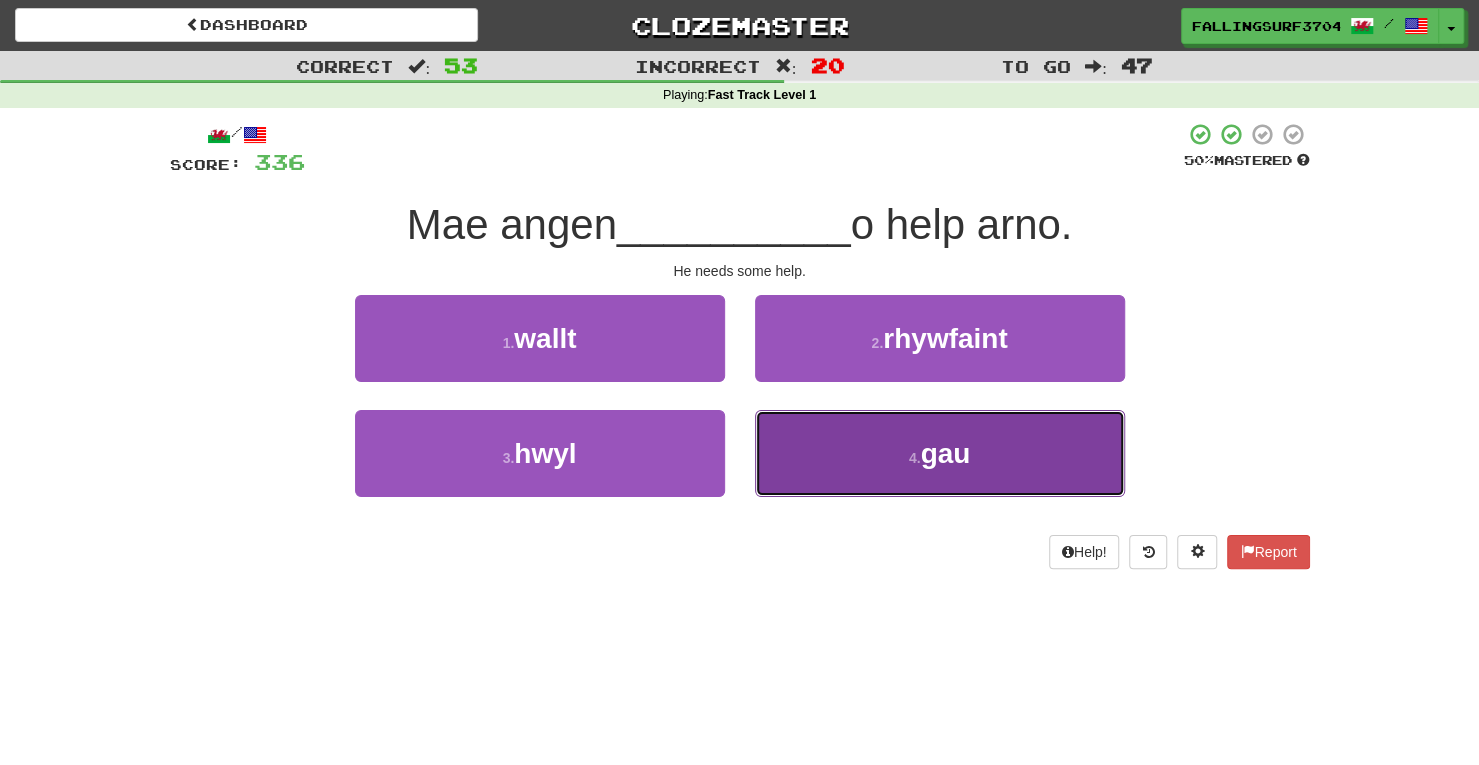 click on "4 .  gau" at bounding box center [940, 453] 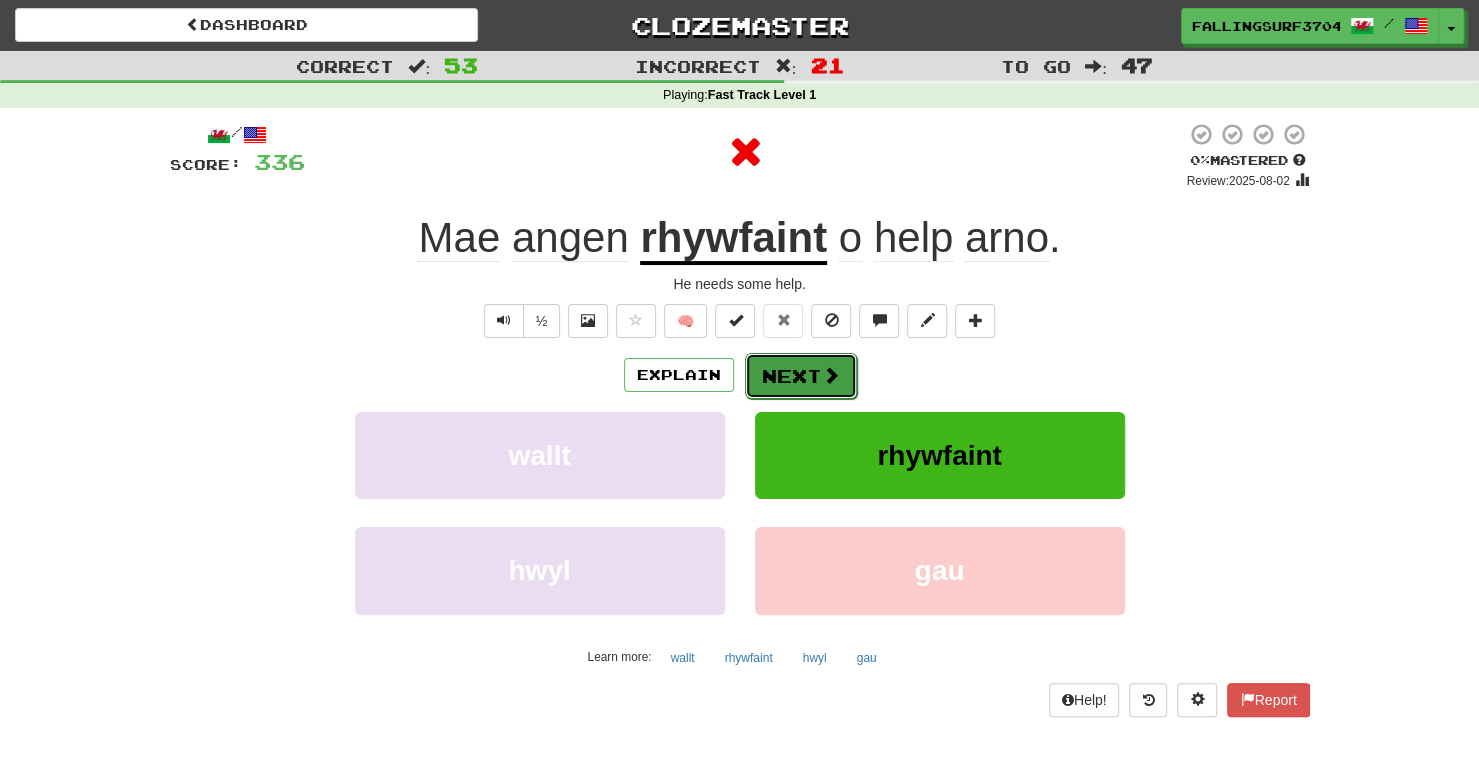 click on "Next" at bounding box center [801, 376] 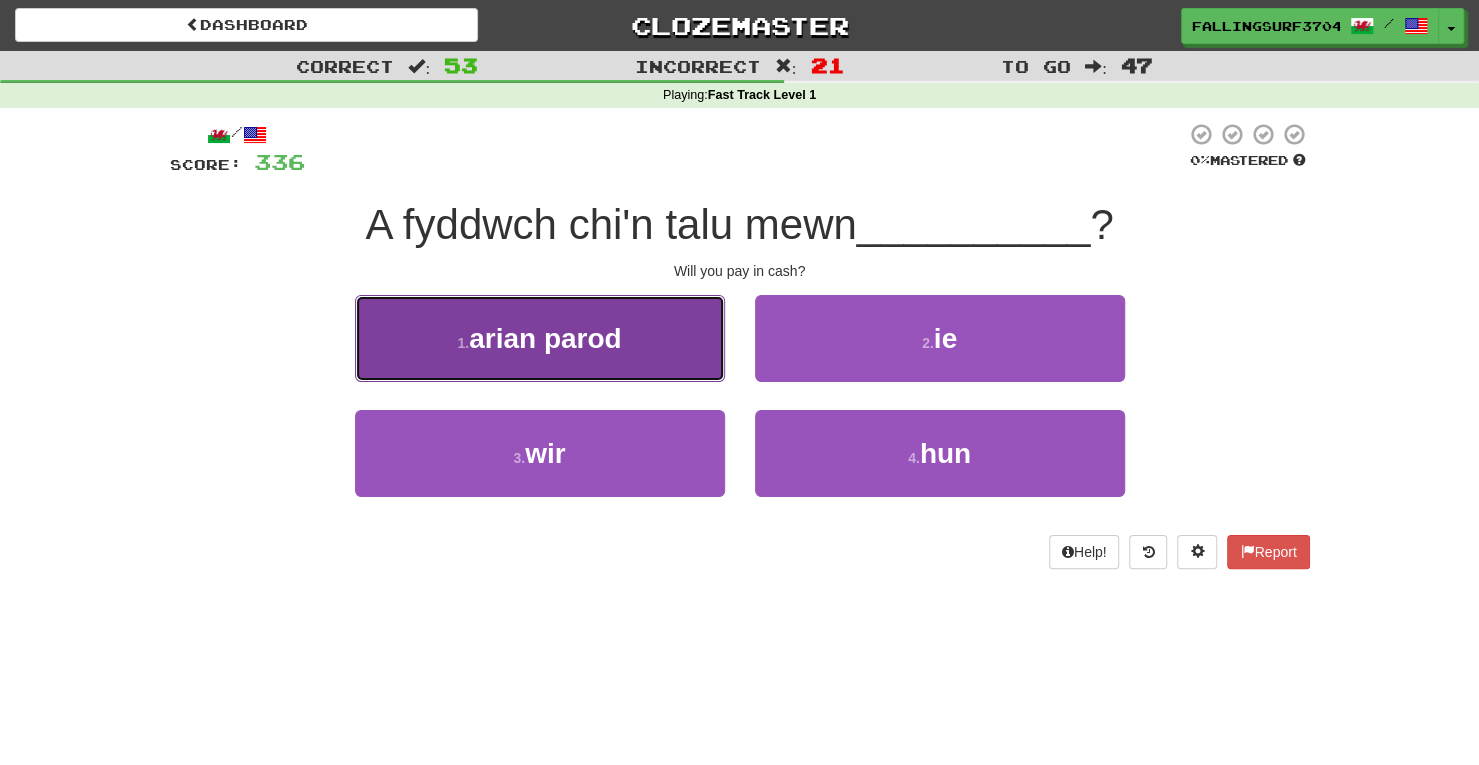 click on "1 .  arian parod" at bounding box center (540, 338) 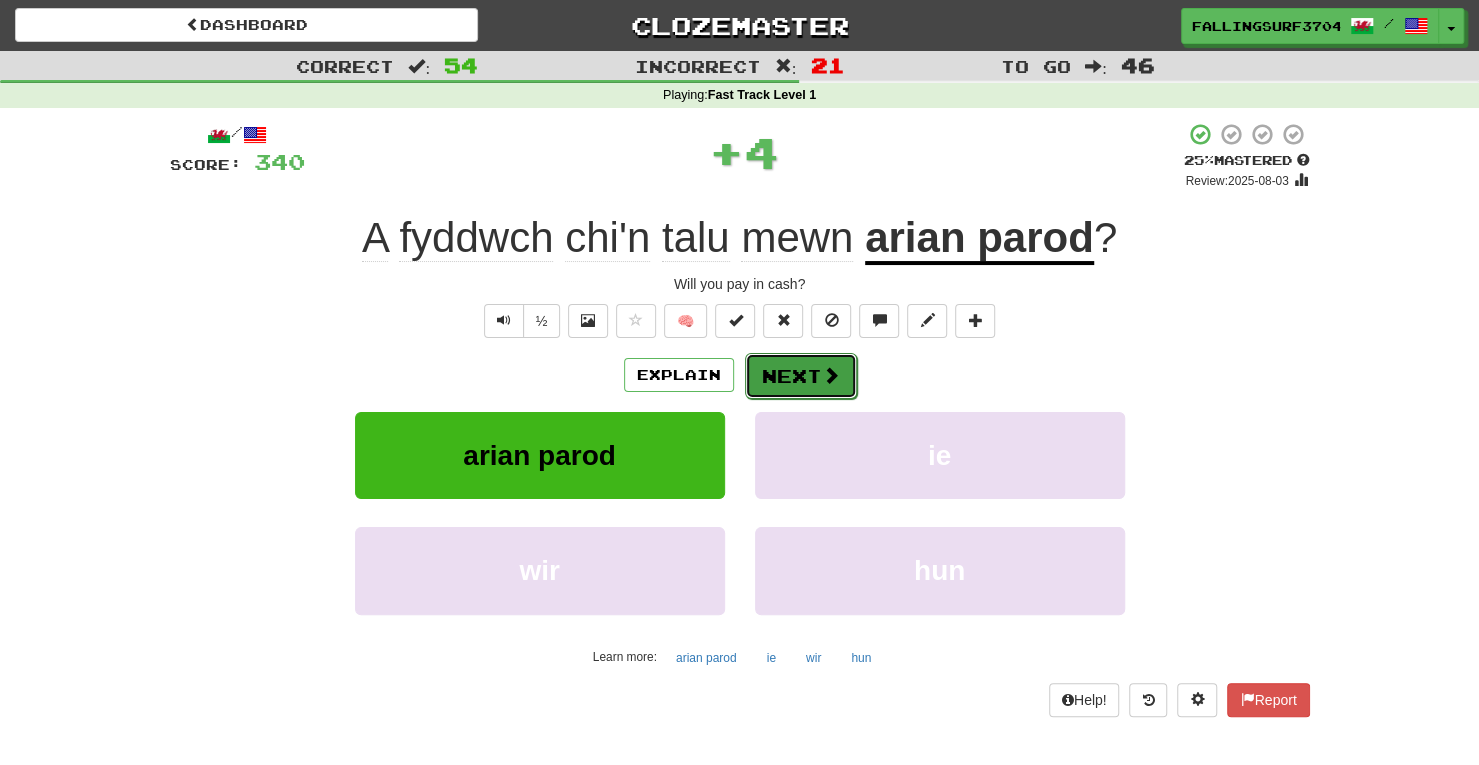 click on "Next" at bounding box center [801, 376] 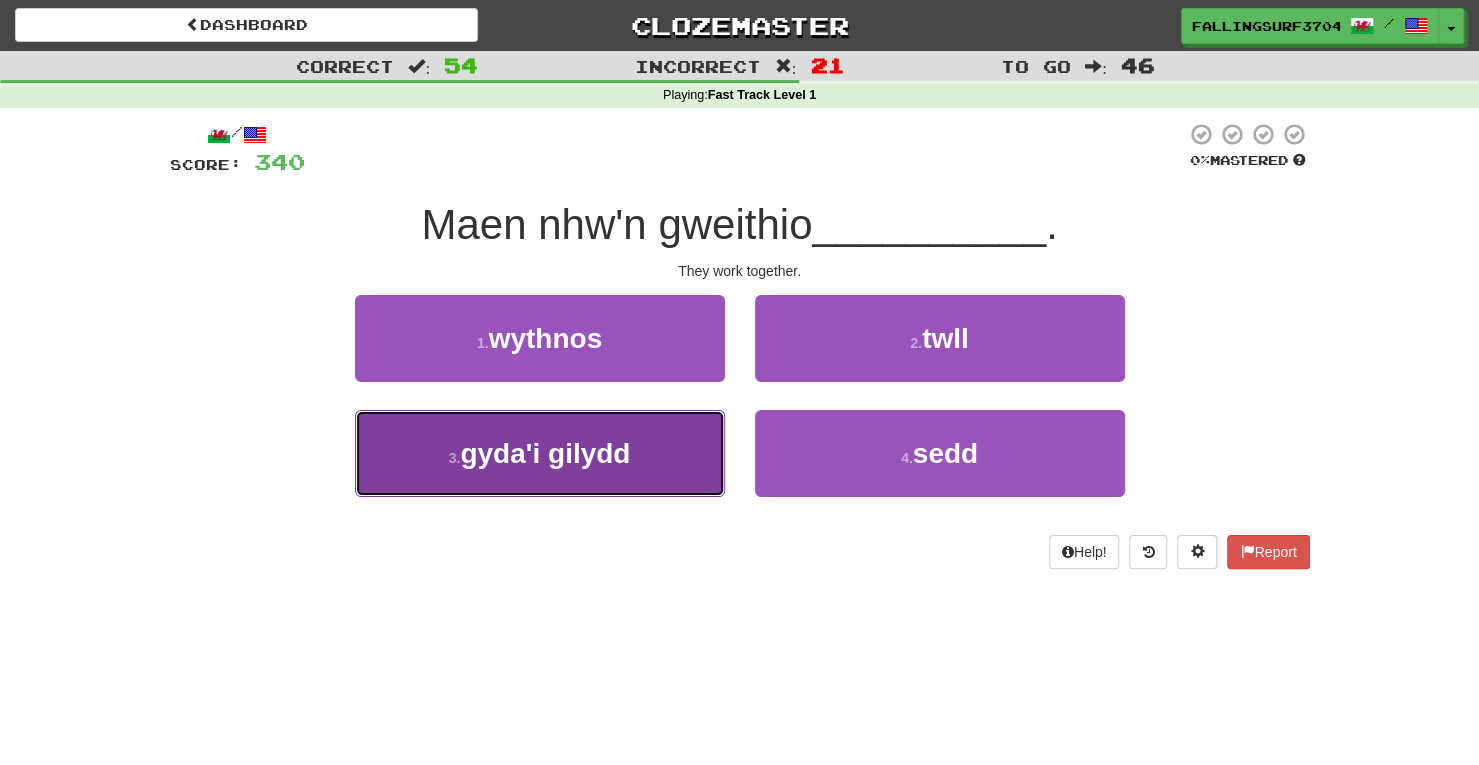 click on "3 .  gyda'i gilydd" at bounding box center (540, 453) 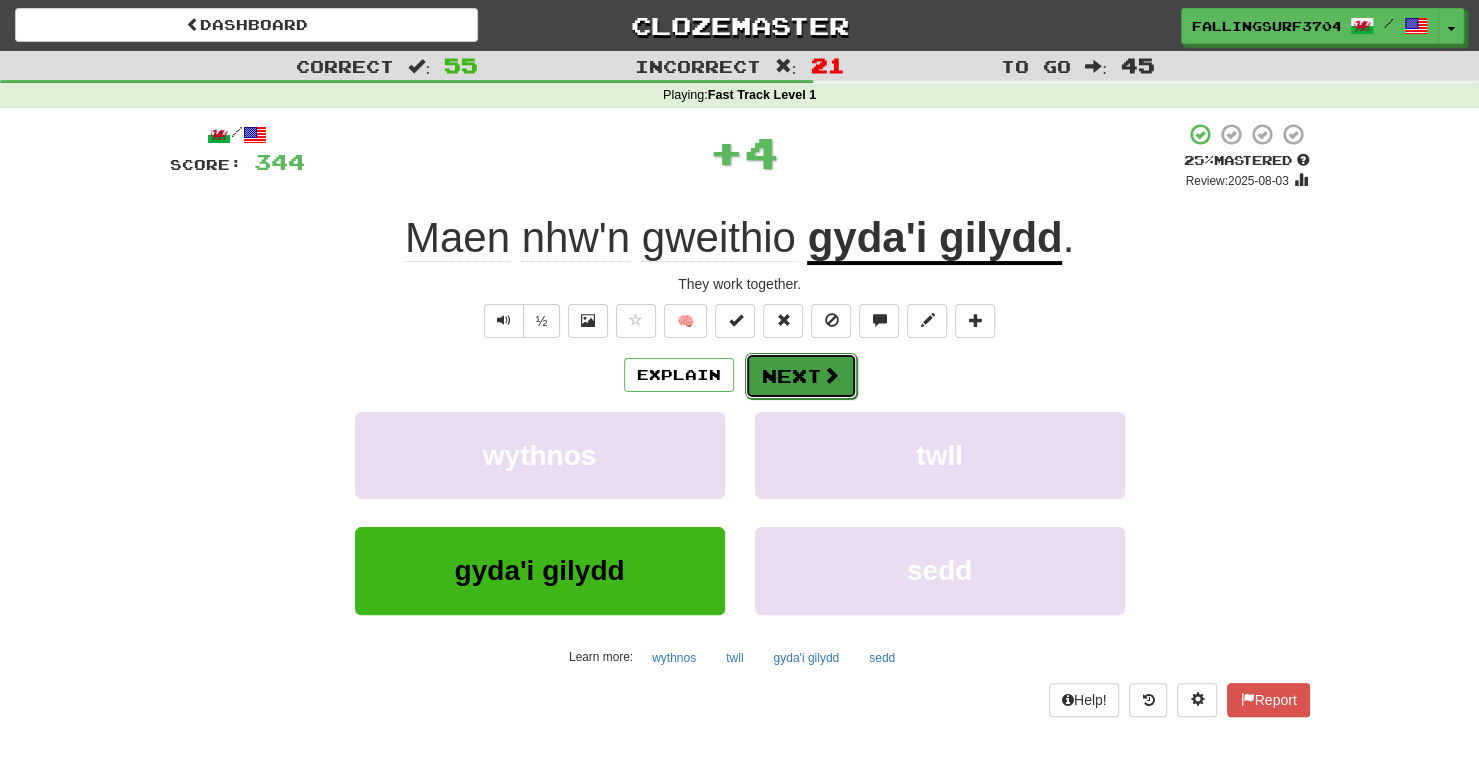 click on "Next" at bounding box center [801, 376] 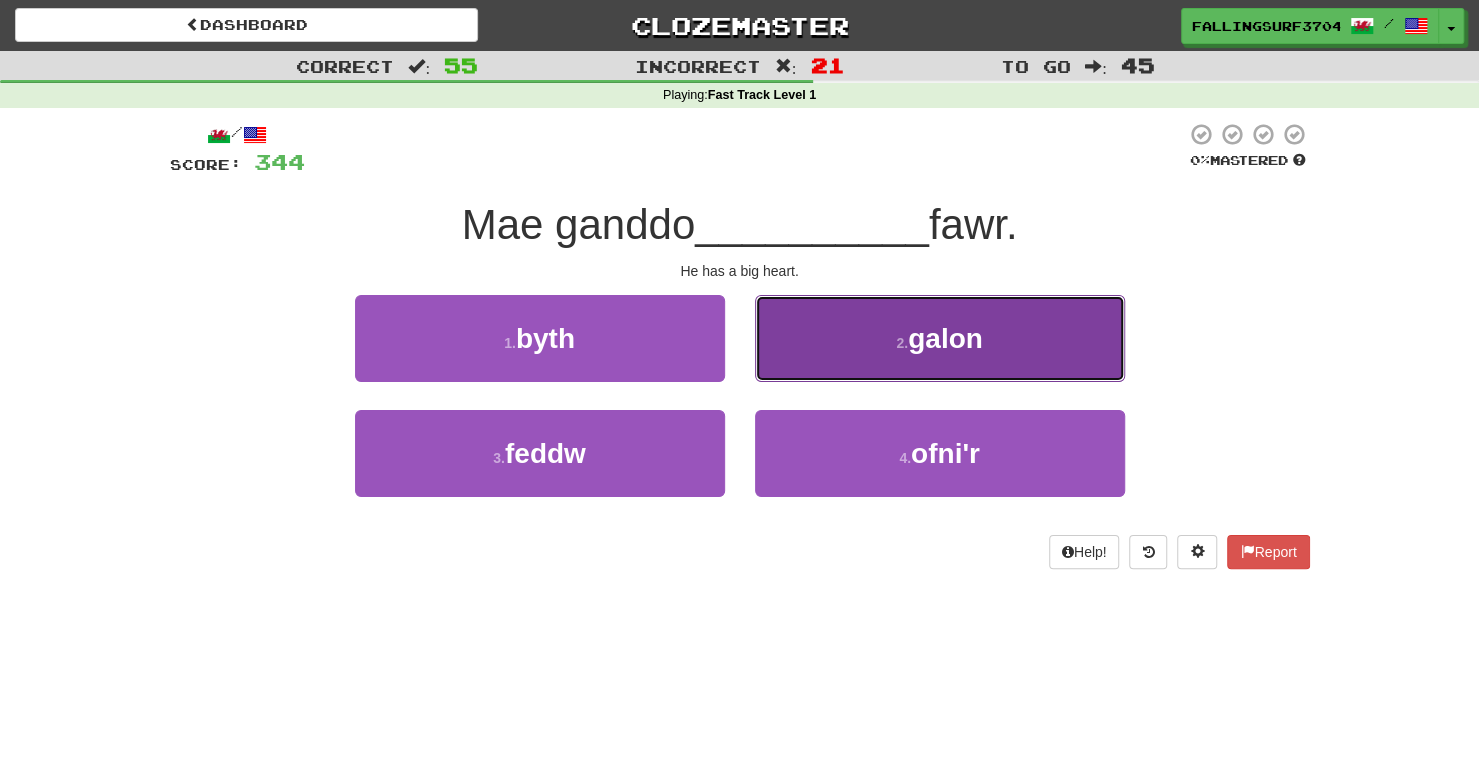 click on "2 .  galon" at bounding box center (940, 338) 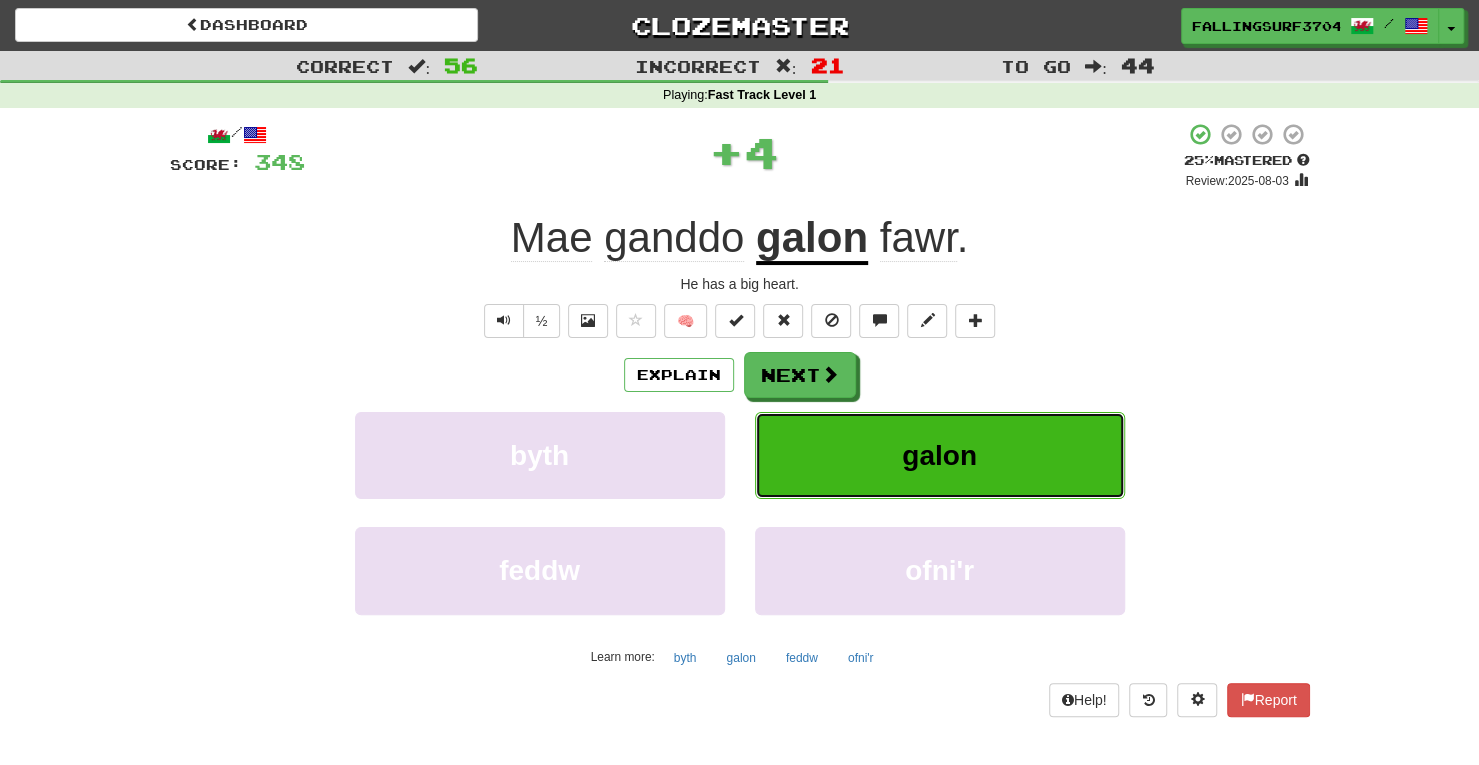 click on "galon" at bounding box center (940, 455) 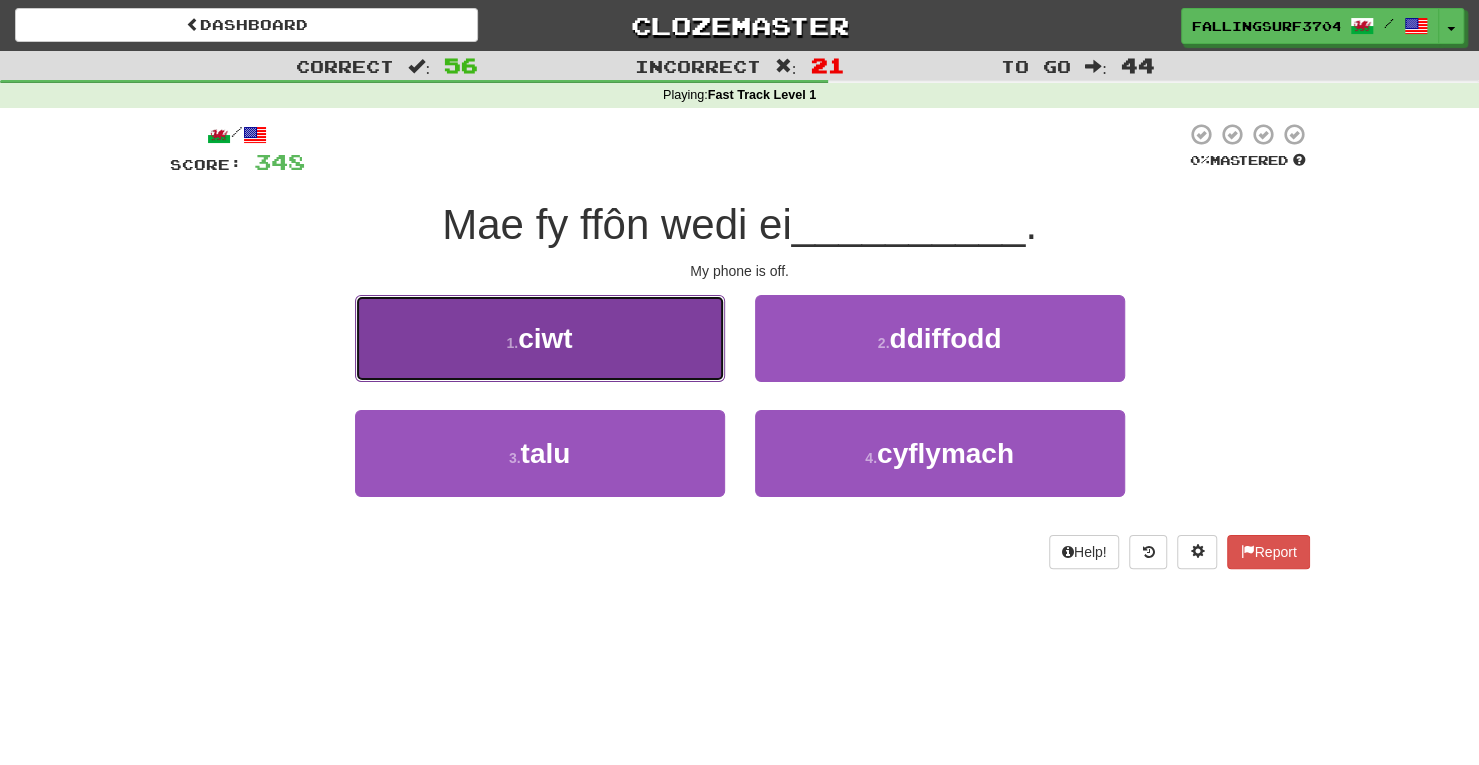 click on "1 .  ciwt" at bounding box center [540, 338] 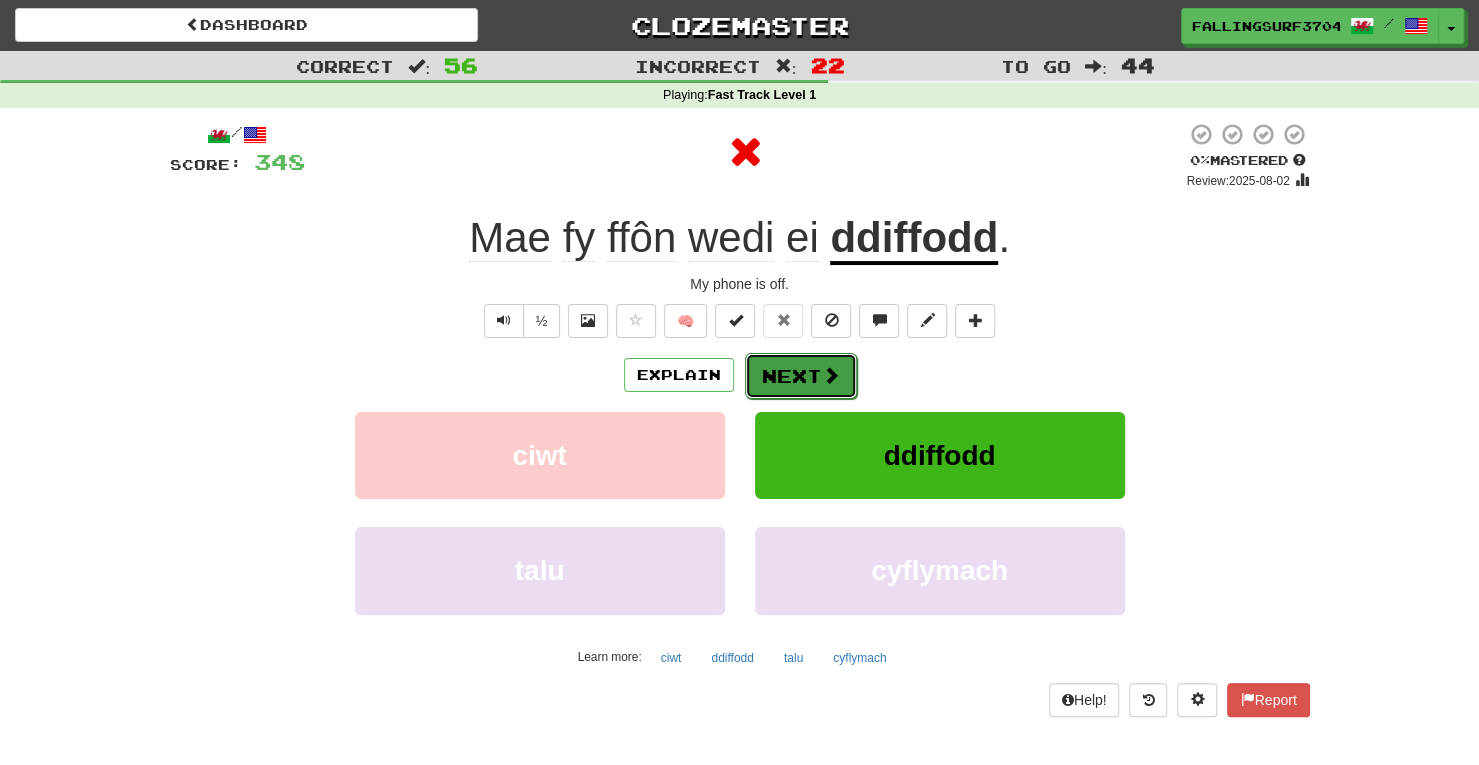 click on "Next" at bounding box center [801, 376] 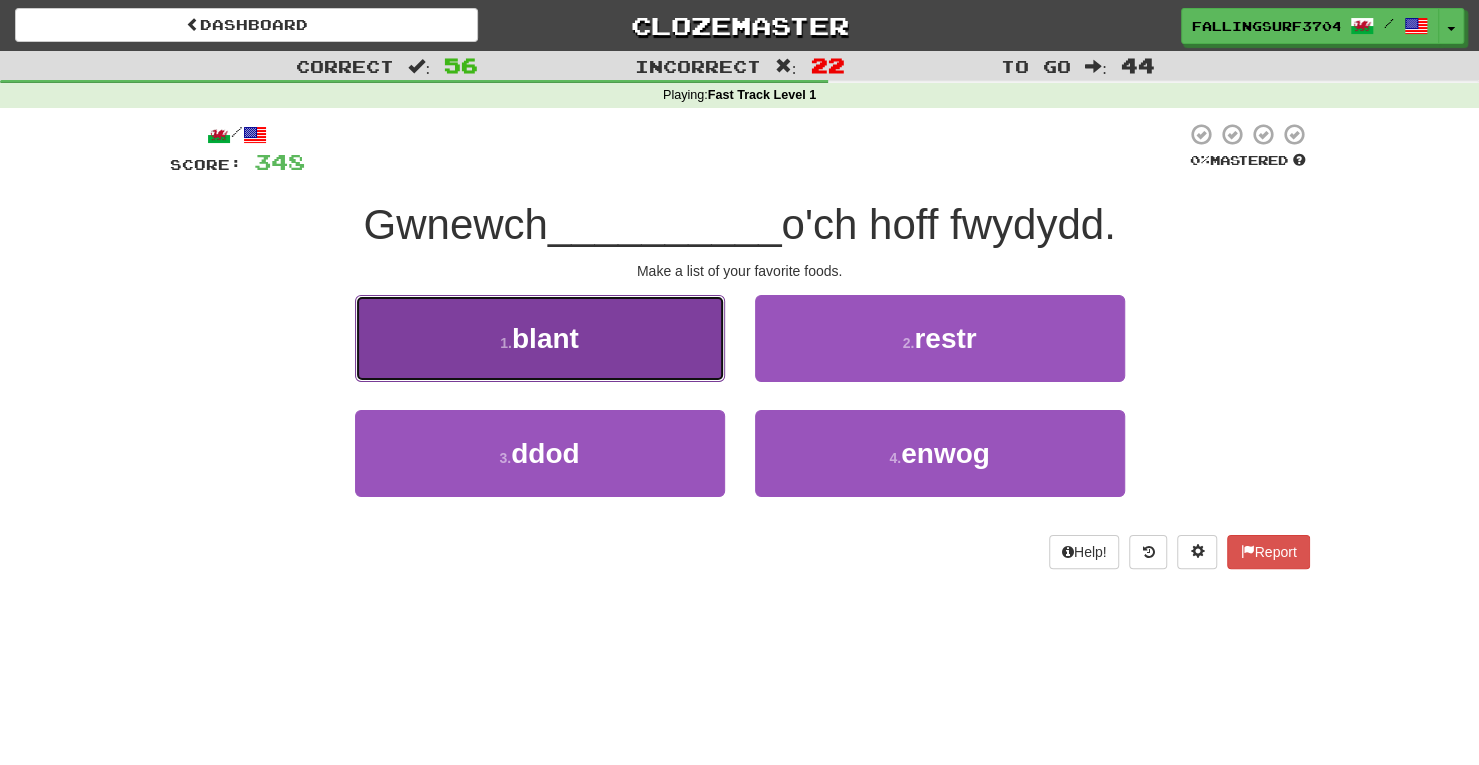 click on "1 .  blant" at bounding box center (540, 338) 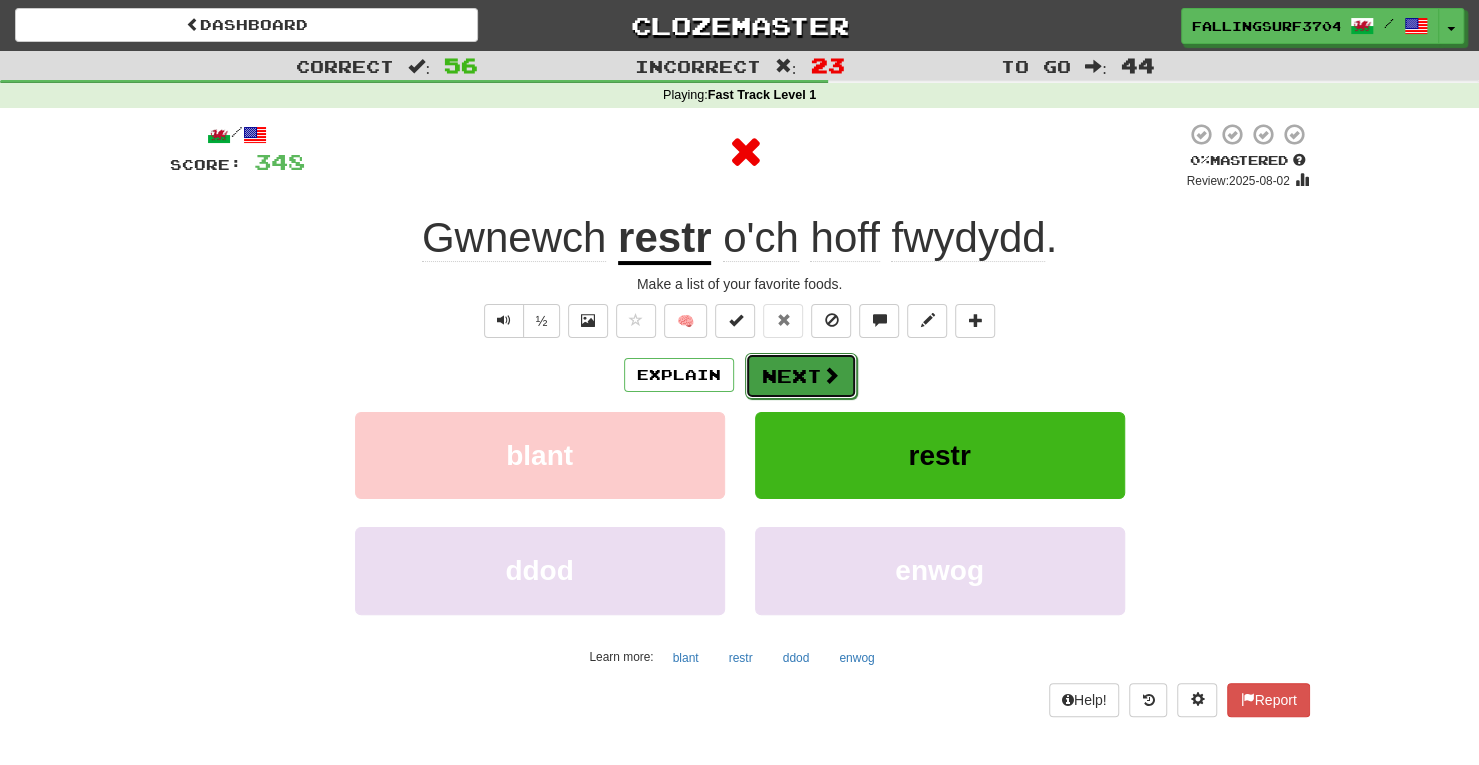 click on "Next" at bounding box center [801, 376] 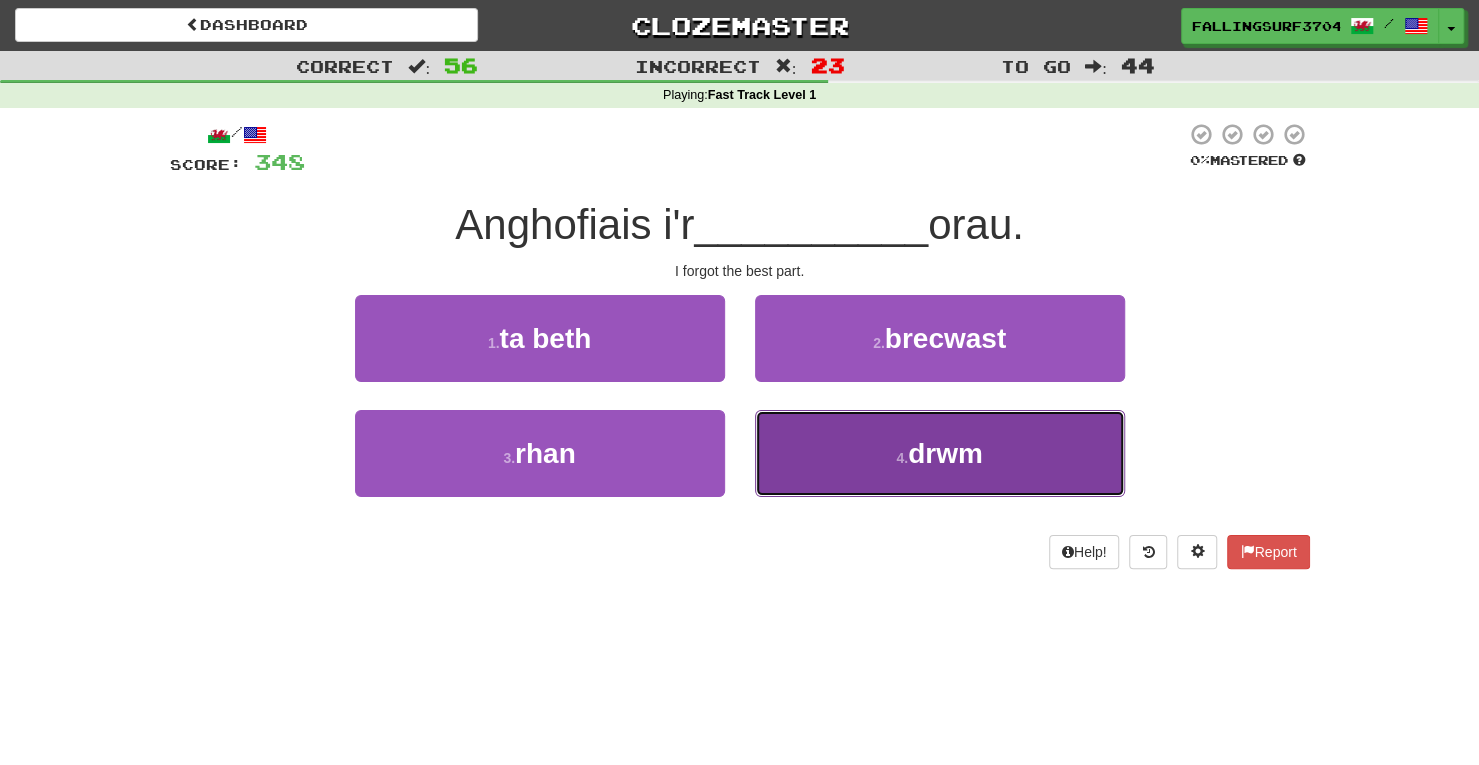 click on "4 .  drwm" at bounding box center (940, 453) 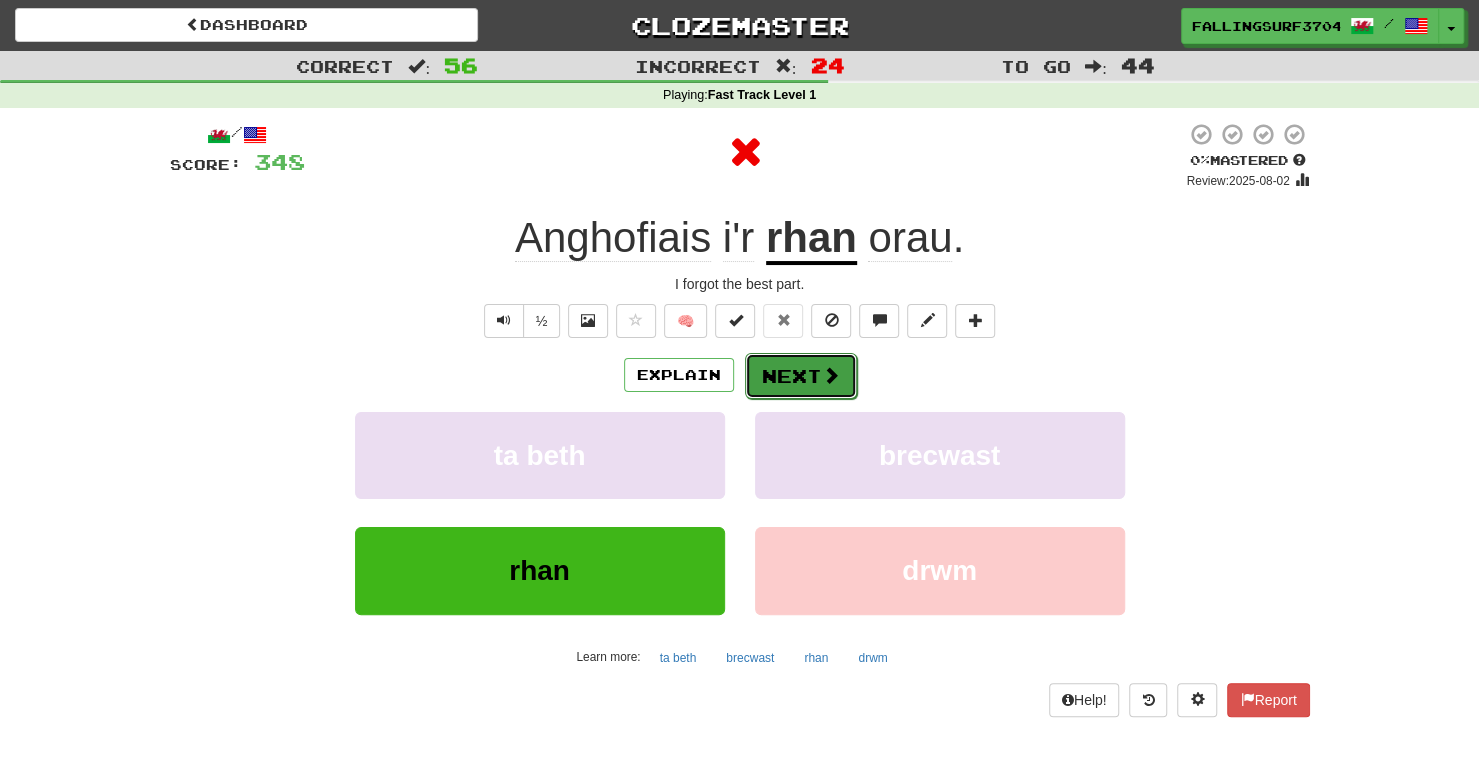 click on "Next" at bounding box center (801, 376) 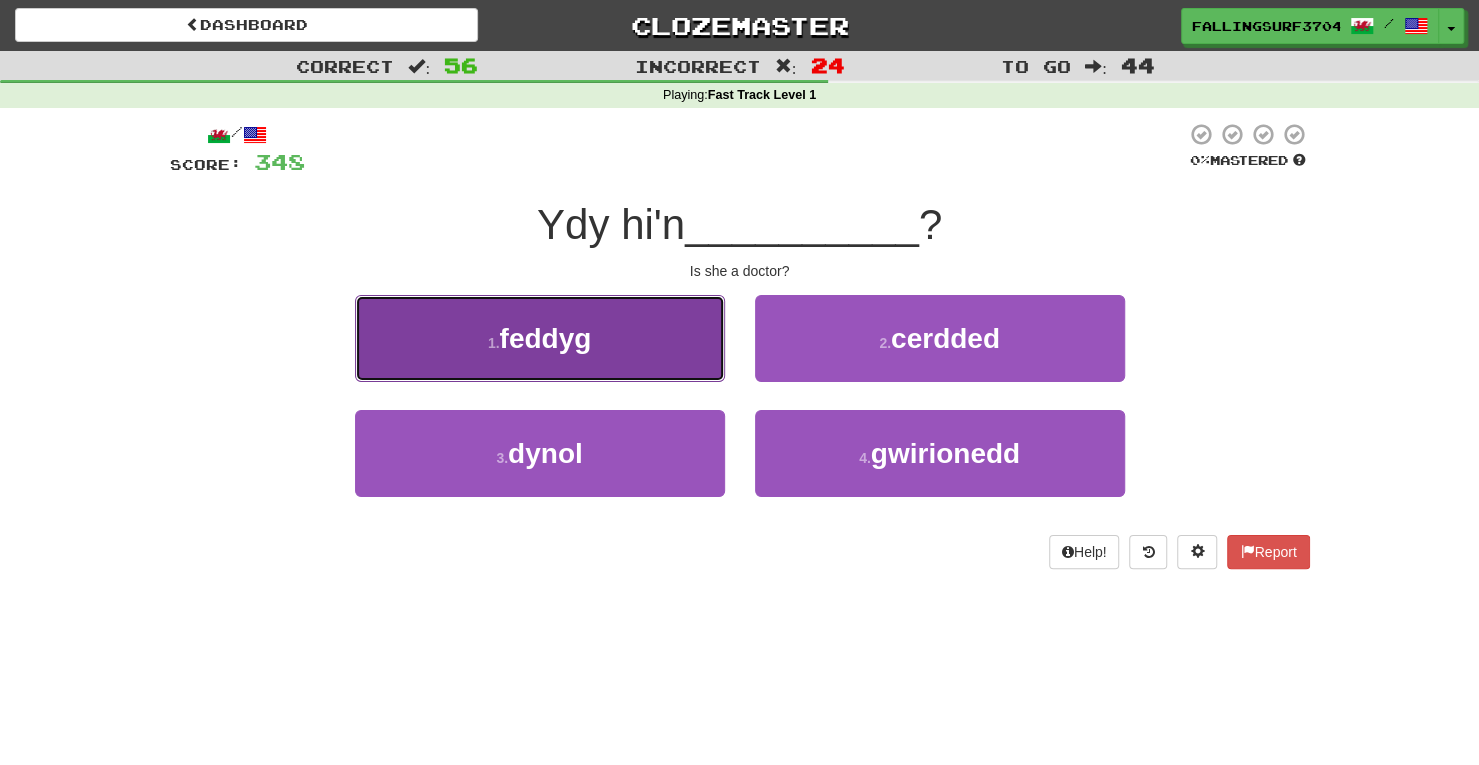 click on "1 .  feddyg" at bounding box center [540, 338] 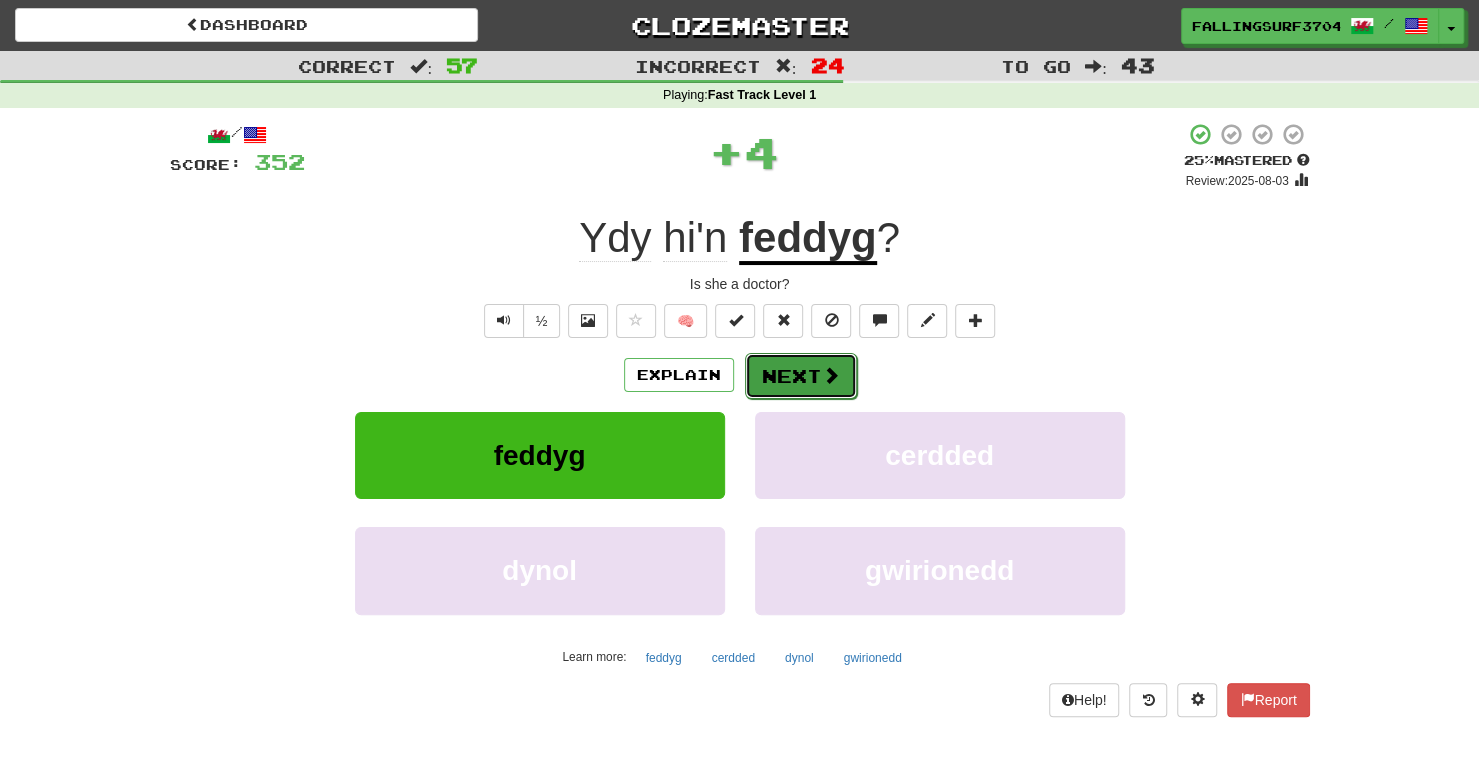 click on "Next" at bounding box center (801, 376) 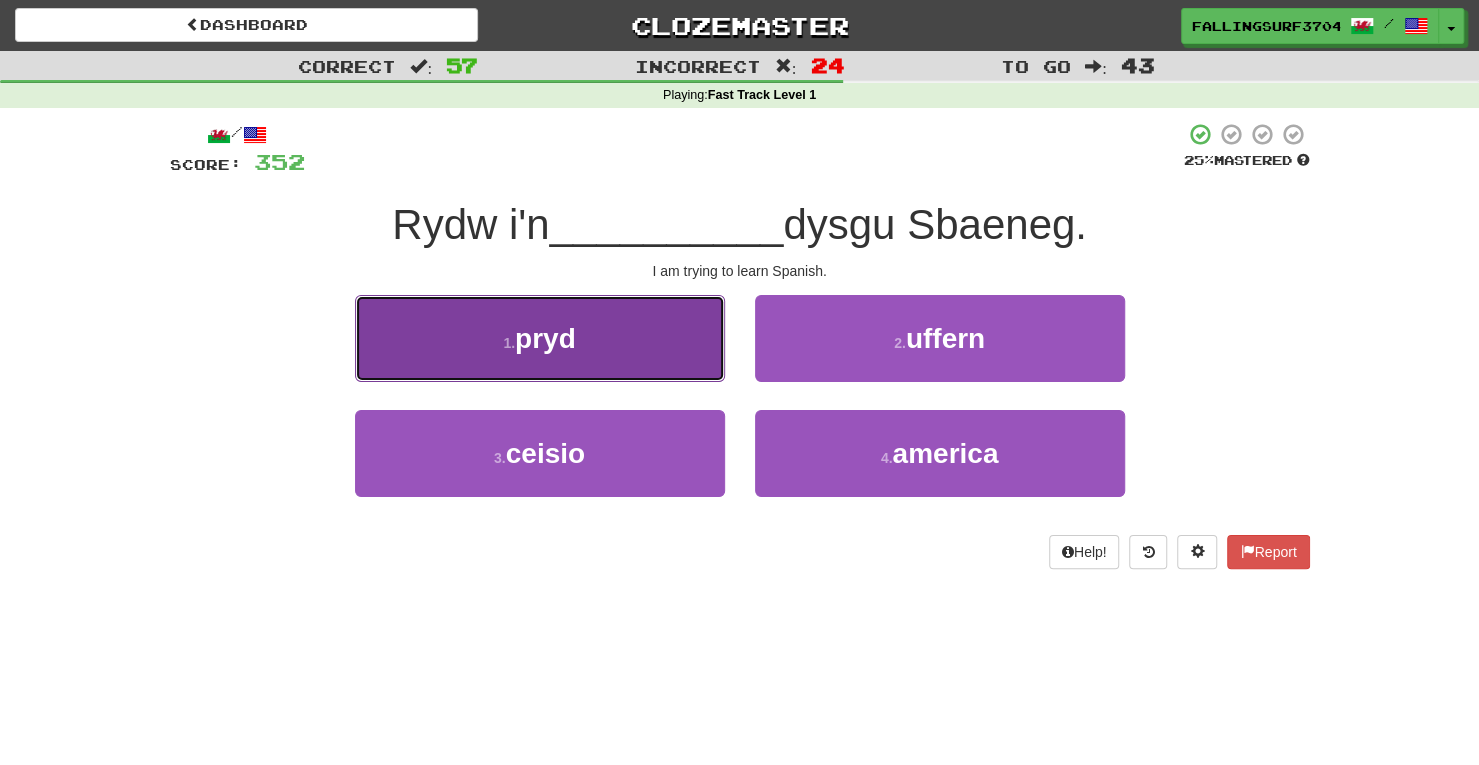 click on "1 .  pryd" at bounding box center [540, 338] 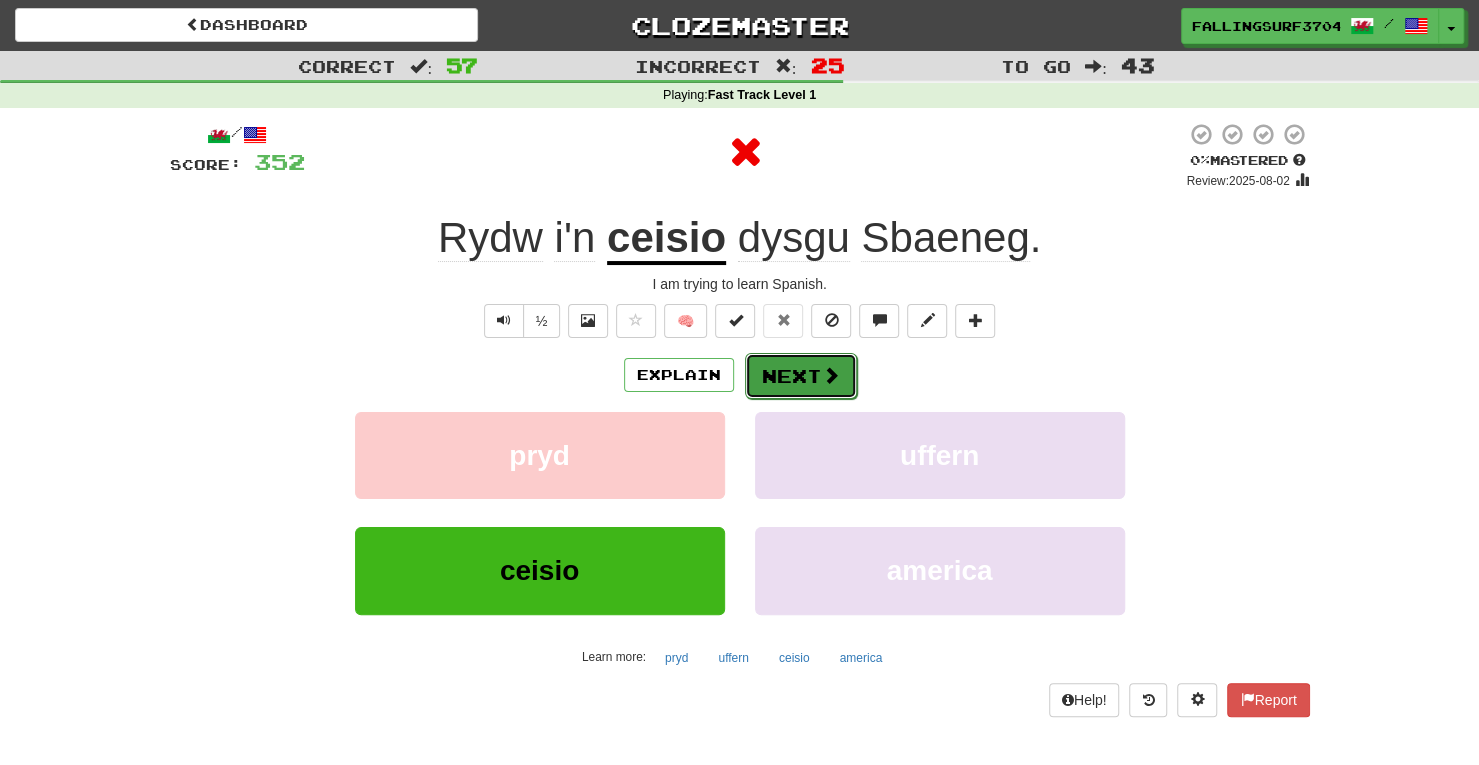 click on "Next" at bounding box center (801, 376) 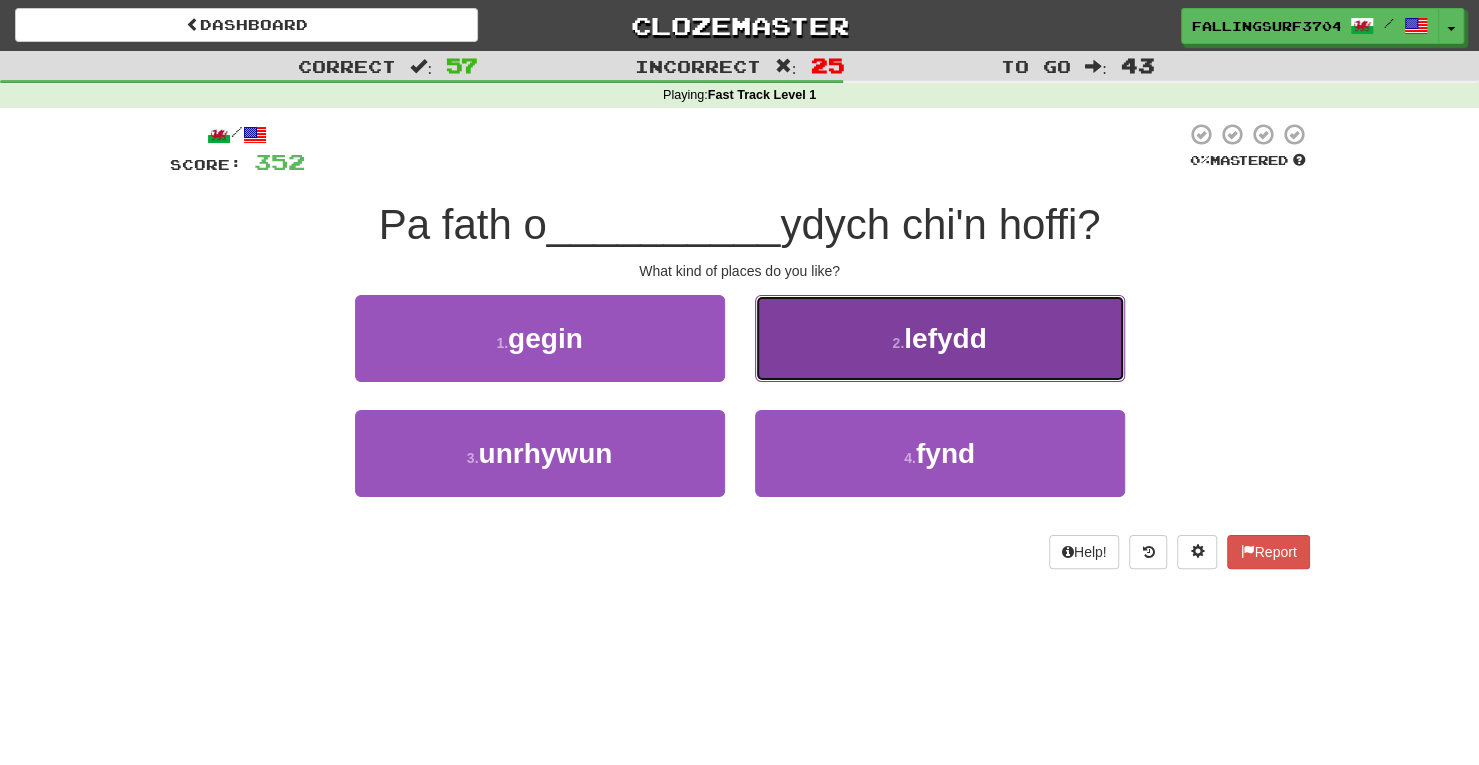 click on "2 ." at bounding box center [898, 343] 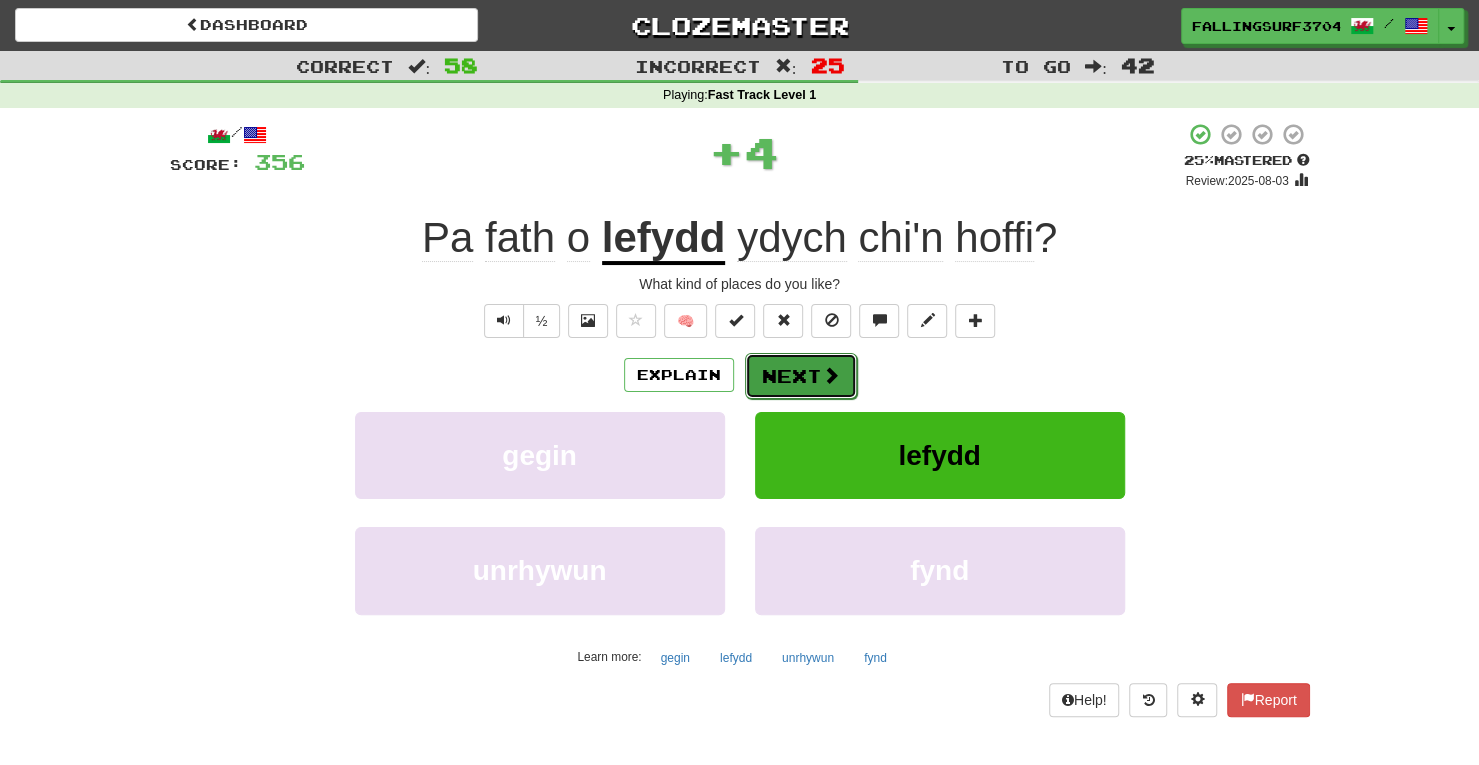 click on "Next" at bounding box center [801, 376] 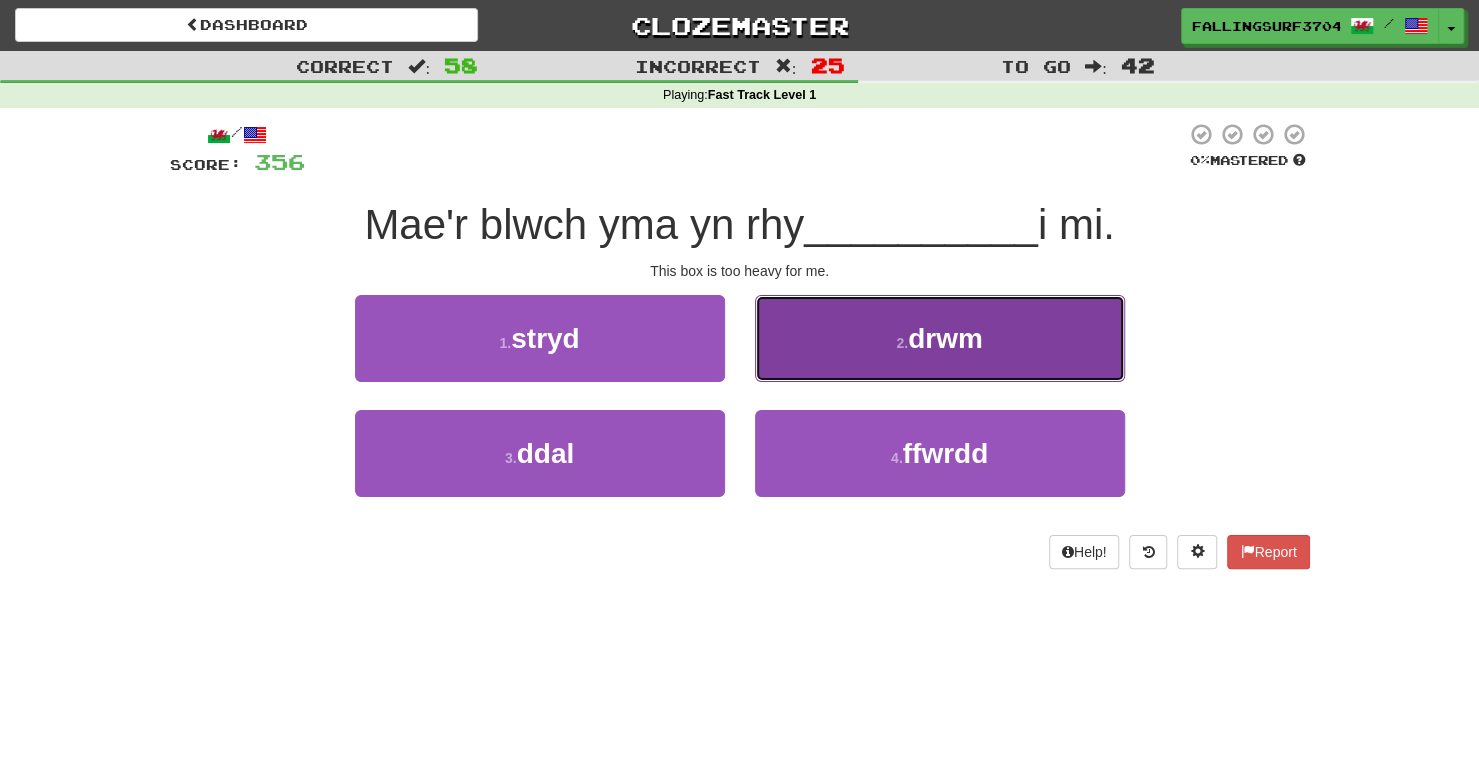 click on "drwm" at bounding box center [945, 338] 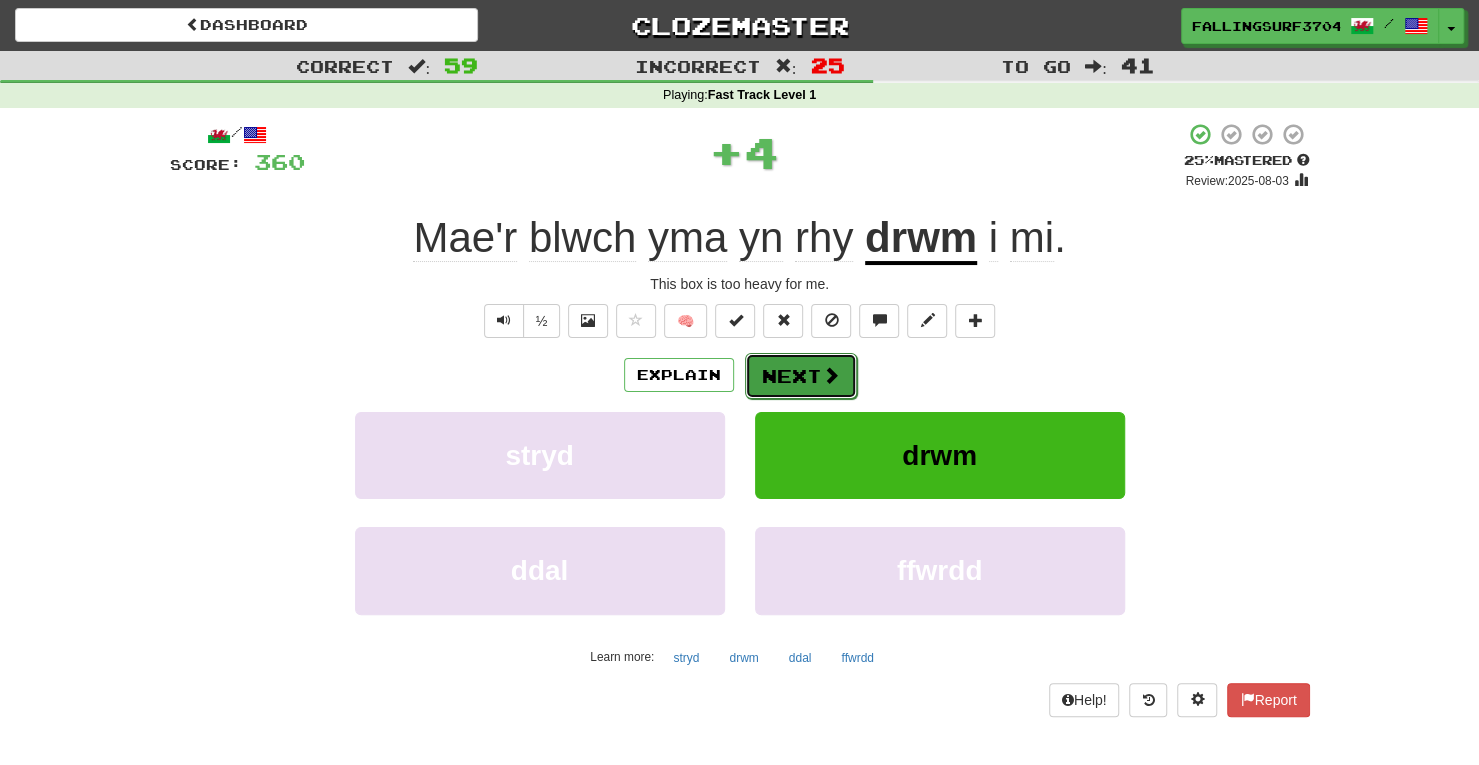 click on "Next" at bounding box center [801, 376] 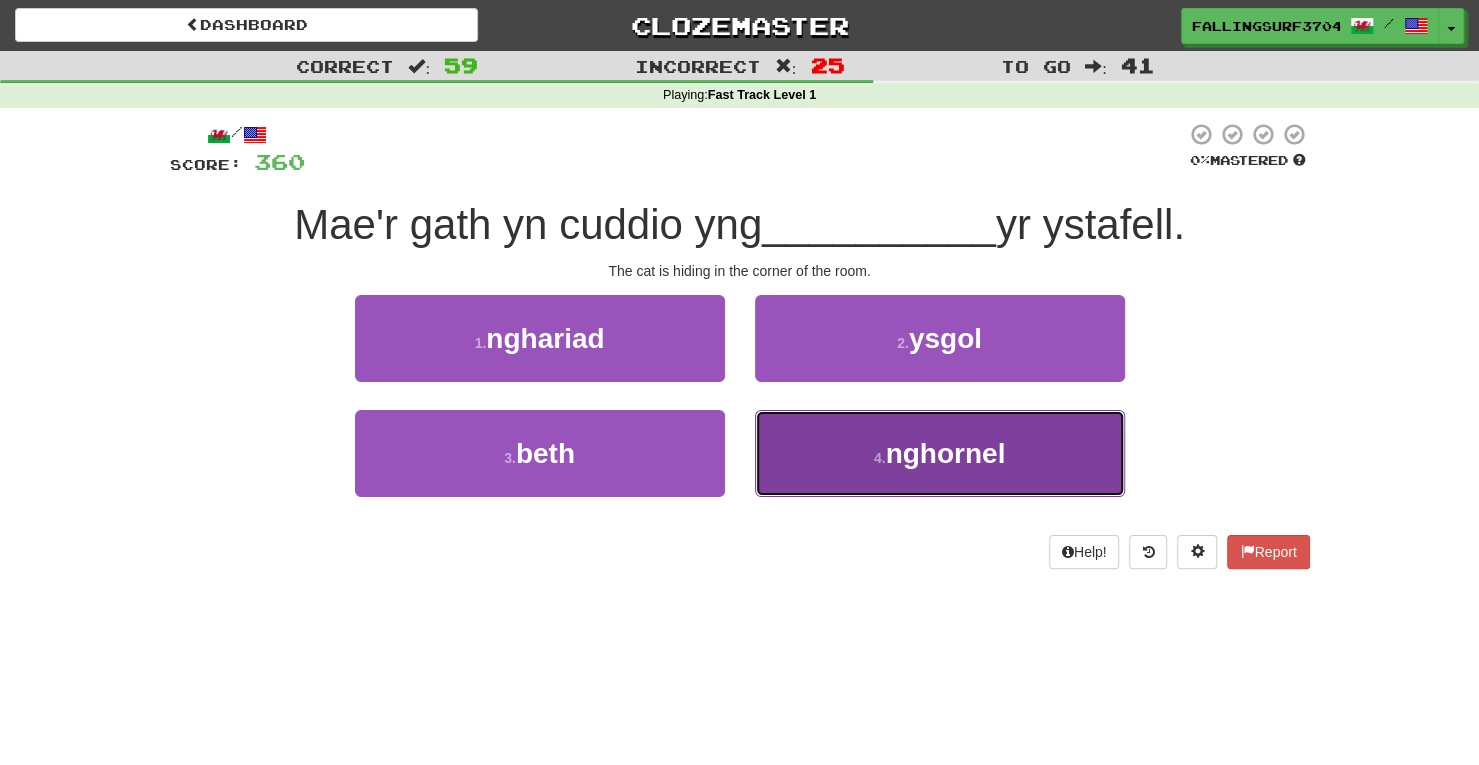 click on "4 .  nghornel" at bounding box center (940, 453) 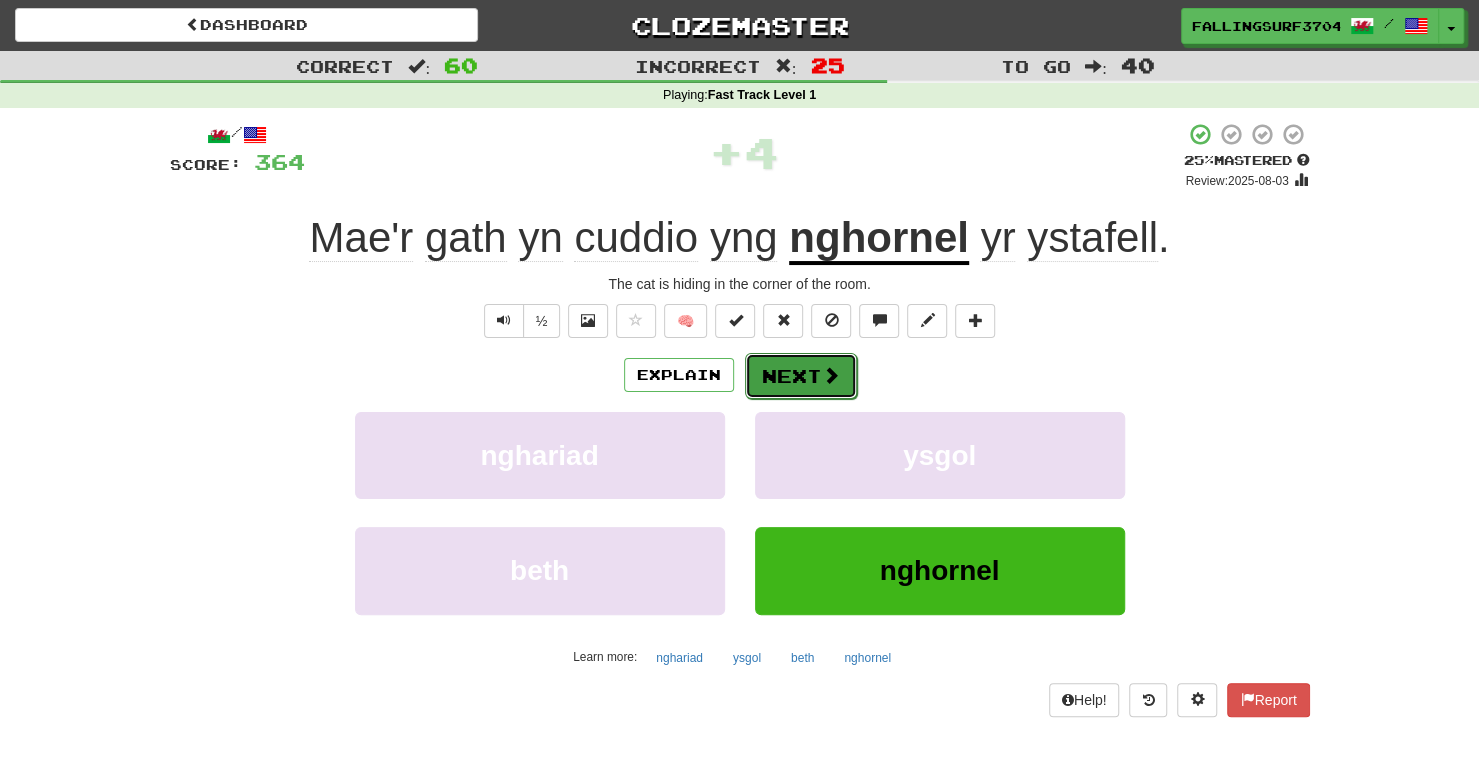 click on "Next" at bounding box center (801, 376) 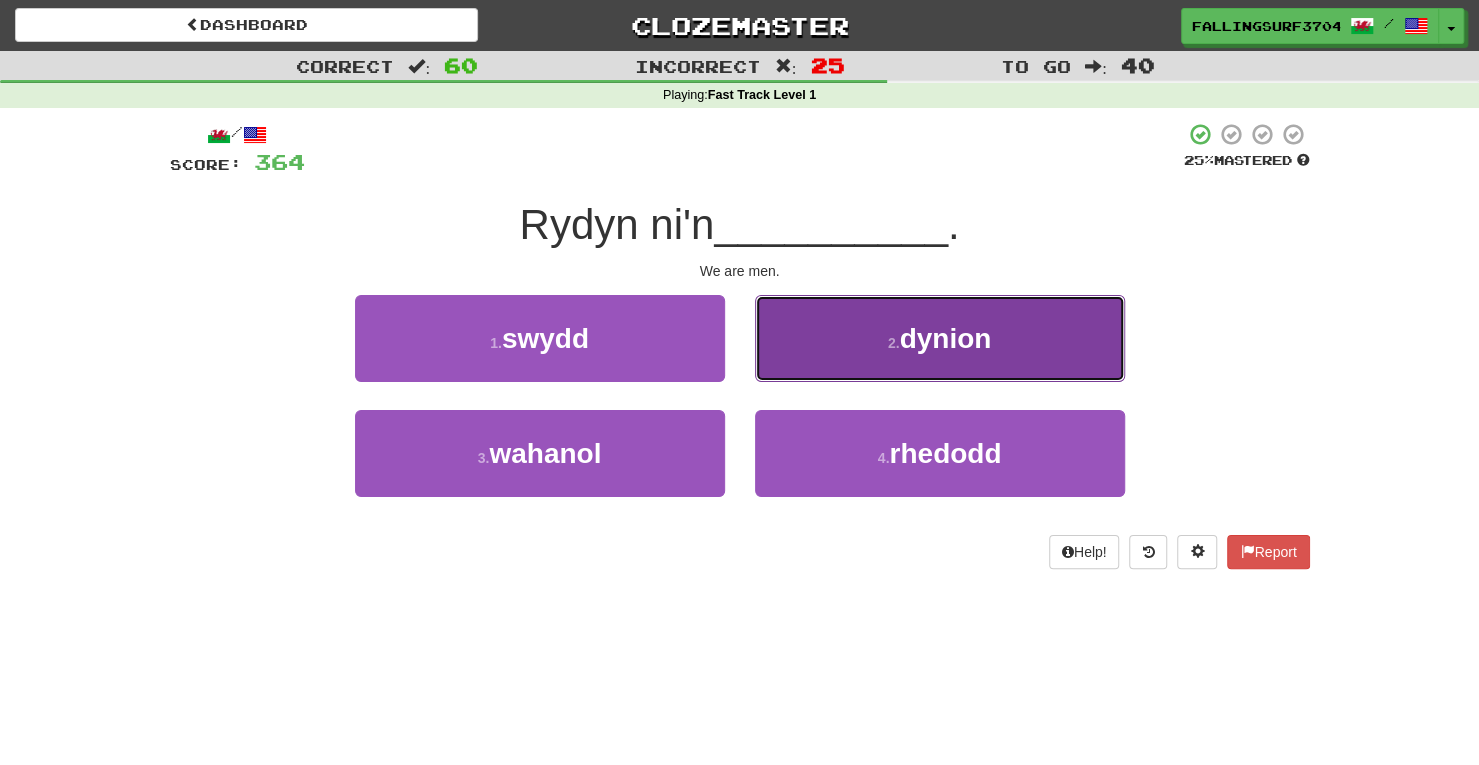 click on "2 .  dynion" at bounding box center (940, 338) 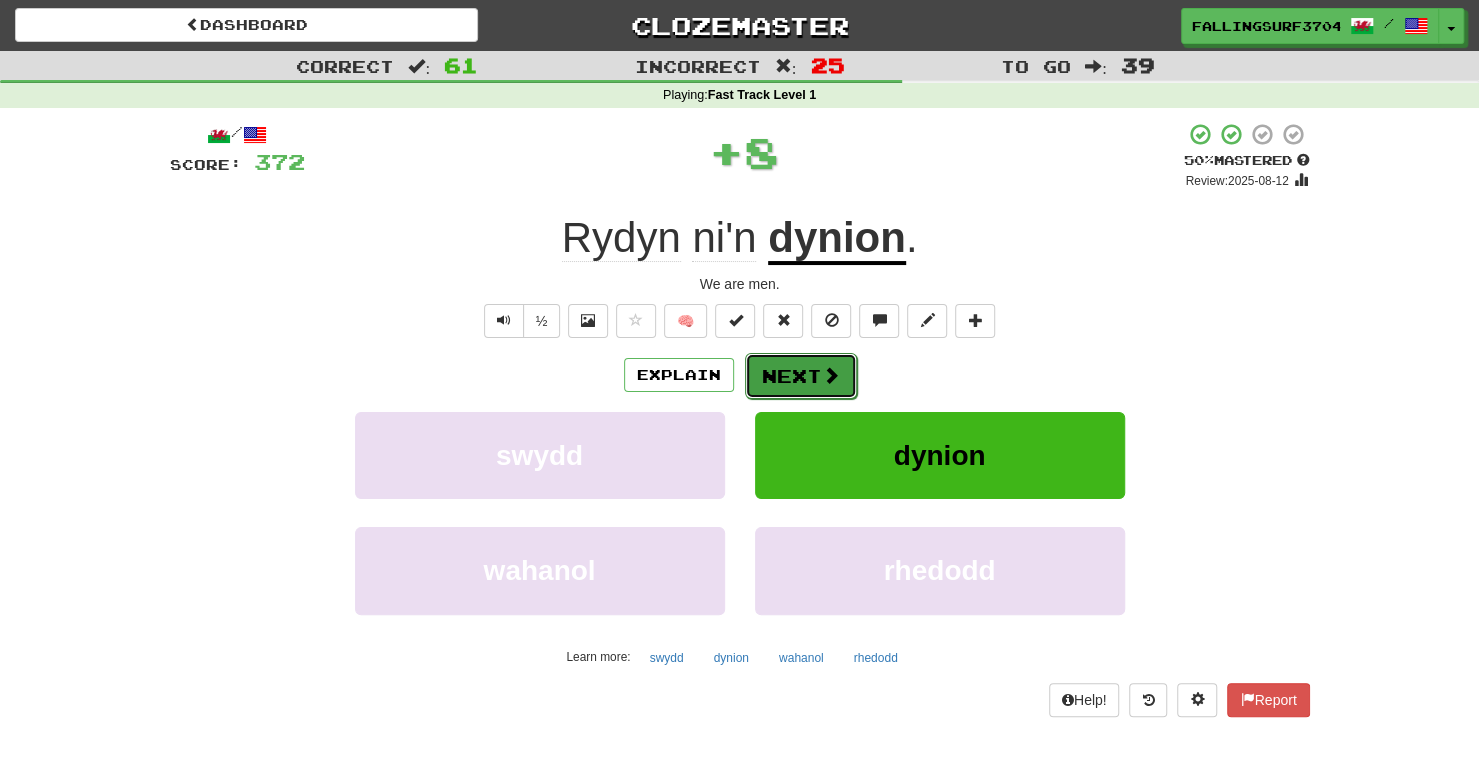 click at bounding box center (831, 375) 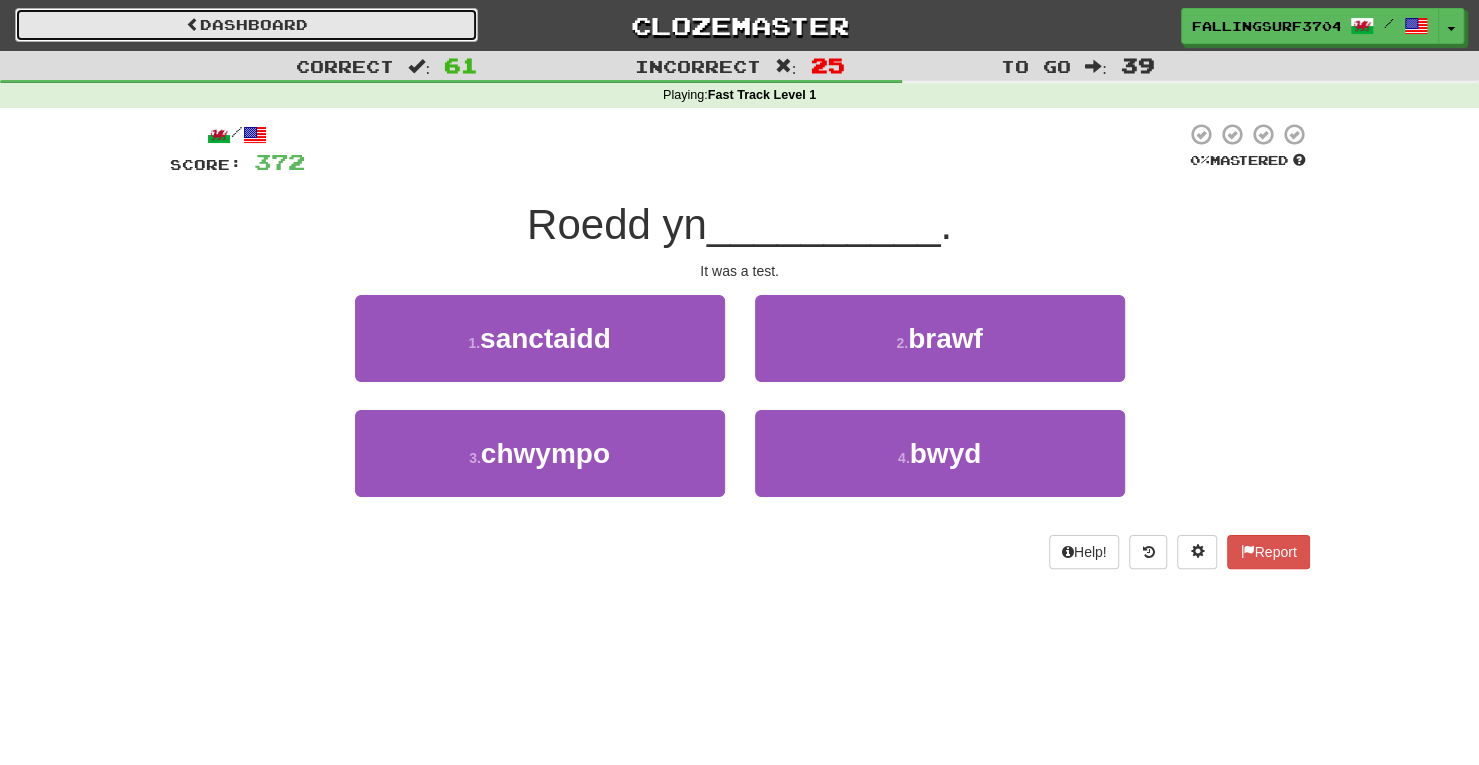 click on "Dashboard" at bounding box center [246, 25] 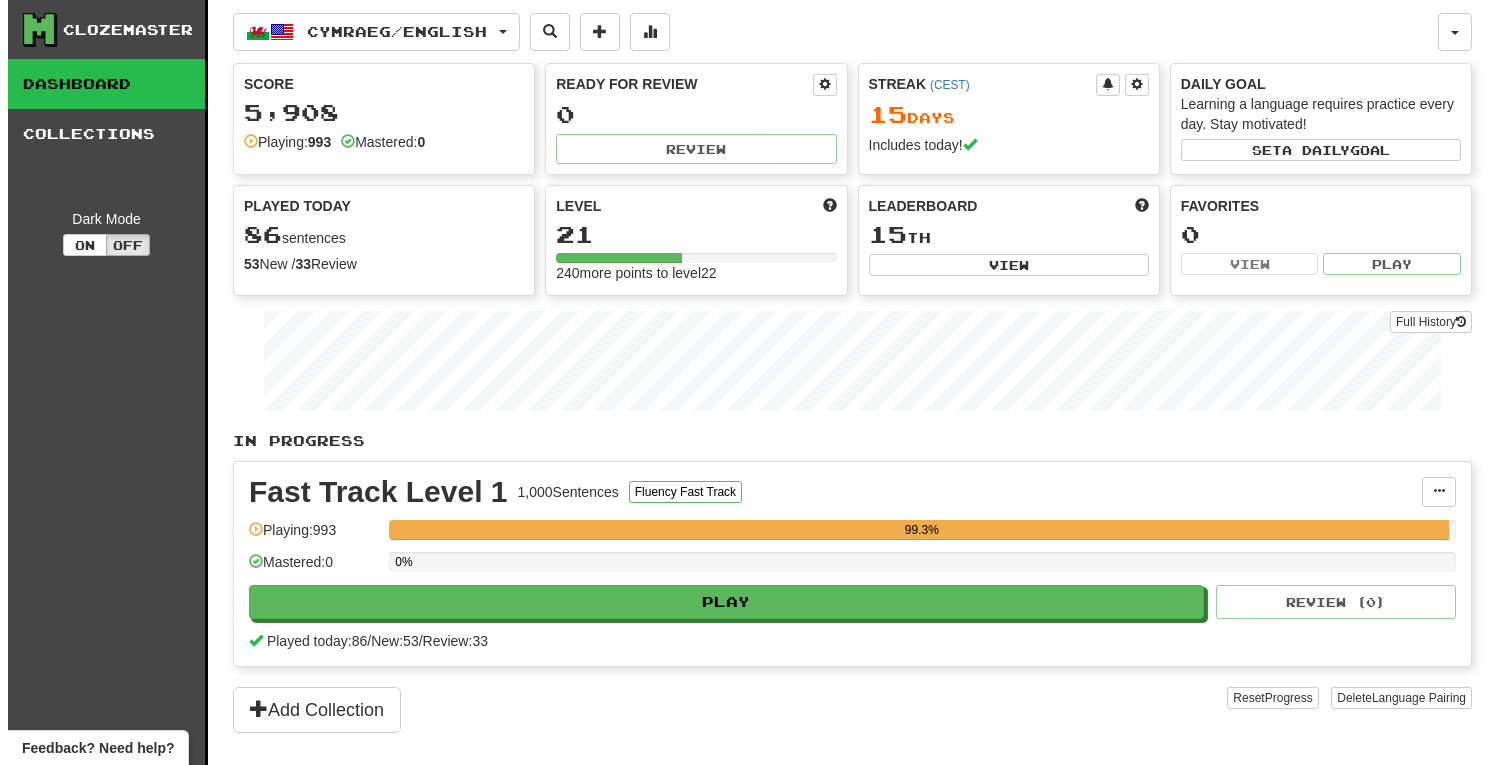 scroll, scrollTop: 0, scrollLeft: 0, axis: both 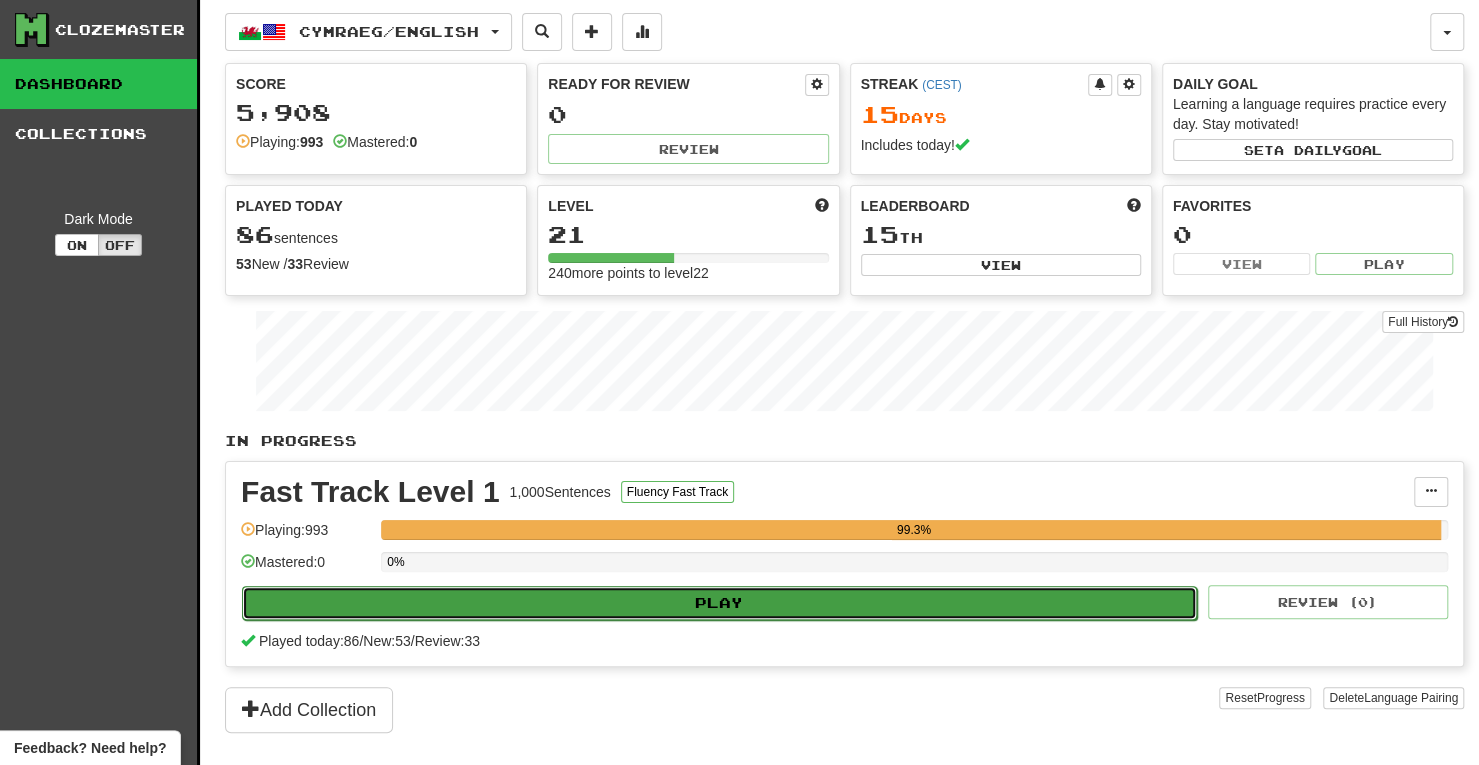 click on "Play" at bounding box center (719, 603) 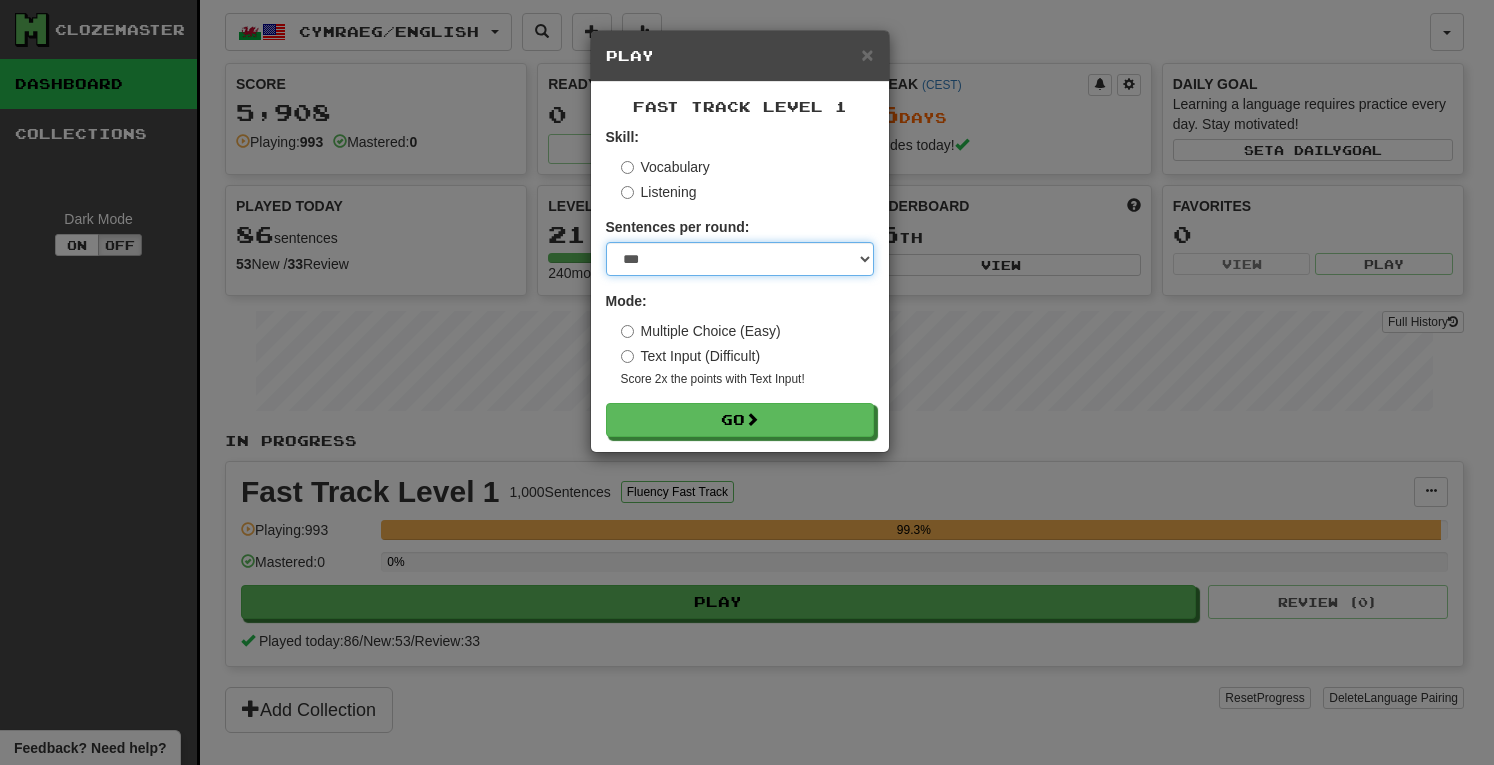 click on "* ** ** ** ** ** *** ********" at bounding box center [740, 259] 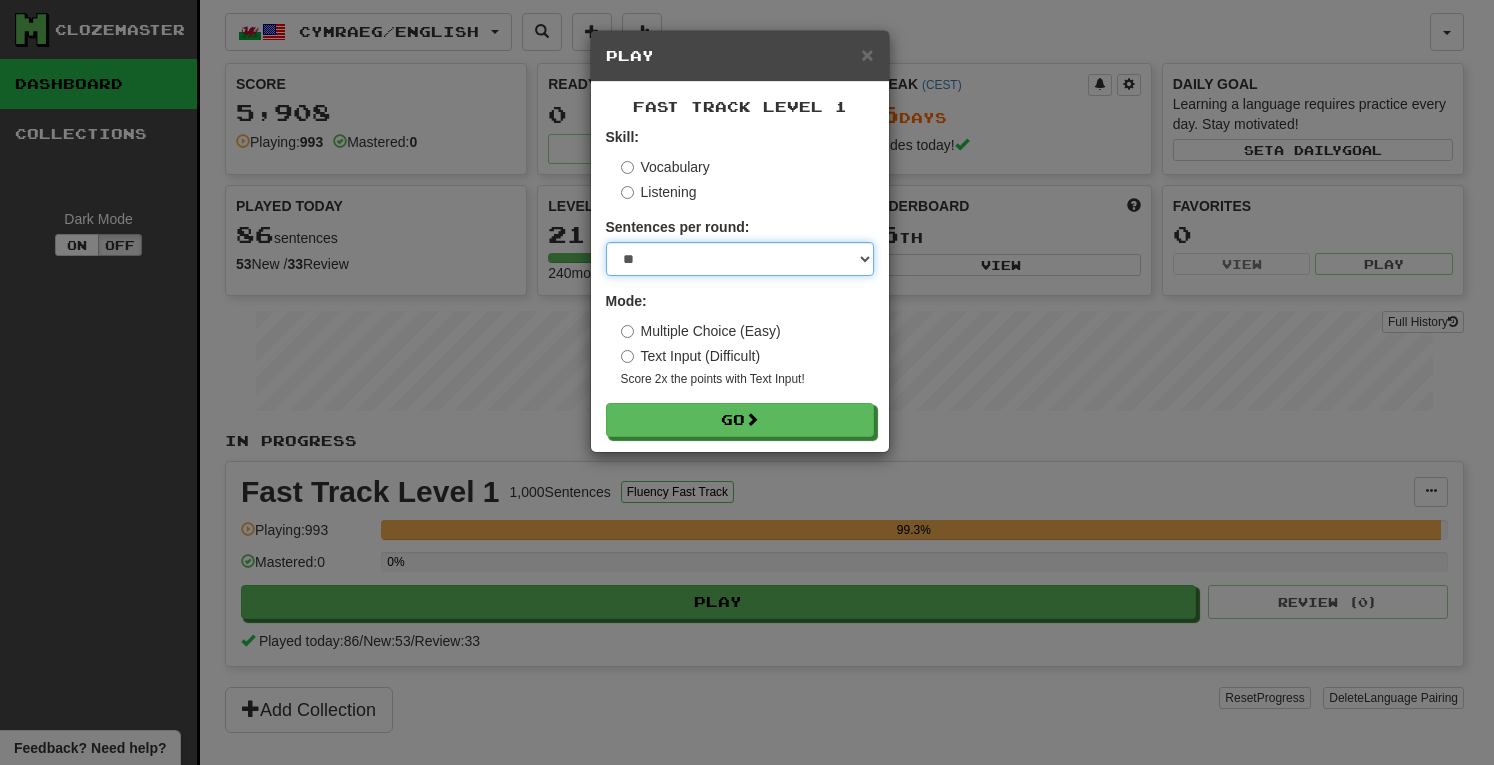 click on "* ** ** ** ** ** *** ********" at bounding box center [740, 259] 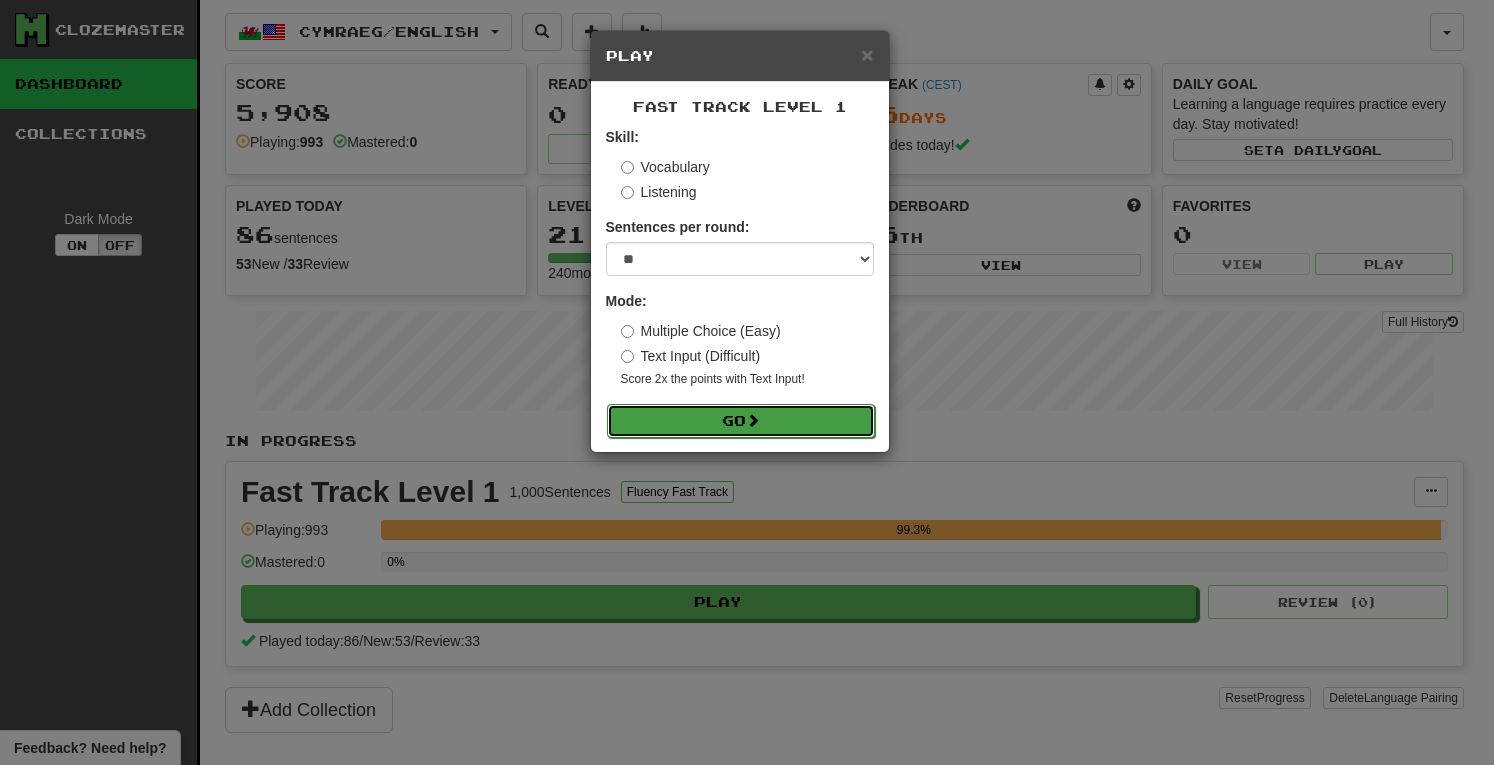 click on "Go" at bounding box center (741, 421) 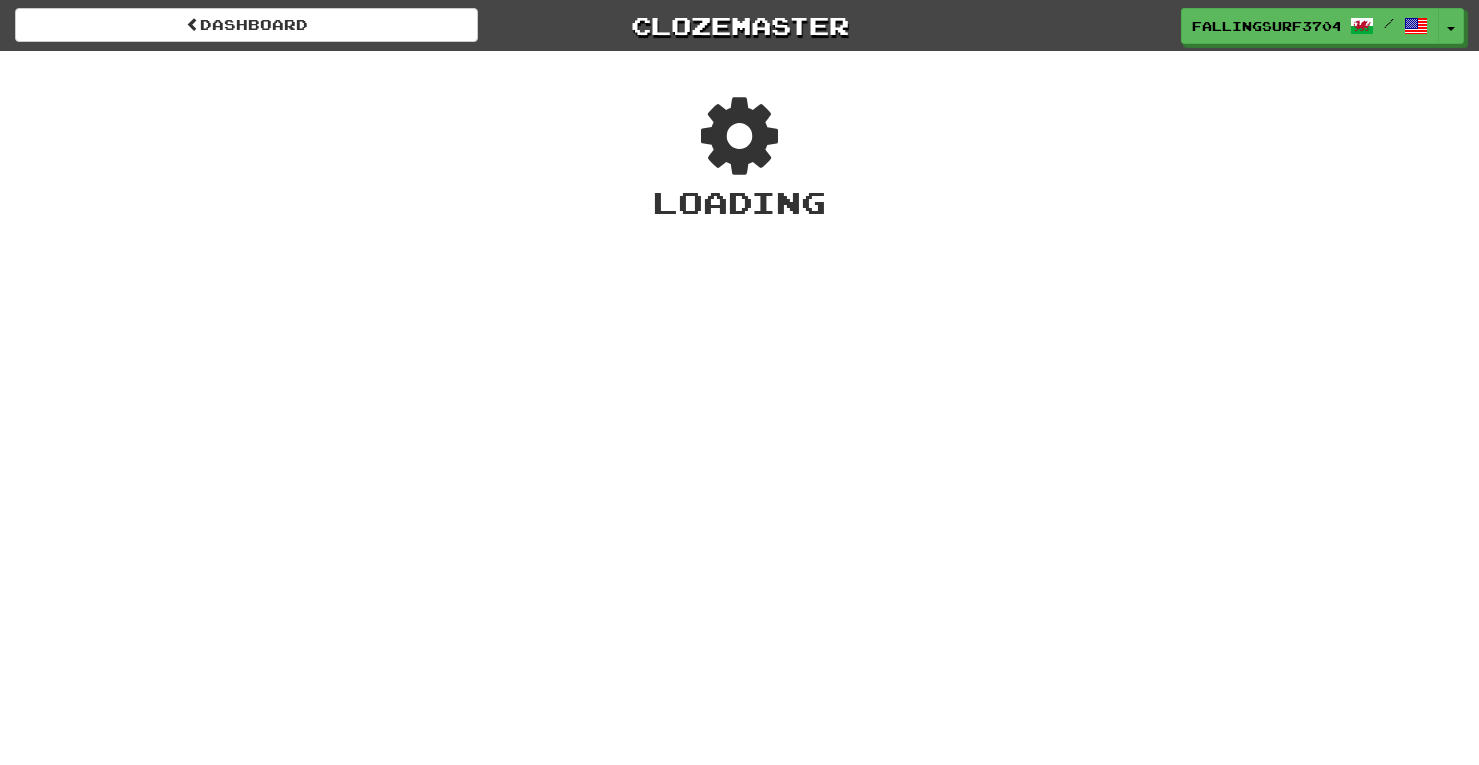 scroll, scrollTop: 0, scrollLeft: 0, axis: both 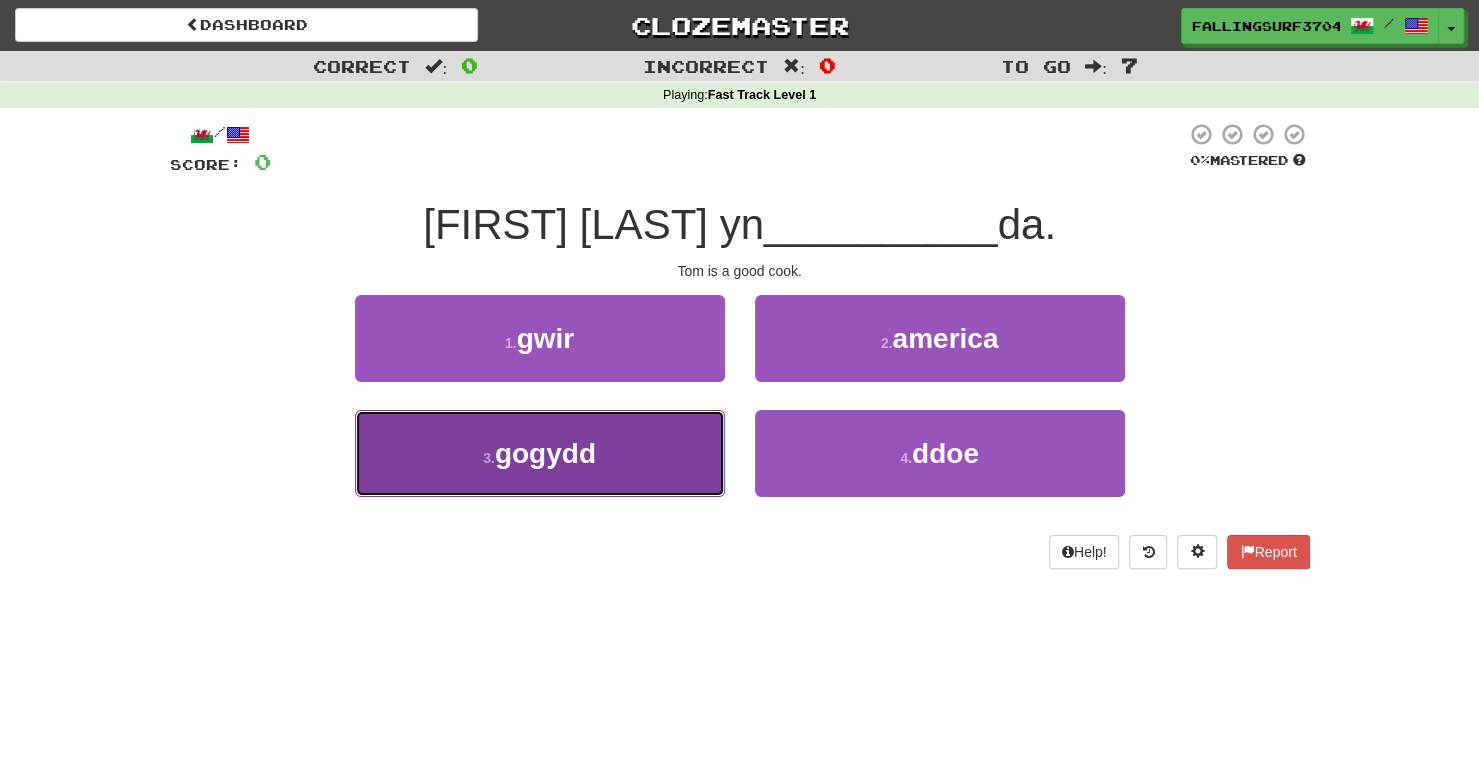 click on "gogydd" at bounding box center (545, 453) 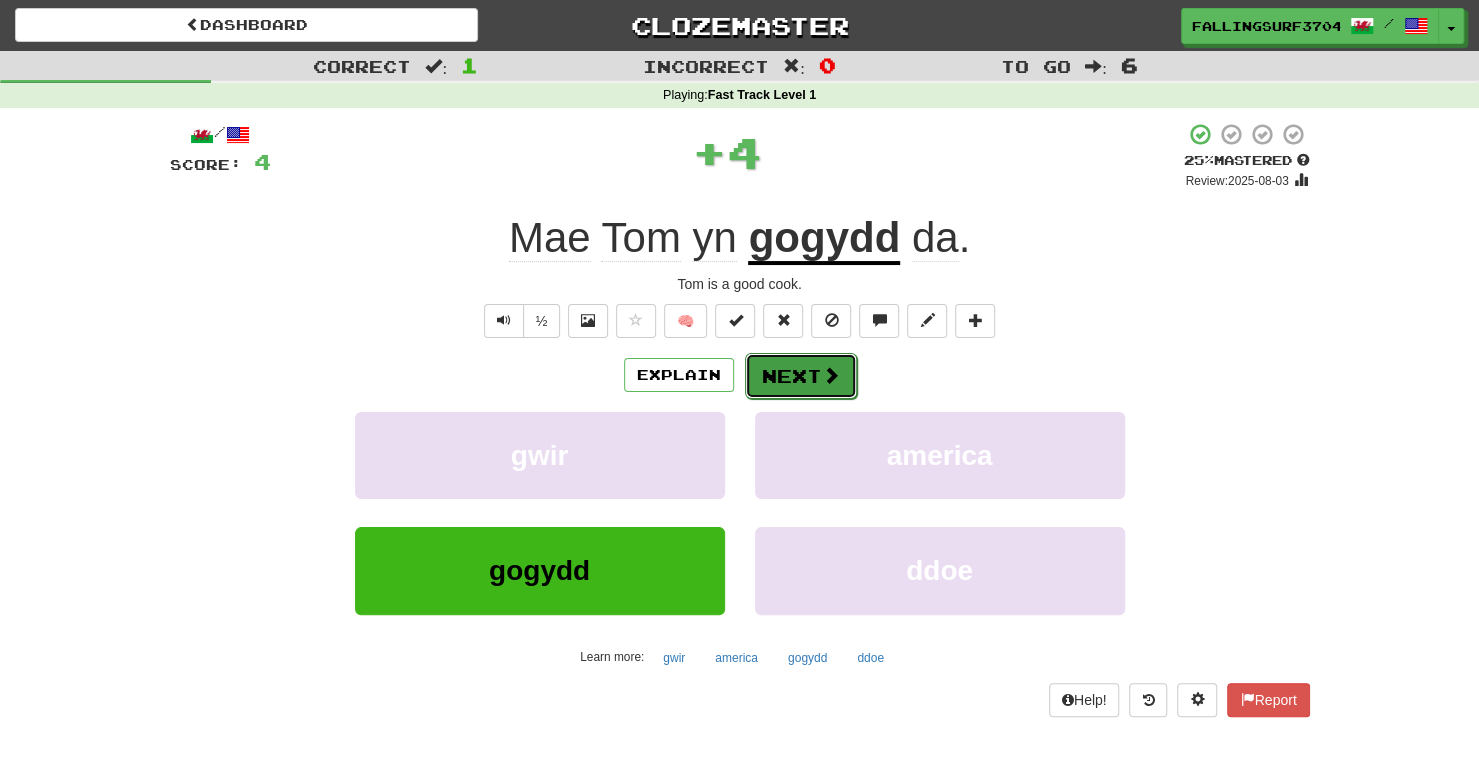 click at bounding box center [831, 375] 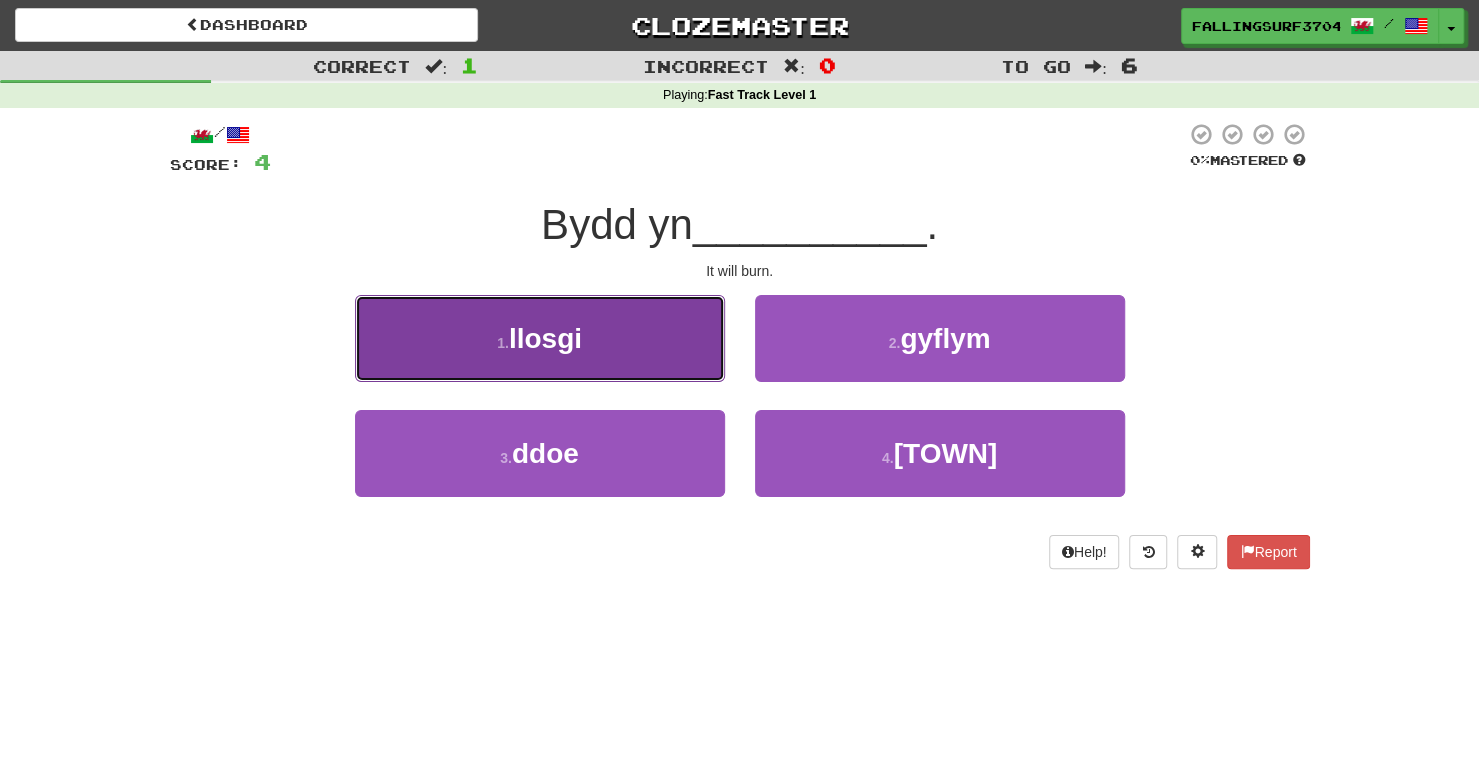 click on "1 .  llosgi" at bounding box center (540, 338) 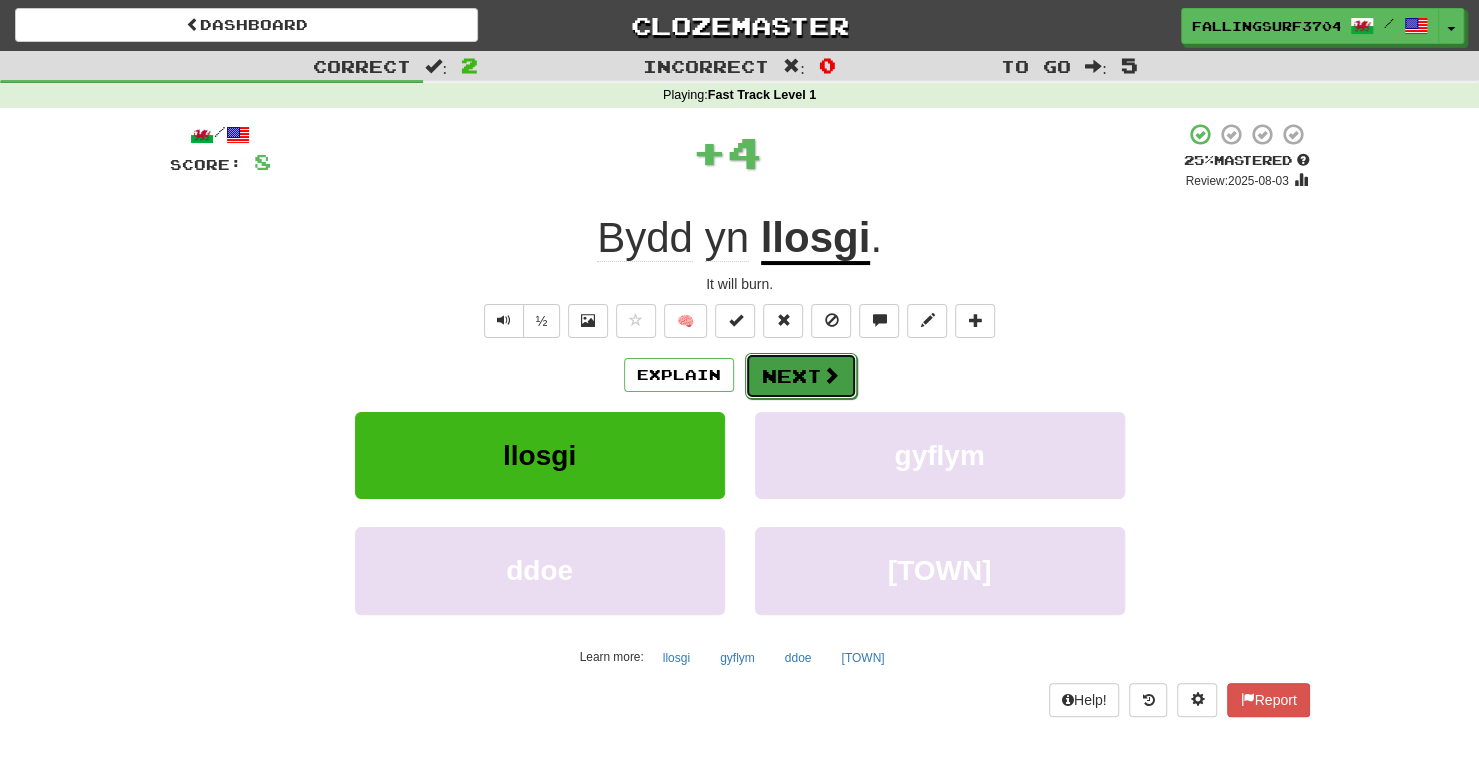 click at bounding box center [831, 375] 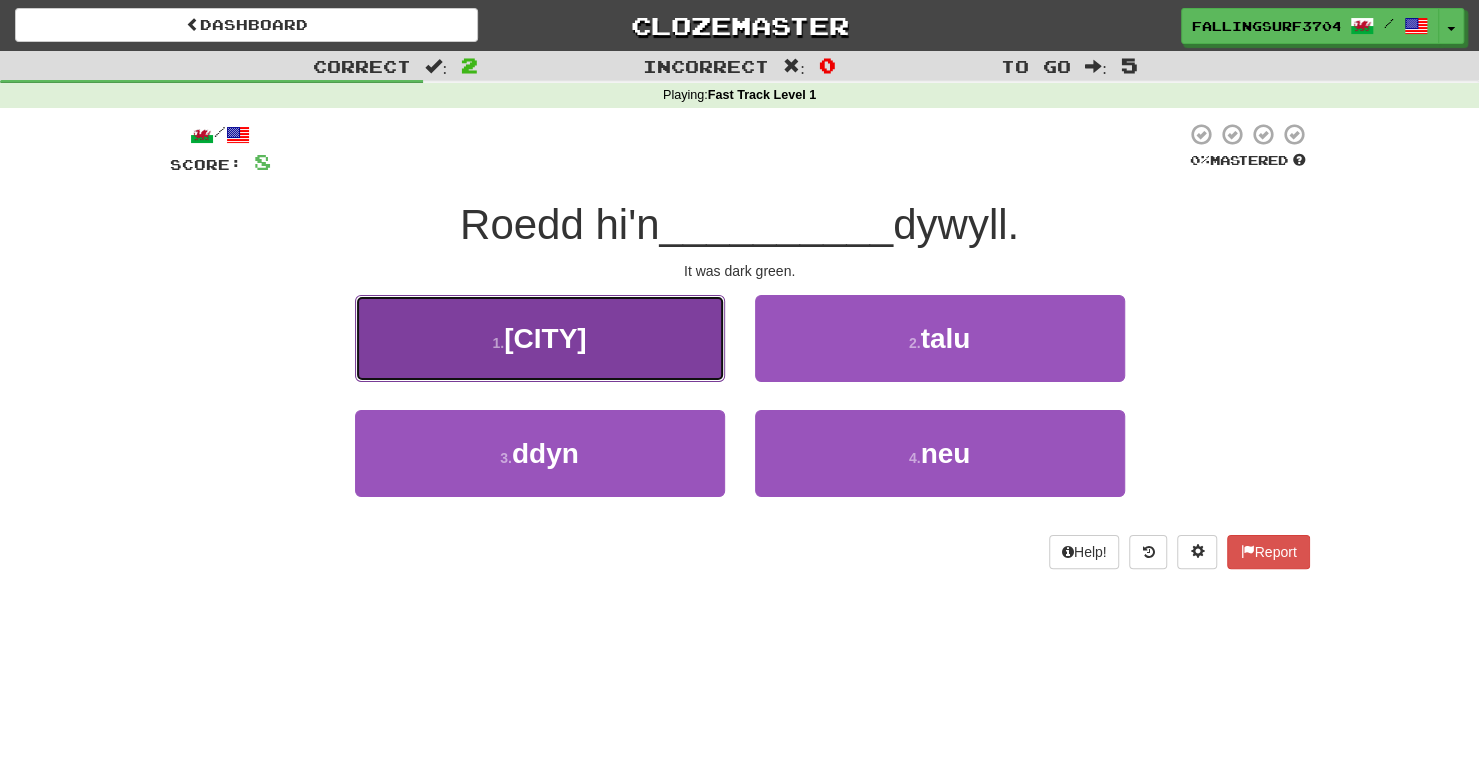 click on "1 .  wyrdd" at bounding box center [540, 338] 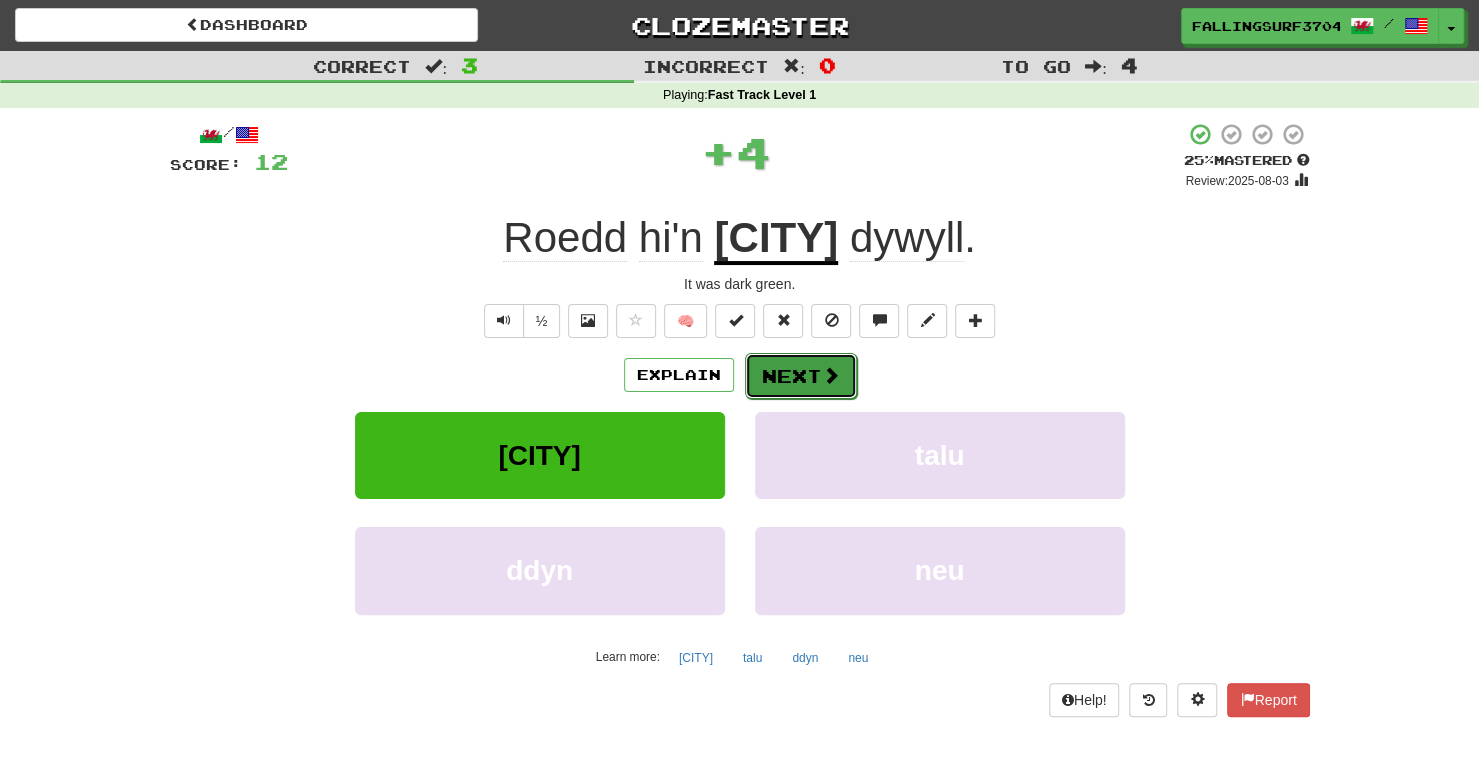 click on "Next" at bounding box center [801, 376] 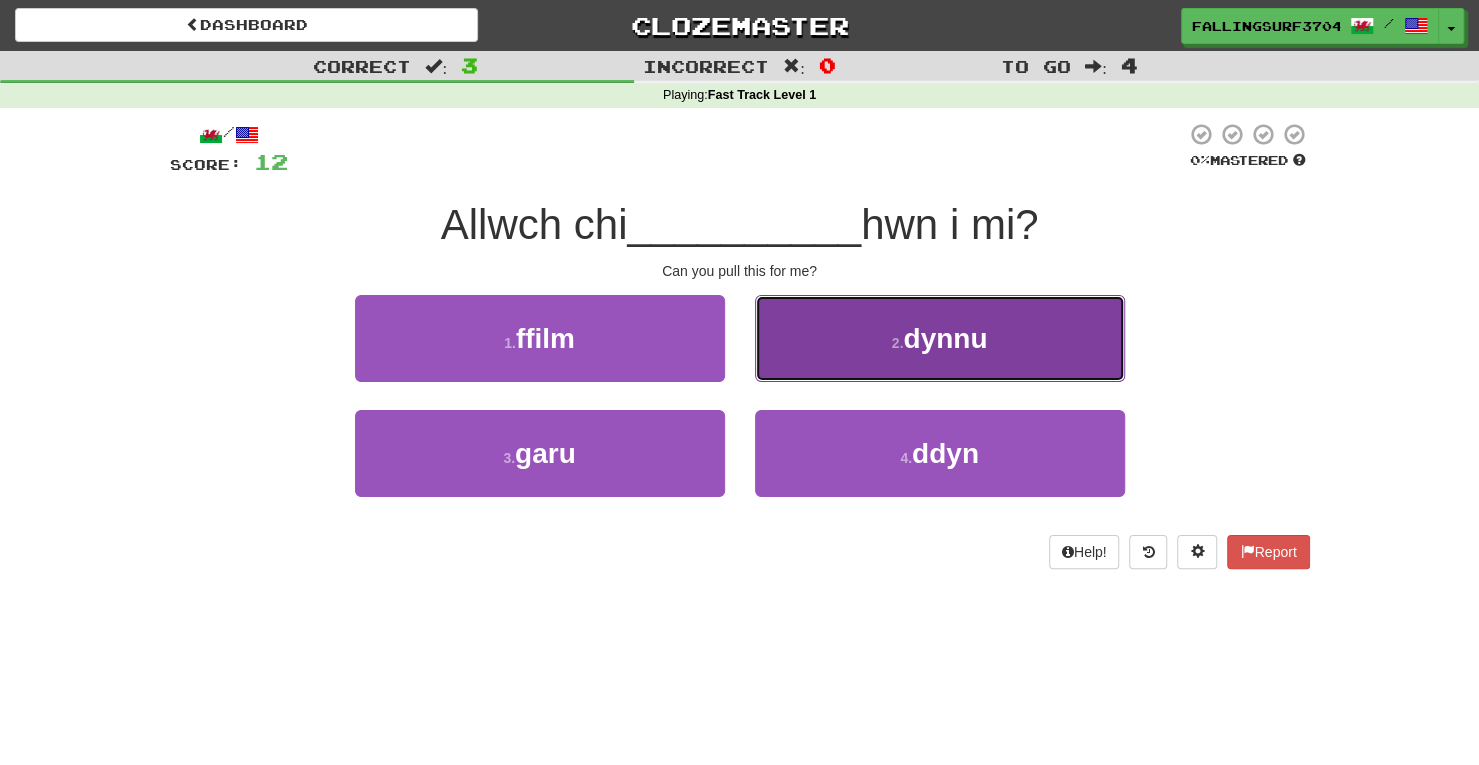 click on "2 .  dynnu" at bounding box center (940, 338) 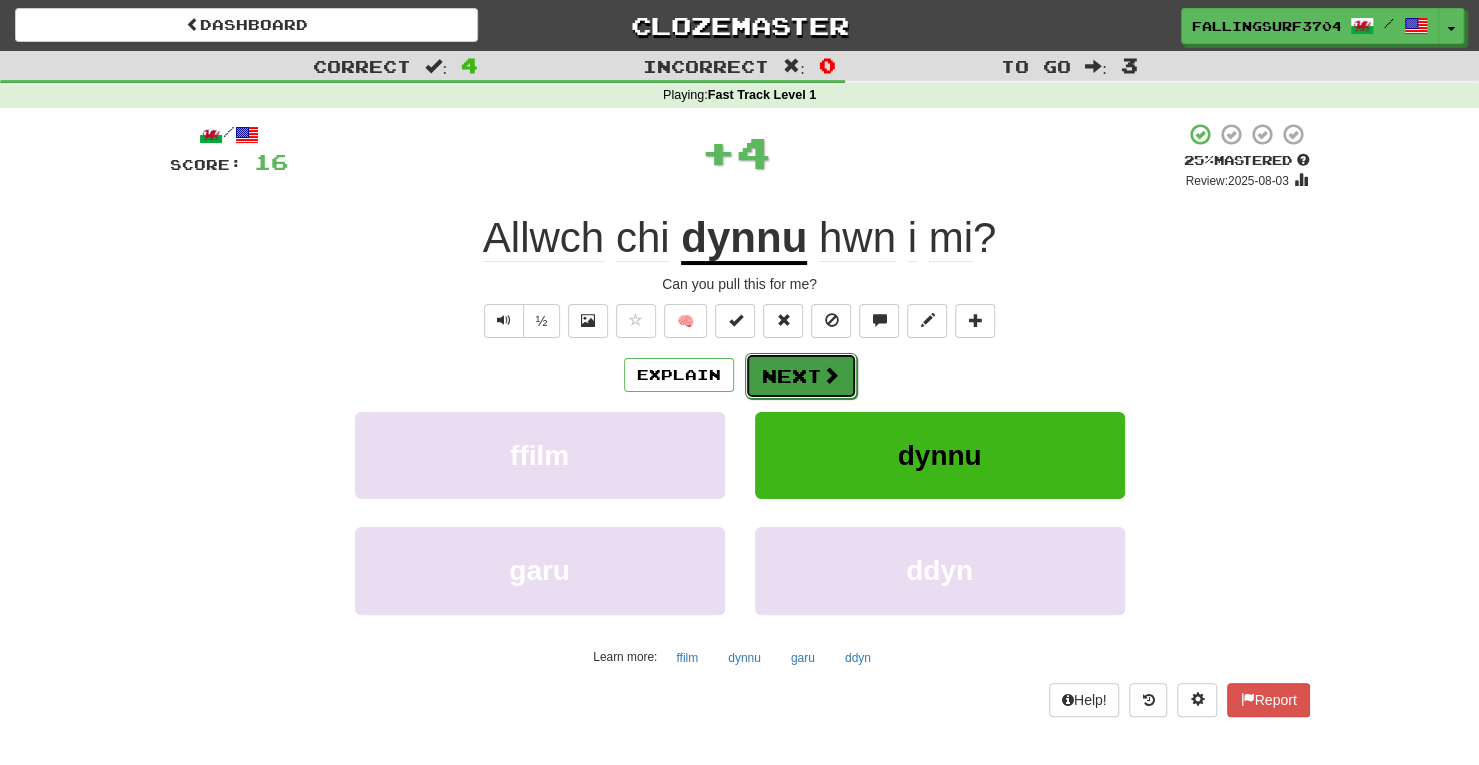click on "Next" at bounding box center [801, 376] 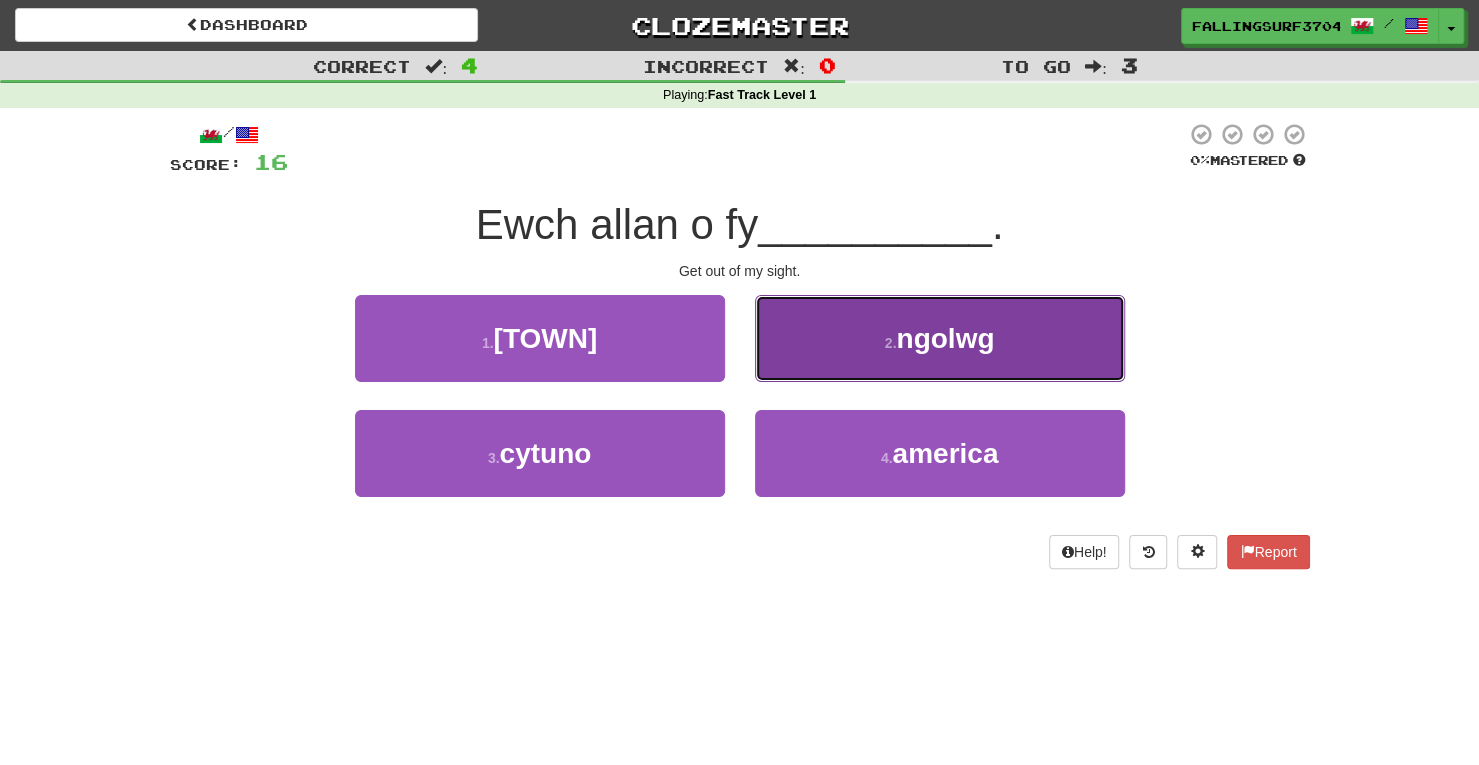 click on "ngolwg" at bounding box center (945, 338) 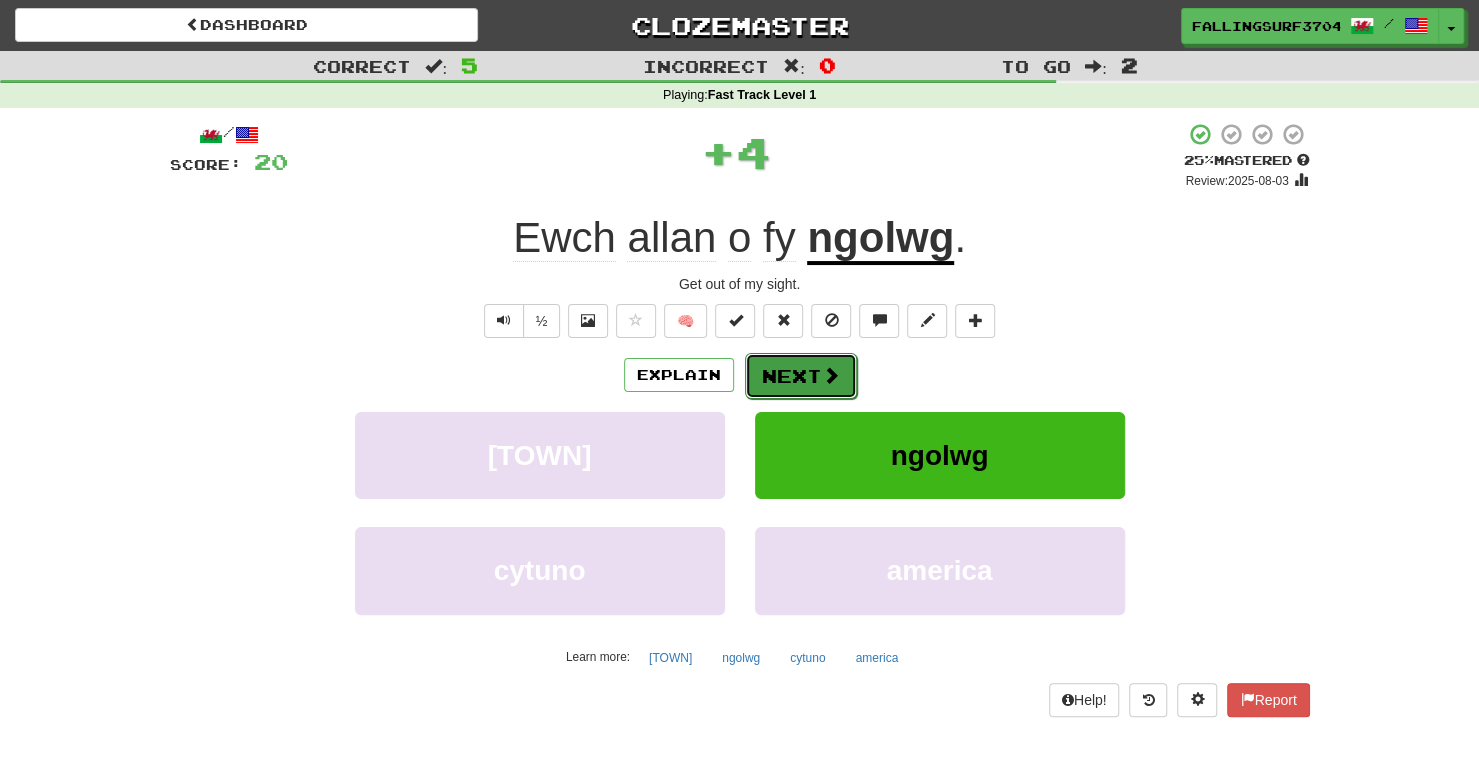 click on "Next" at bounding box center [801, 376] 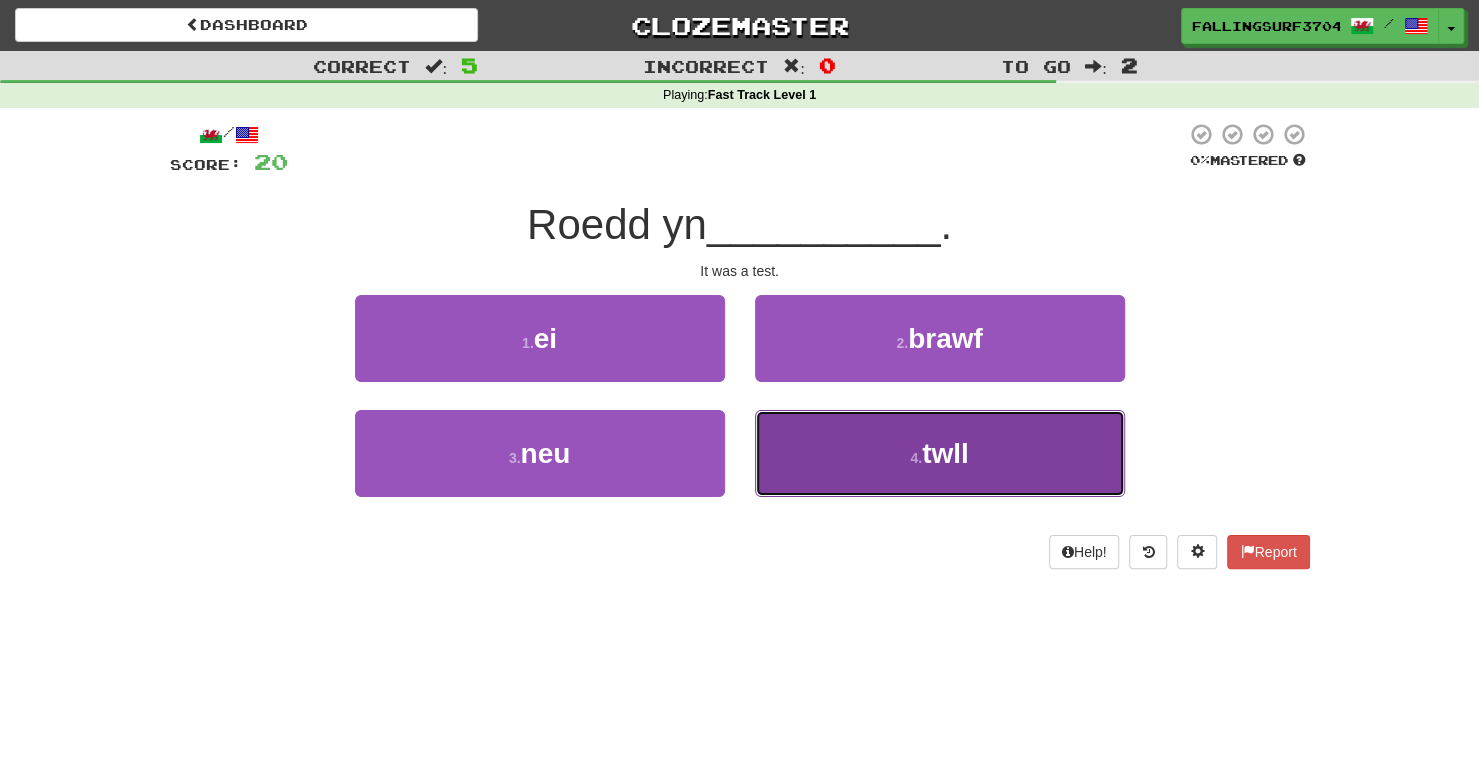 click on "4 .  twll" at bounding box center (940, 453) 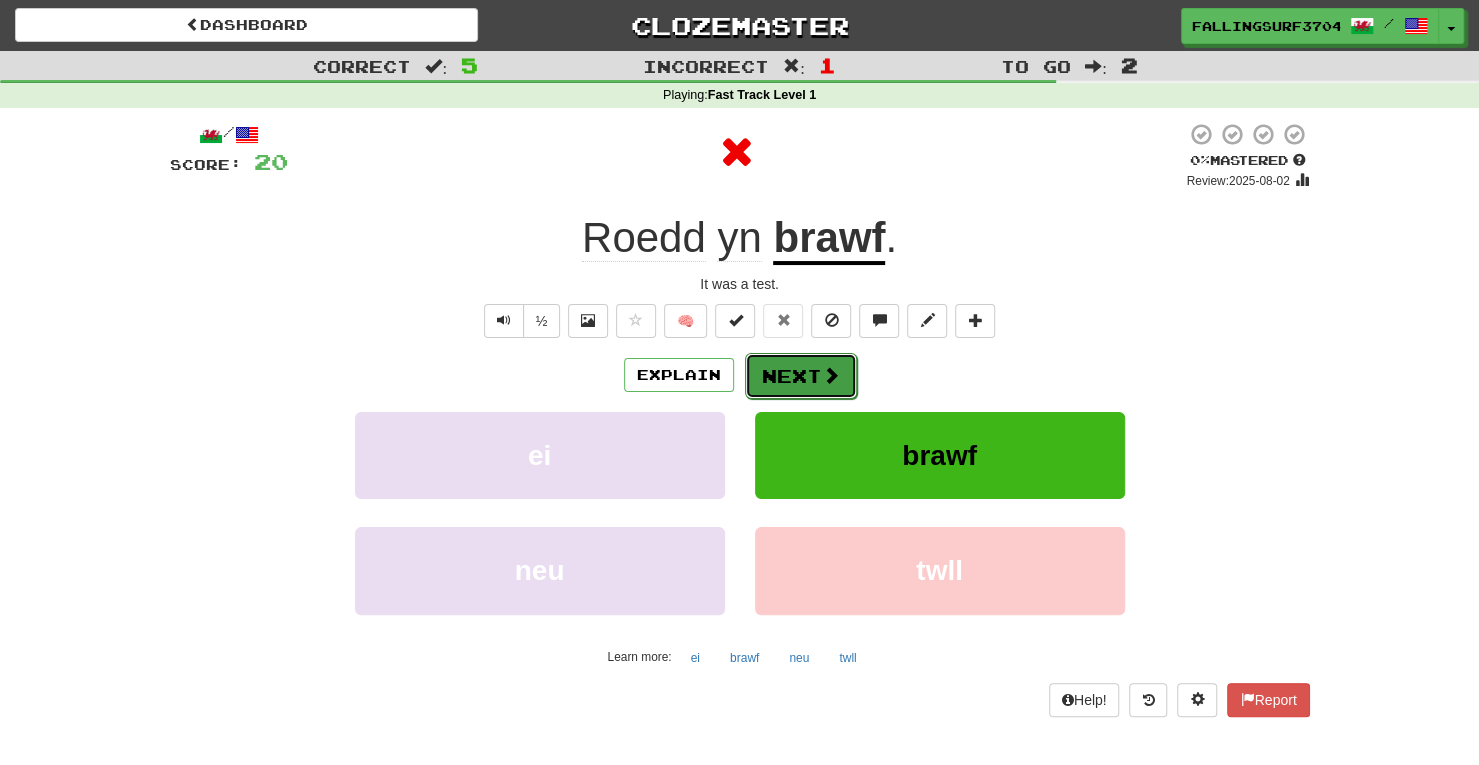 click on "Next" at bounding box center [801, 376] 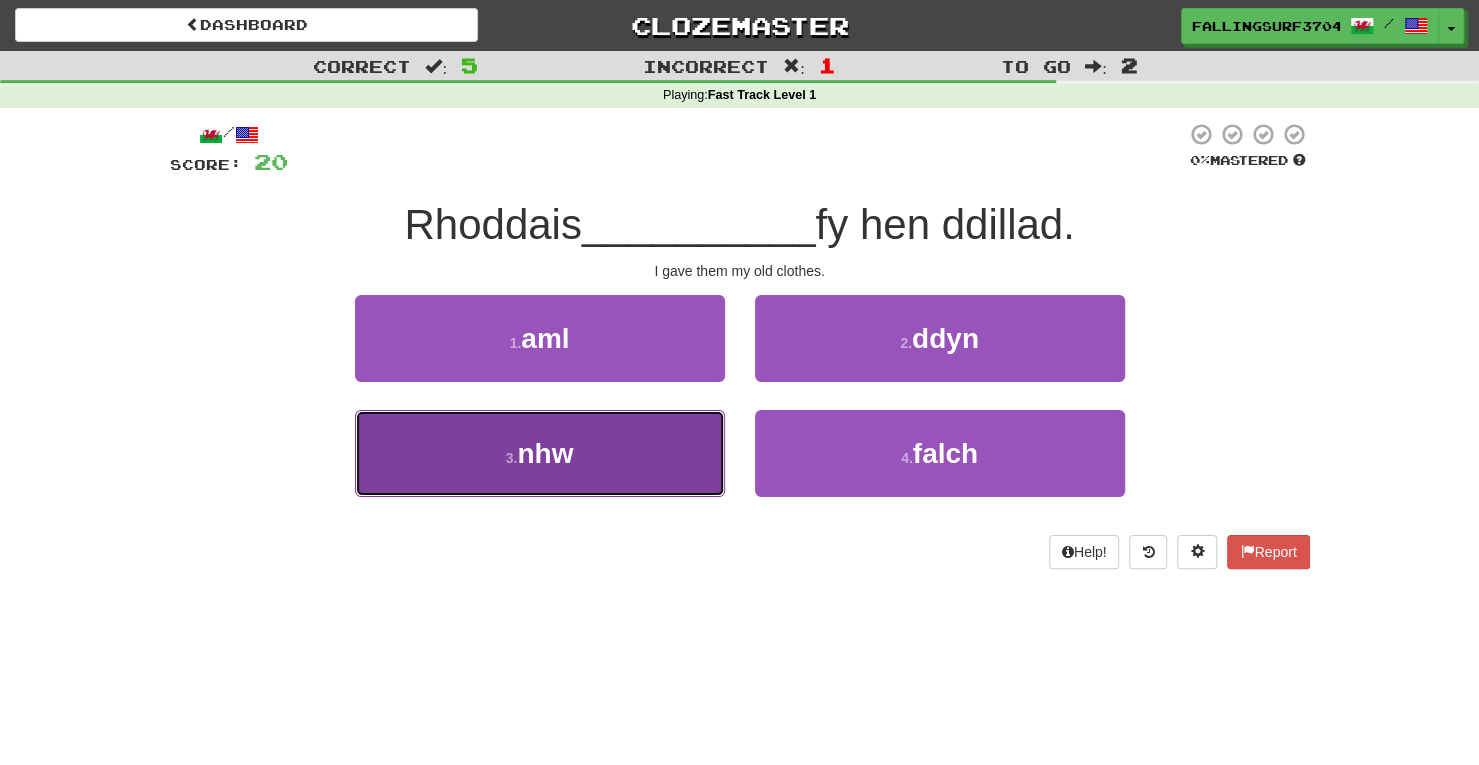 click on "nhw" at bounding box center (545, 453) 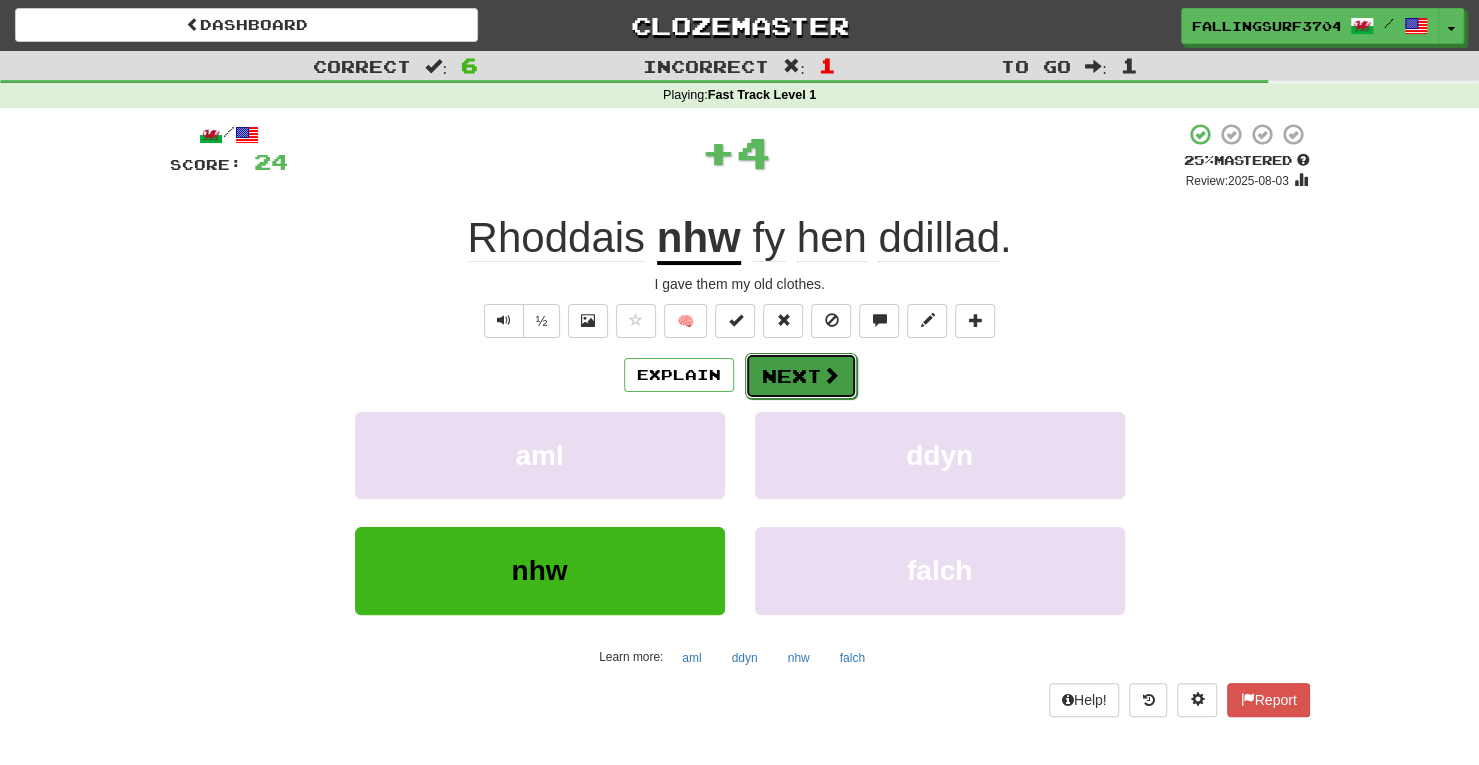 click on "Next" at bounding box center (801, 376) 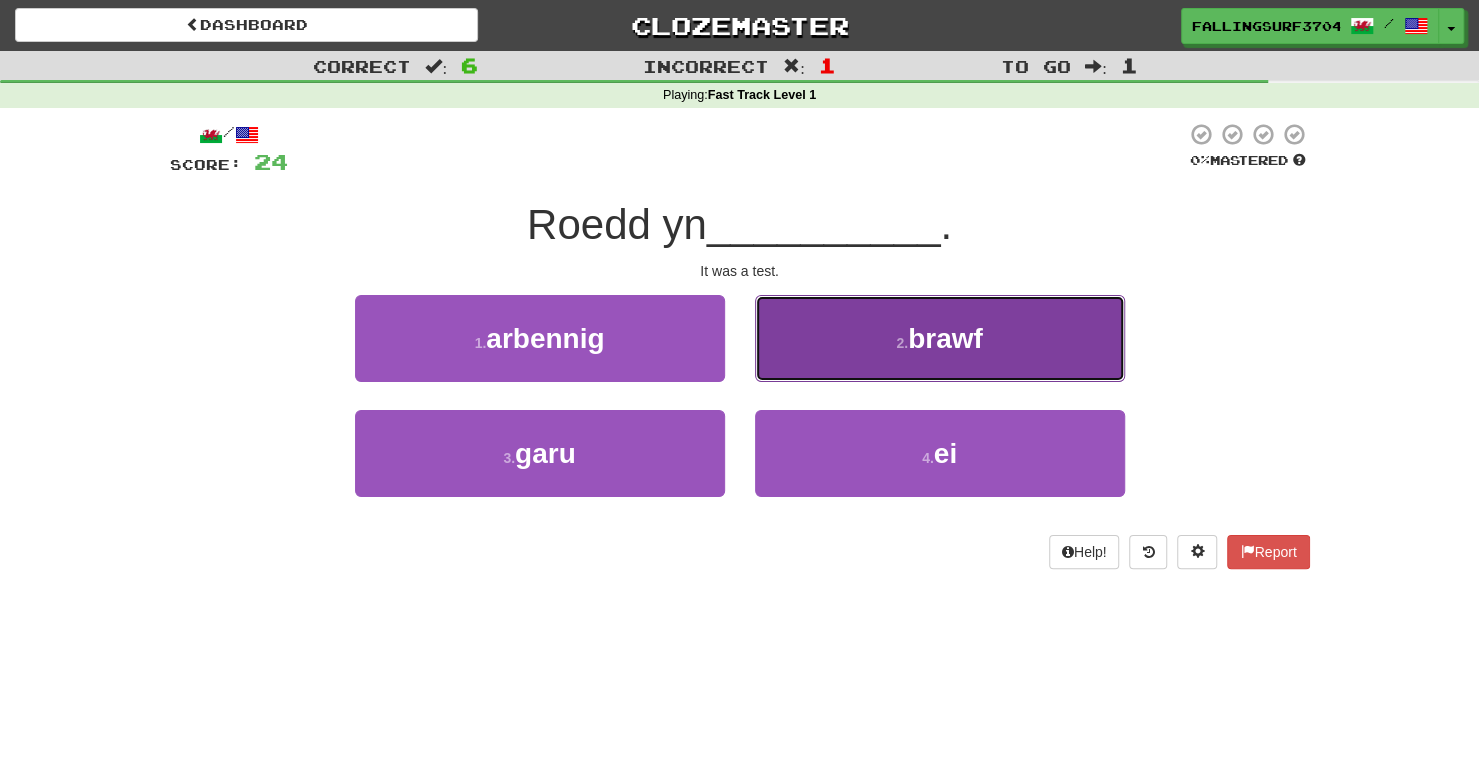click on "2 .  brawf" at bounding box center [940, 338] 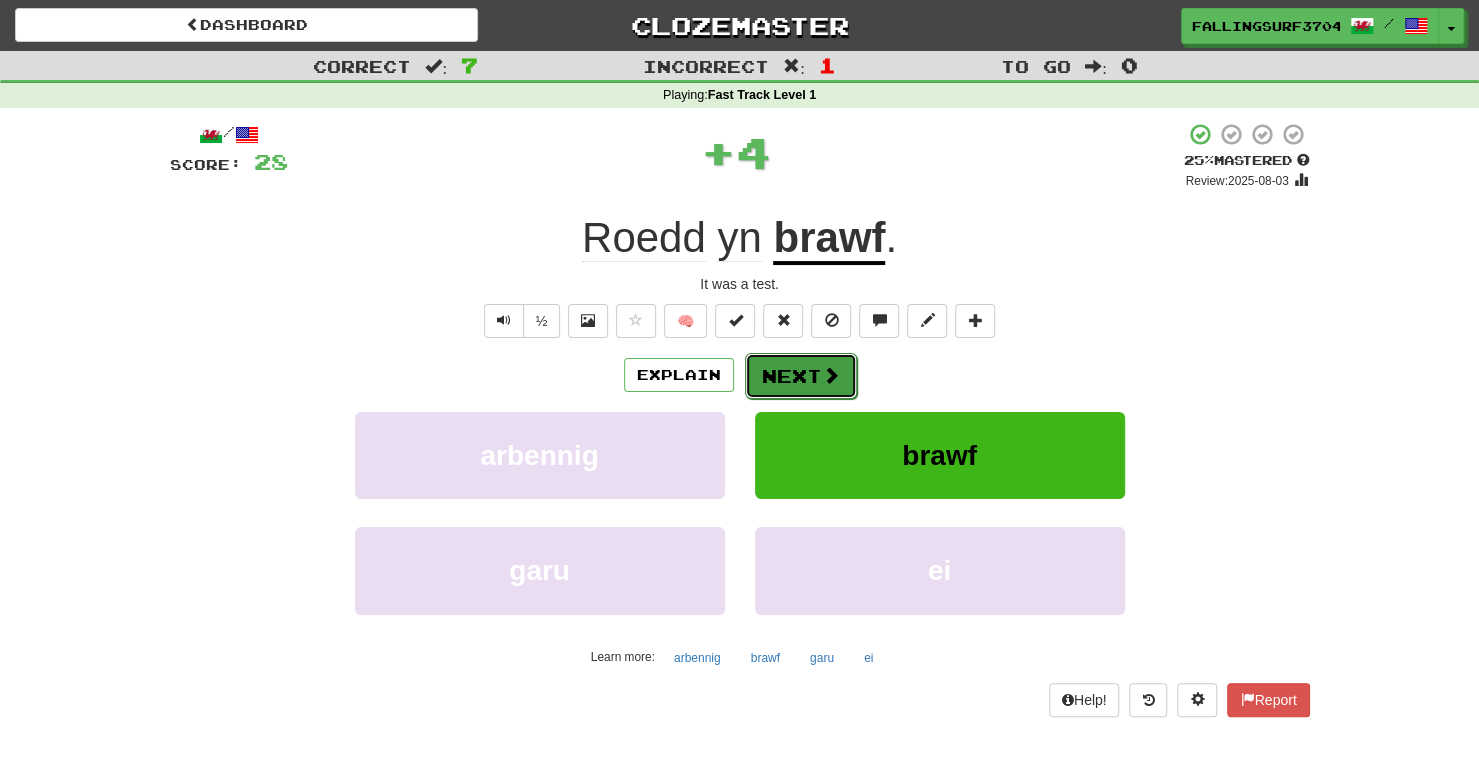 click on "Next" at bounding box center [801, 376] 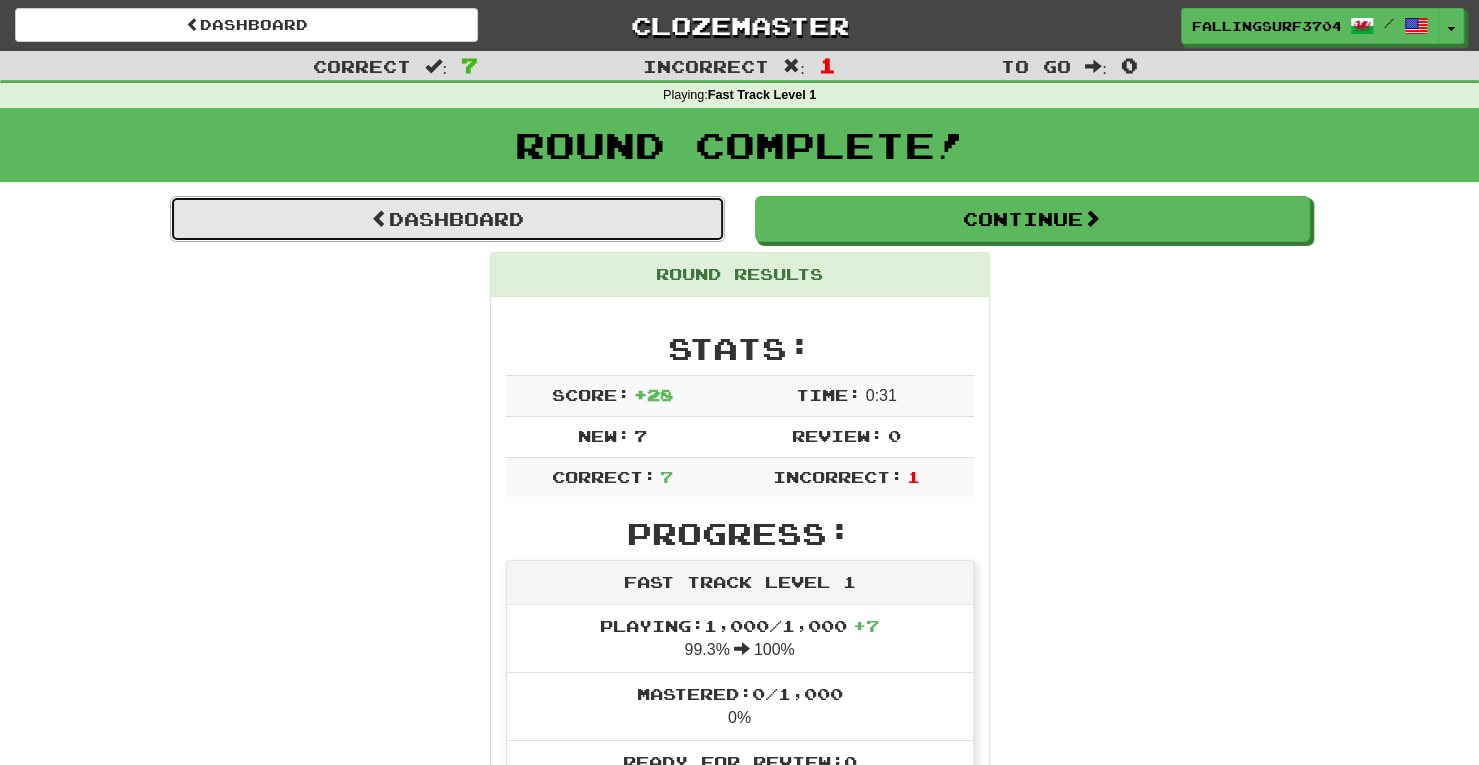 click at bounding box center (380, 218) 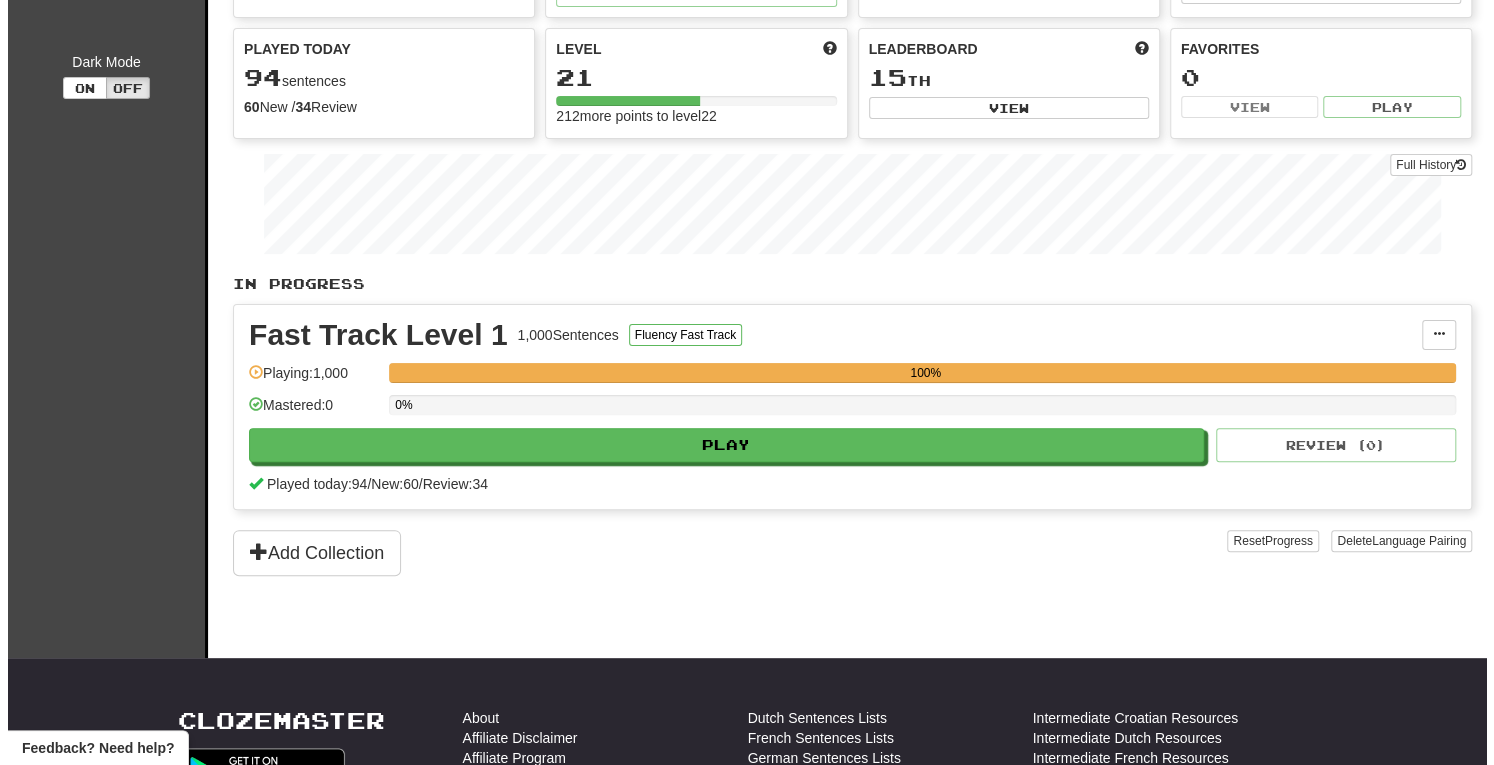 scroll, scrollTop: 160, scrollLeft: 0, axis: vertical 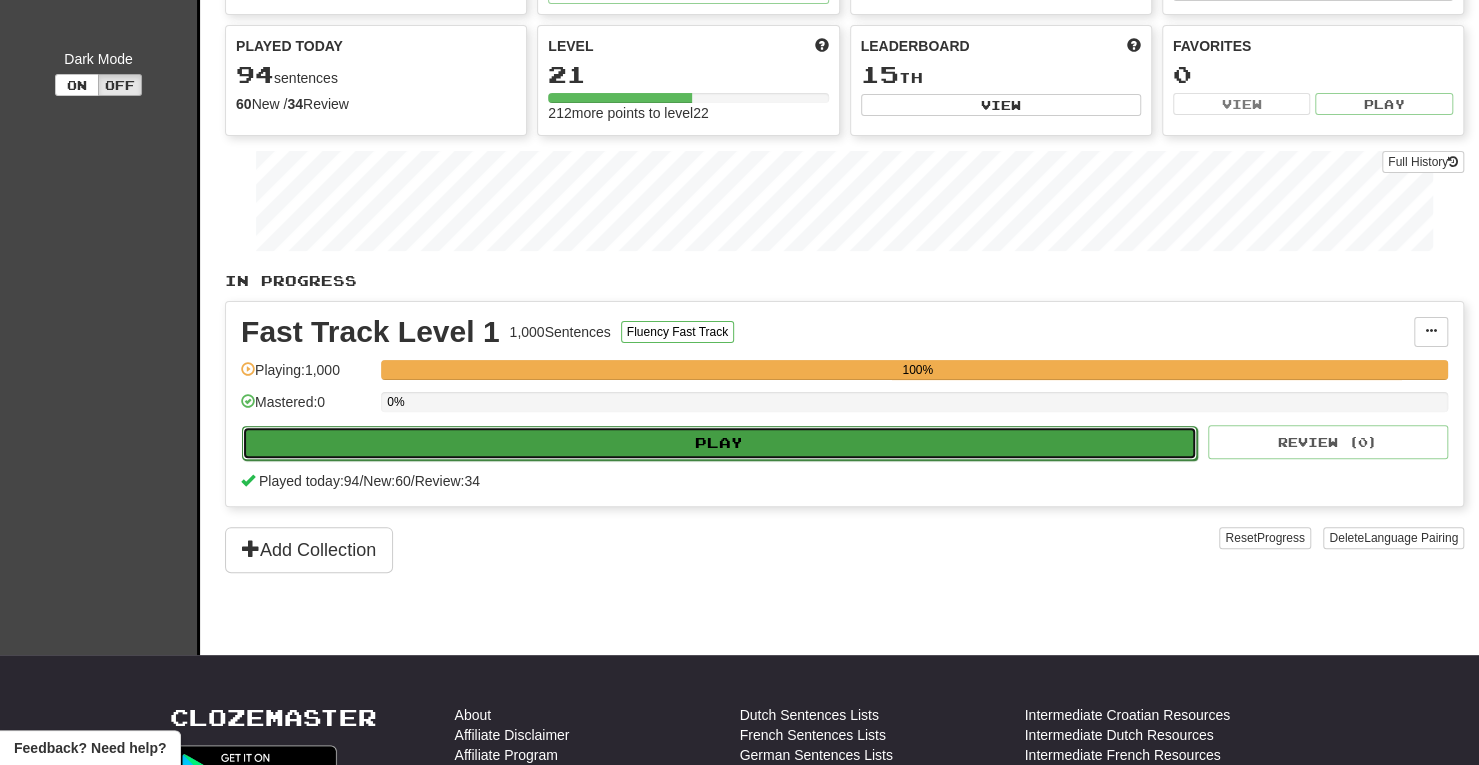 click on "Play" at bounding box center [719, 443] 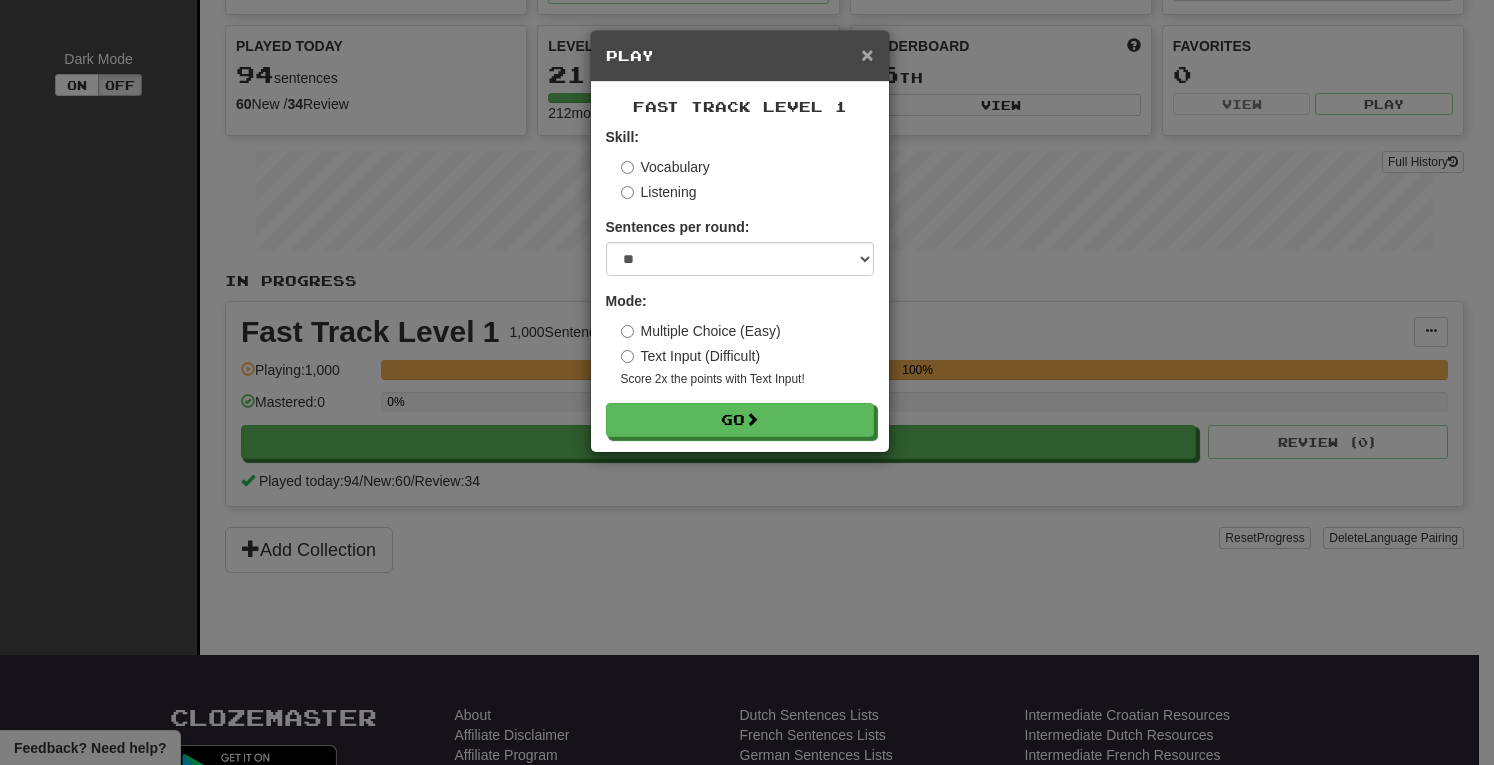 click on "×" at bounding box center [867, 54] 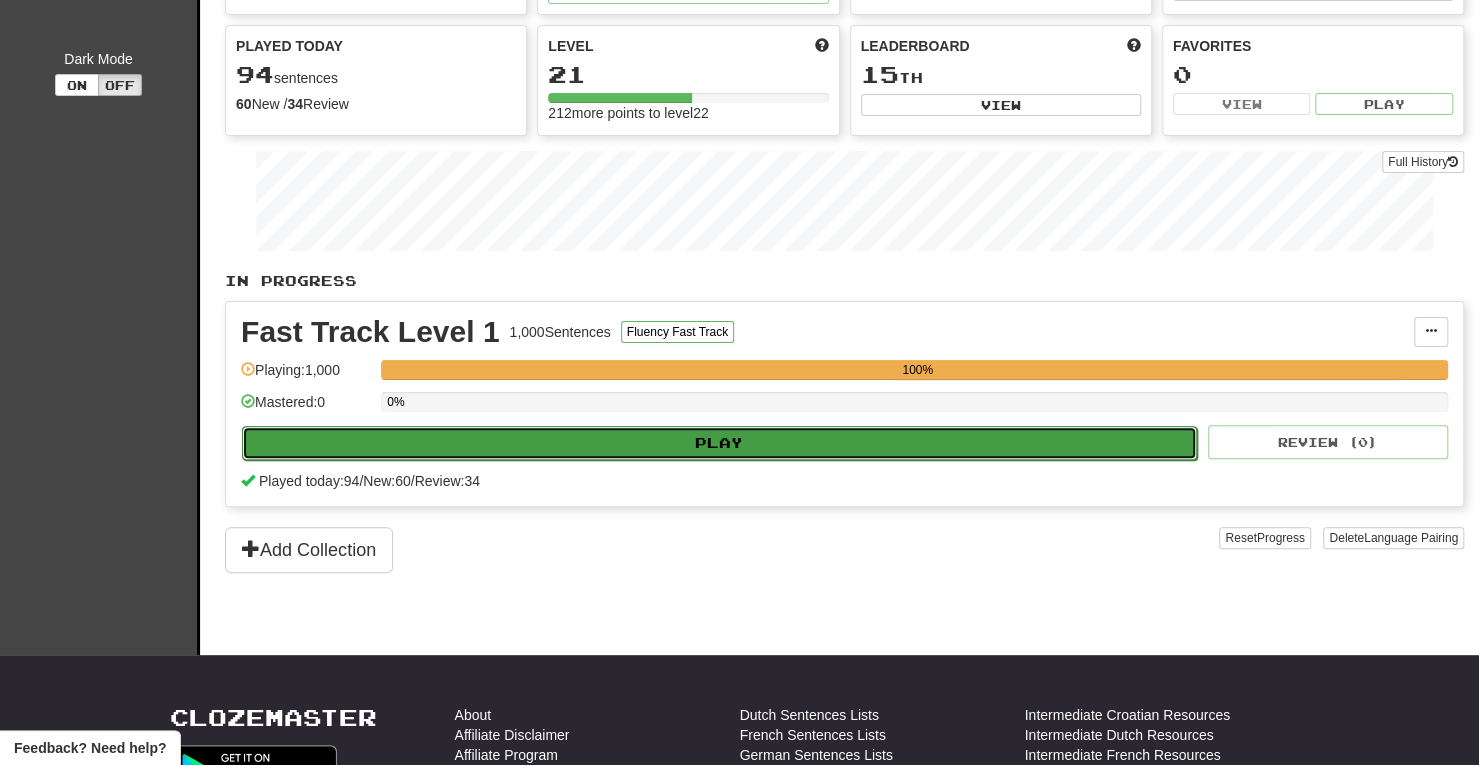 click on "Play" at bounding box center [719, 443] 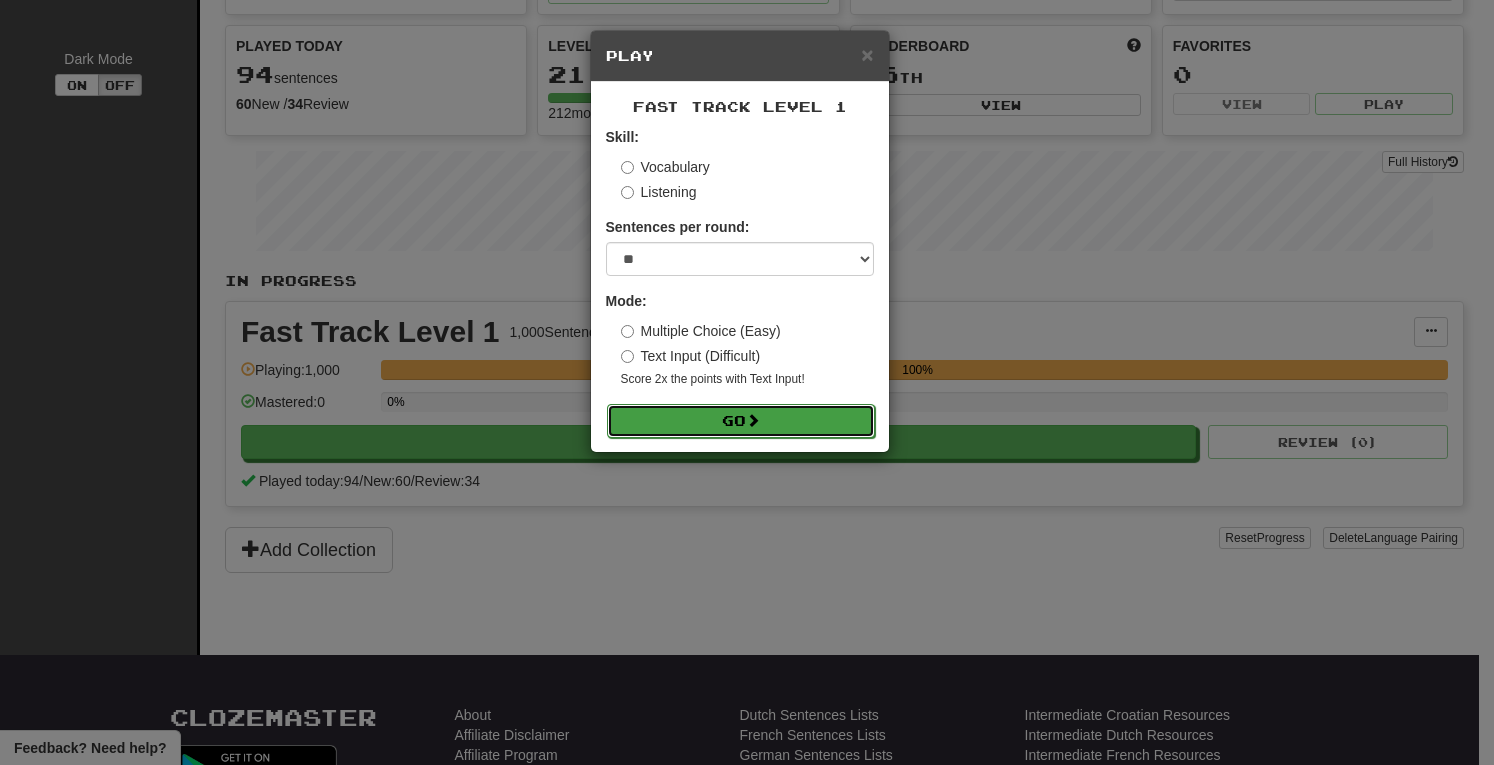 click on "Go" at bounding box center (741, 421) 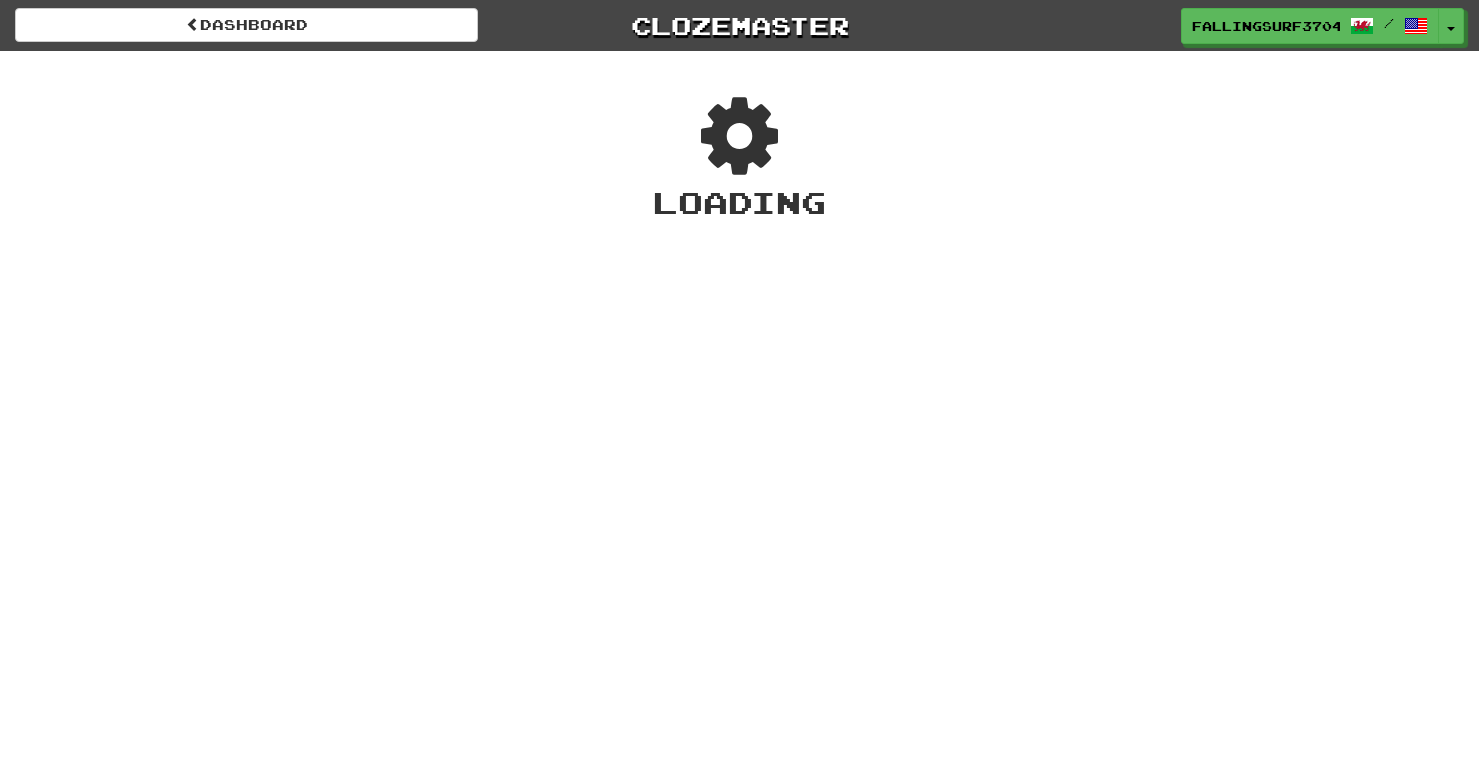 scroll, scrollTop: 0, scrollLeft: 0, axis: both 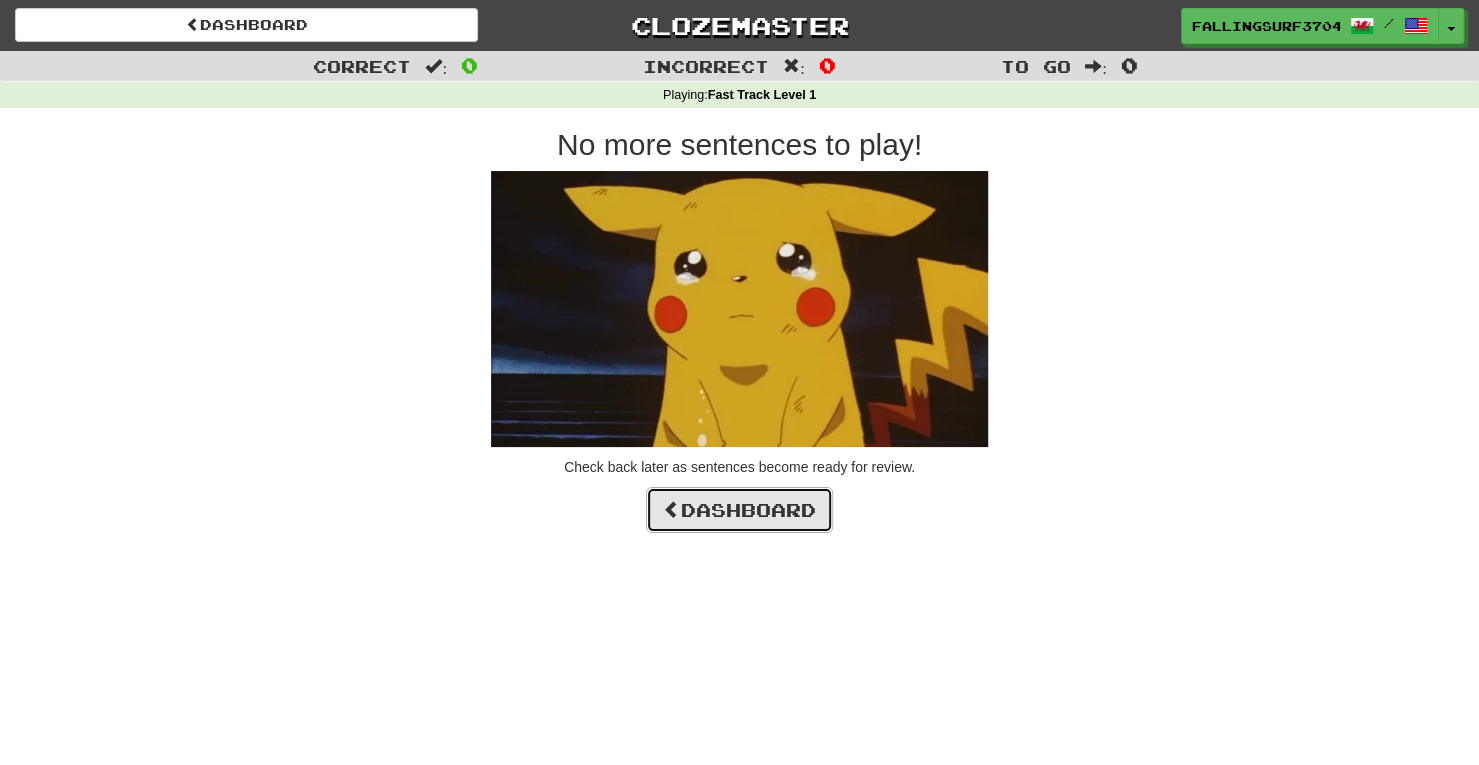 click on "Dashboard" at bounding box center (739, 510) 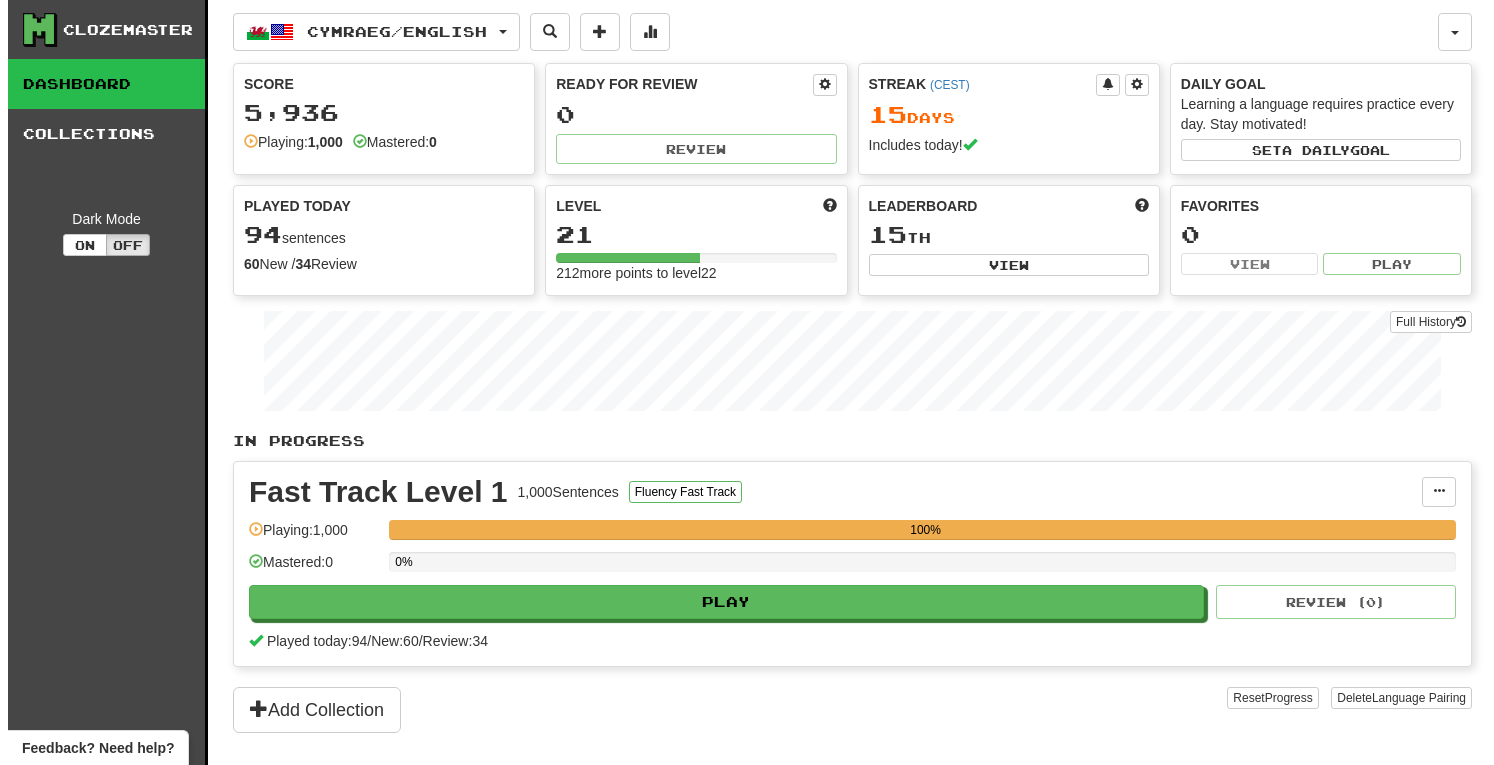 scroll, scrollTop: 0, scrollLeft: 0, axis: both 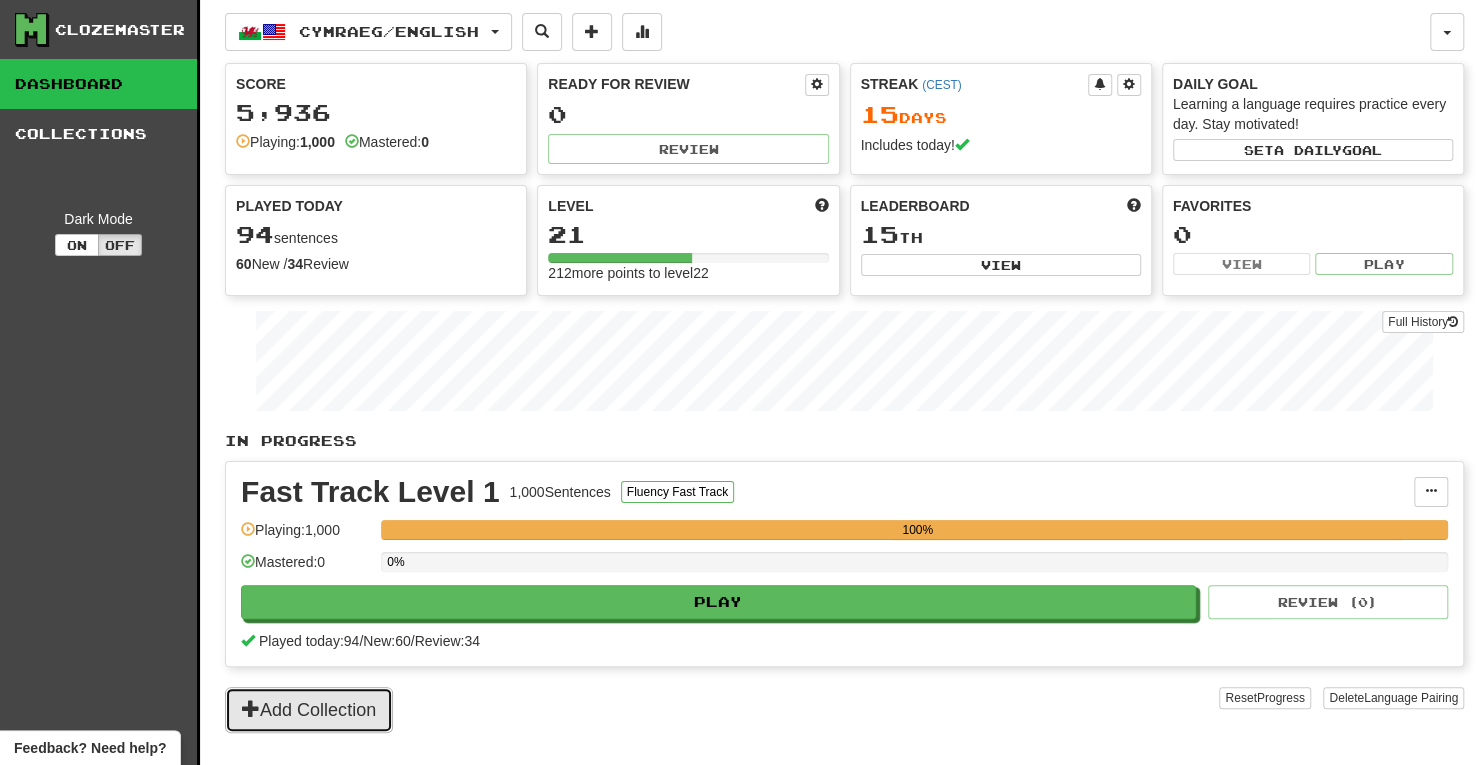 click on "Add Collection" at bounding box center [309, 710] 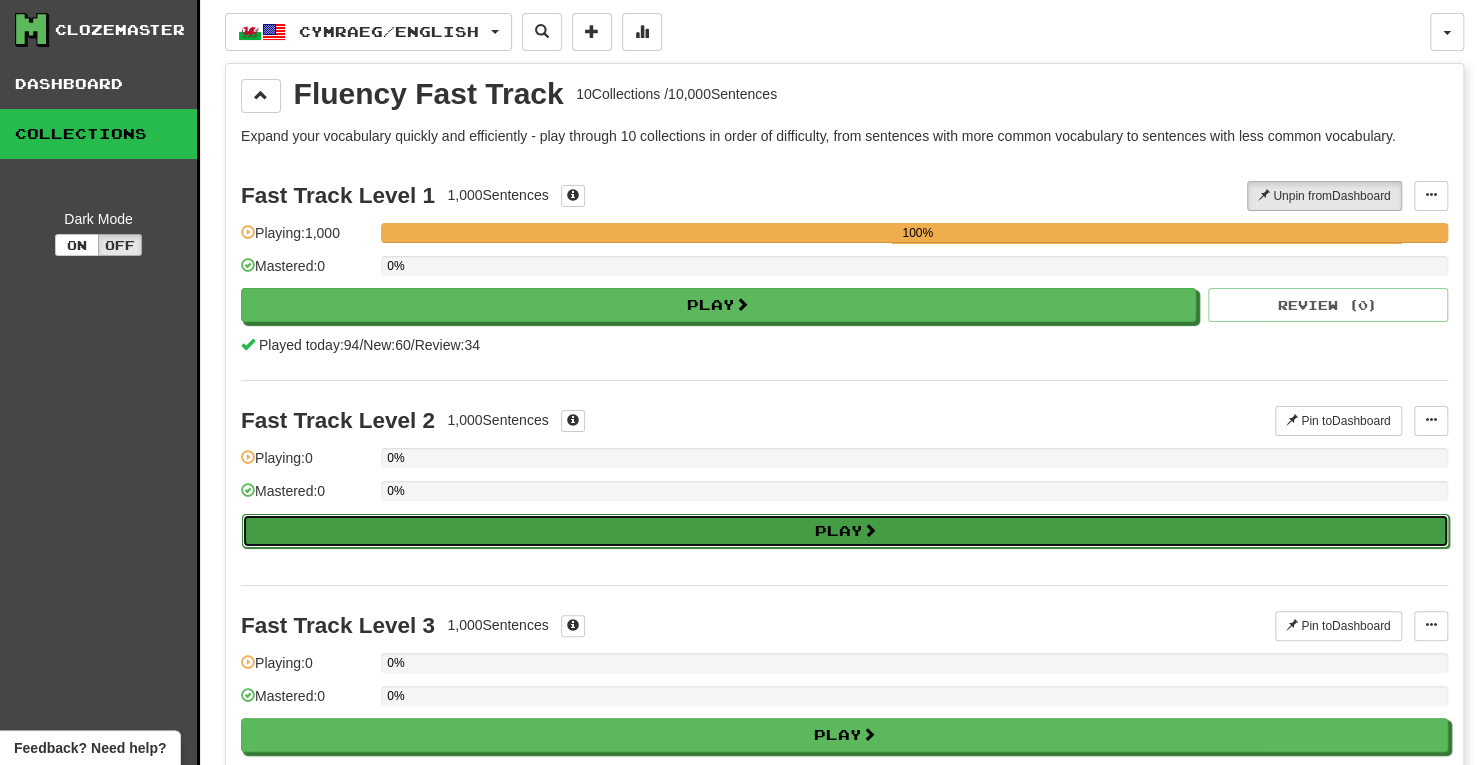 click on "Play" at bounding box center [845, 531] 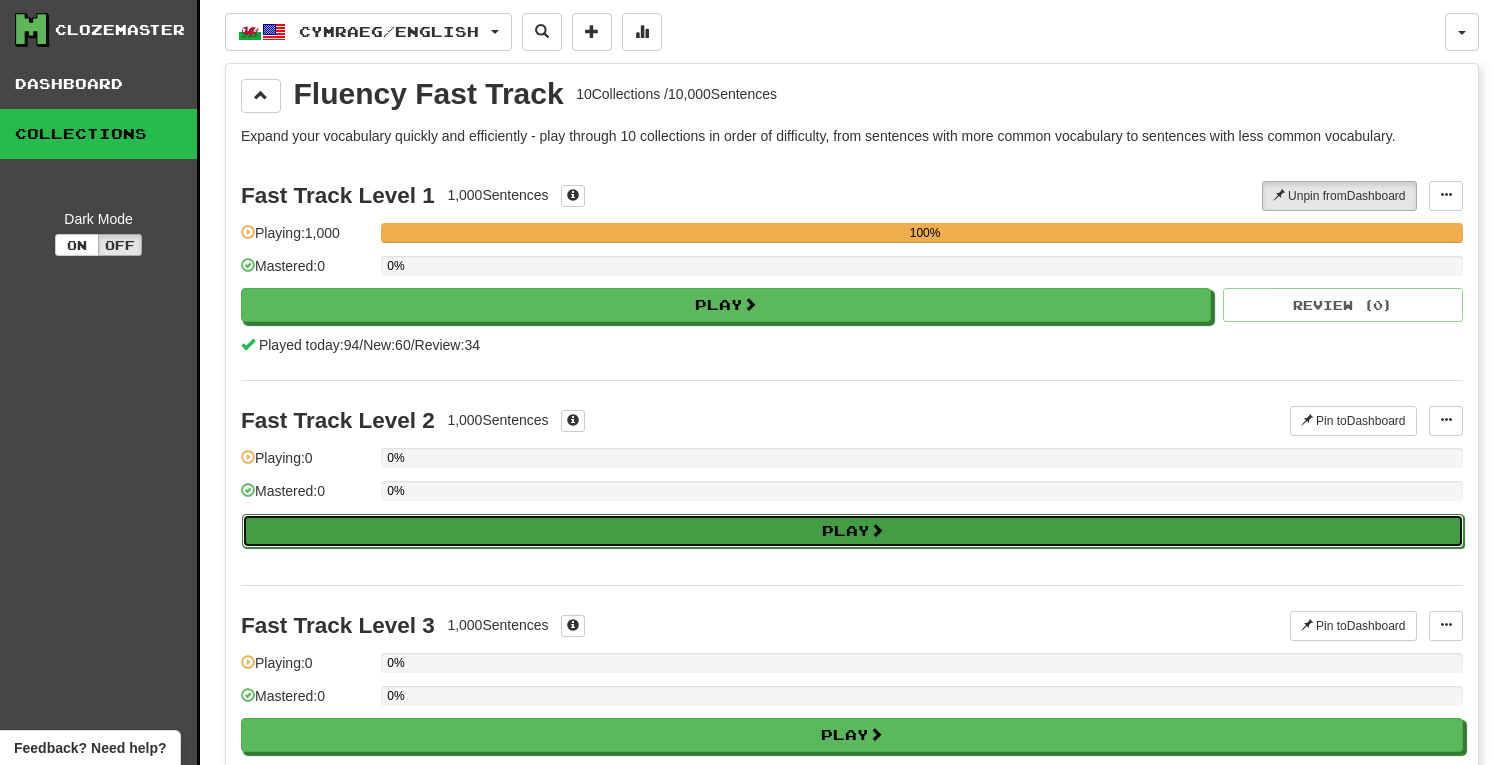 select on "**" 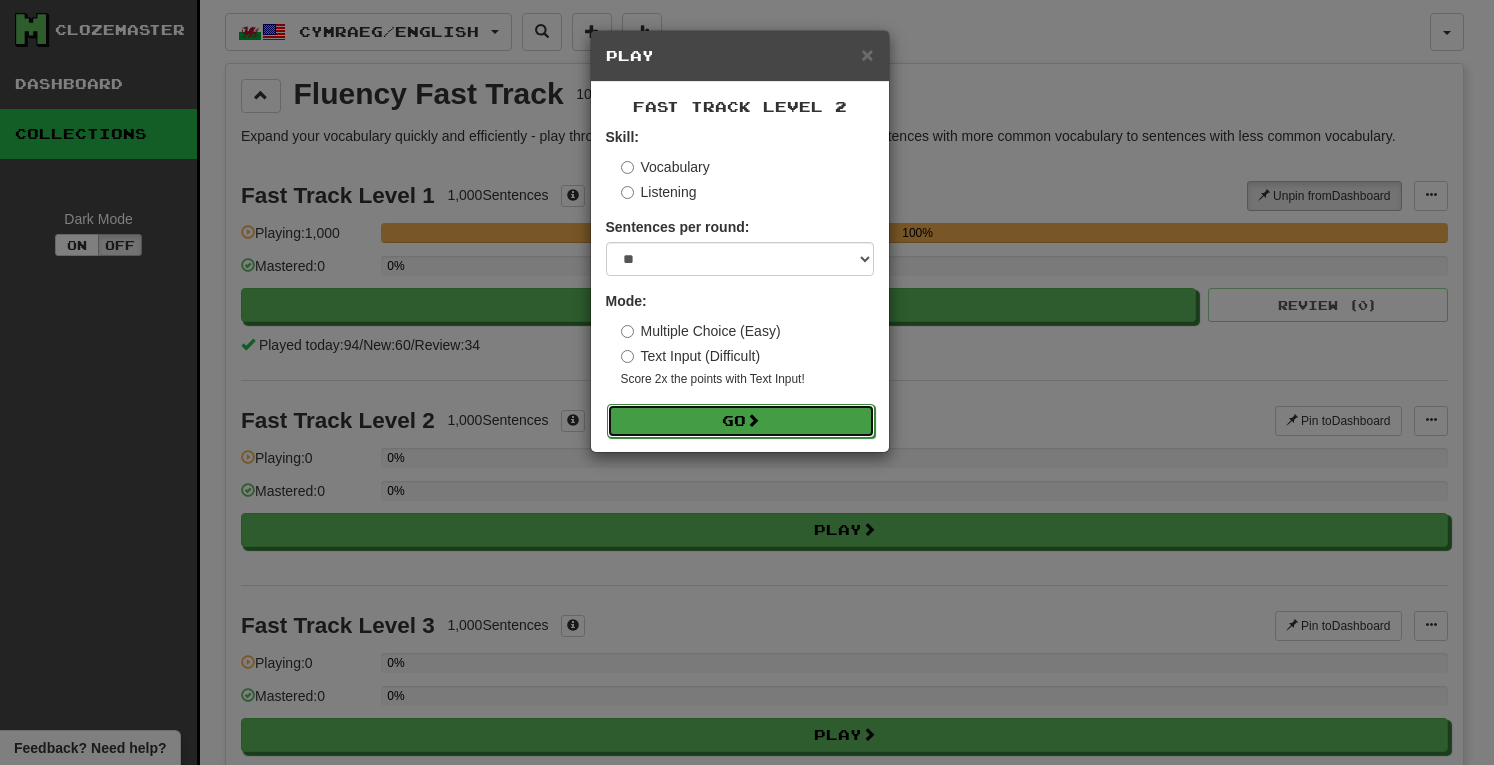 click at bounding box center (753, 420) 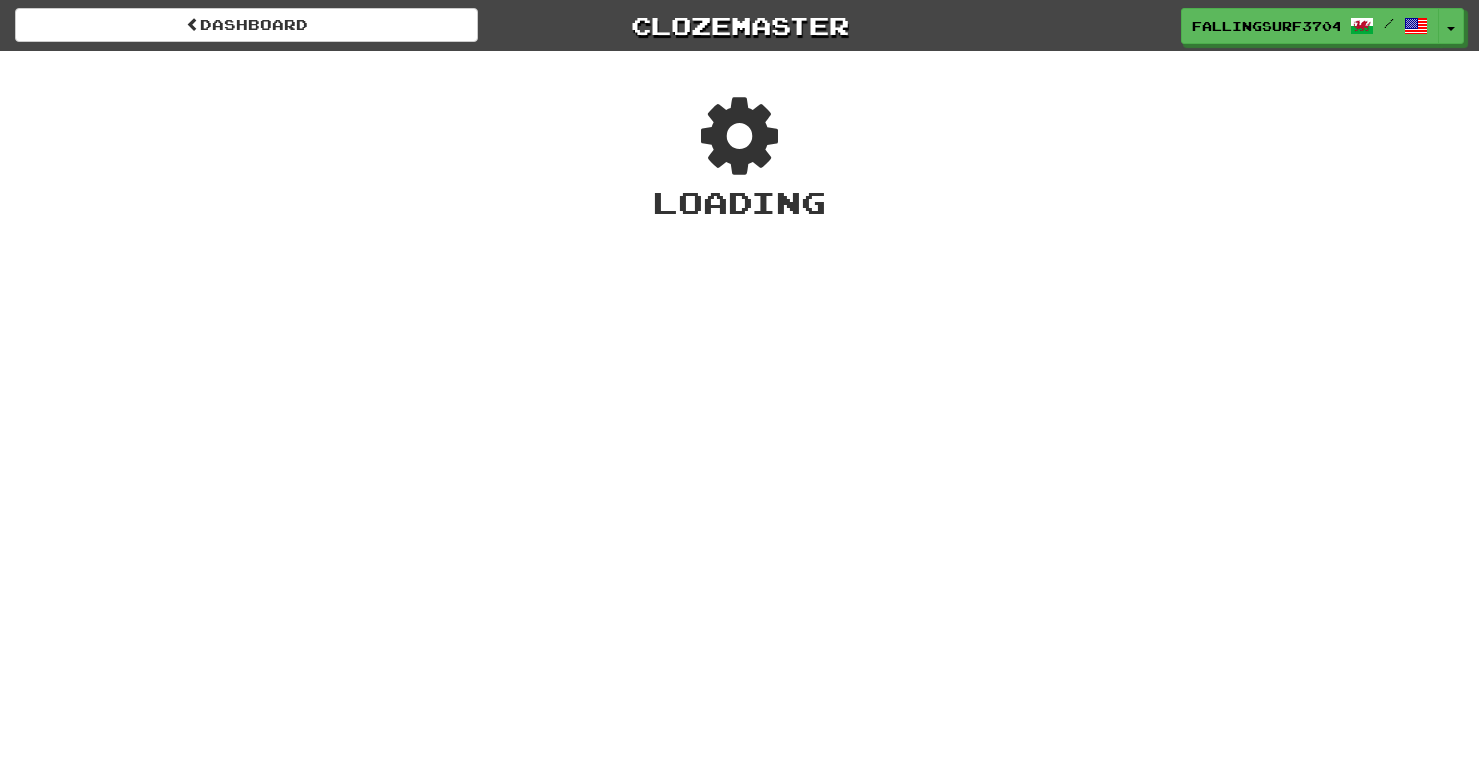 scroll, scrollTop: 0, scrollLeft: 0, axis: both 